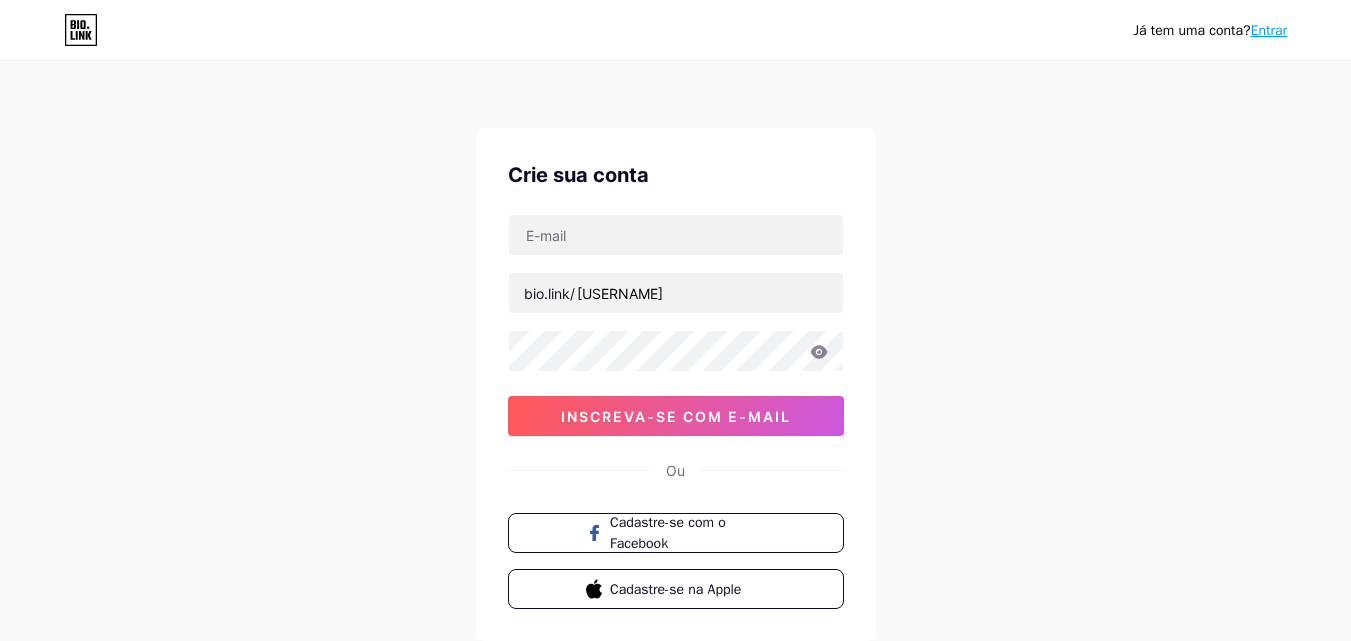 scroll, scrollTop: 0, scrollLeft: 0, axis: both 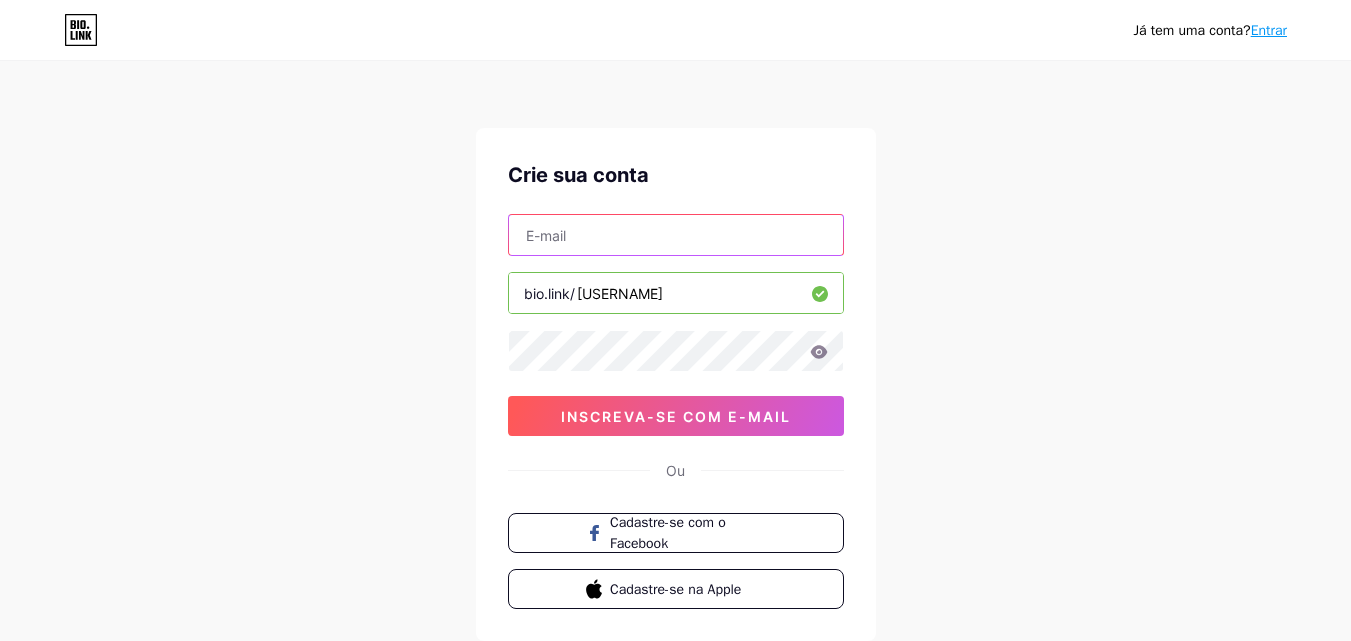 click at bounding box center [676, 235] 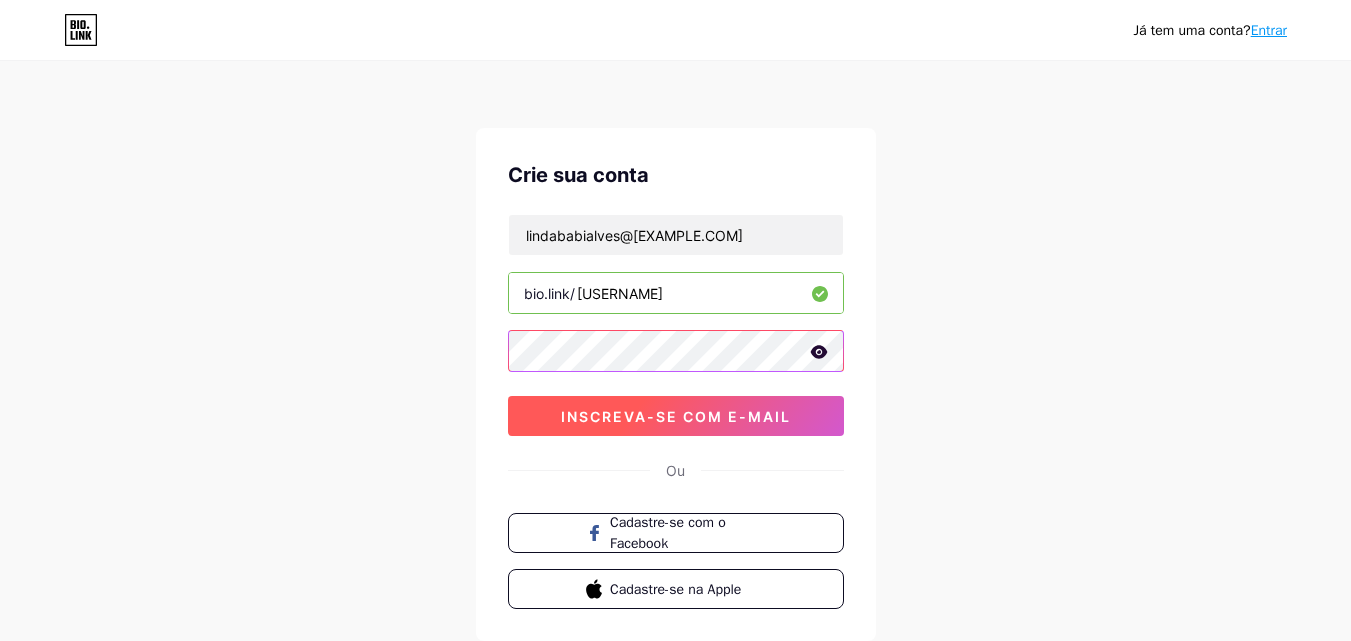 scroll, scrollTop: 100, scrollLeft: 0, axis: vertical 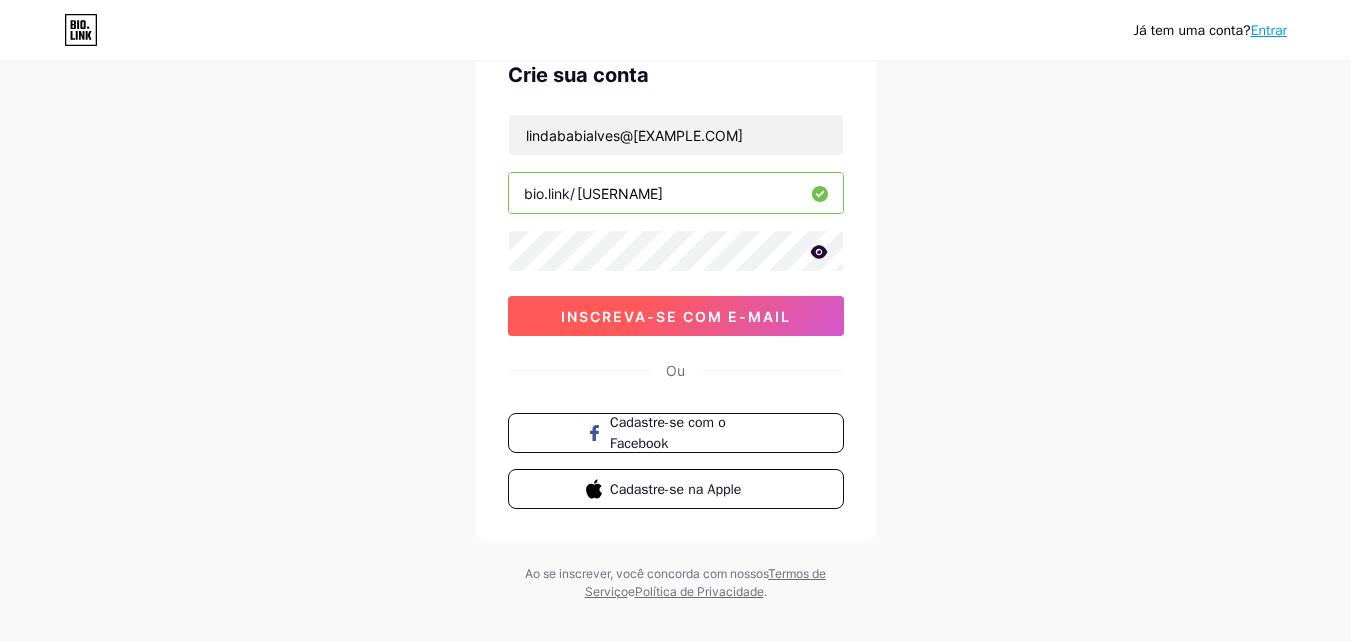 click on "inscreva-se com e-mail" at bounding box center (676, 316) 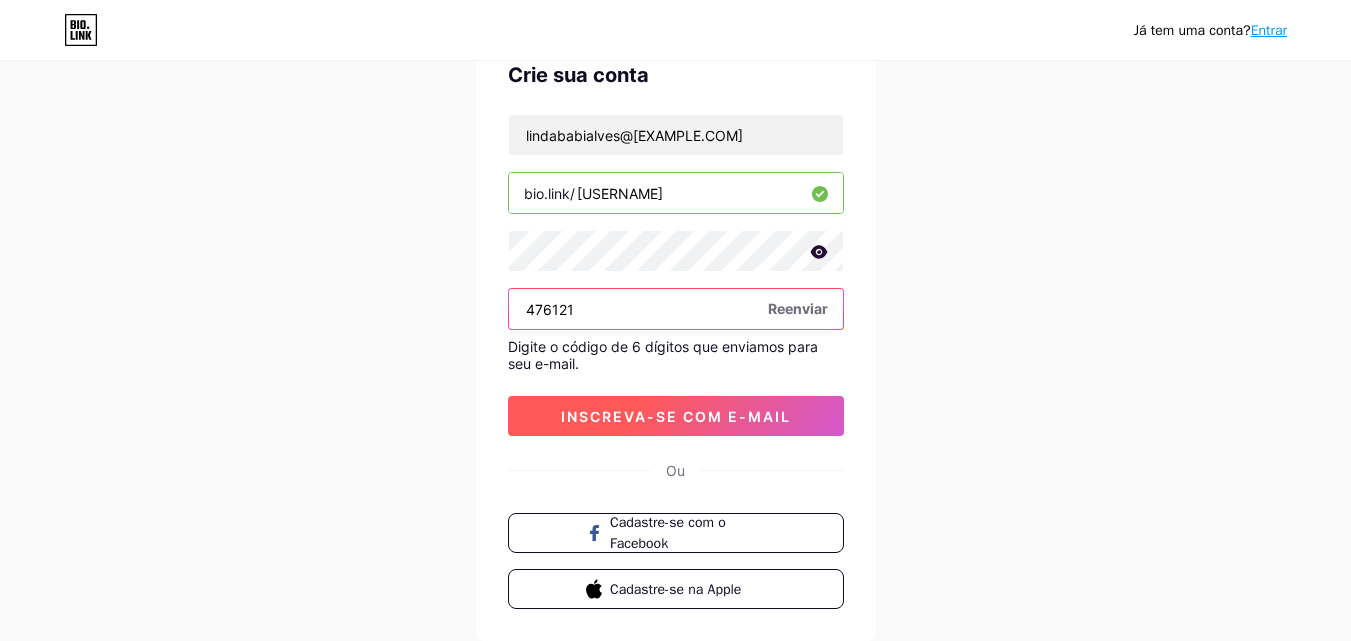 type on "476121" 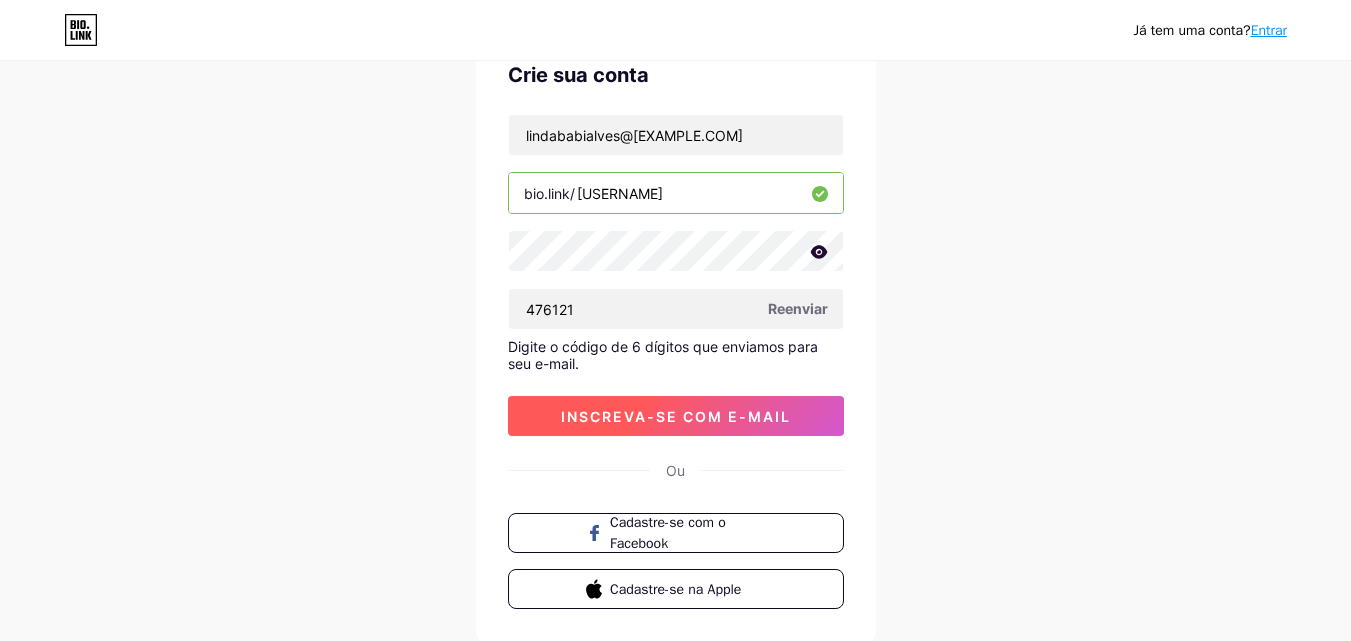 click on "inscreva-se com e-mail" at bounding box center [676, 416] 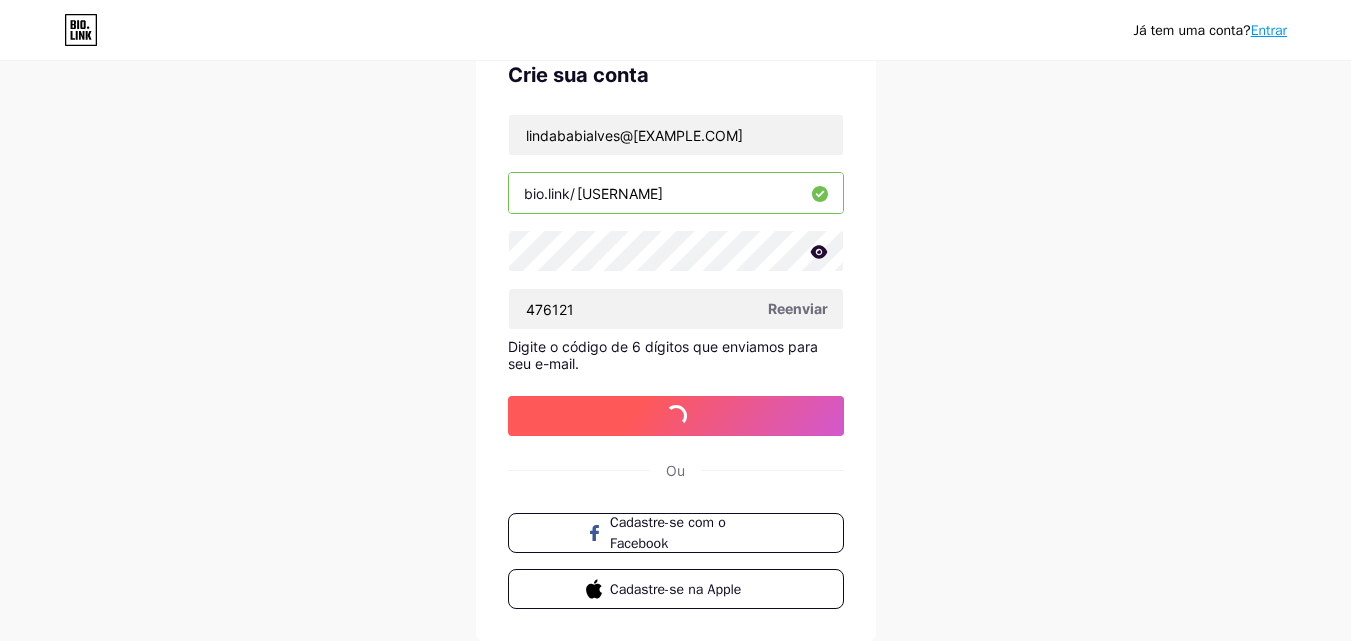 scroll, scrollTop: 0, scrollLeft: 0, axis: both 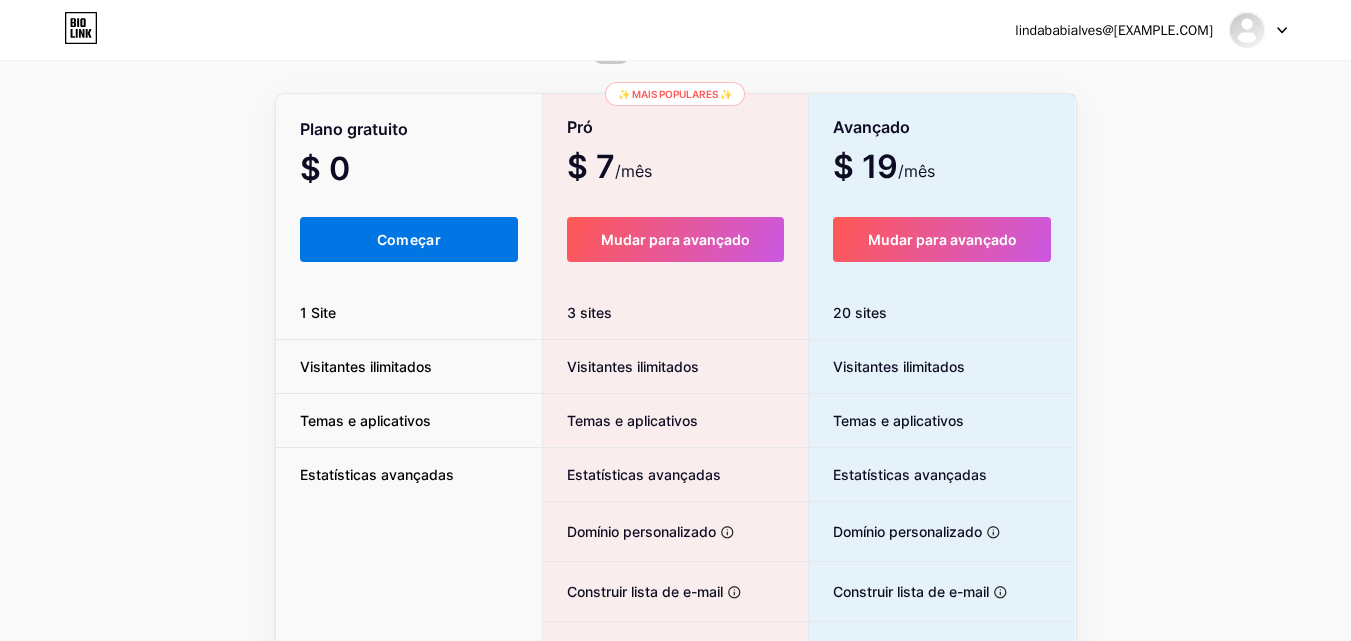 click on "Começar" at bounding box center (409, 239) 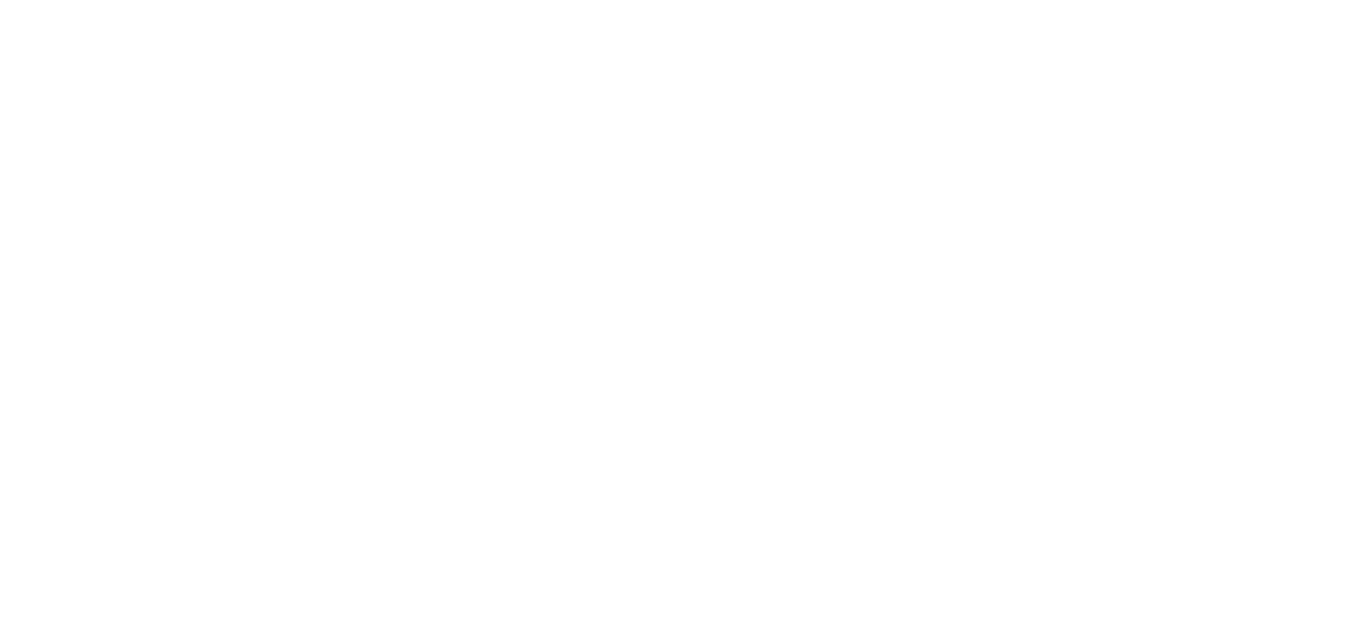 scroll, scrollTop: 0, scrollLeft: 0, axis: both 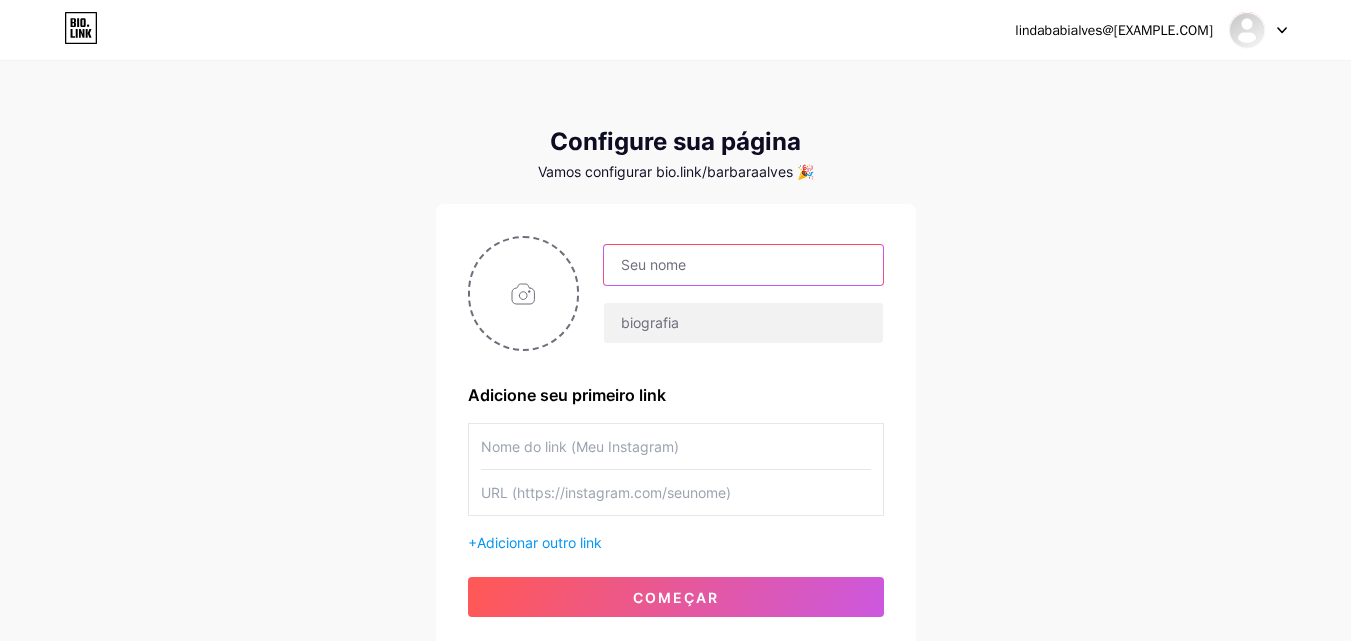 click at bounding box center (743, 265) 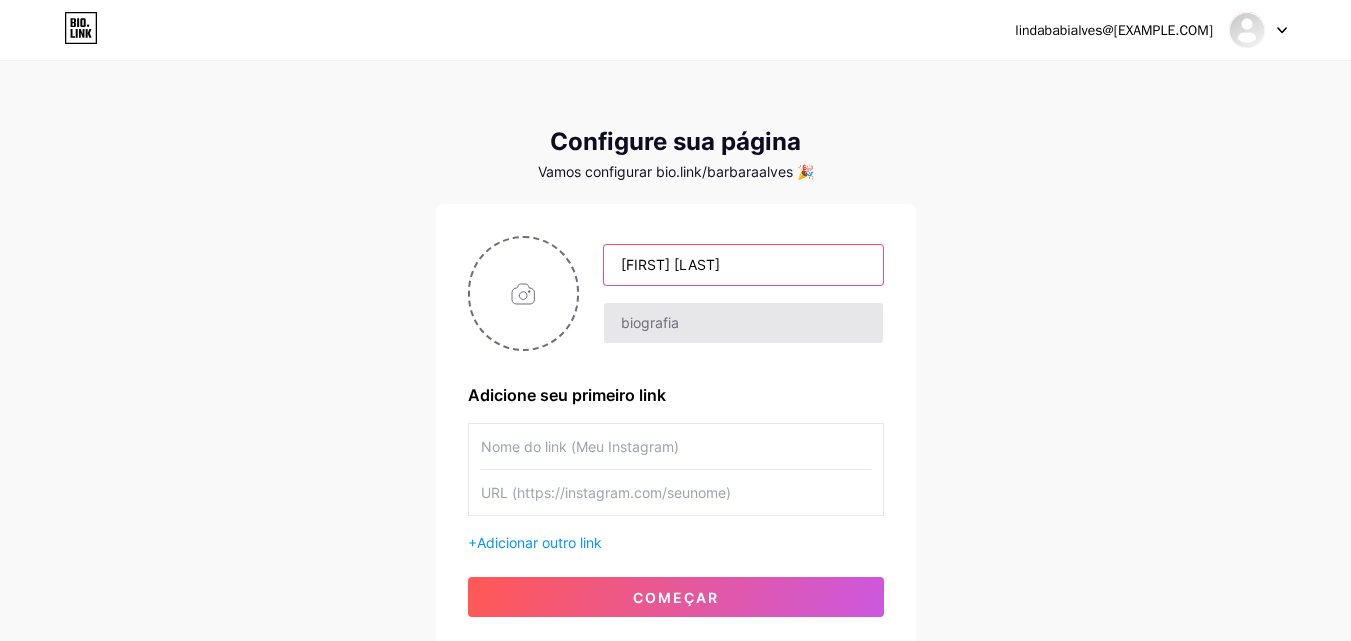 type on "[FIRST] [LAST]" 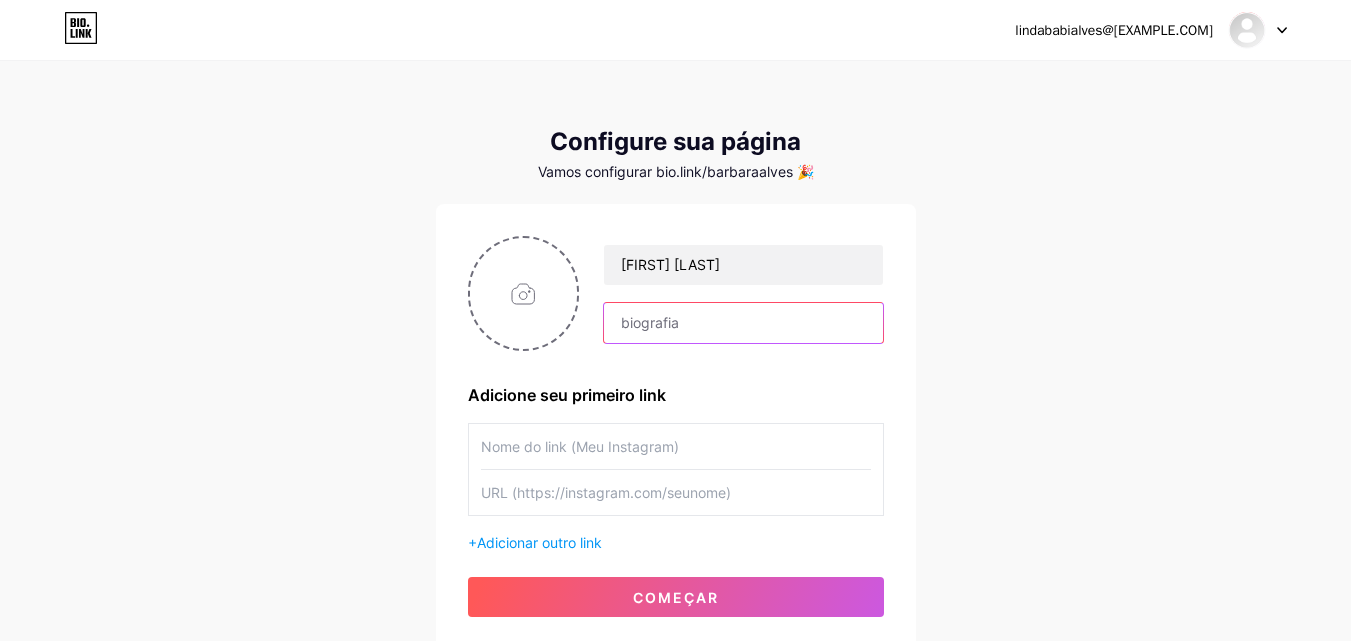 click at bounding box center (743, 323) 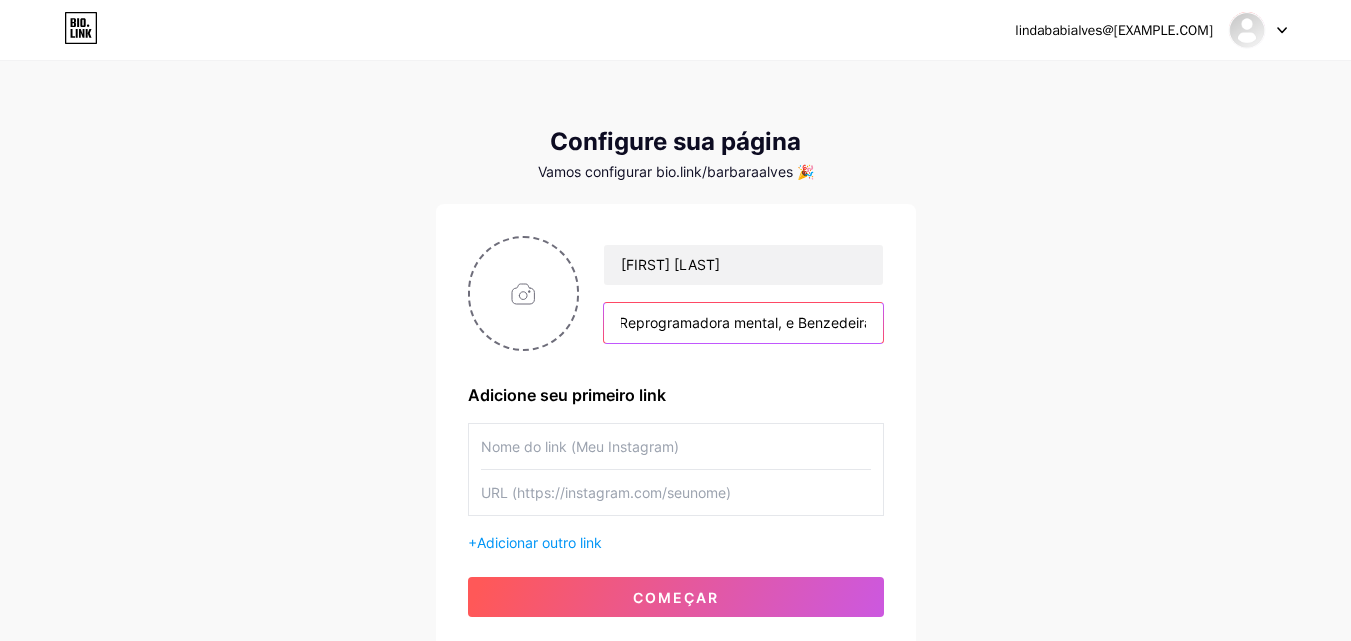 scroll, scrollTop: 0, scrollLeft: 84, axis: horizontal 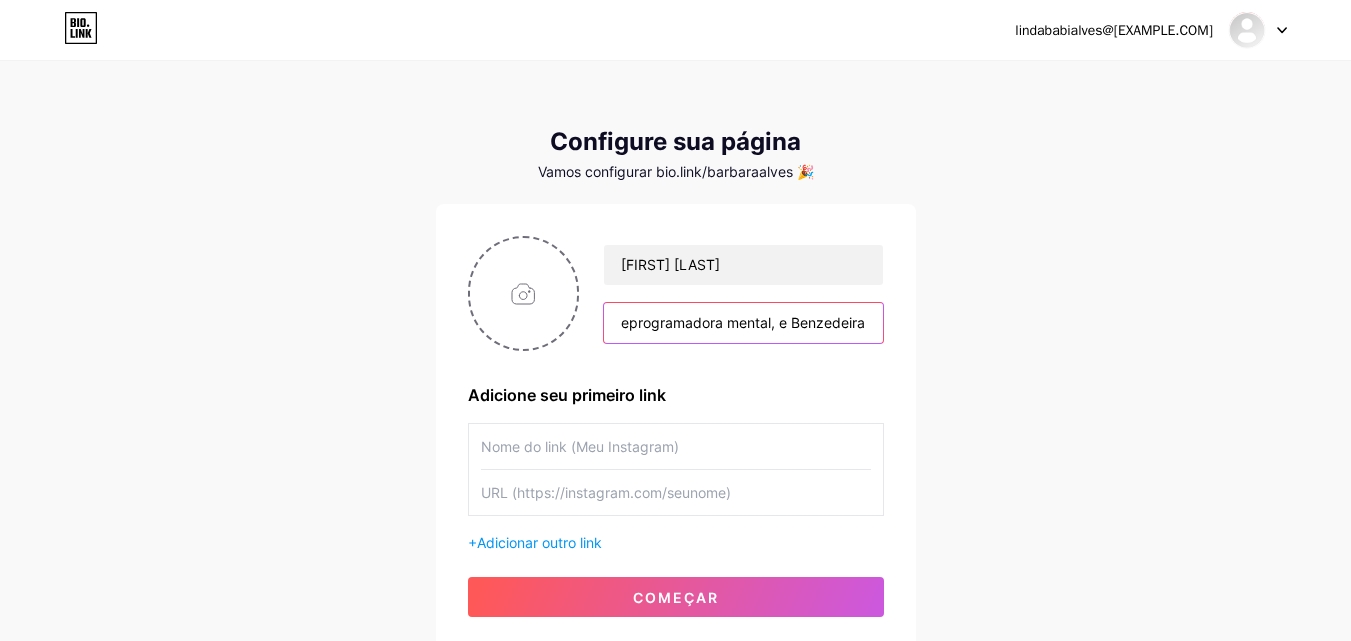 click on "Terapeuta, Reprogramadora mental, e Benzedeira" at bounding box center [743, 323] 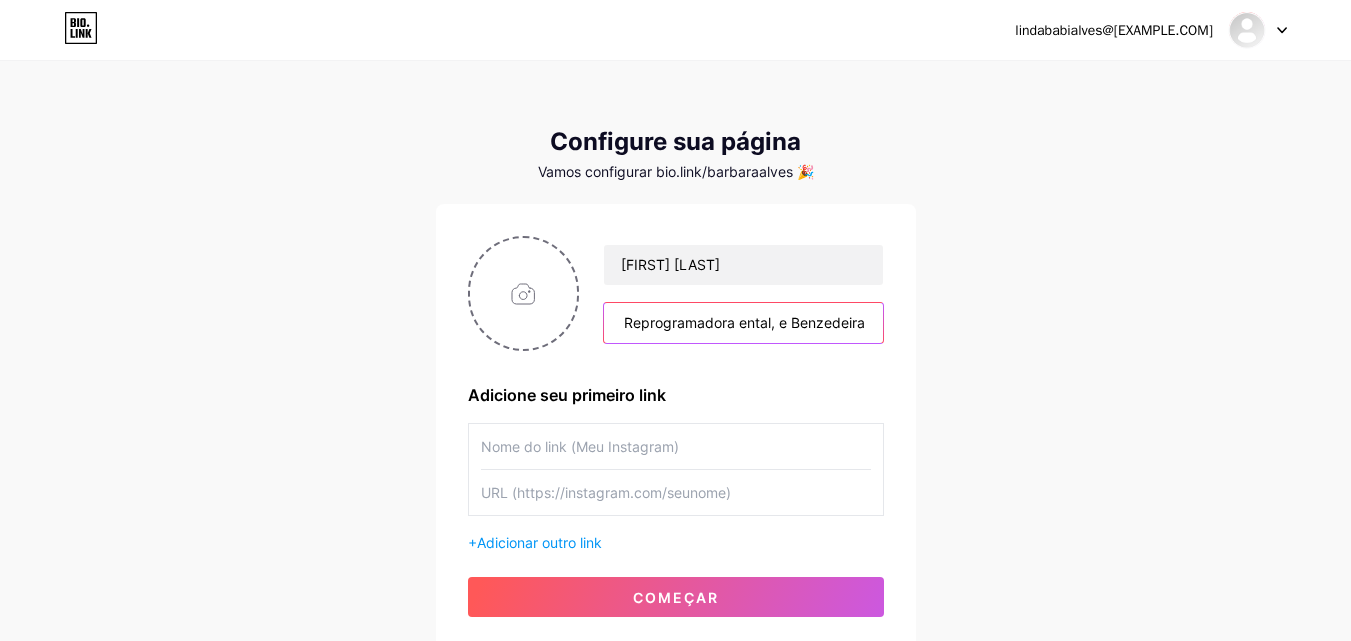 scroll, scrollTop: 0, scrollLeft: 72, axis: horizontal 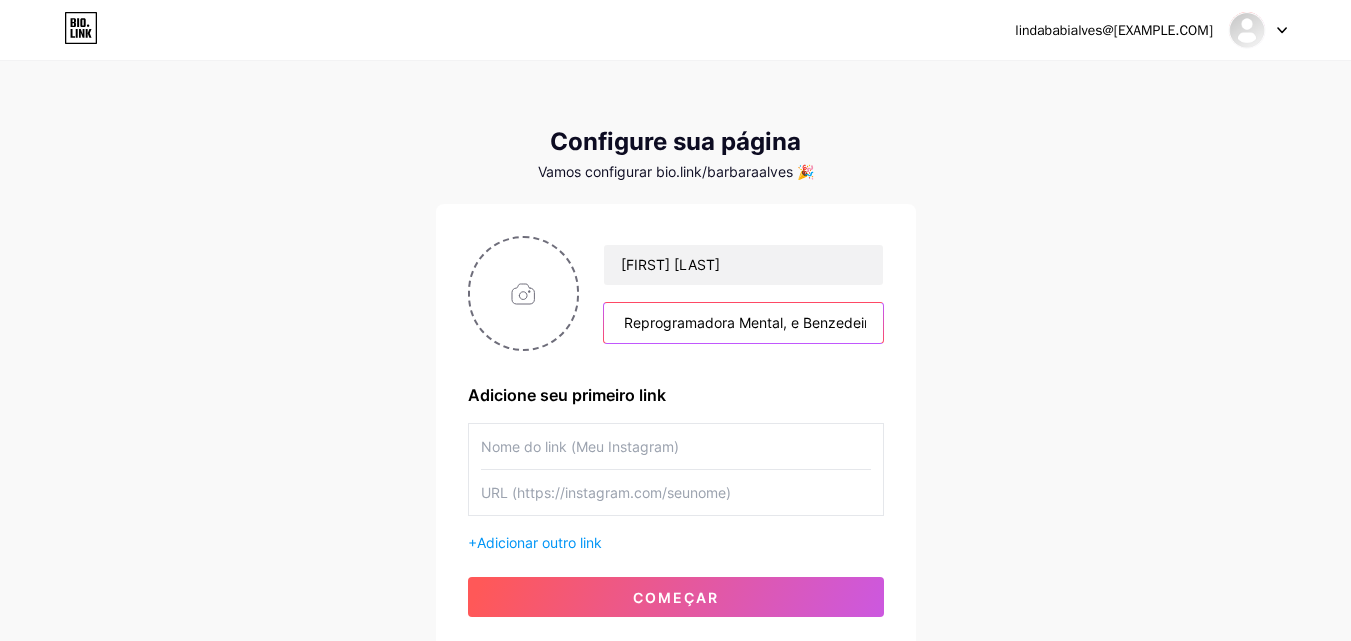 type on "Terapeuta, Reprogramadora Mental, e Benzedeira" 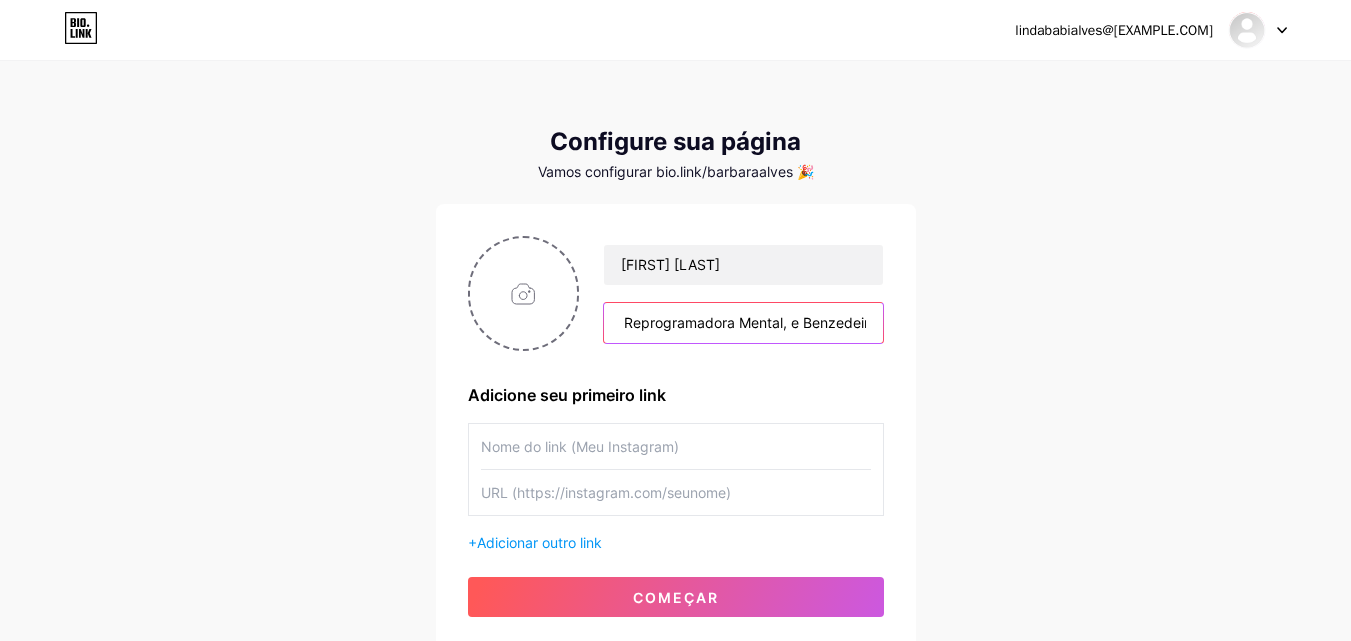 scroll, scrollTop: 0, scrollLeft: 0, axis: both 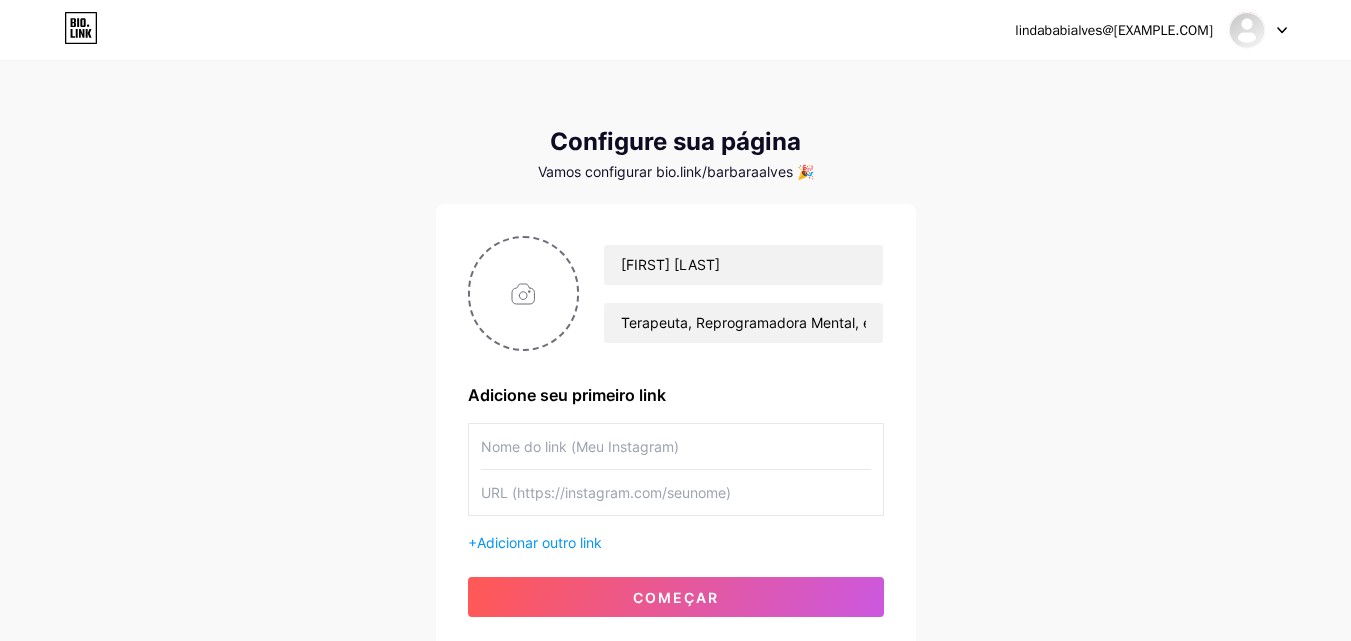 click at bounding box center [676, 492] 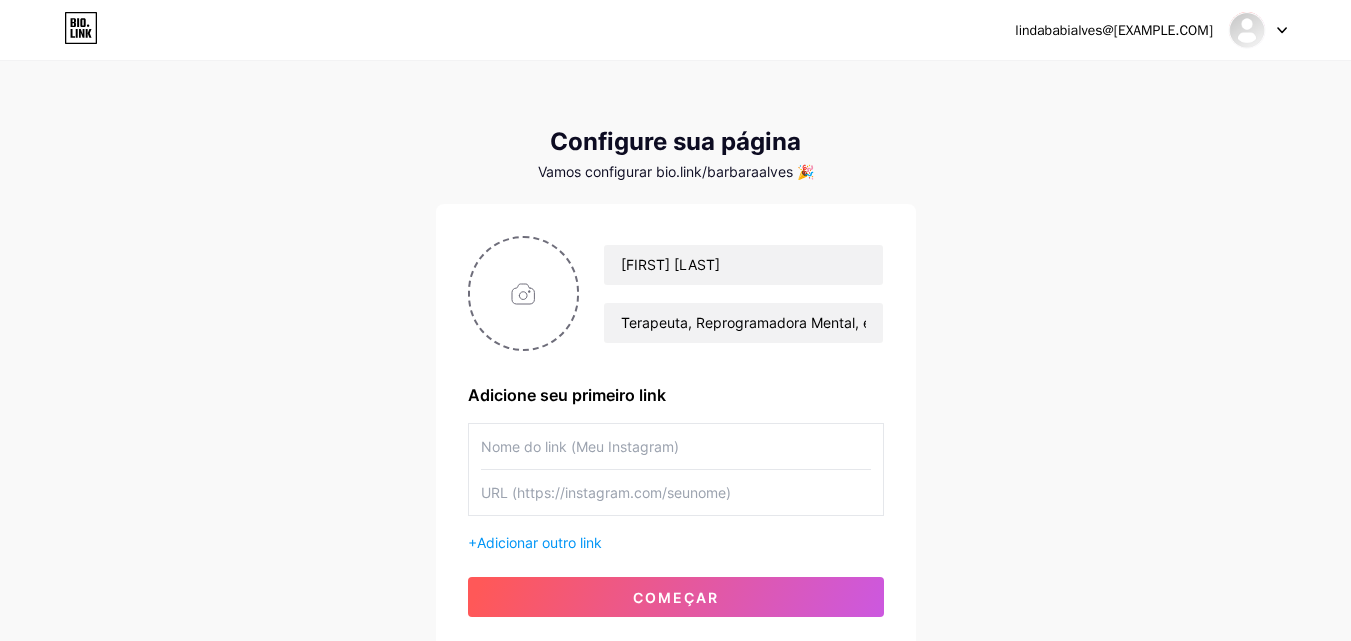 paste on "https://www.instagram.com/[USERNAME]?igsh=[HASH]" 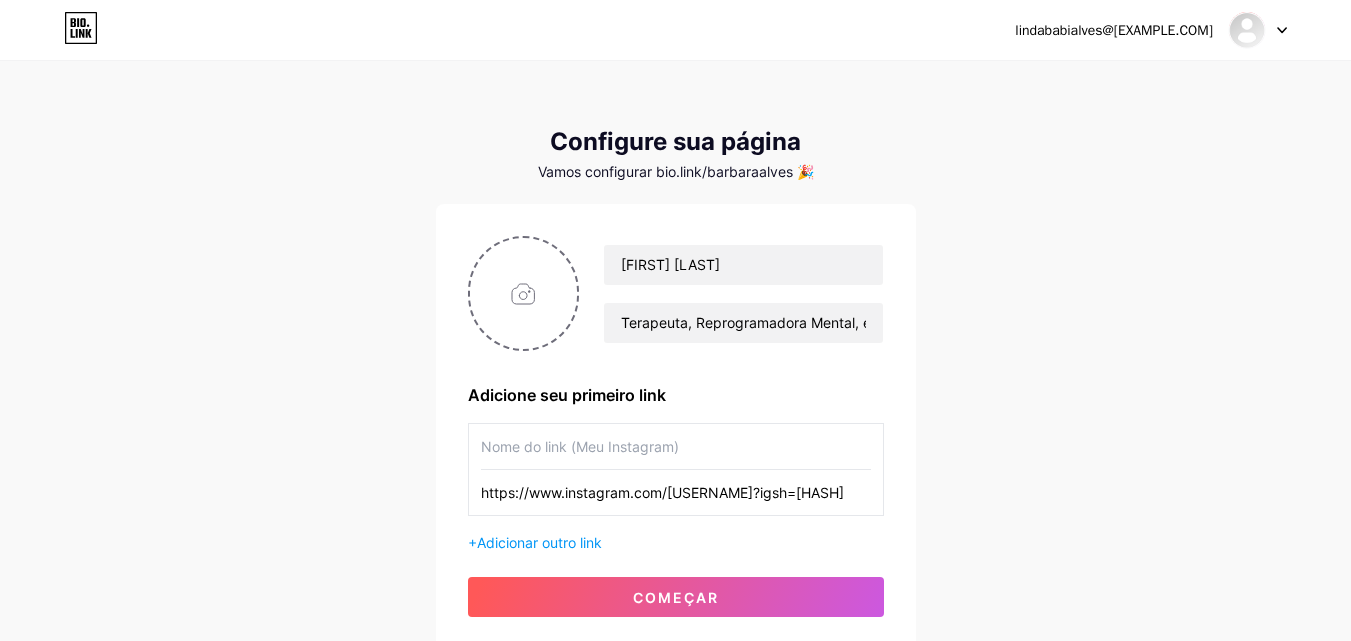 scroll, scrollTop: 0, scrollLeft: 89, axis: horizontal 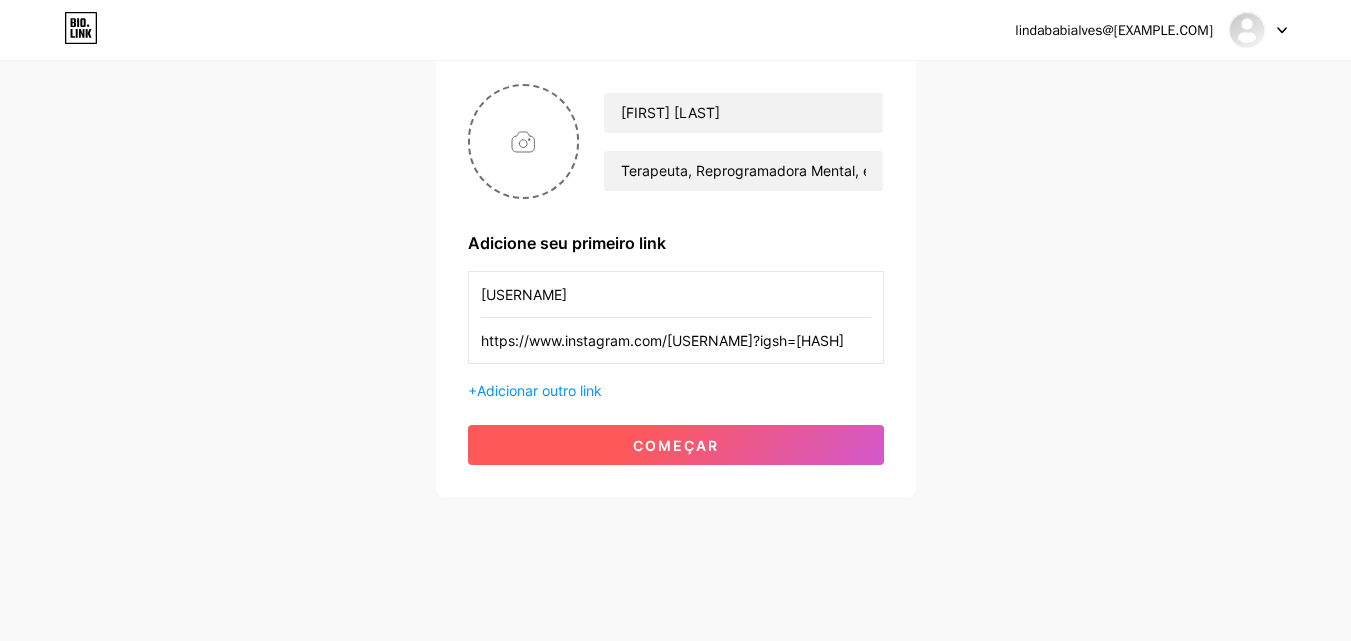 type on "[USERNAME]" 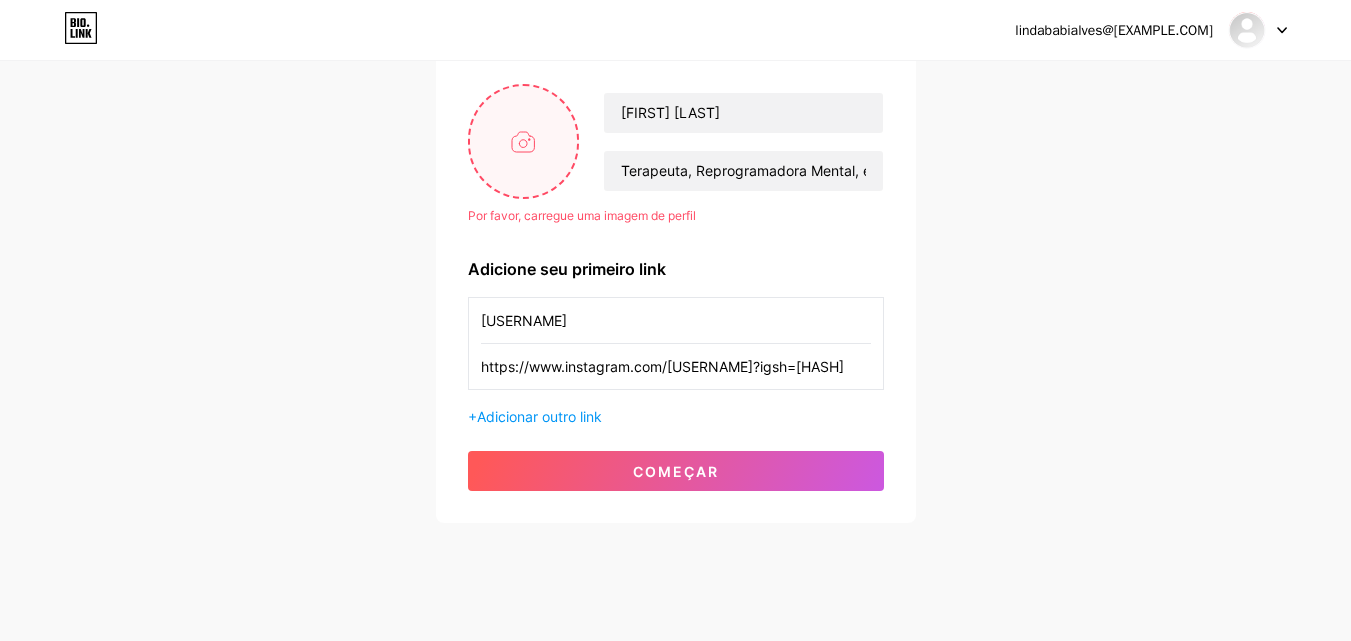 click at bounding box center (524, 141) 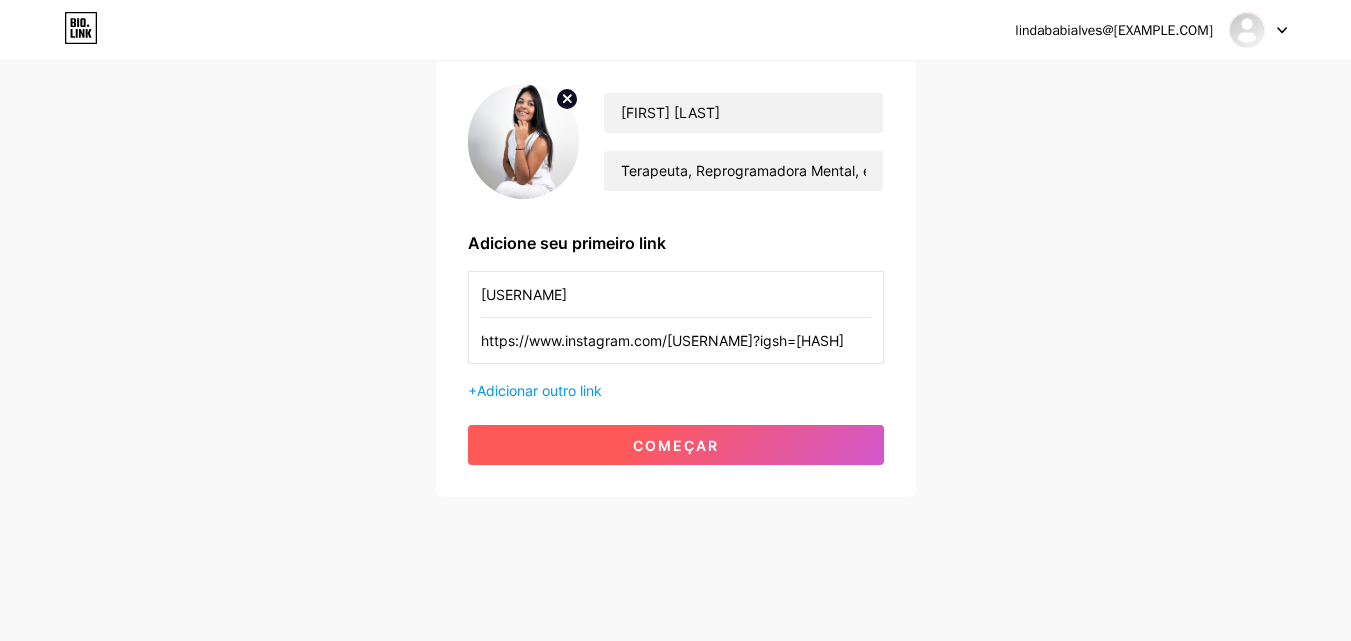 click on "começar" at bounding box center [676, 445] 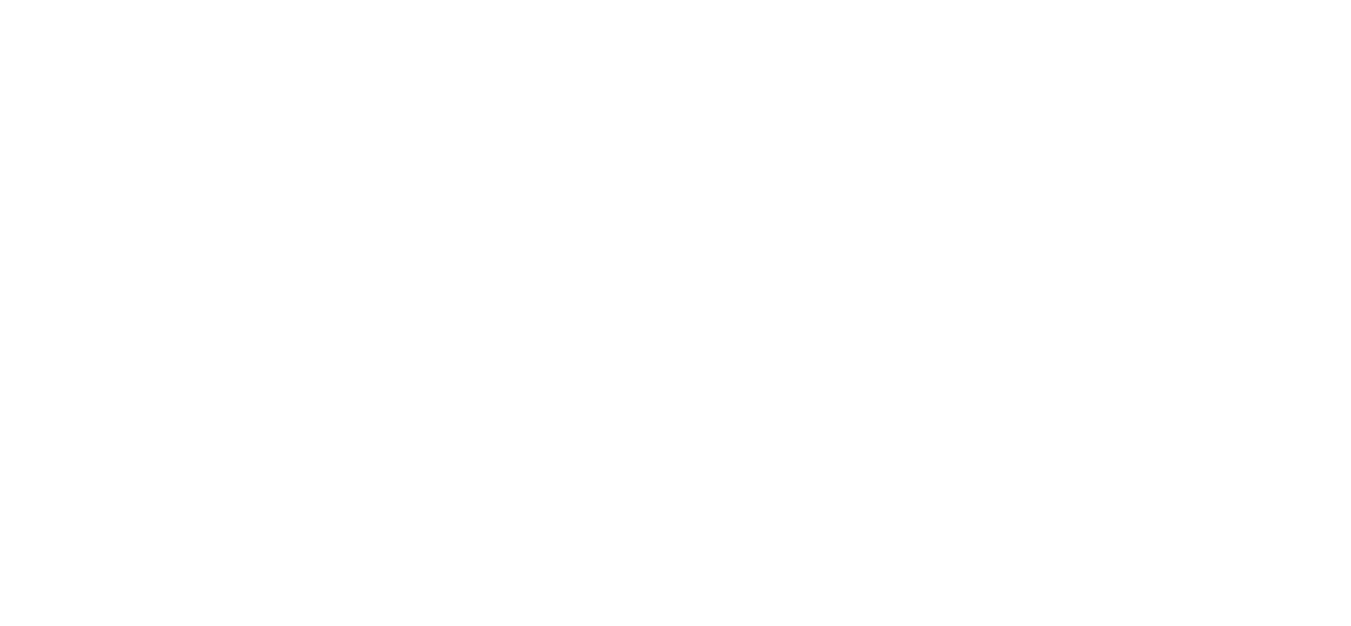 scroll, scrollTop: 0, scrollLeft: 0, axis: both 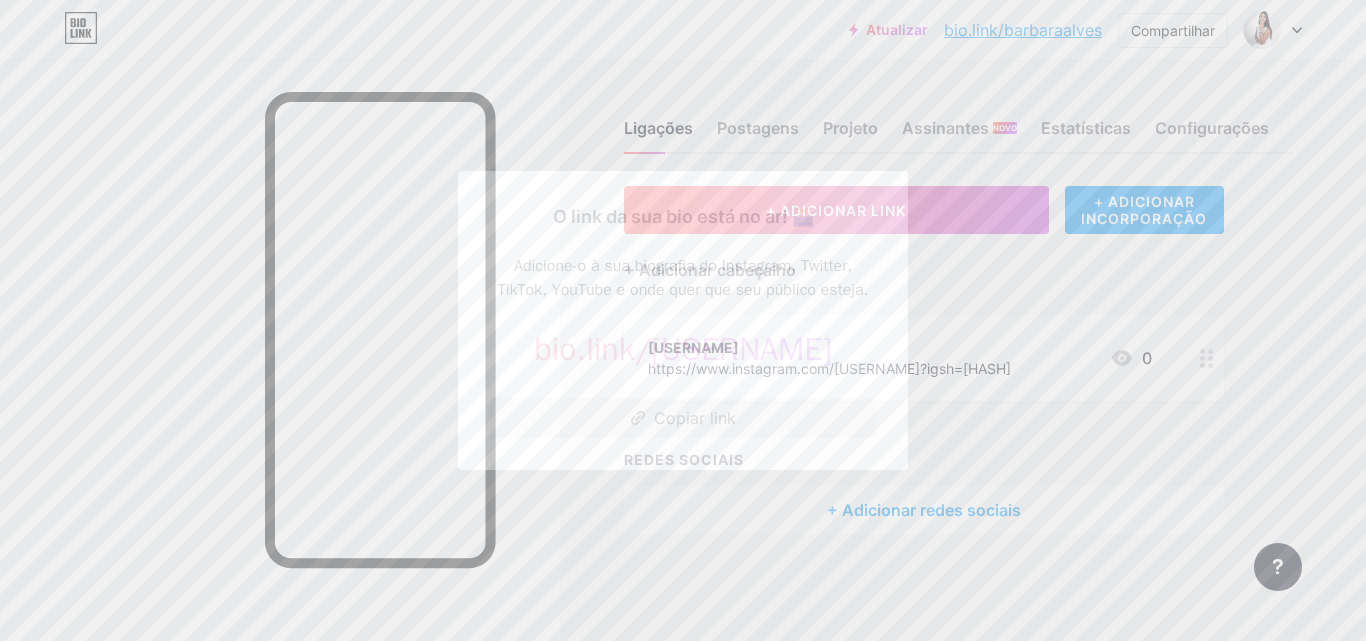 click 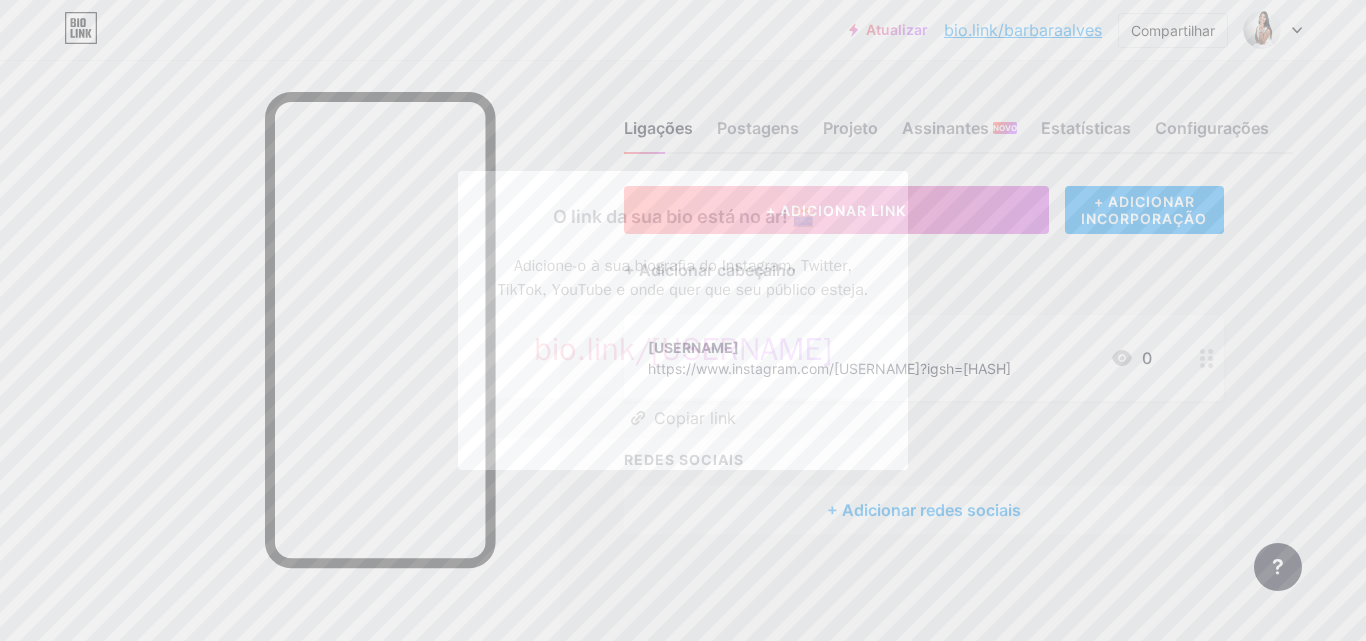drag, startPoint x: 530, startPoint y: 347, endPoint x: 845, endPoint y: 352, distance: 315.03967 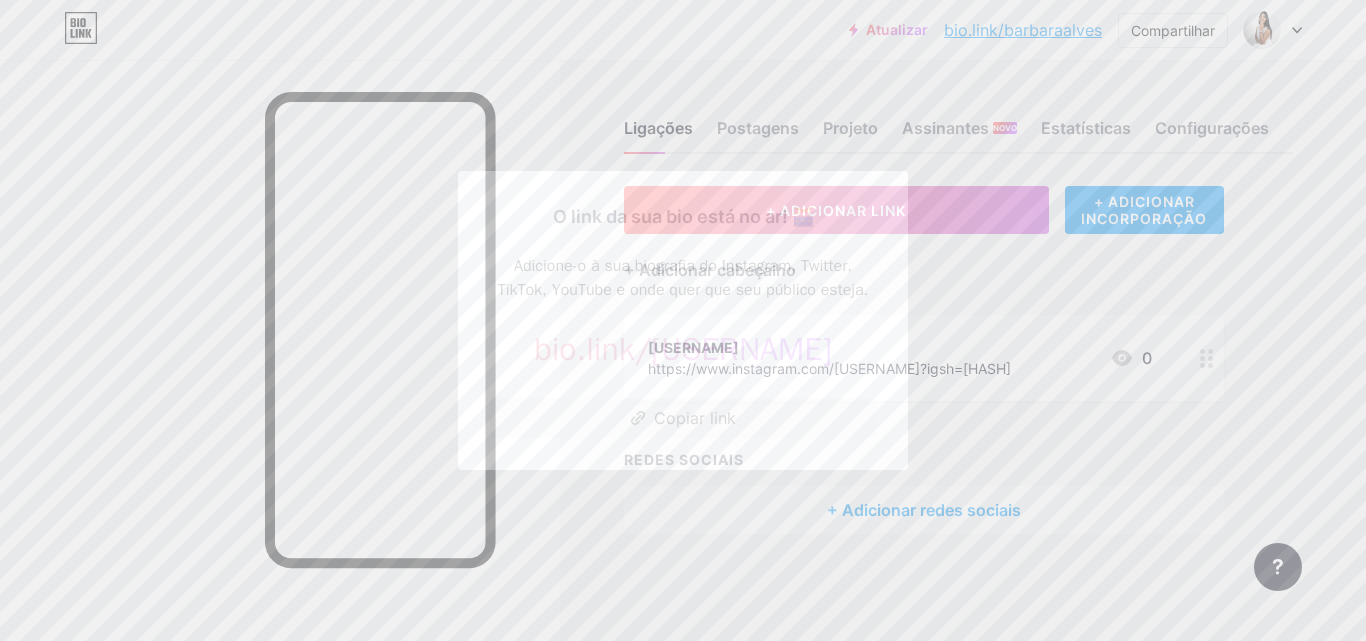 copy on "bio.link/  barbaraalves" 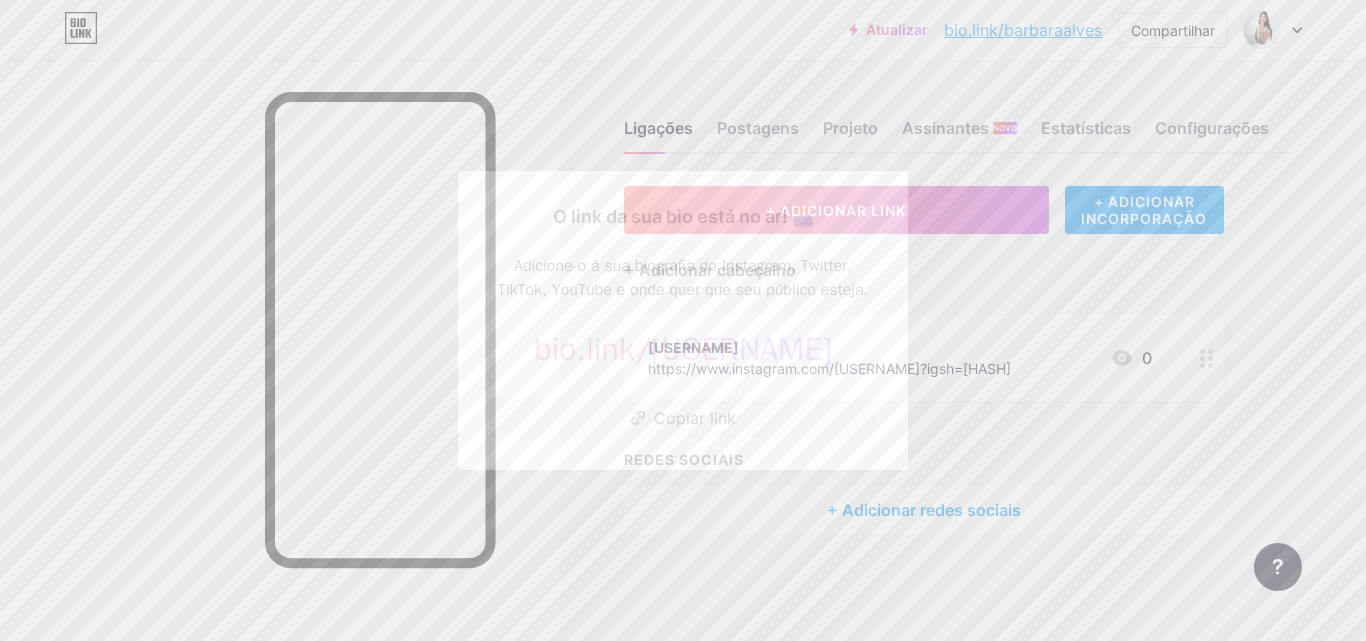 click at bounding box center [683, 320] 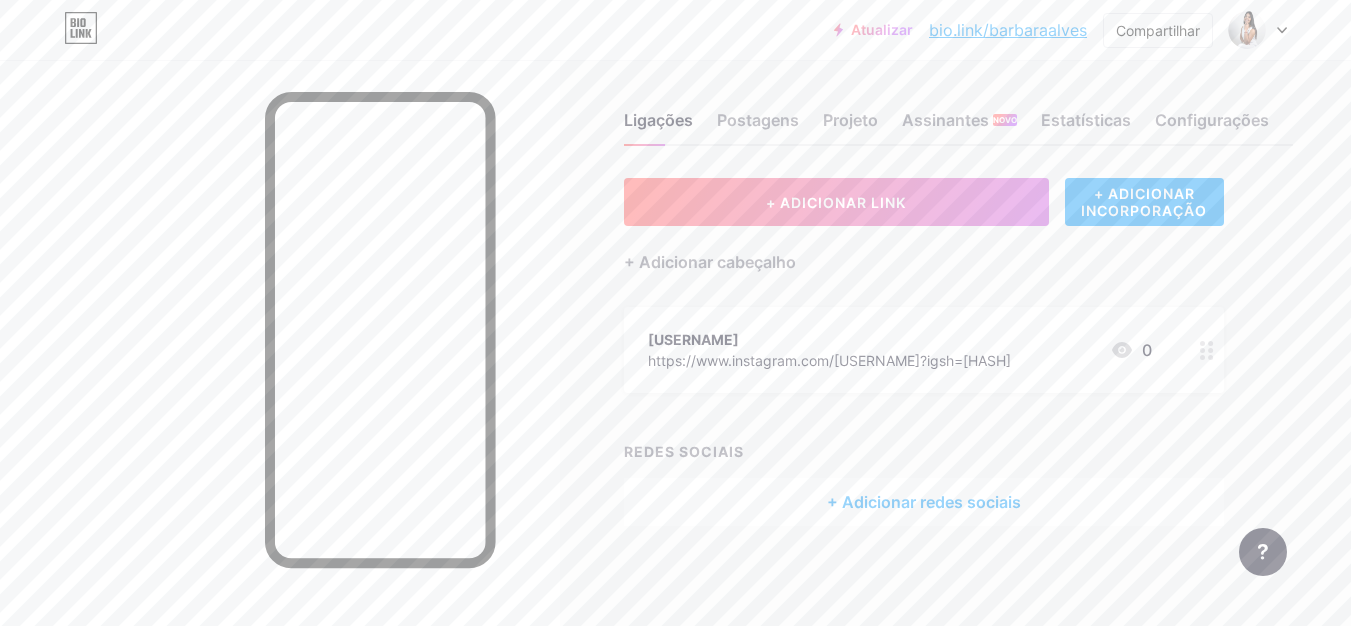 scroll, scrollTop: 15, scrollLeft: 0, axis: vertical 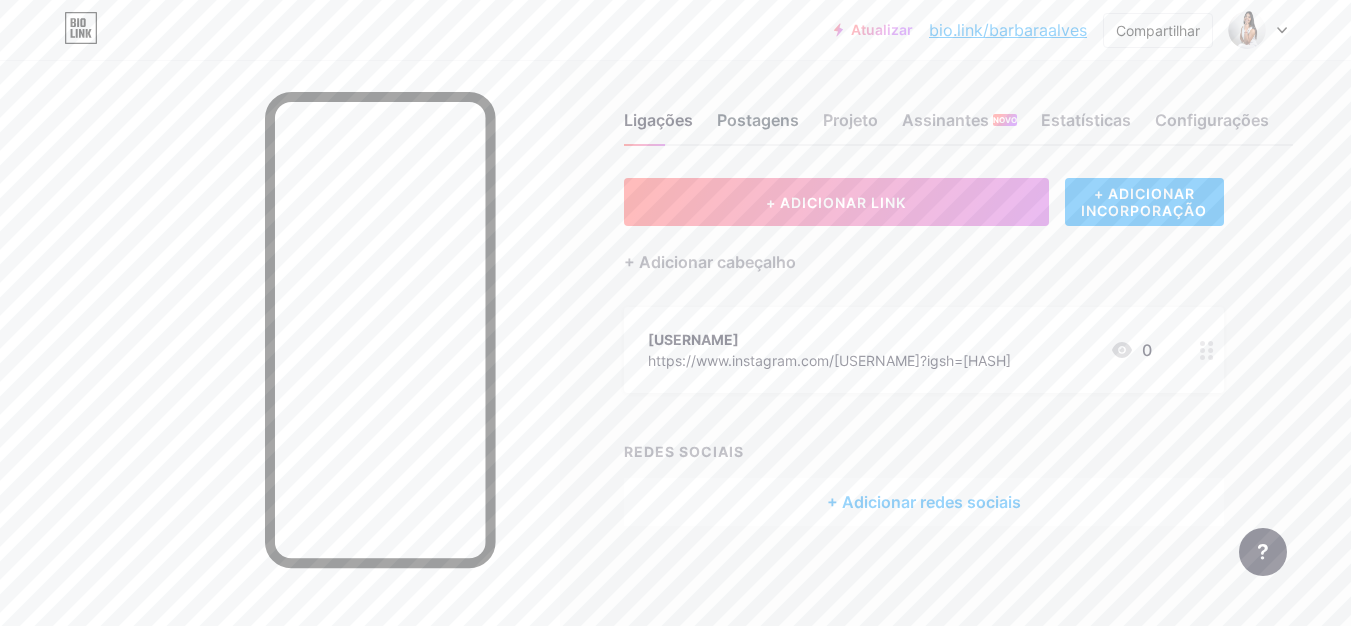 click on "Postagens" at bounding box center (758, 120) 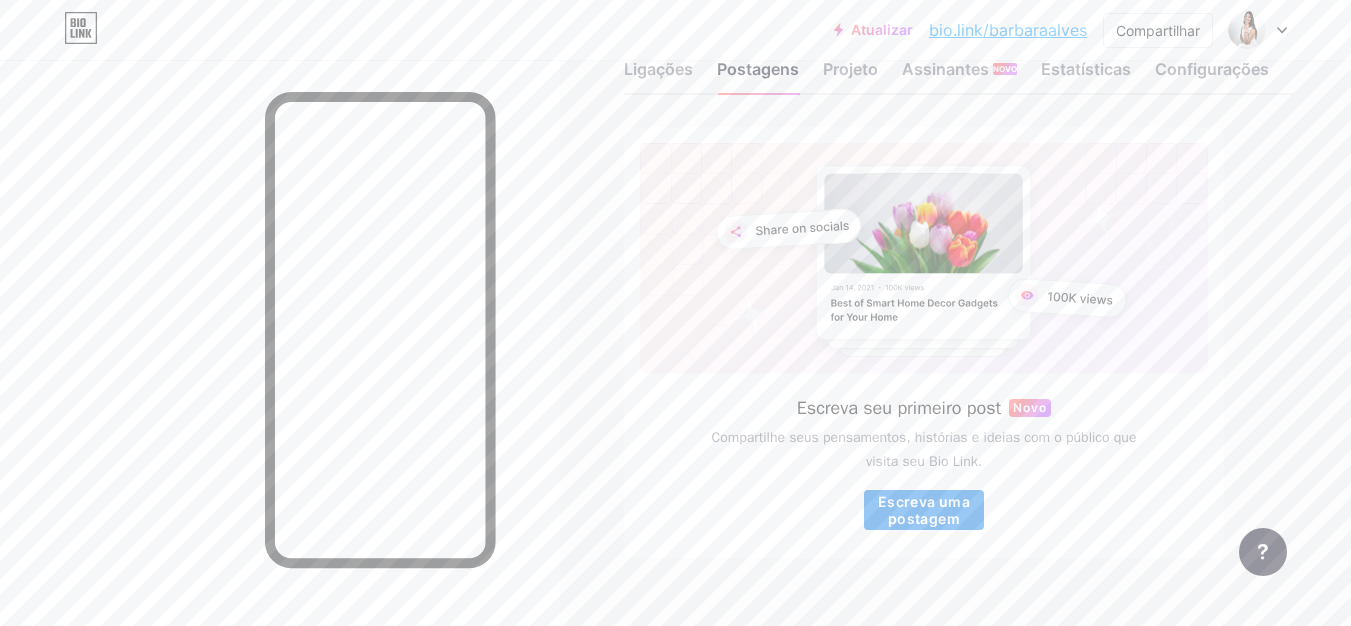 scroll, scrollTop: 91, scrollLeft: 0, axis: vertical 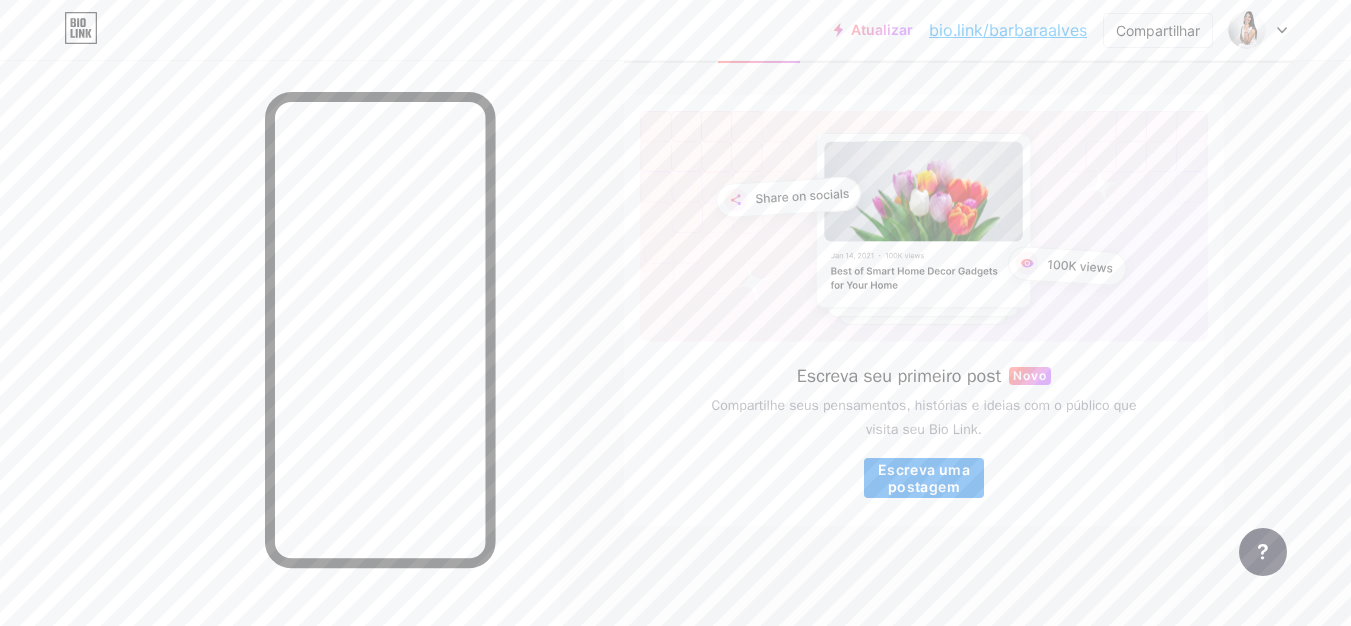 click on "Escreva uma postagem" at bounding box center (924, 478) 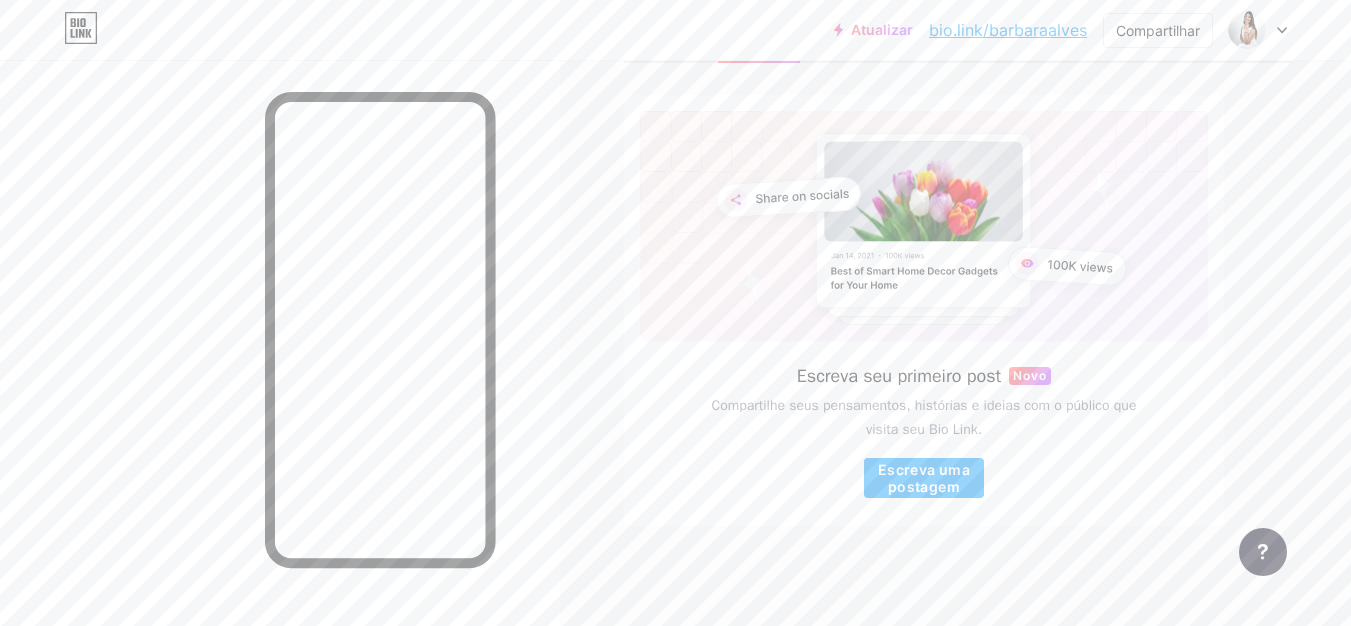 scroll, scrollTop: 0, scrollLeft: 0, axis: both 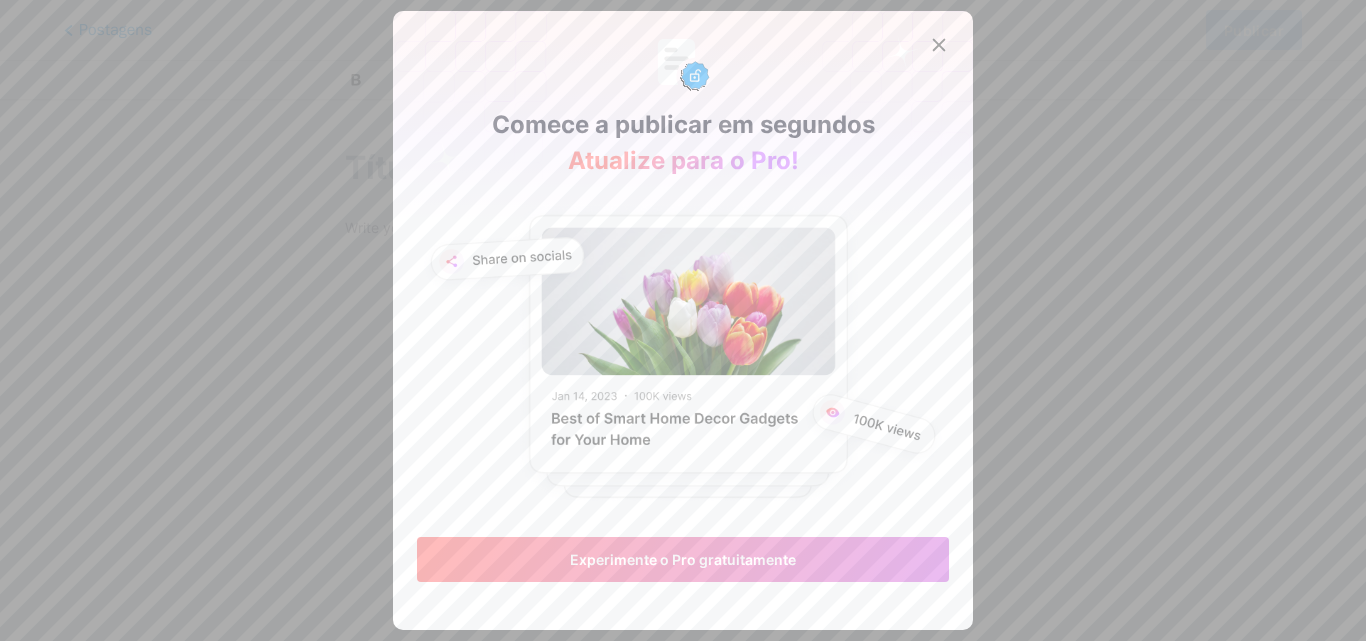 click 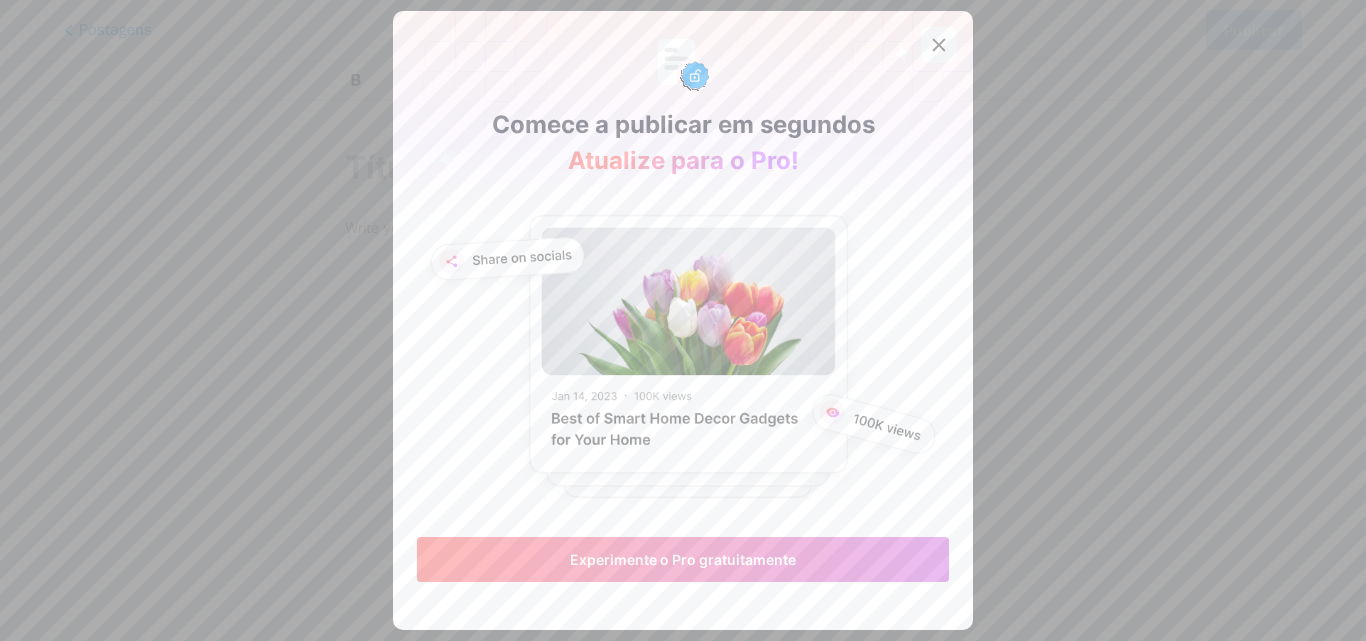 click at bounding box center [939, 45] 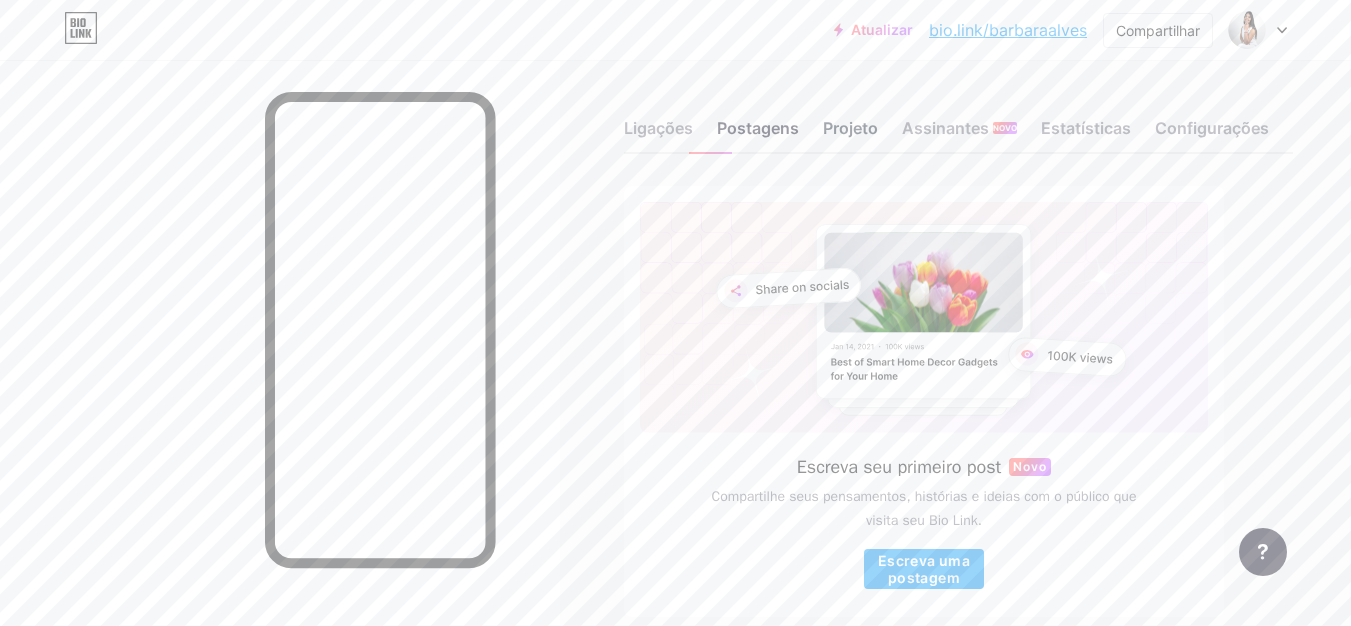 click on "Projeto" at bounding box center [850, 134] 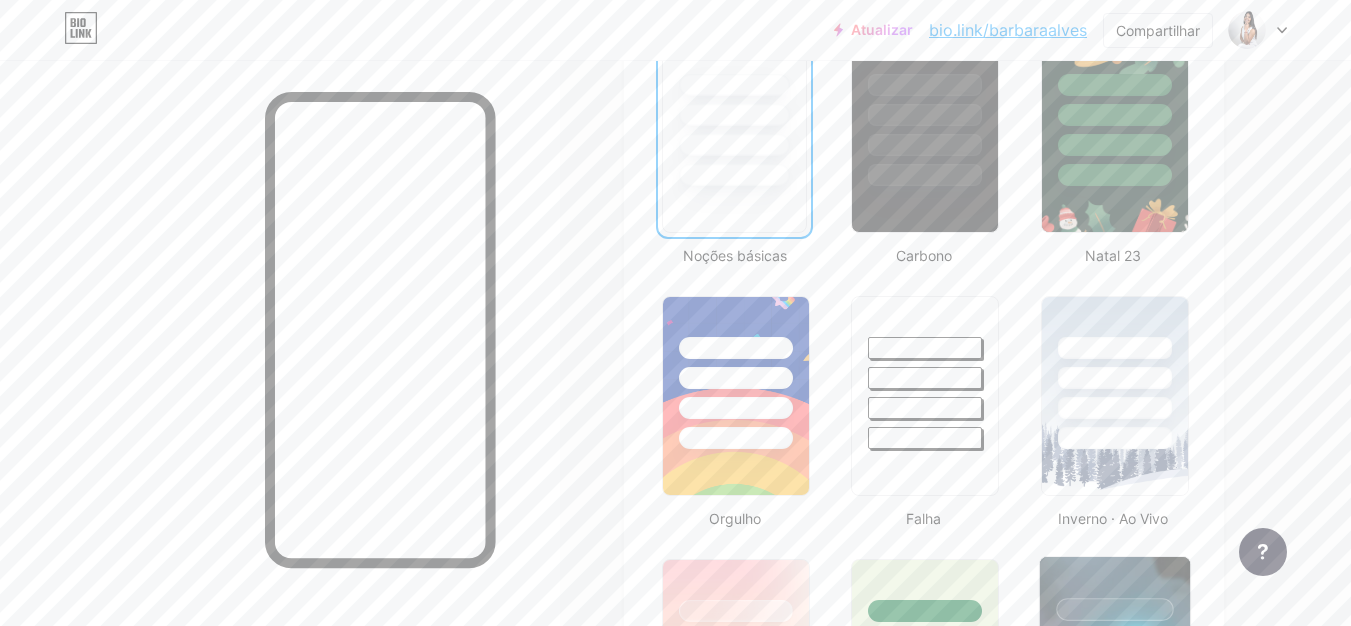 scroll, scrollTop: 800, scrollLeft: 0, axis: vertical 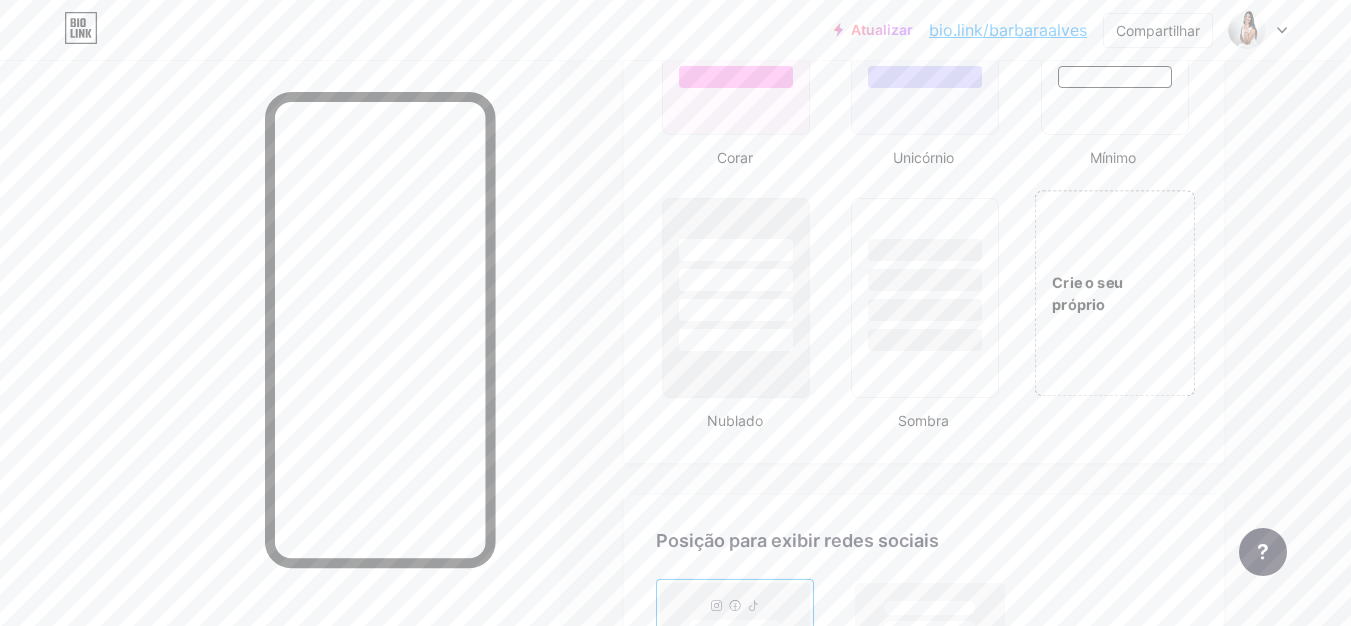 click on "Crie o seu próprio" at bounding box center (1114, 293) 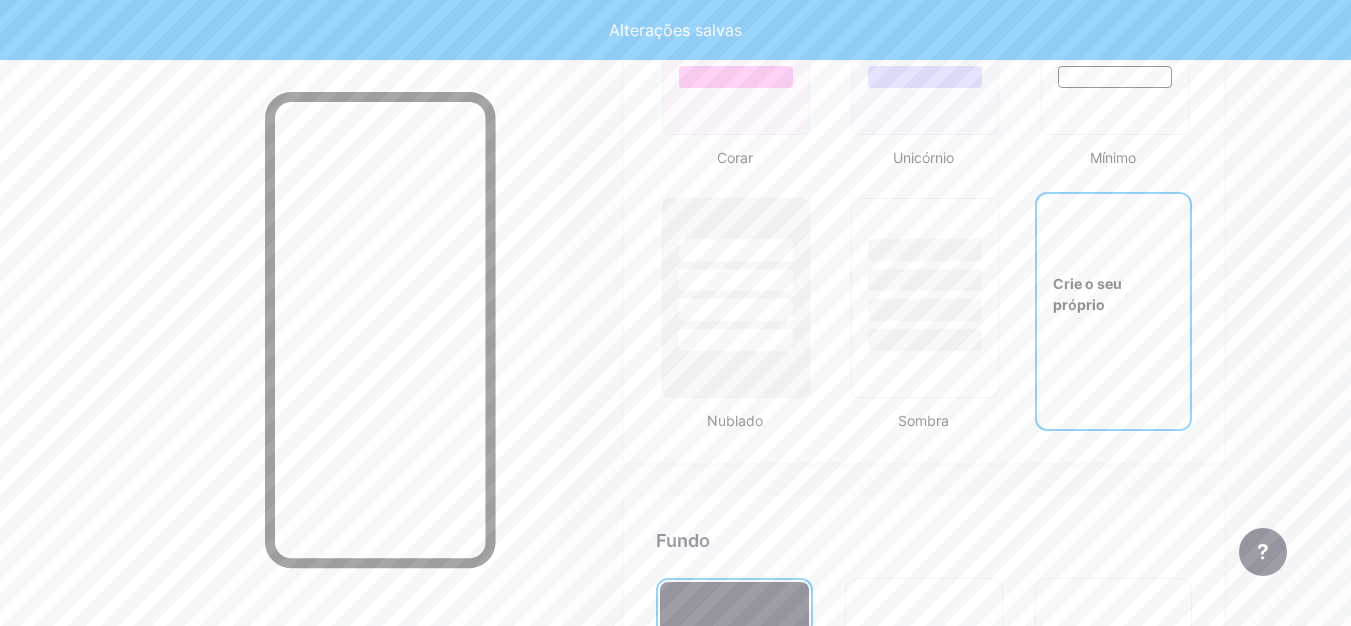 type on "#ffffff" 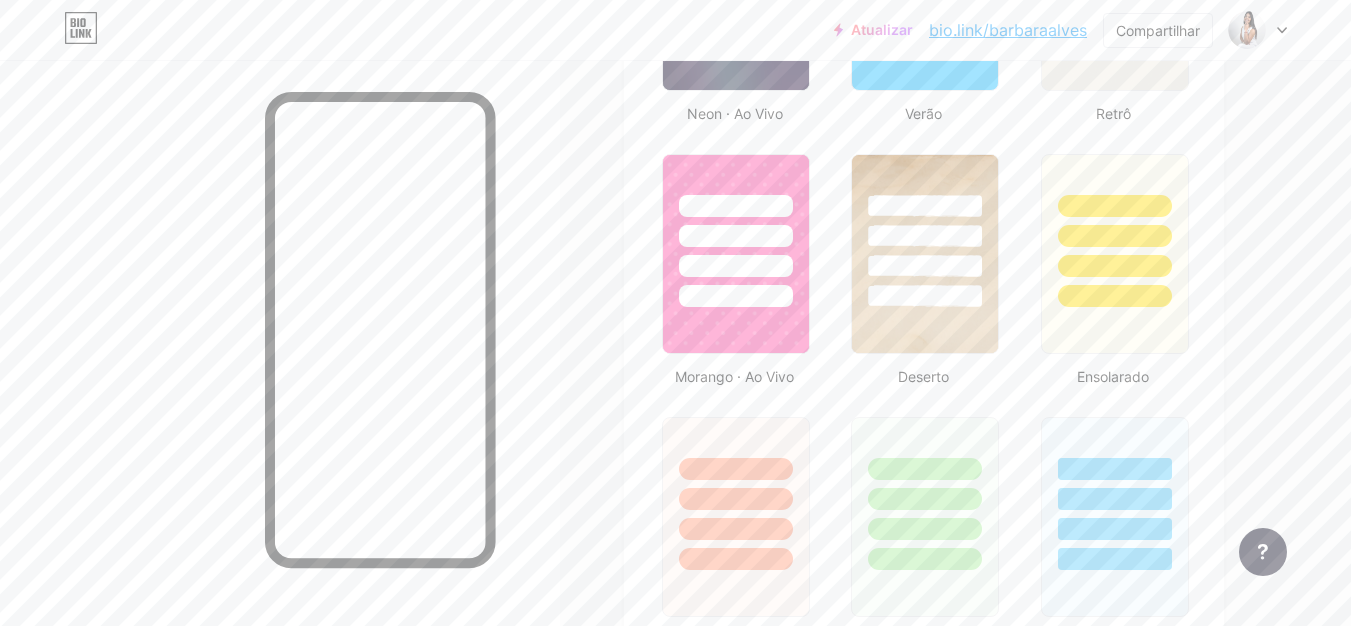 scroll, scrollTop: 1489, scrollLeft: 0, axis: vertical 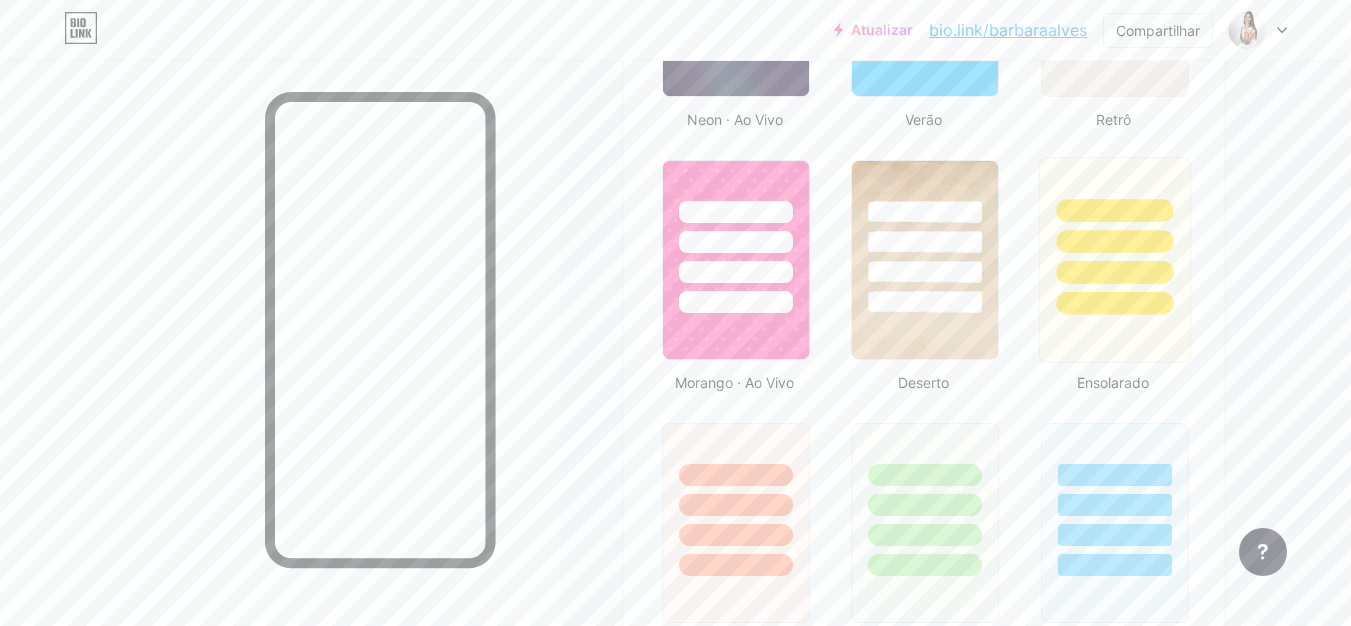 click at bounding box center [1114, 303] 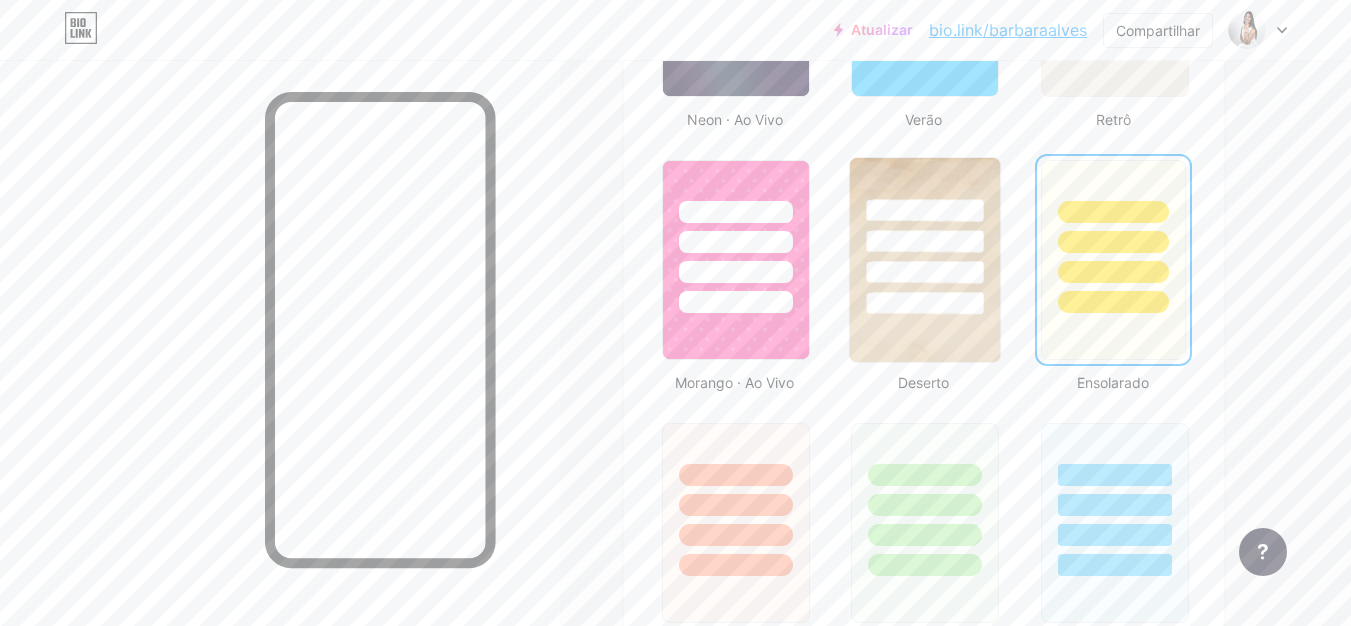 click at bounding box center (925, 236) 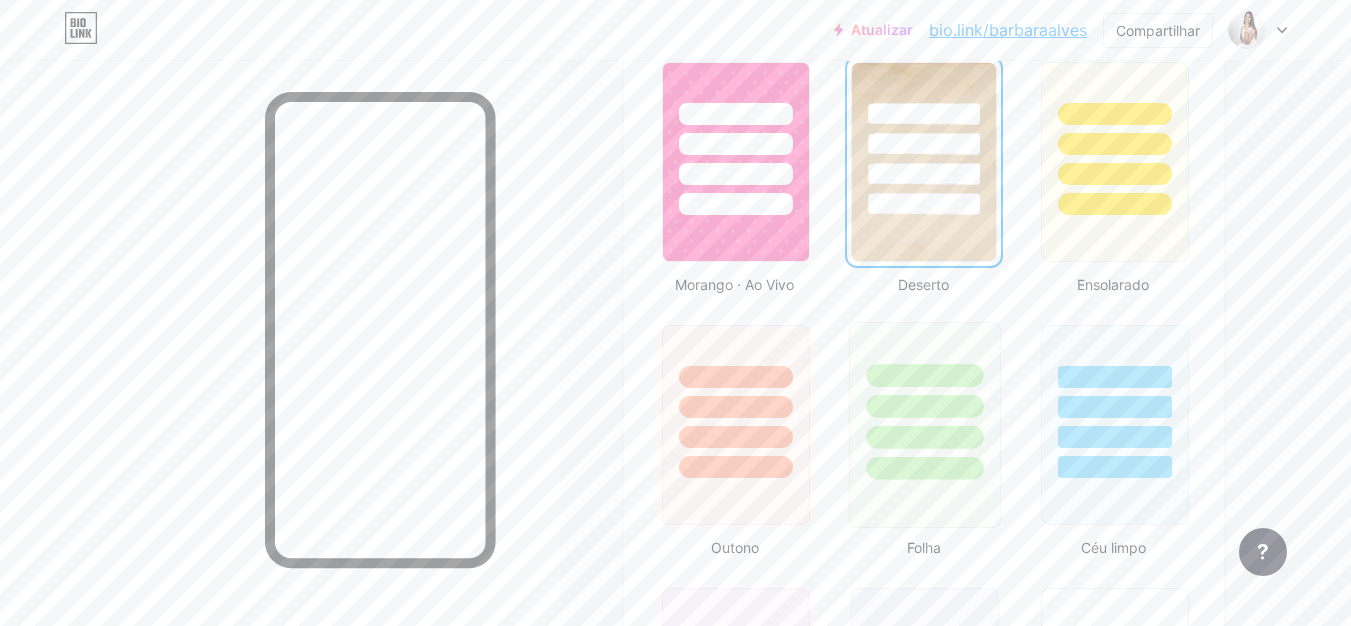 scroll, scrollTop: 1589, scrollLeft: 0, axis: vertical 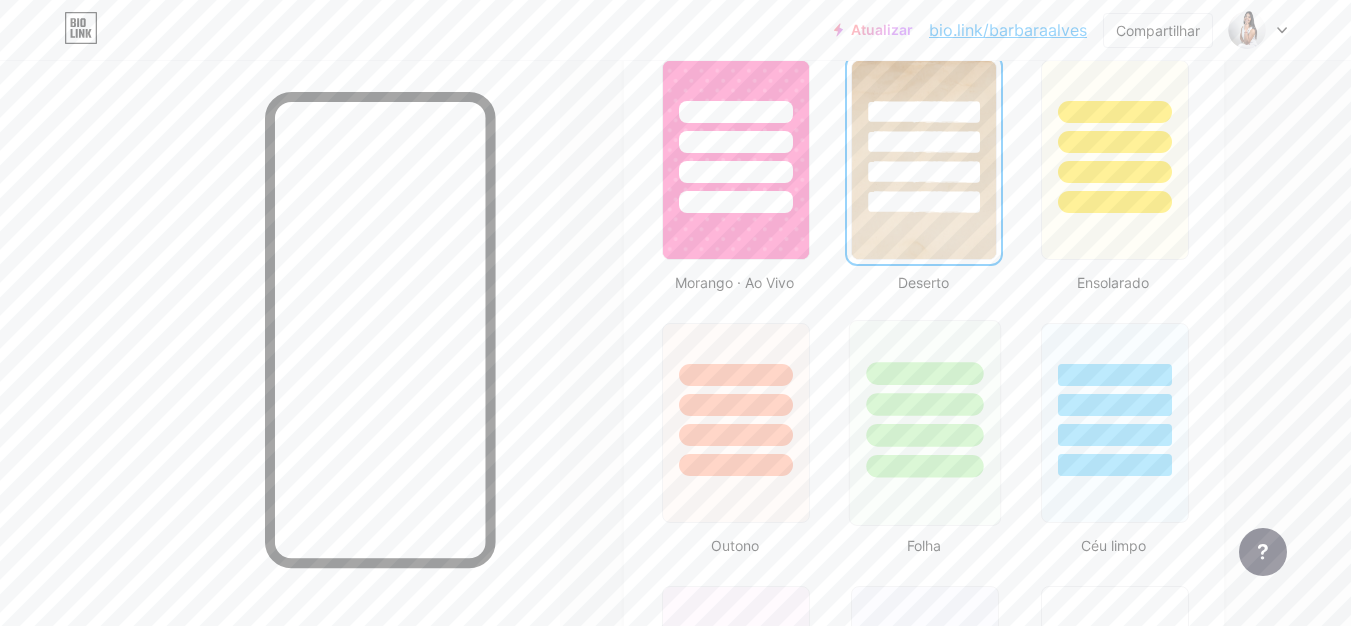click at bounding box center [925, 435] 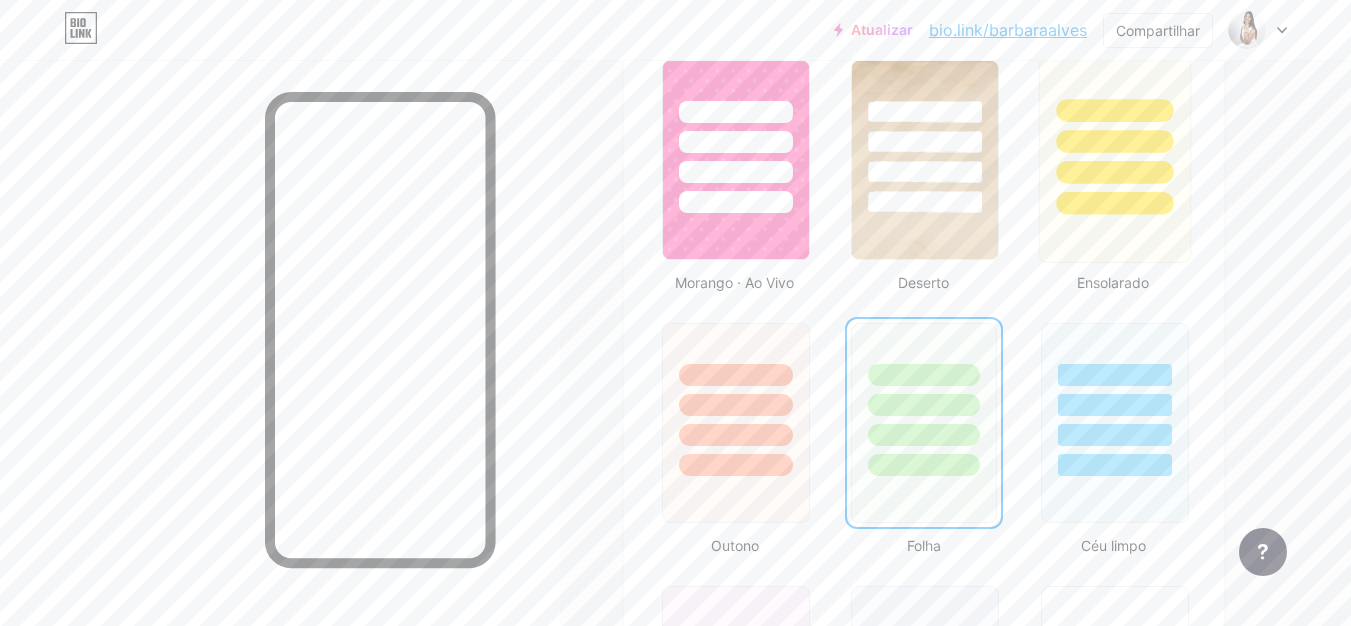 click at bounding box center [1114, 141] 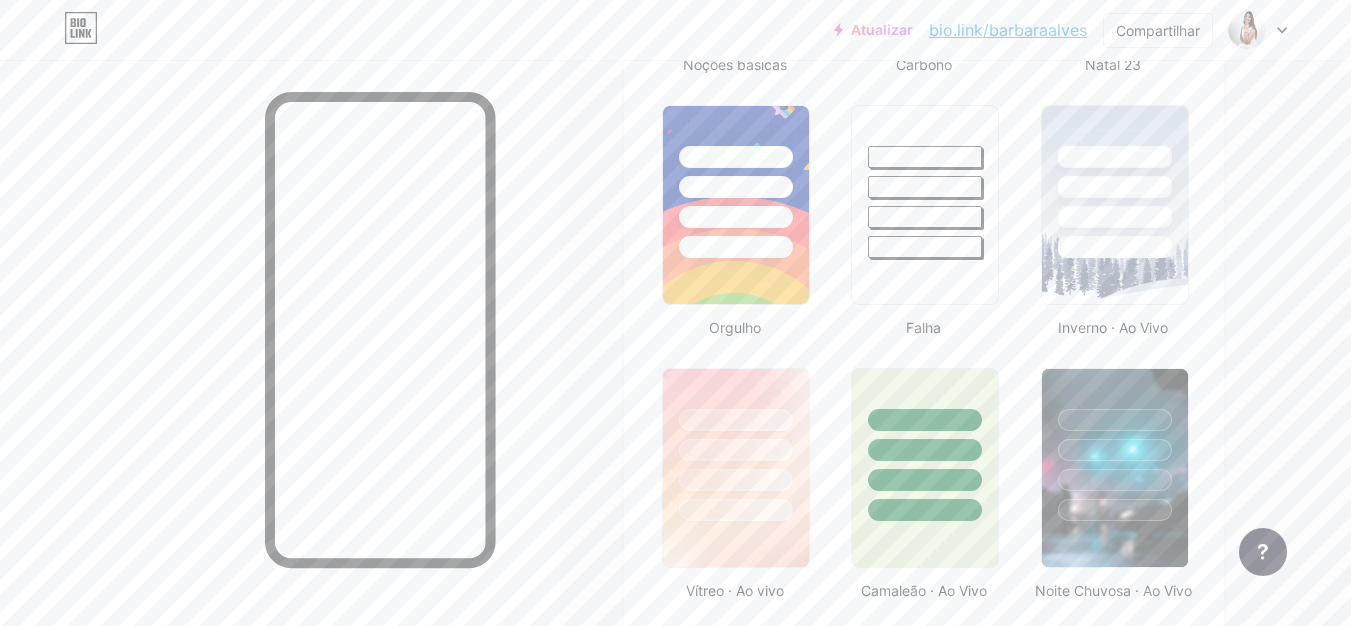 scroll, scrollTop: 789, scrollLeft: 0, axis: vertical 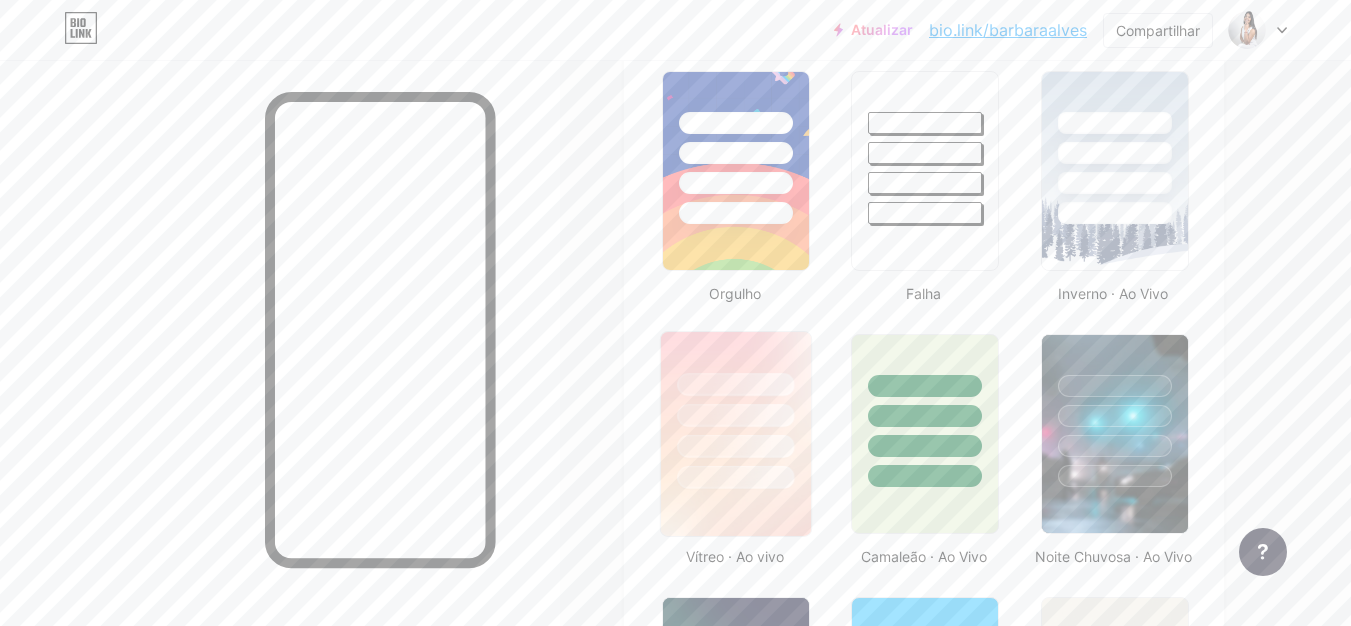 click at bounding box center [736, 434] 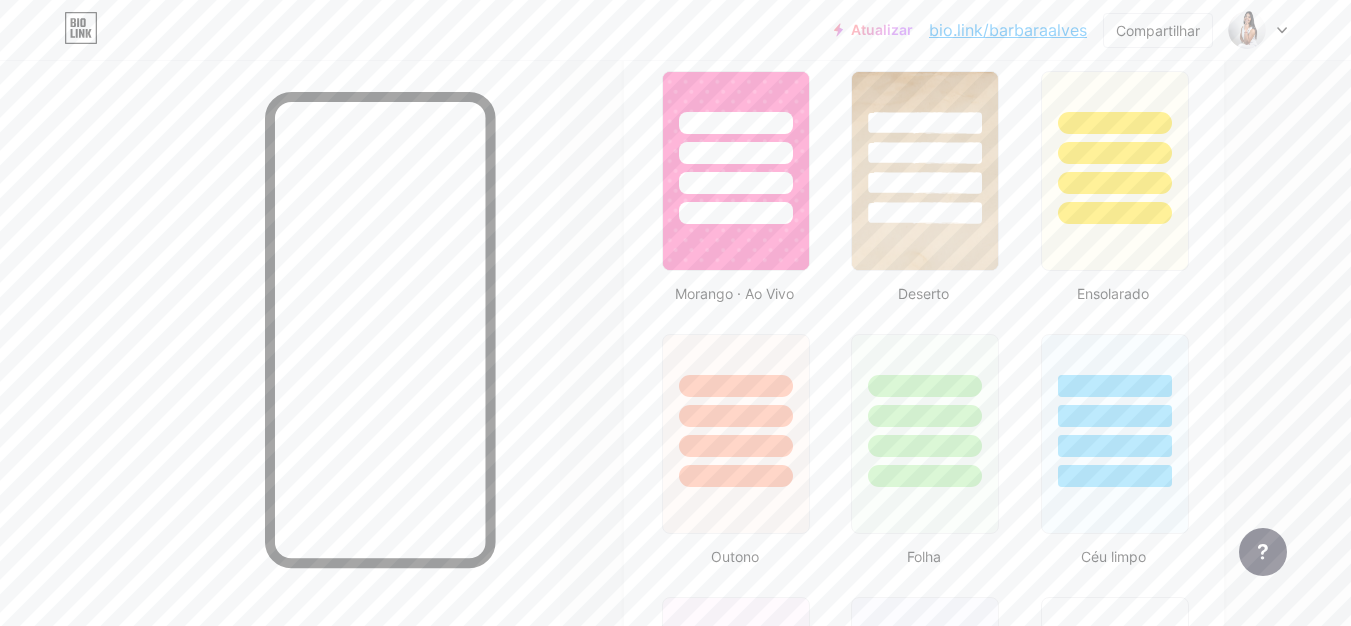 scroll, scrollTop: 1589, scrollLeft: 0, axis: vertical 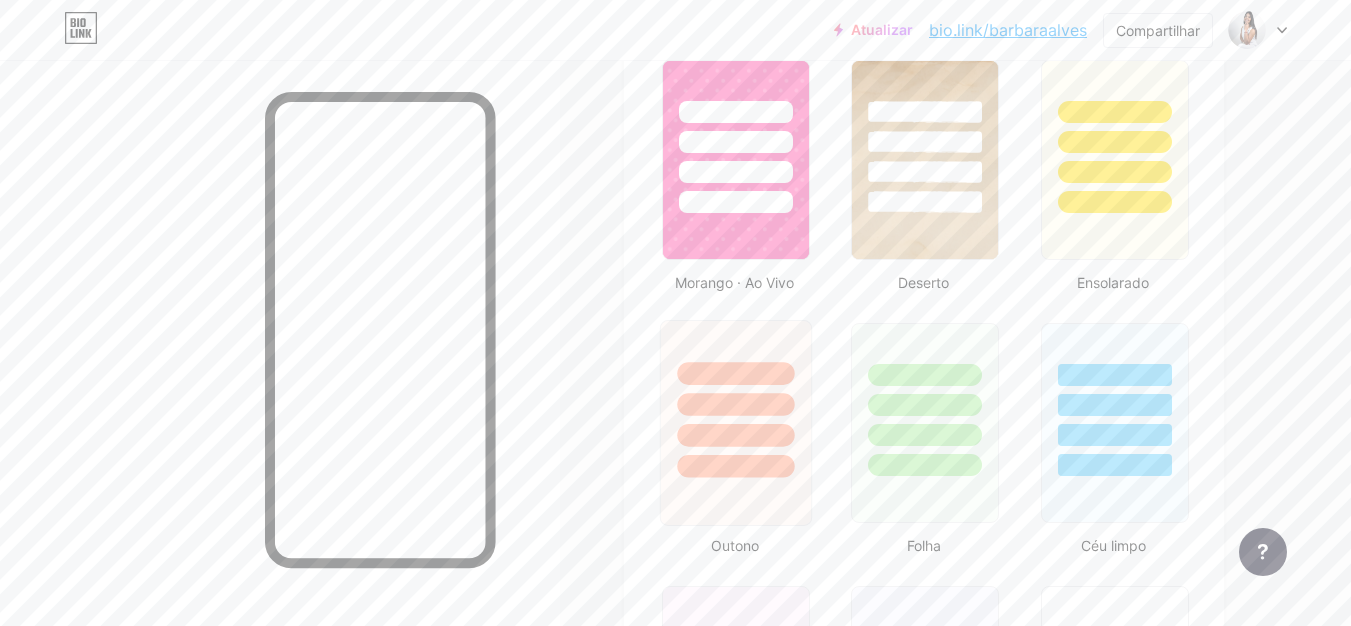 click at bounding box center [736, 399] 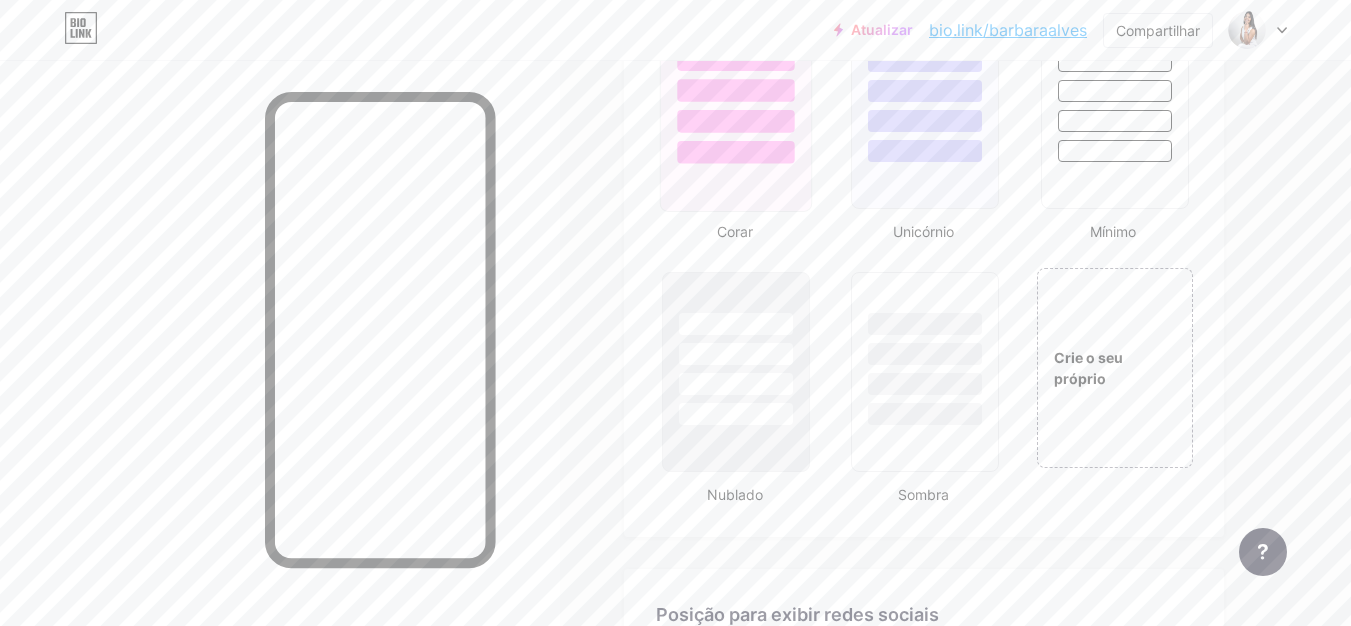 scroll, scrollTop: 2189, scrollLeft: 0, axis: vertical 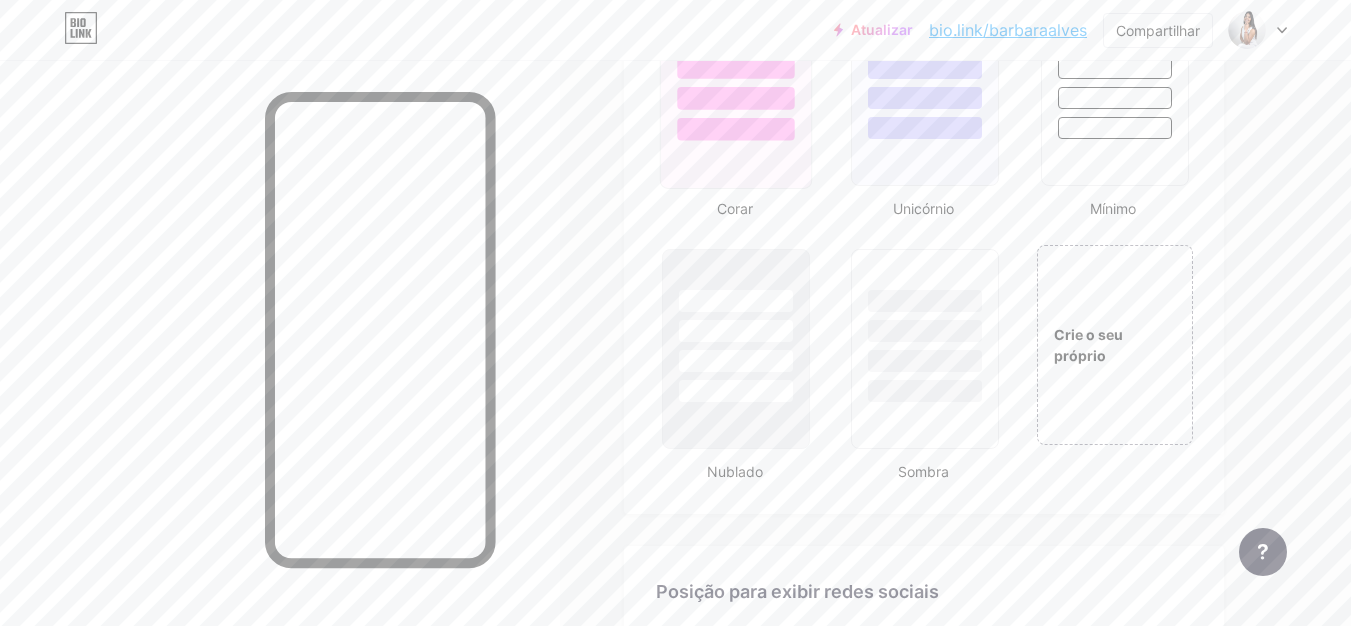 click at bounding box center [736, 86] 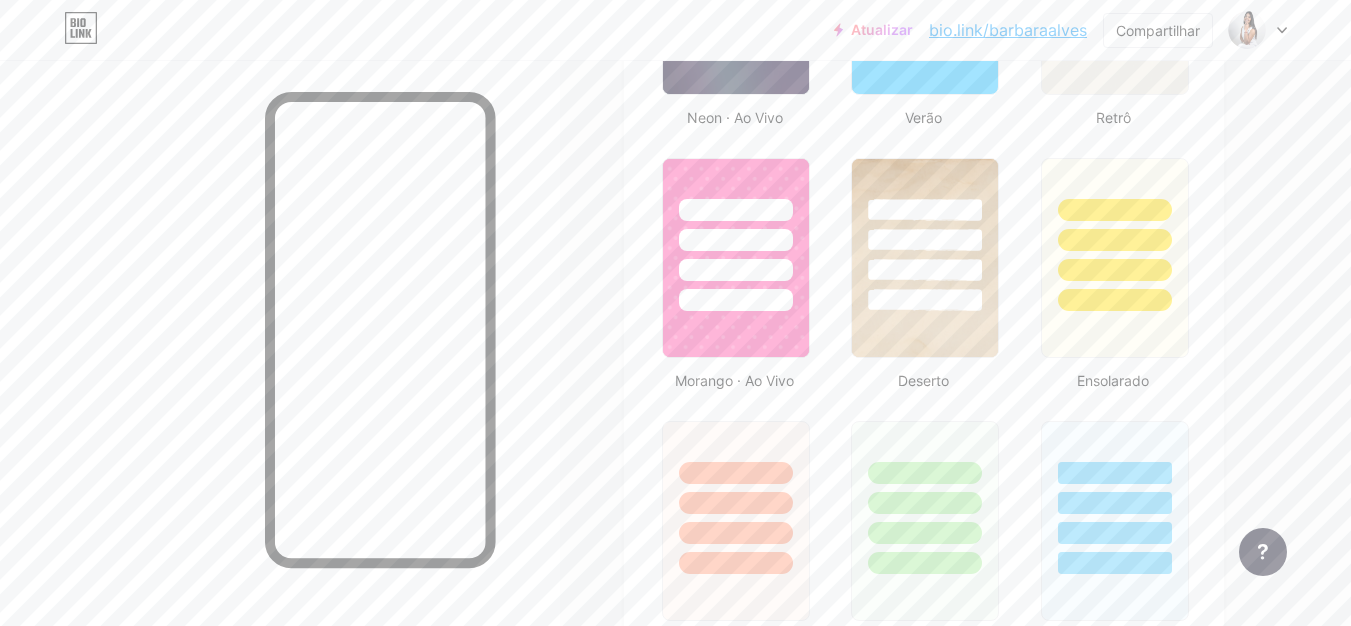 scroll, scrollTop: 1489, scrollLeft: 0, axis: vertical 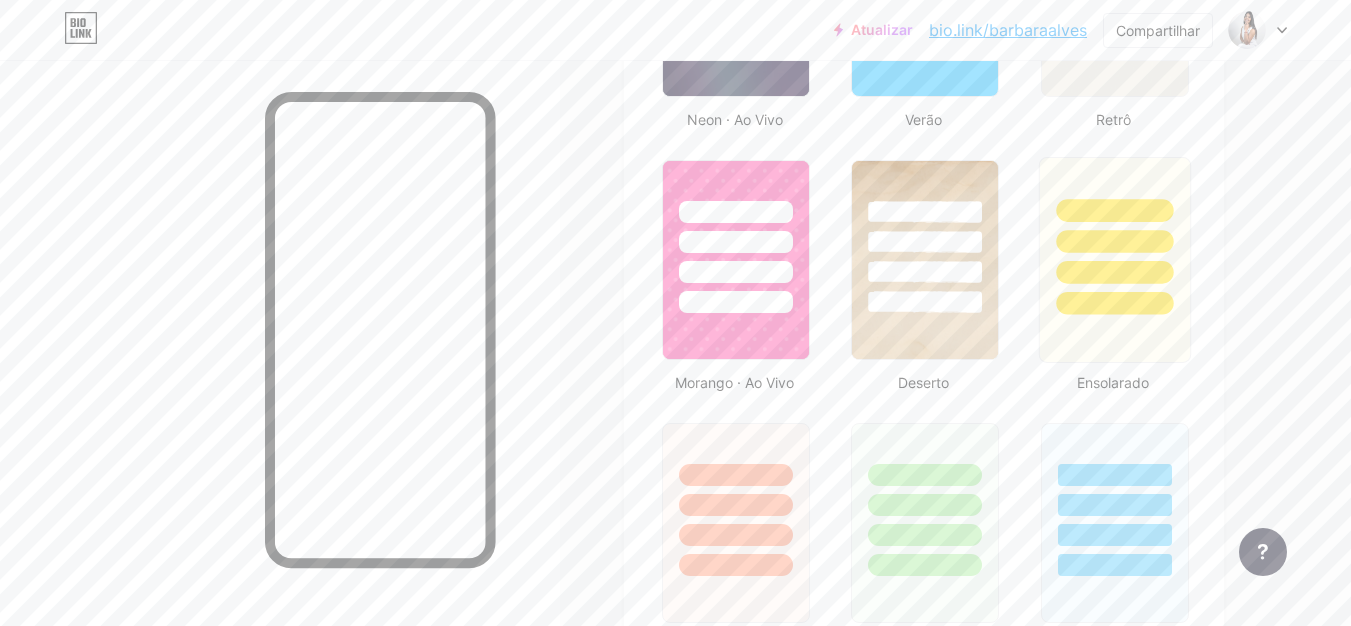 click at bounding box center [1114, 236] 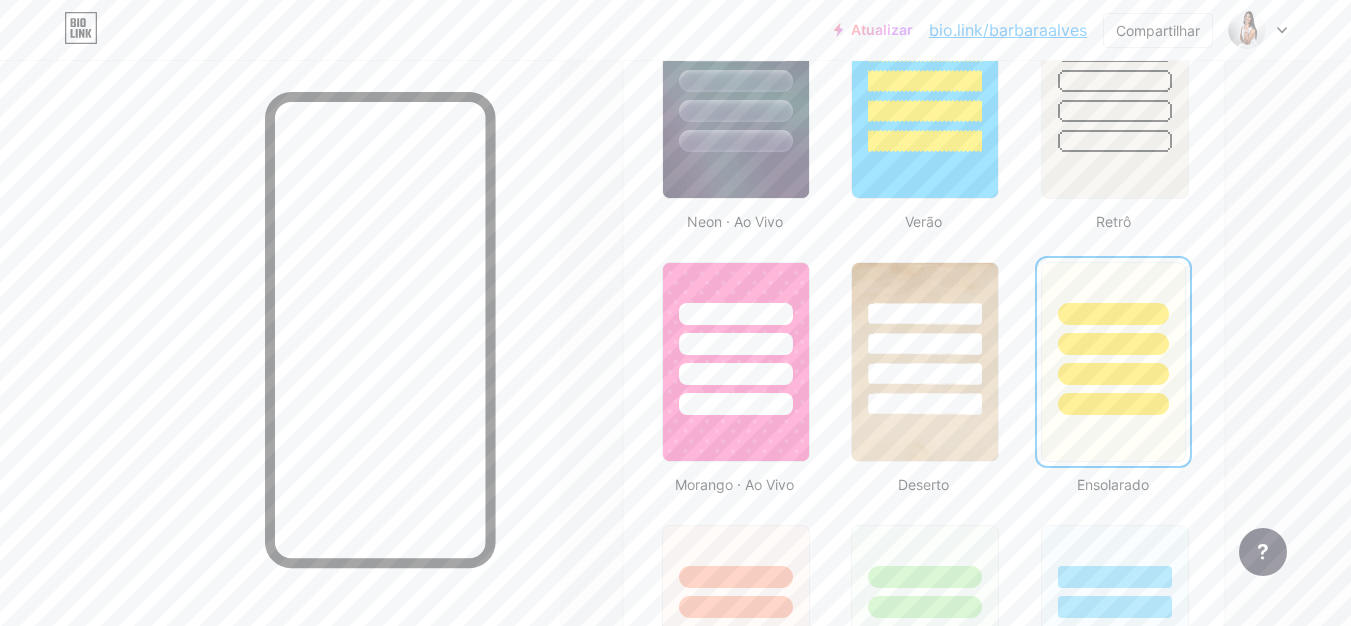 scroll, scrollTop: 1389, scrollLeft: 0, axis: vertical 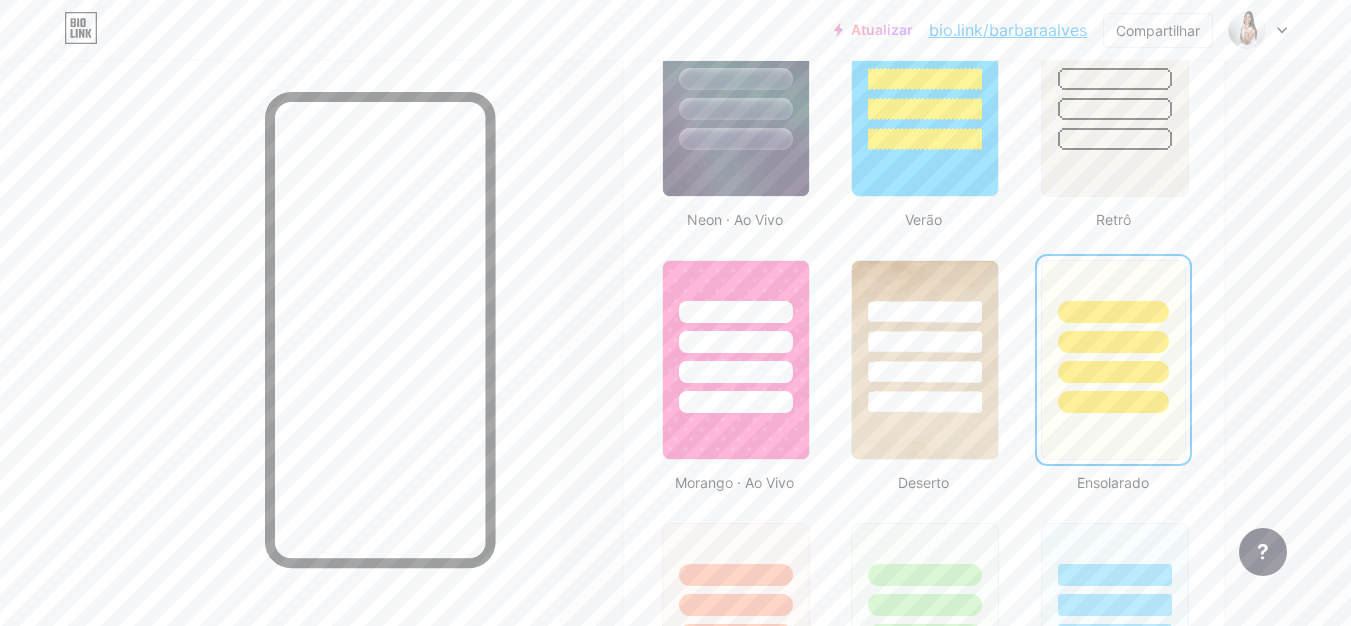 click at bounding box center [1113, 337] 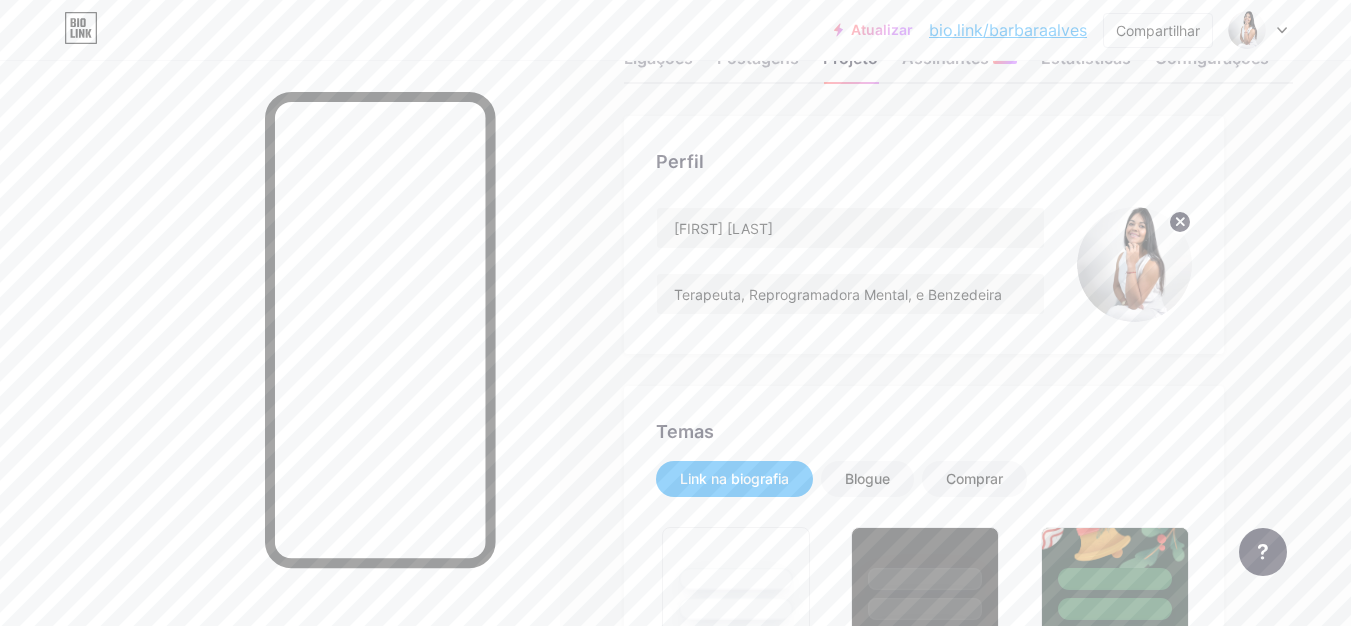 scroll, scrollTop: 200, scrollLeft: 0, axis: vertical 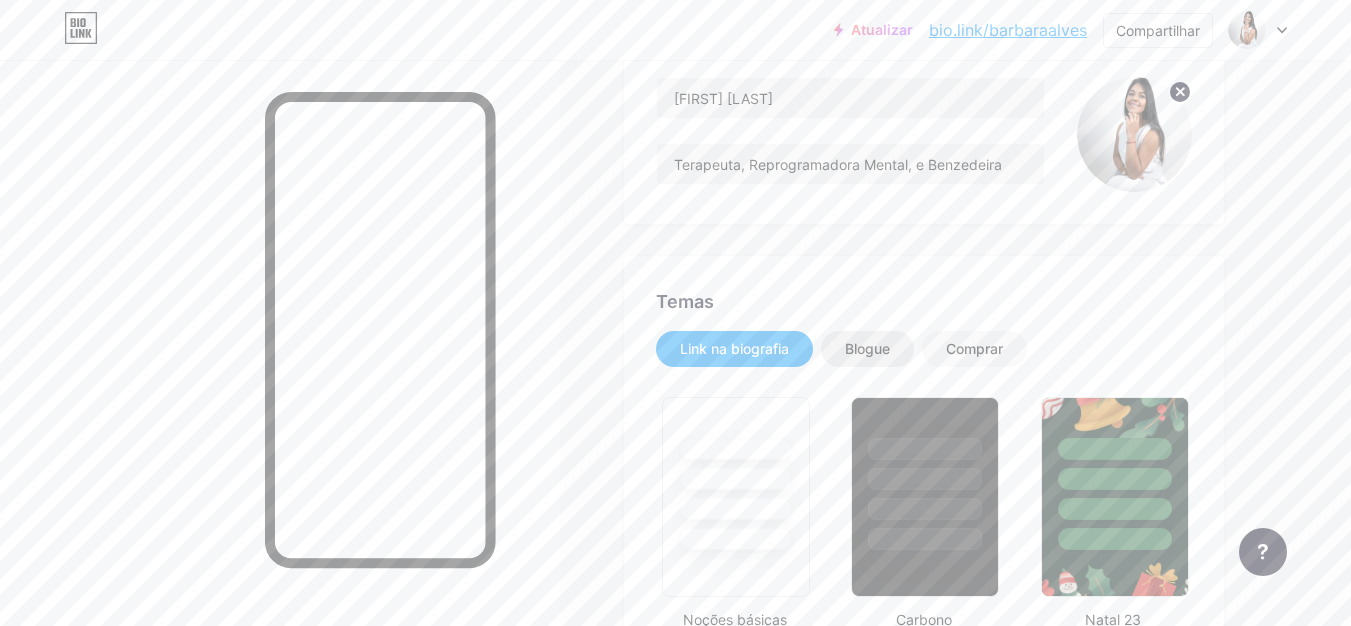 click on "Blogue" at bounding box center (867, 348) 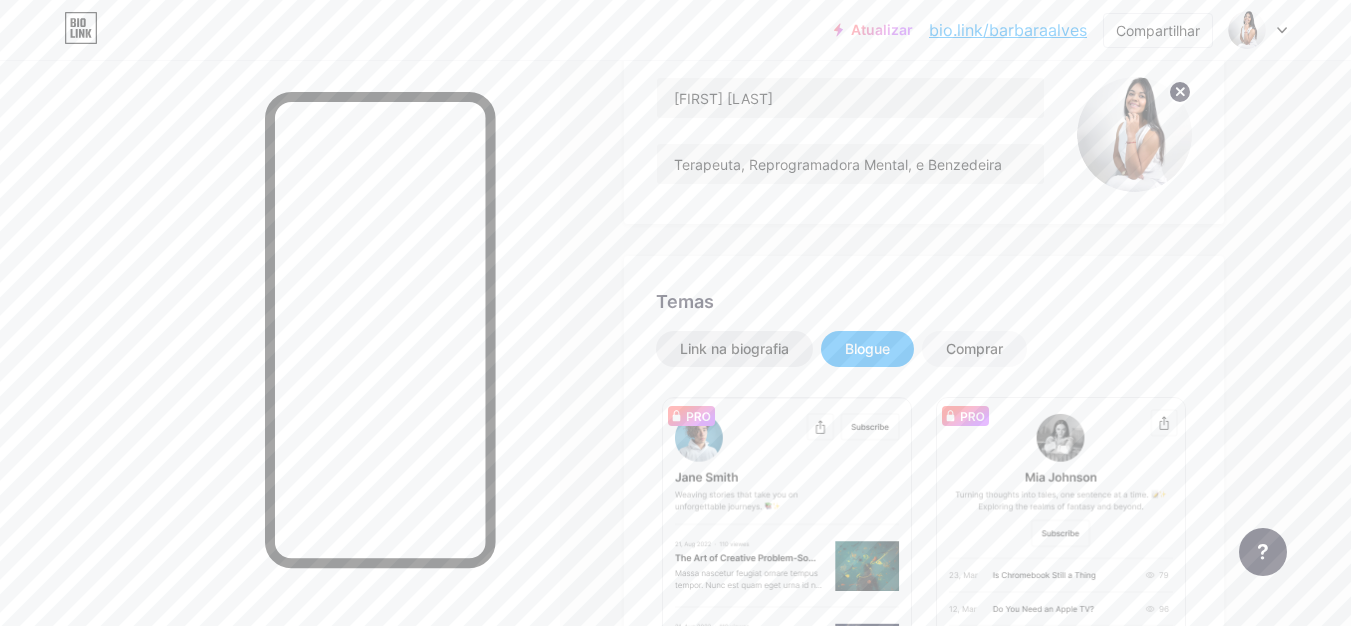 click on "Link na biografia" at bounding box center [734, 348] 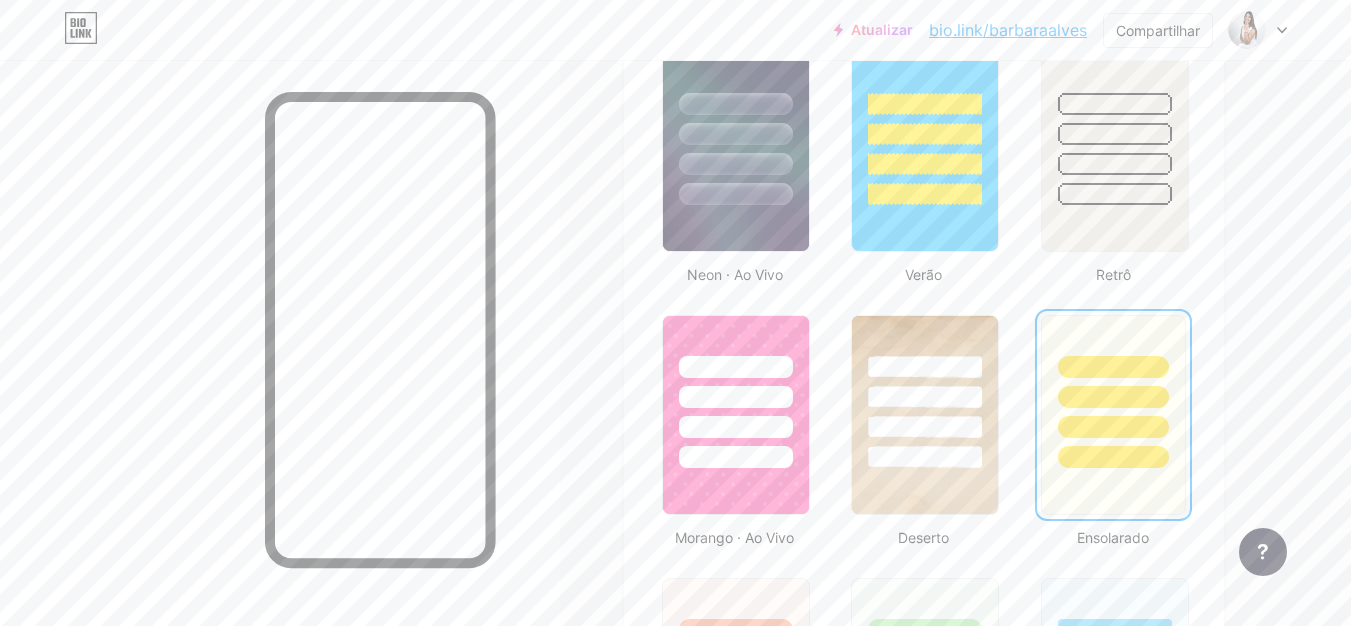scroll, scrollTop: 1400, scrollLeft: 0, axis: vertical 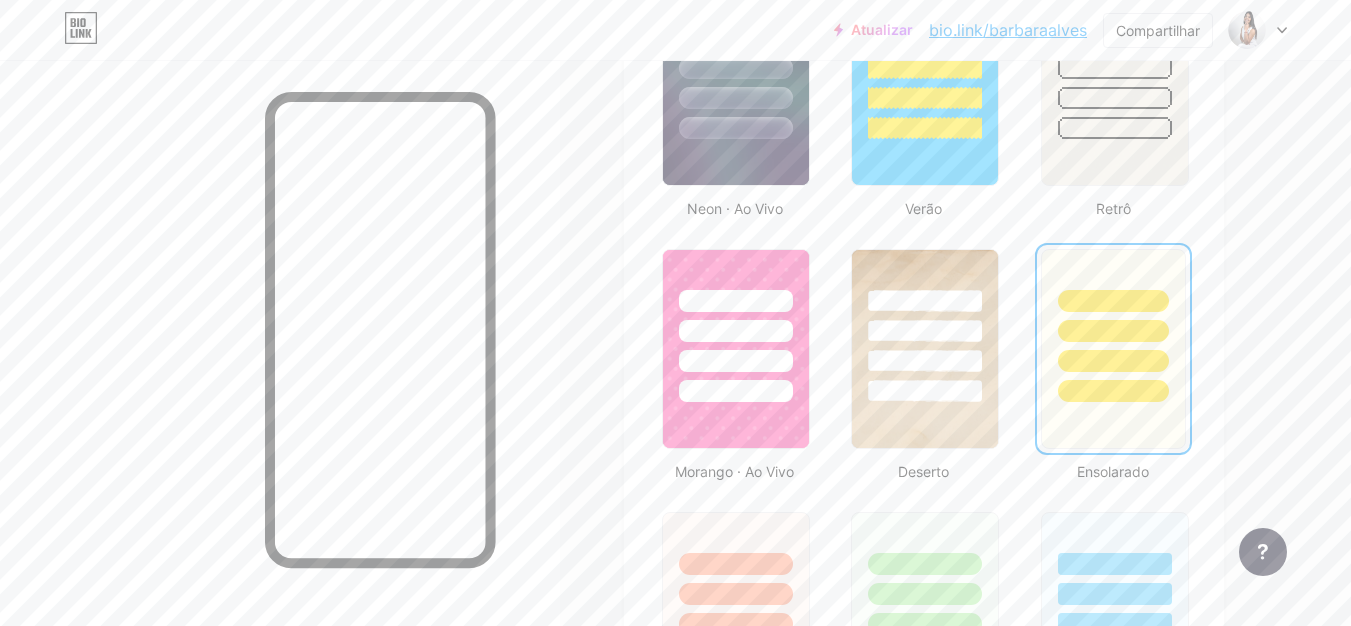 click at bounding box center (1113, 349) 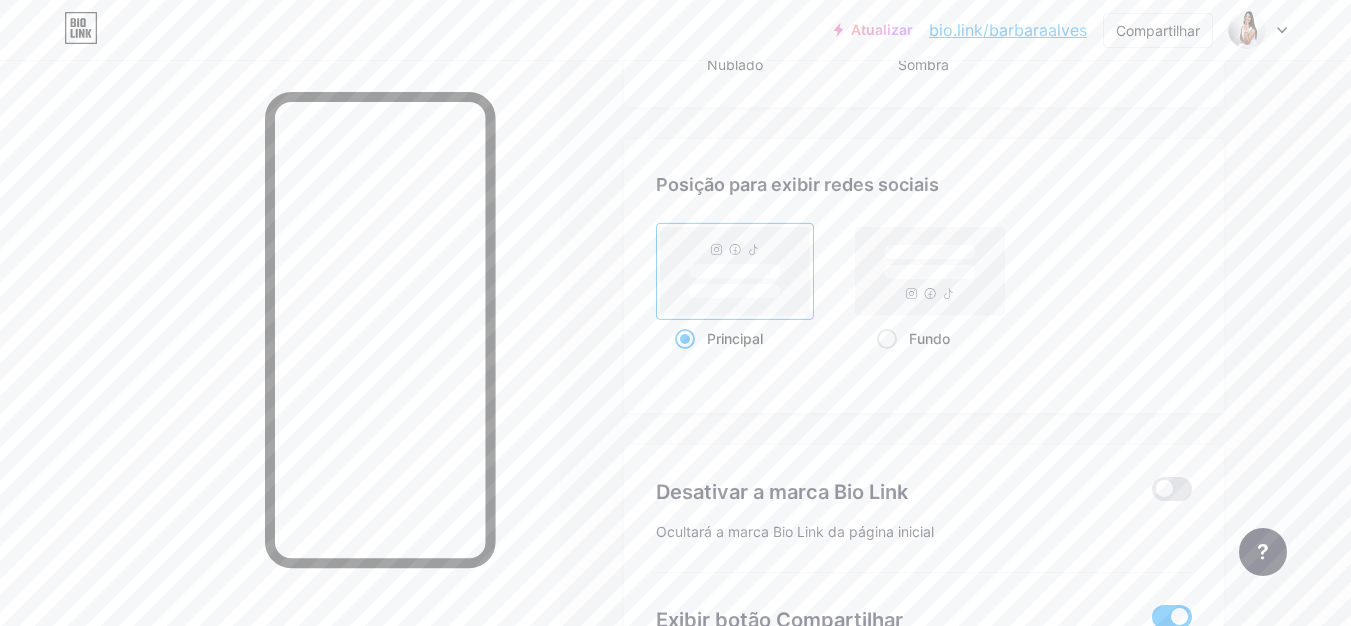 scroll, scrollTop: 2600, scrollLeft: 0, axis: vertical 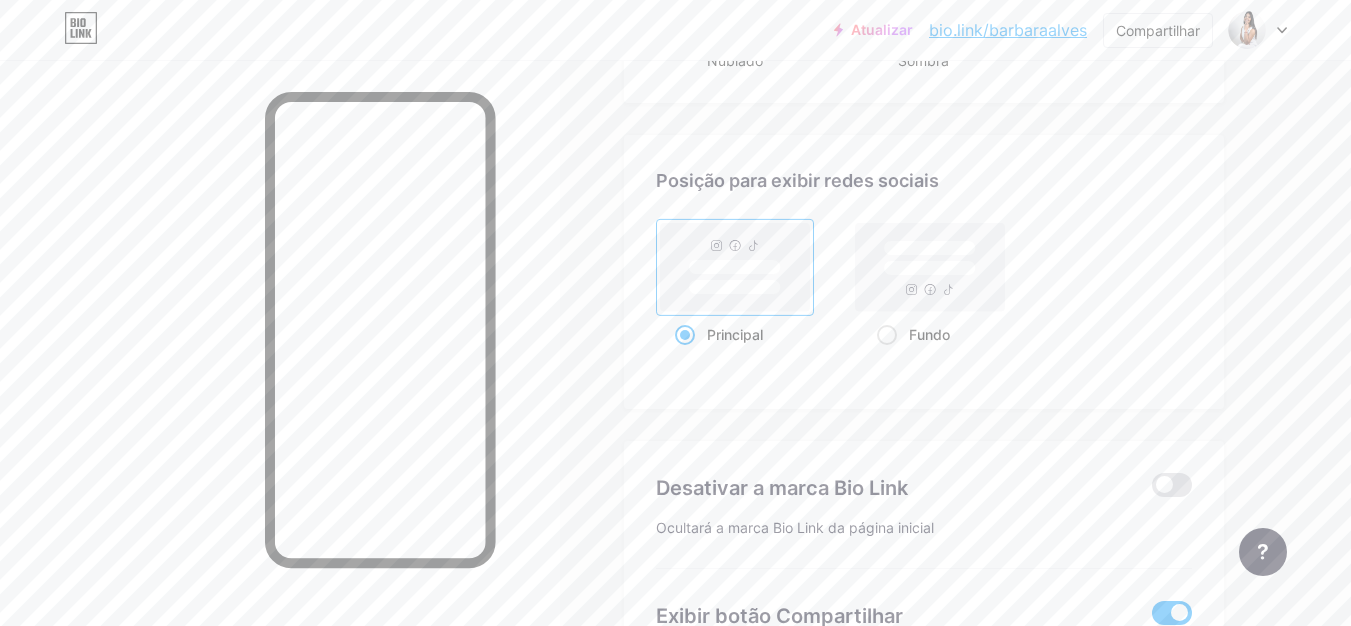 click 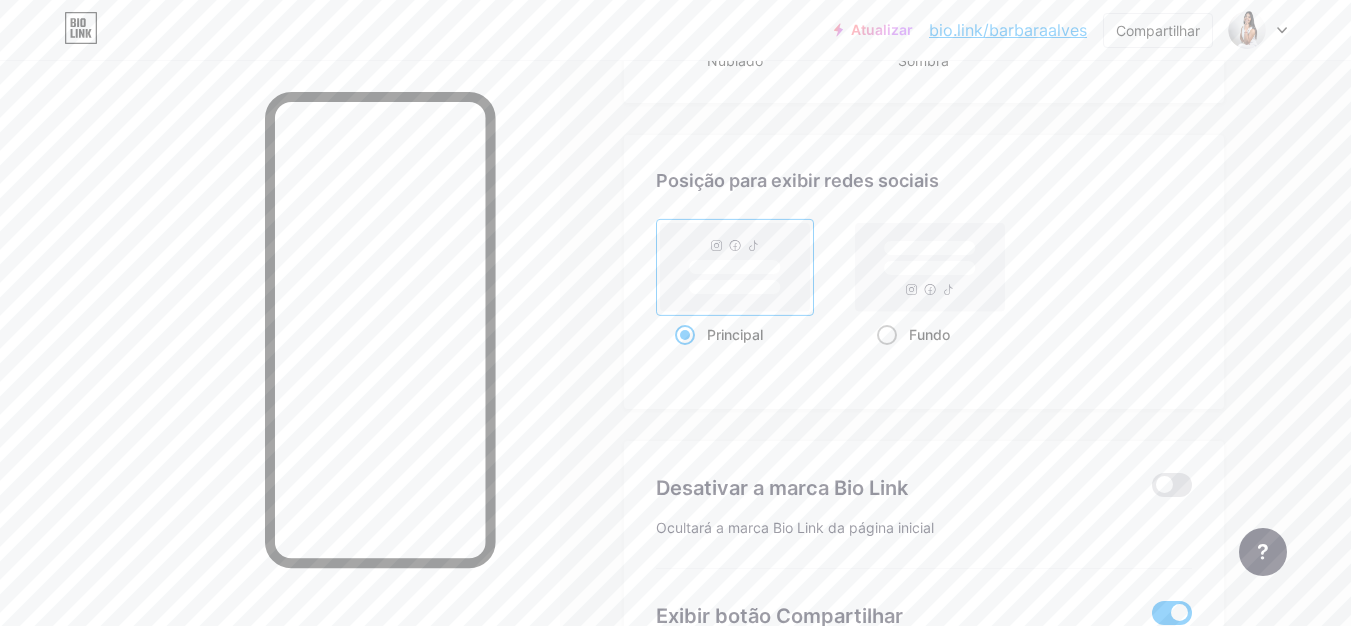 click 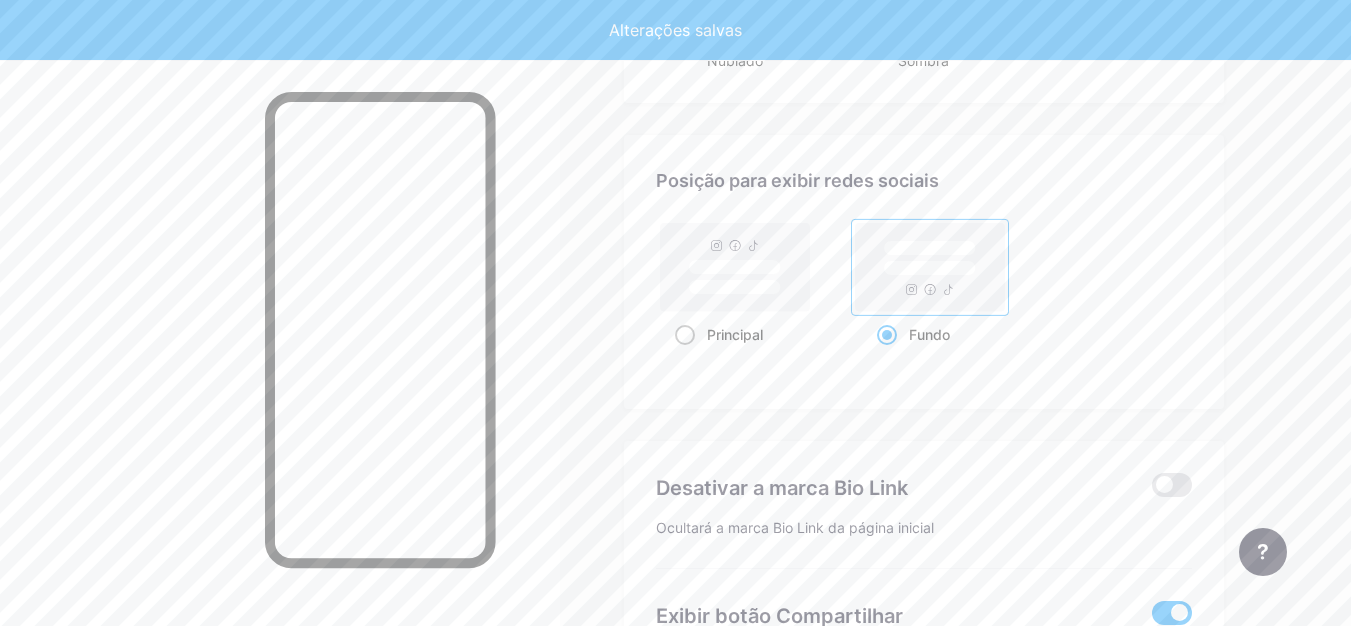 click 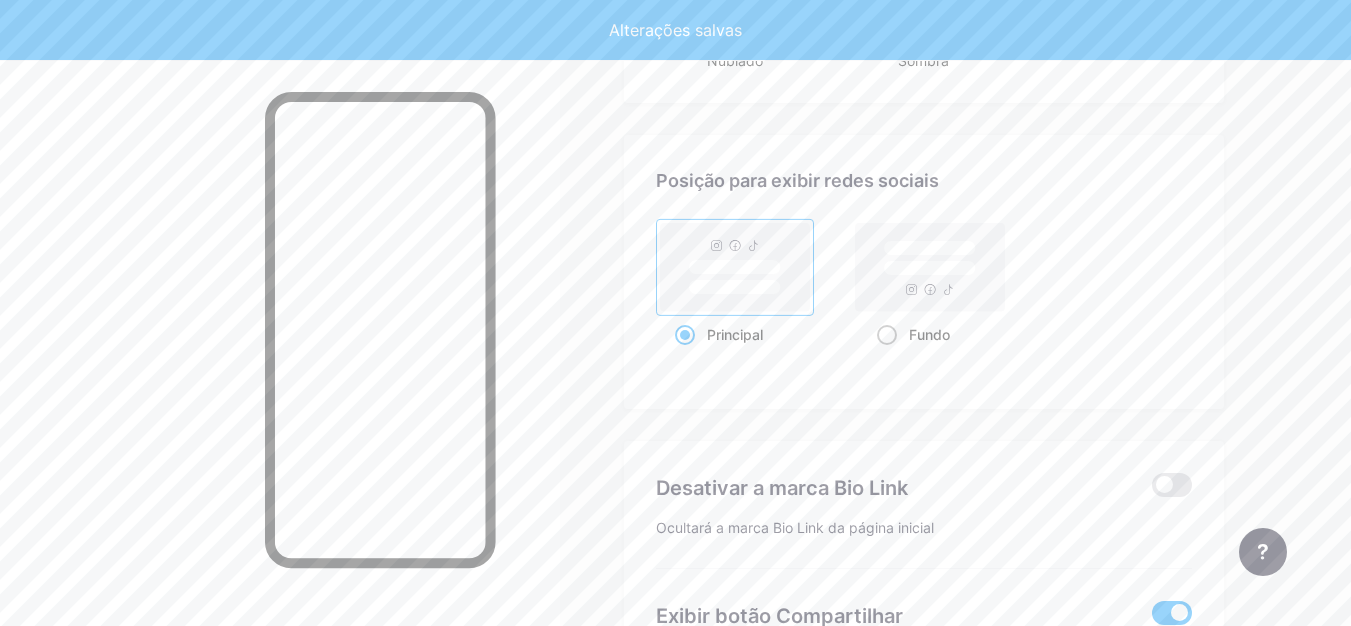 click 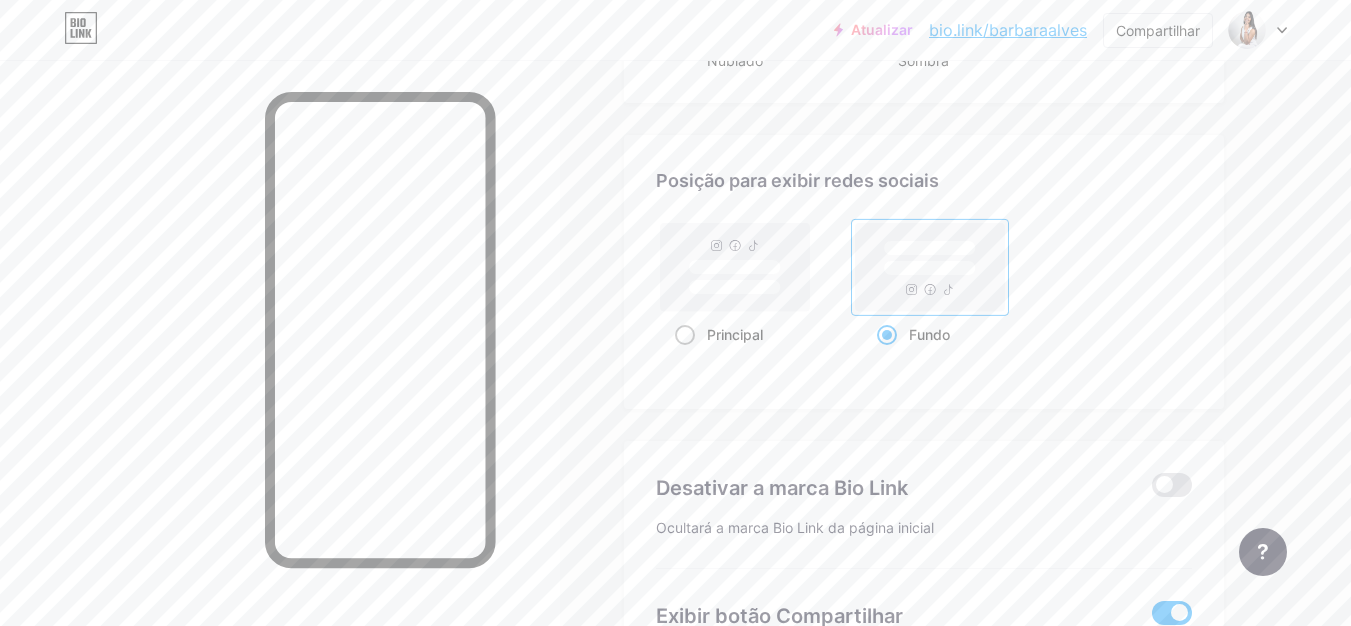 click 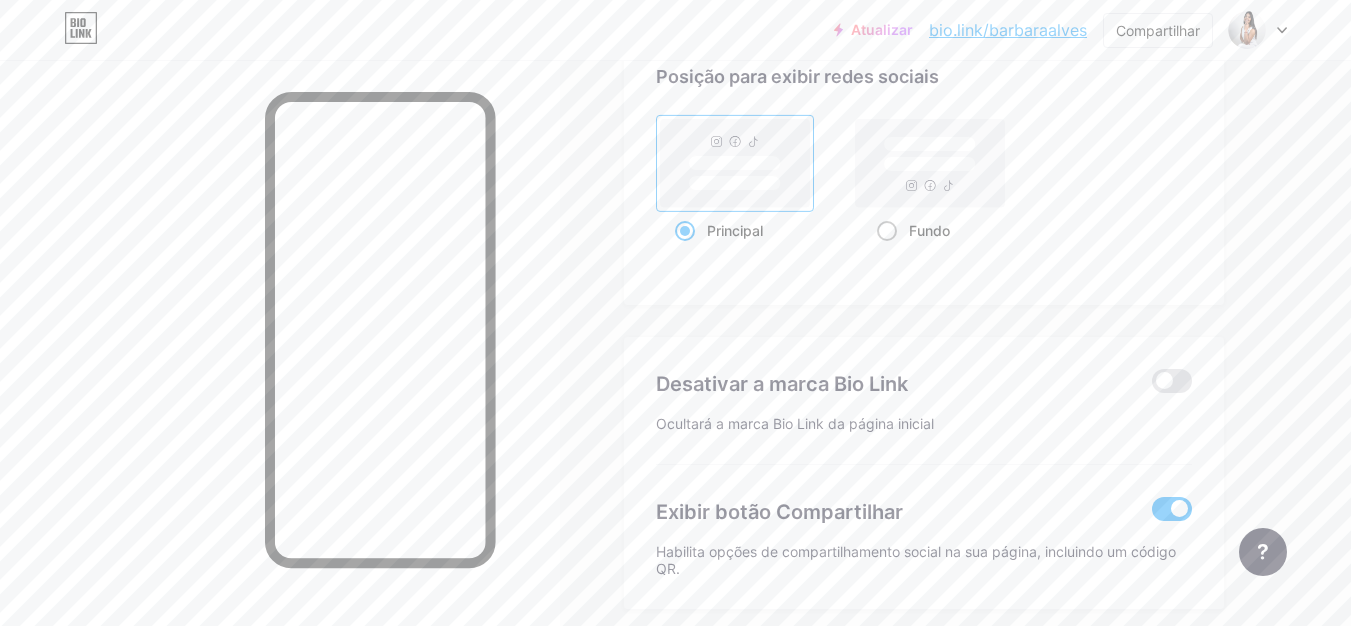 scroll, scrollTop: 2709, scrollLeft: 0, axis: vertical 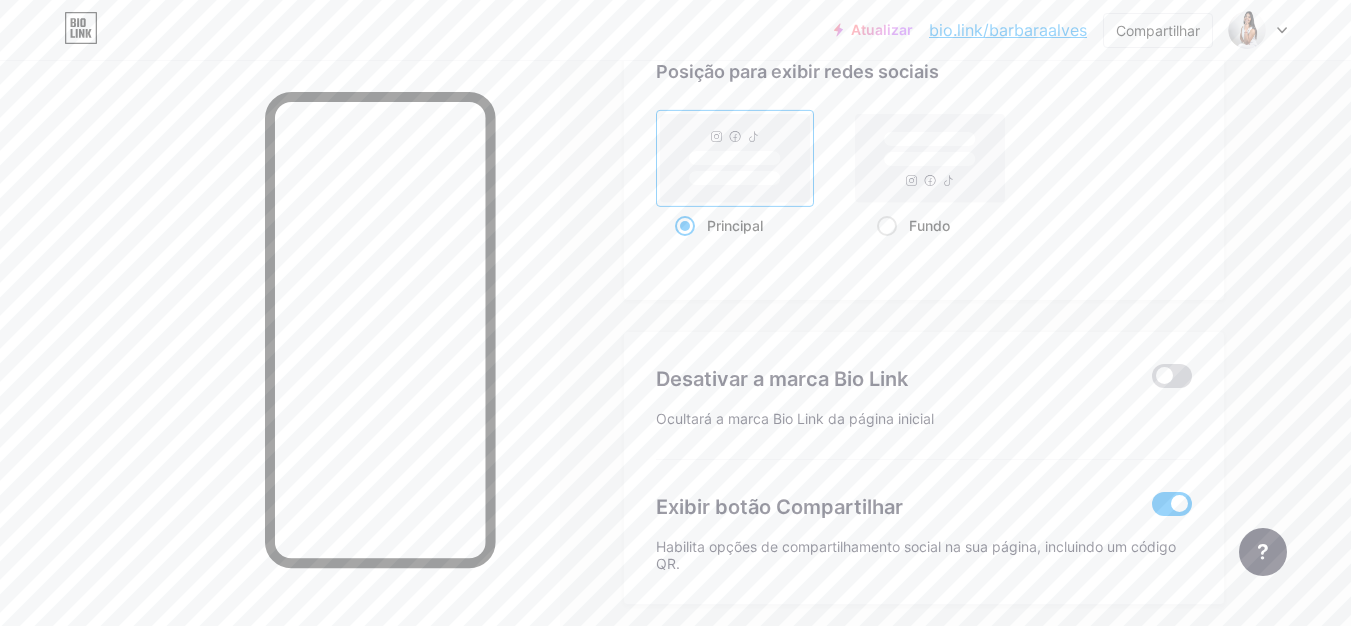 click at bounding box center (1172, 376) 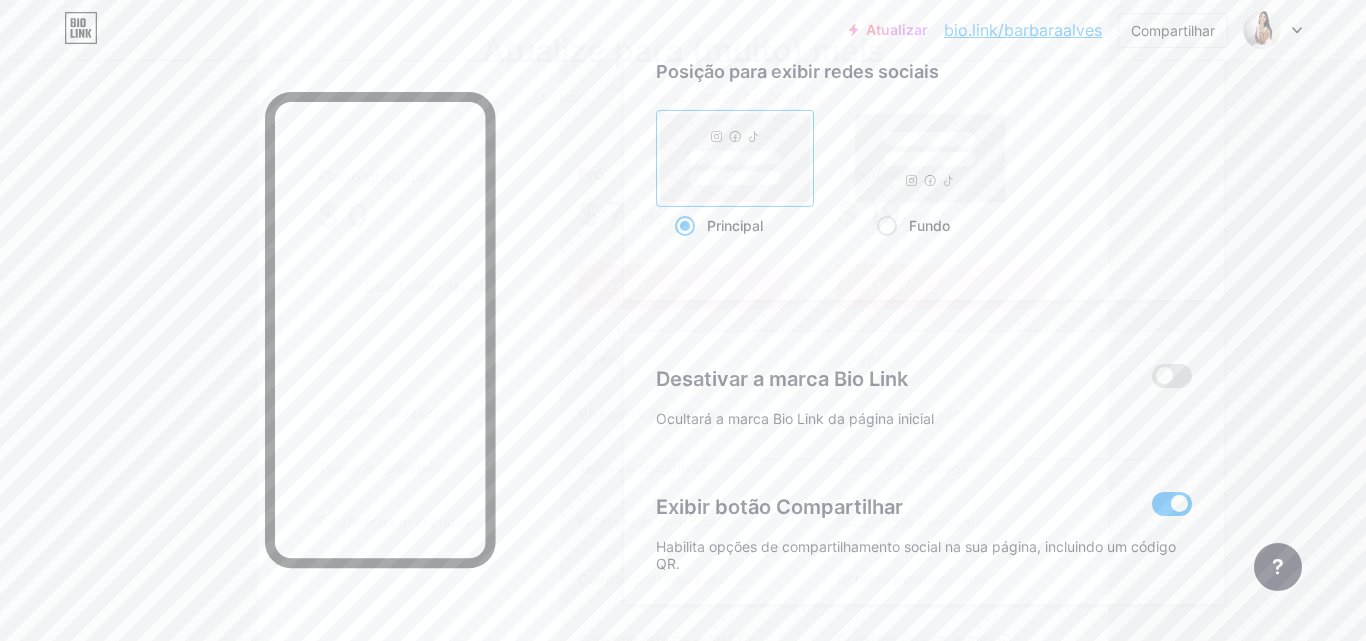 click at bounding box center [1086, 19] 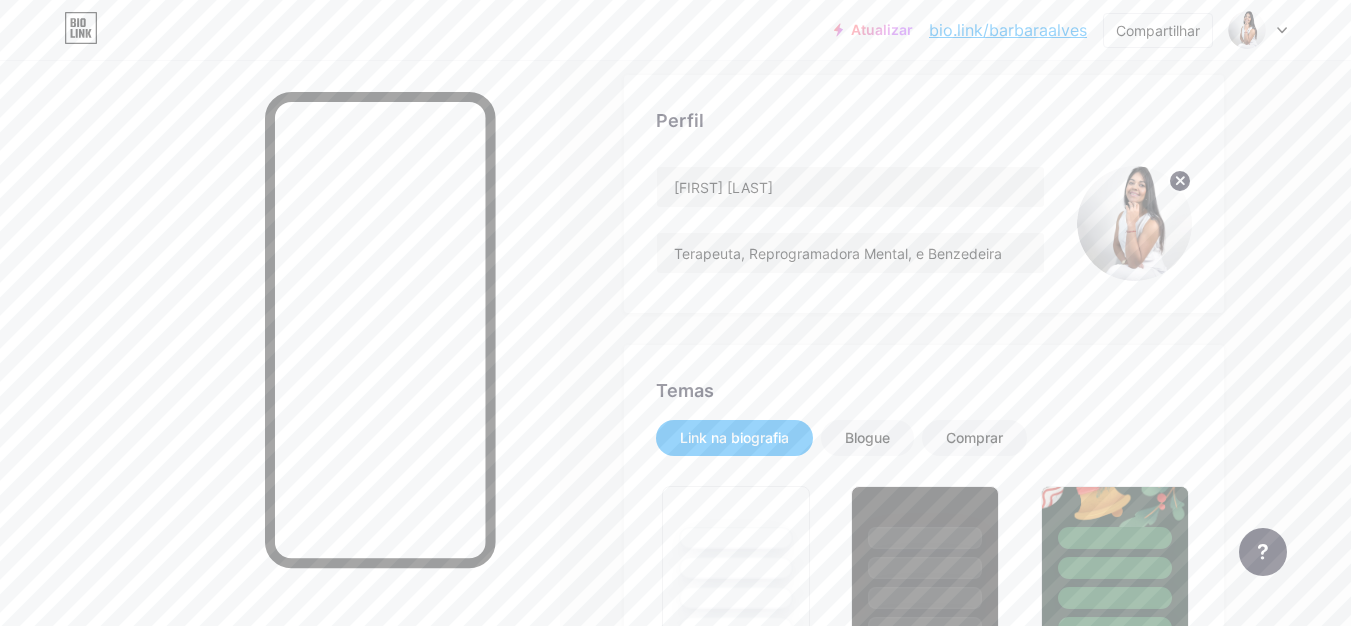 scroll, scrollTop: 109, scrollLeft: 0, axis: vertical 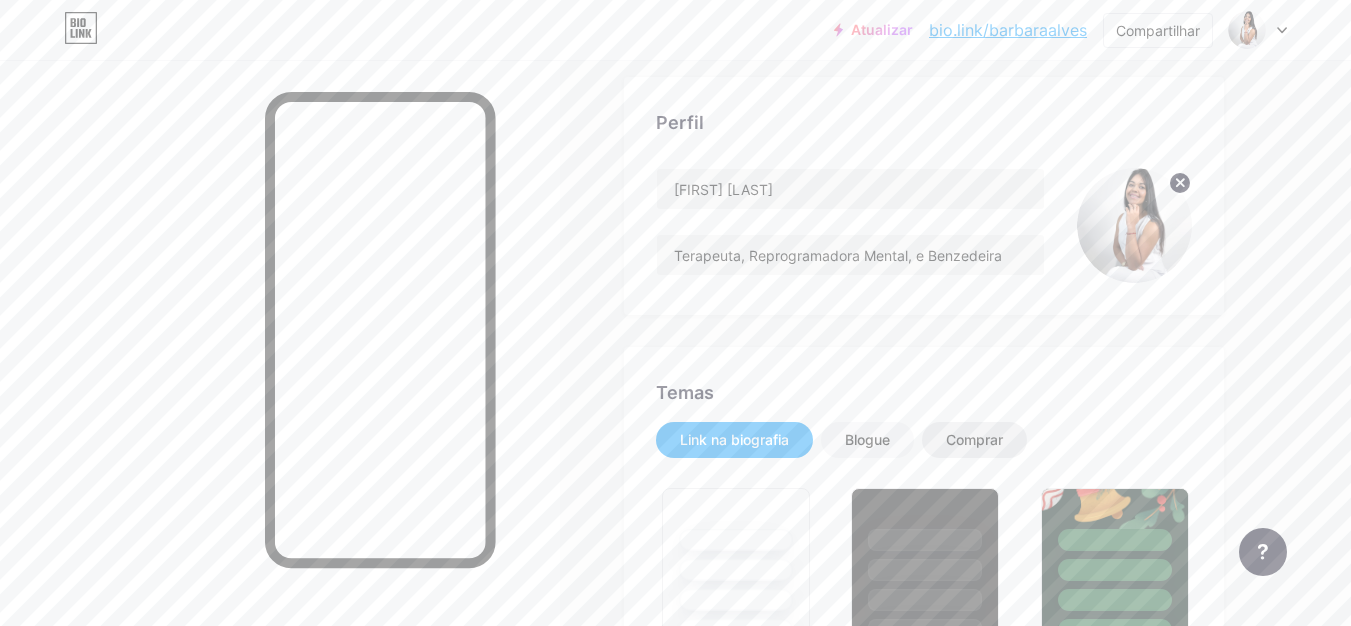 click on "Comprar" at bounding box center (974, 439) 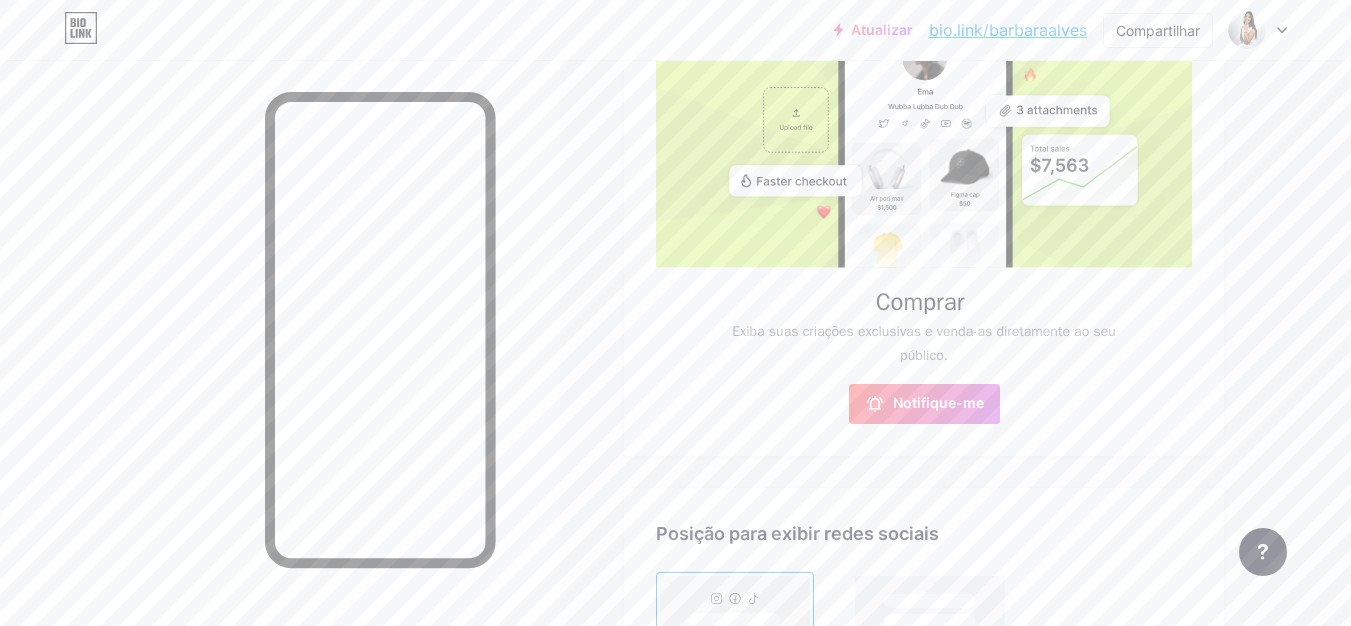 scroll, scrollTop: 609, scrollLeft: 0, axis: vertical 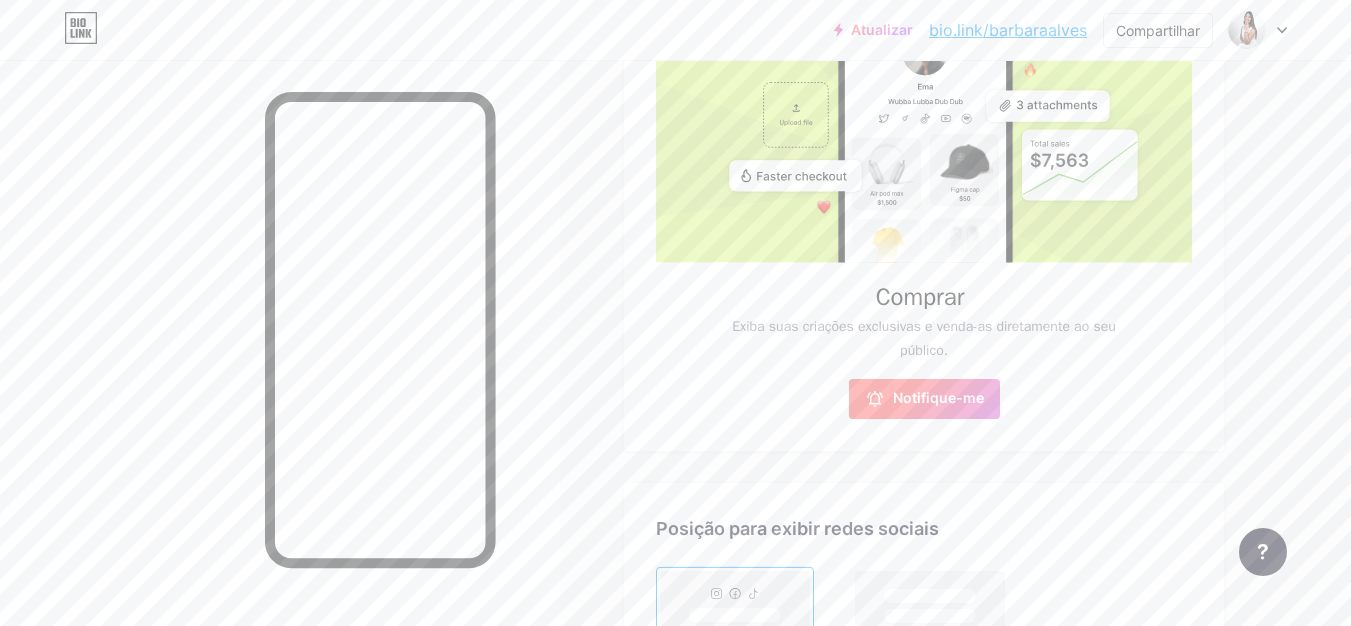 click on "Notifique-me" at bounding box center (938, 397) 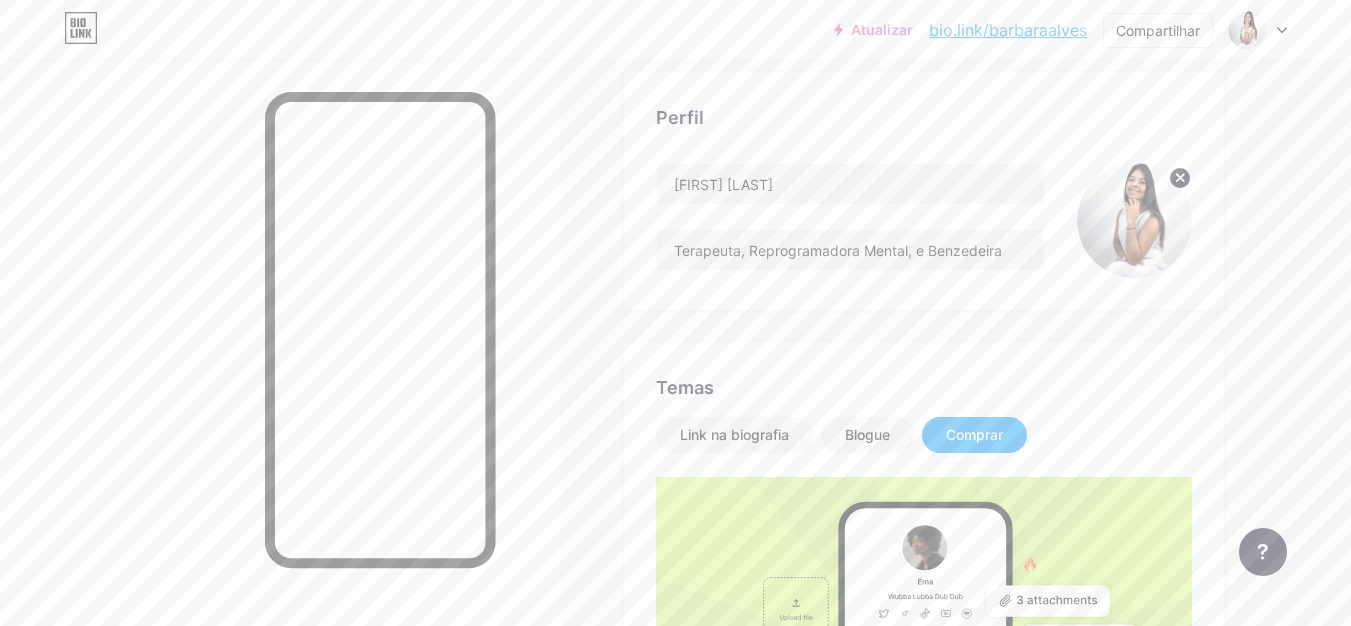 scroll, scrollTop: 109, scrollLeft: 0, axis: vertical 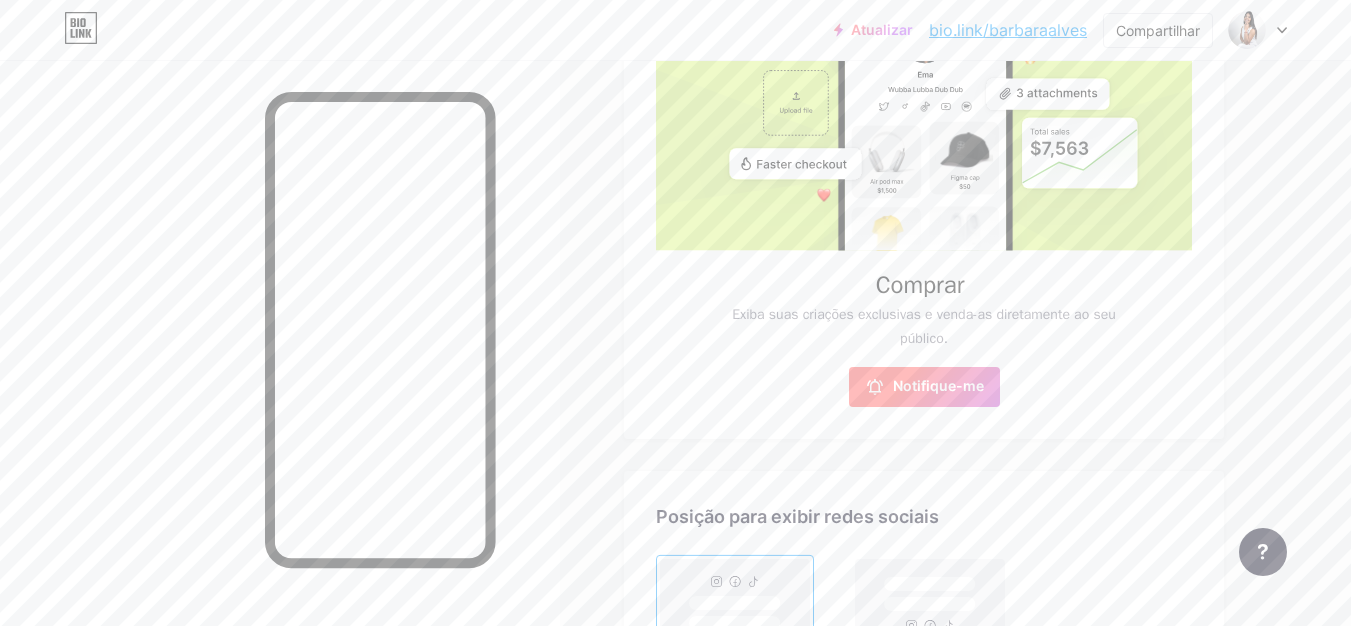 click on "Notifique-me" at bounding box center [938, 385] 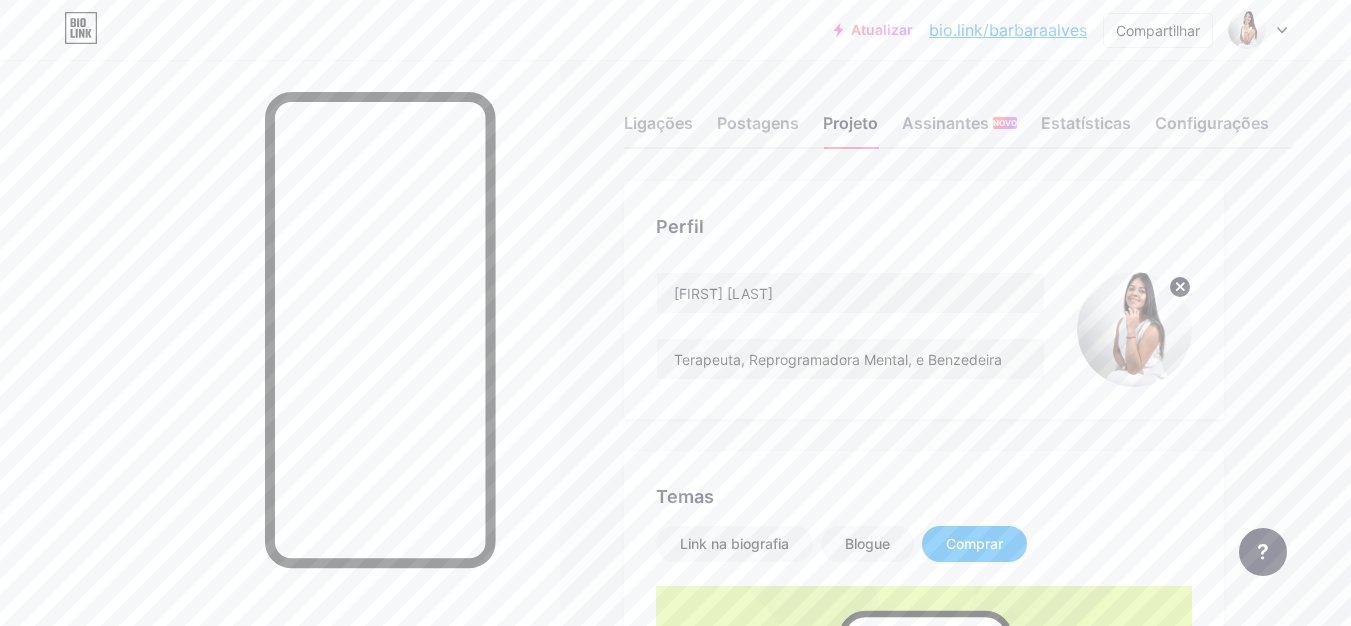scroll, scrollTop: 0, scrollLeft: 0, axis: both 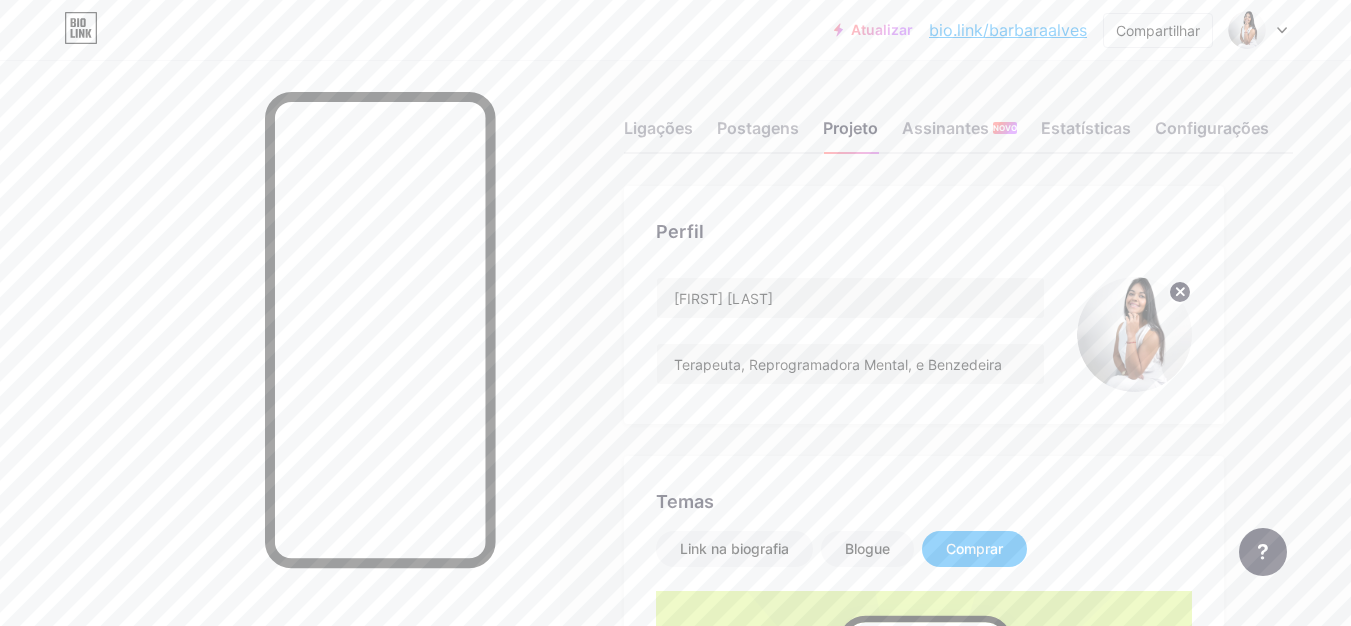 click on "Atualizar   bio.link/[USERNAME]   bio.link/[USERNAME]   Compartilhar               Trocar de conta     [FIRST] [LAST]   bio.link/[USERNAME]       + Adicionar uma nova página       Configurações de Conta   Sair" at bounding box center [675, 30] 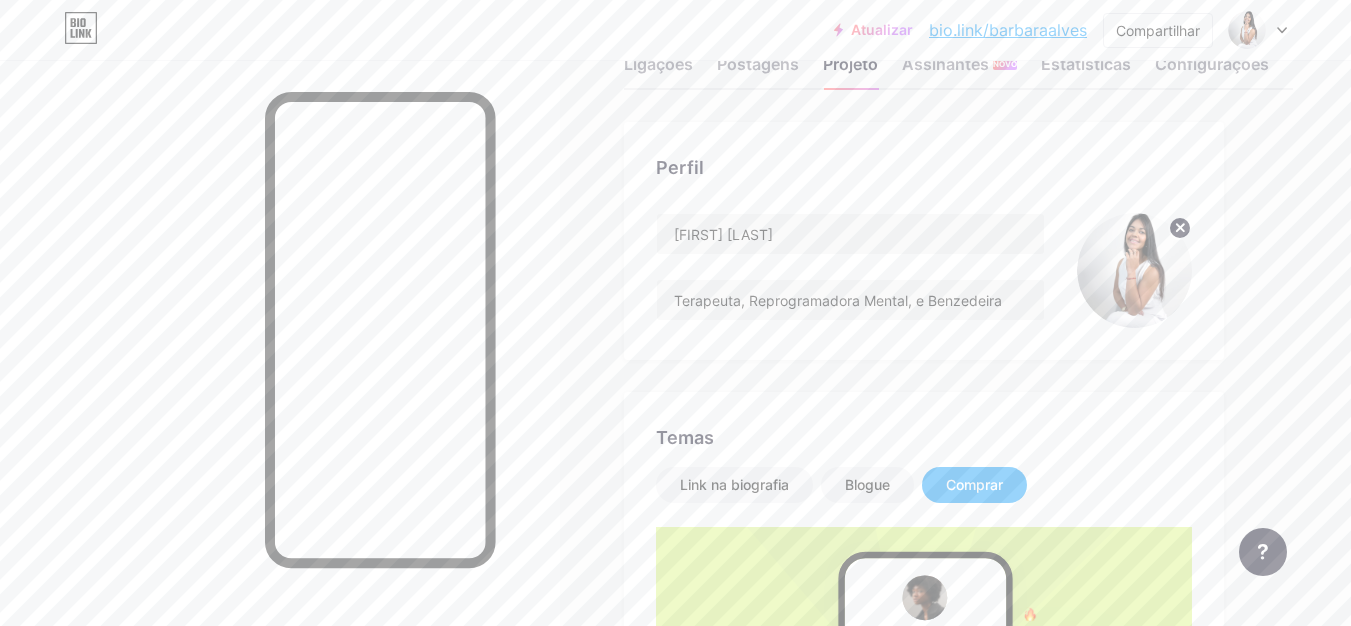 scroll, scrollTop: 100, scrollLeft: 0, axis: vertical 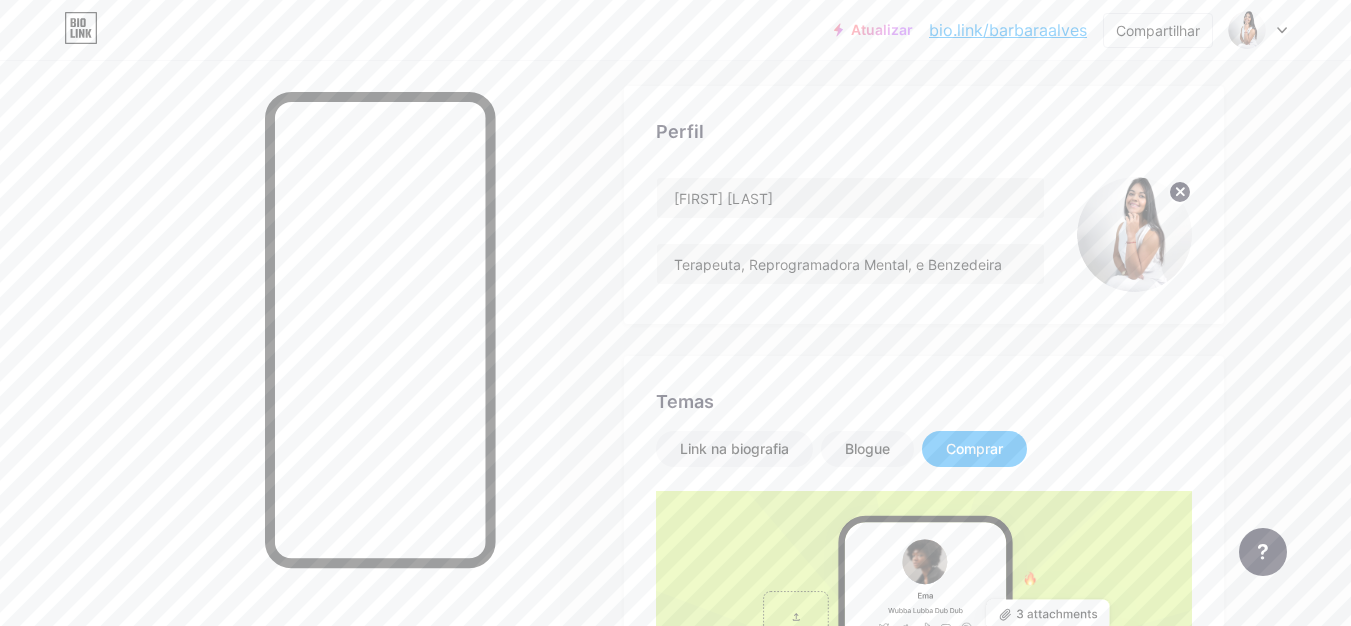 click on "Atualizar" at bounding box center (882, 29) 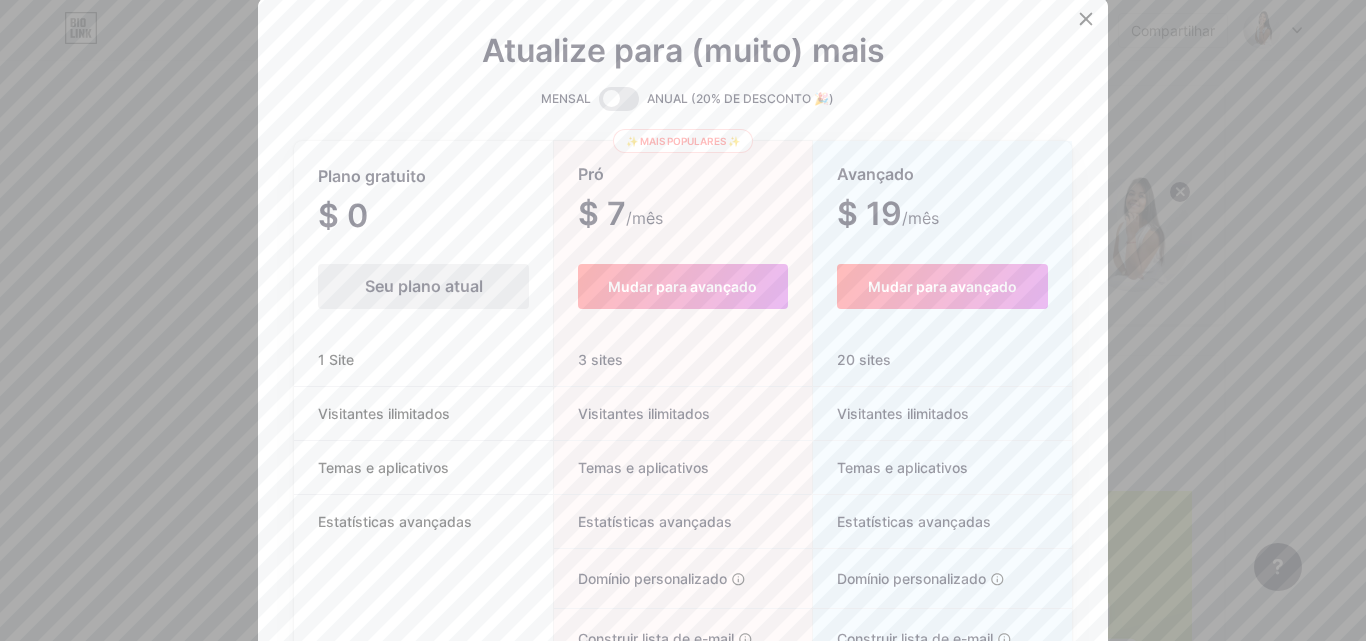 click on "1 Site" at bounding box center [423, 360] 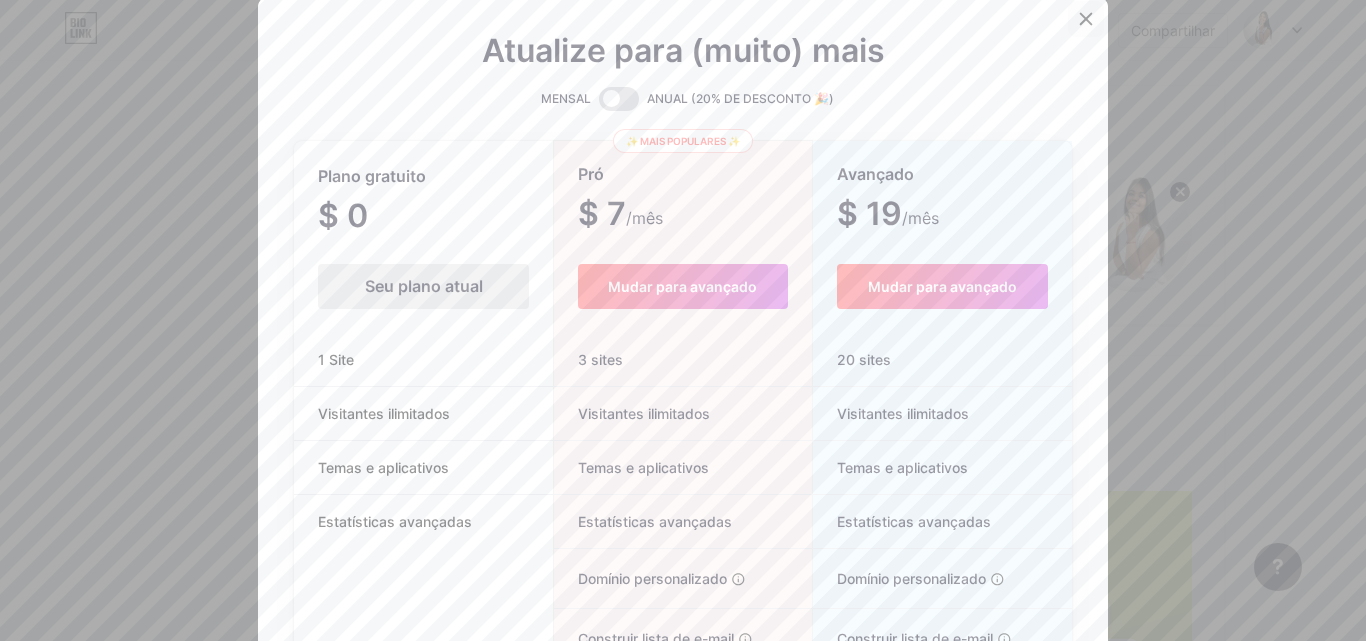 click 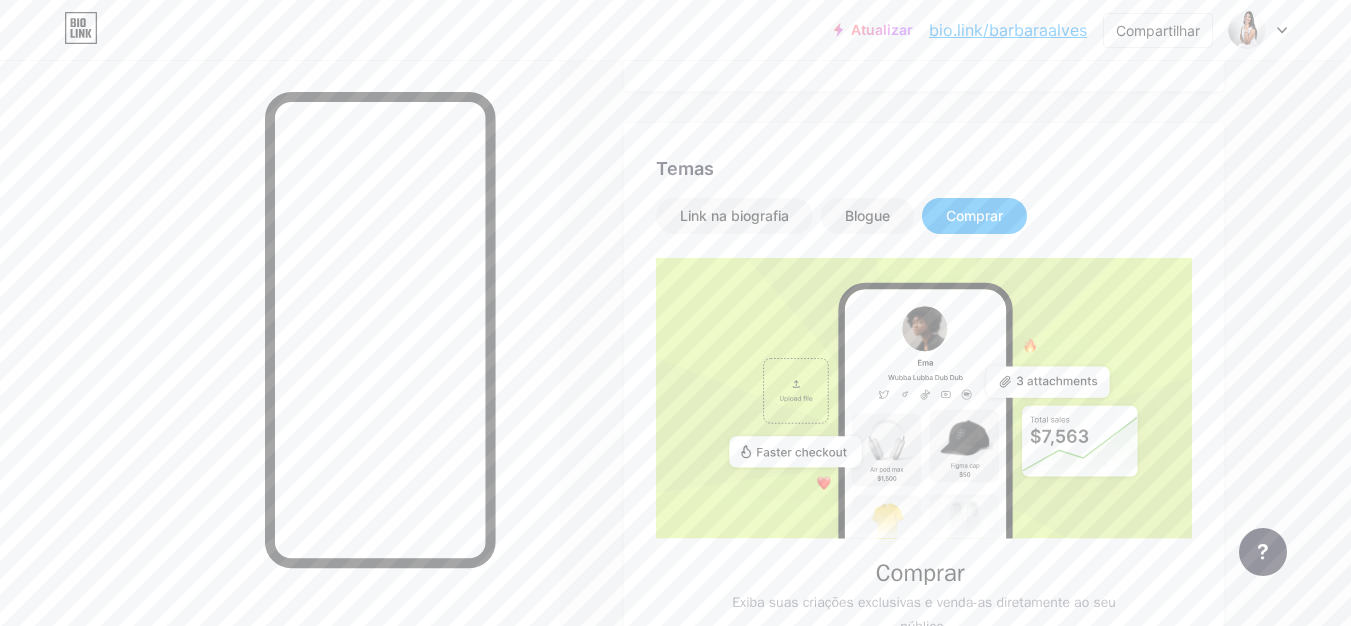 scroll, scrollTop: 321, scrollLeft: 0, axis: vertical 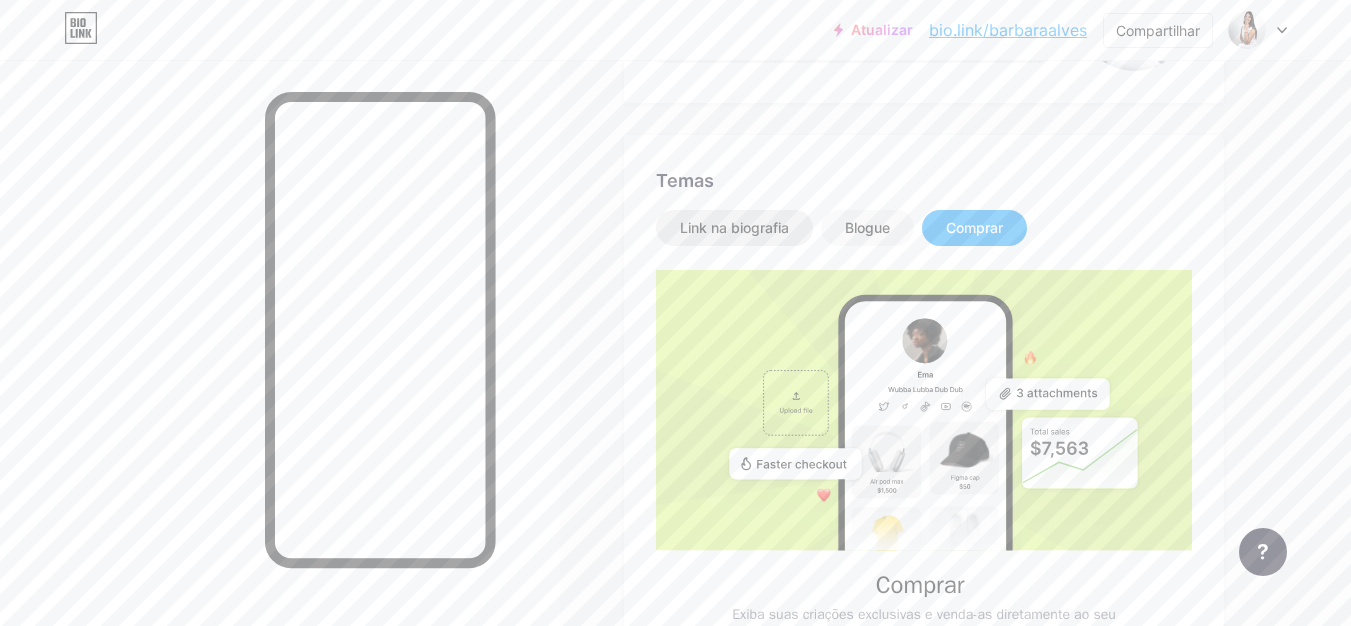 click on "Link na biografia" at bounding box center [734, 227] 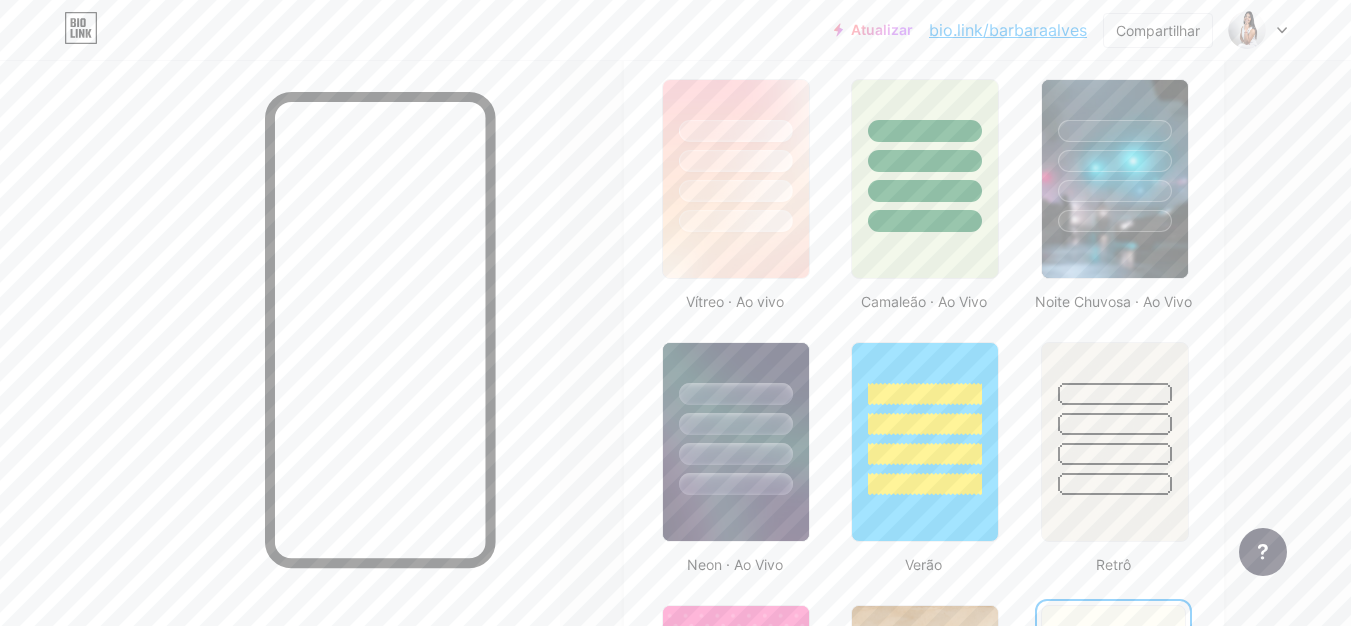 scroll, scrollTop: 1009, scrollLeft: 0, axis: vertical 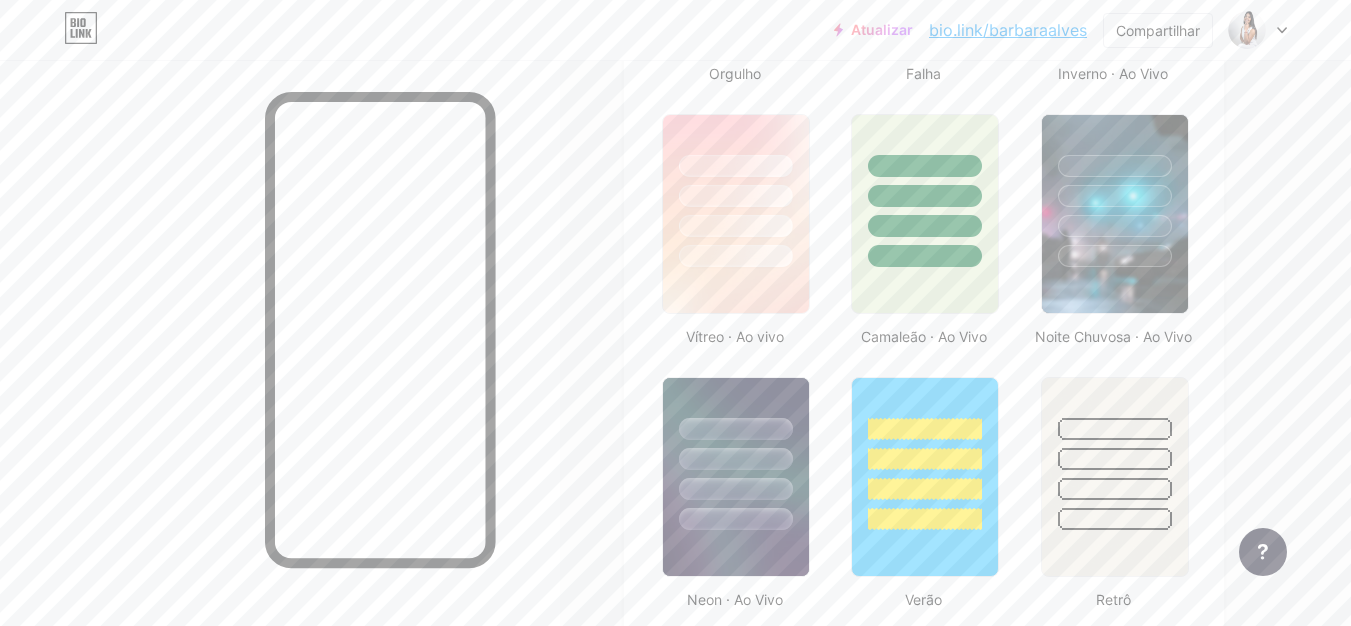 click 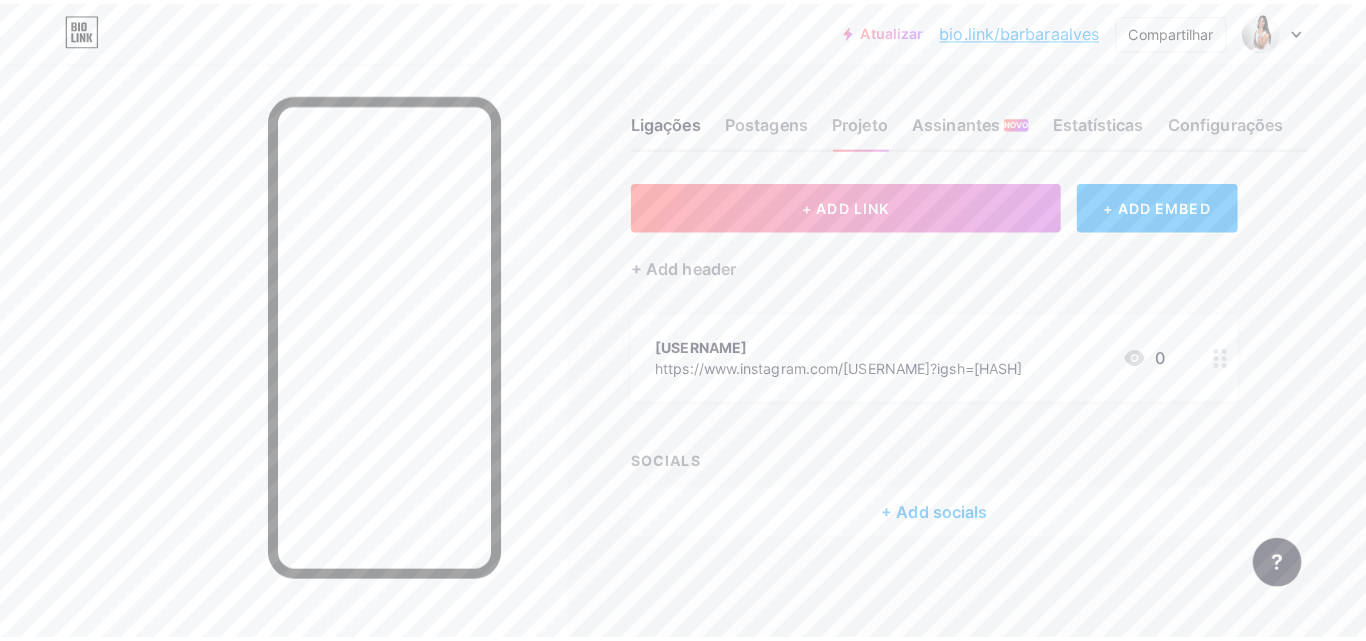 scroll, scrollTop: 0, scrollLeft: 0, axis: both 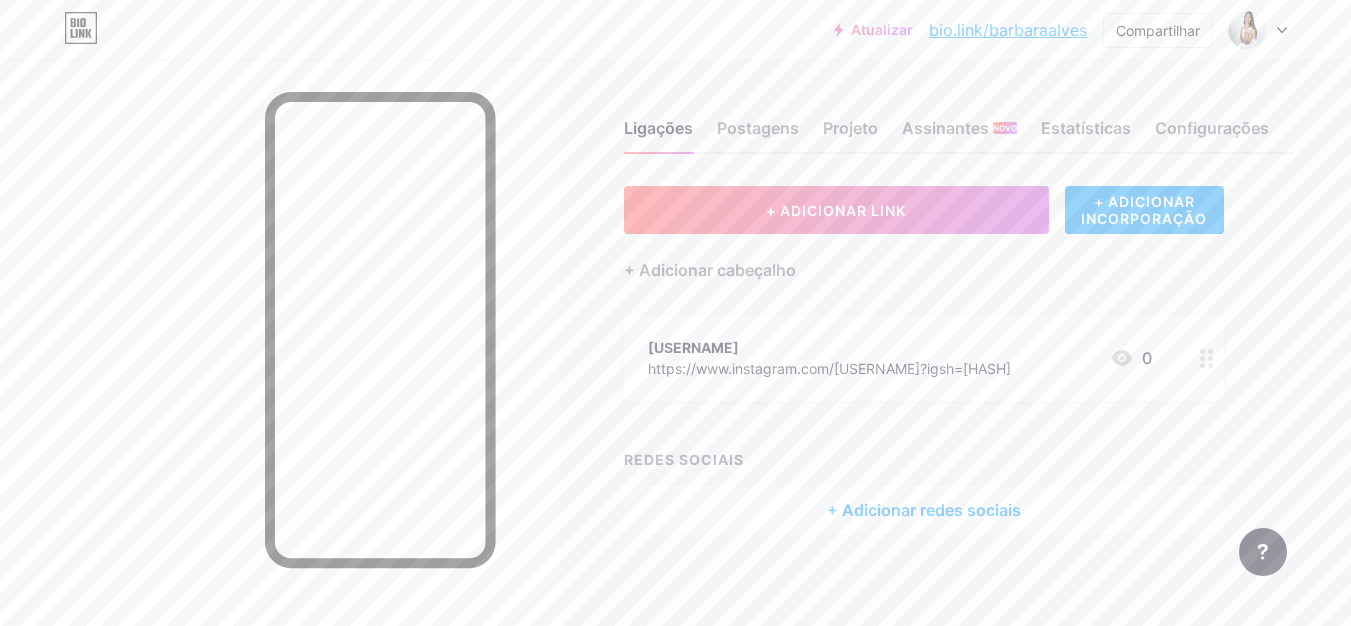 click at bounding box center [1207, 358] 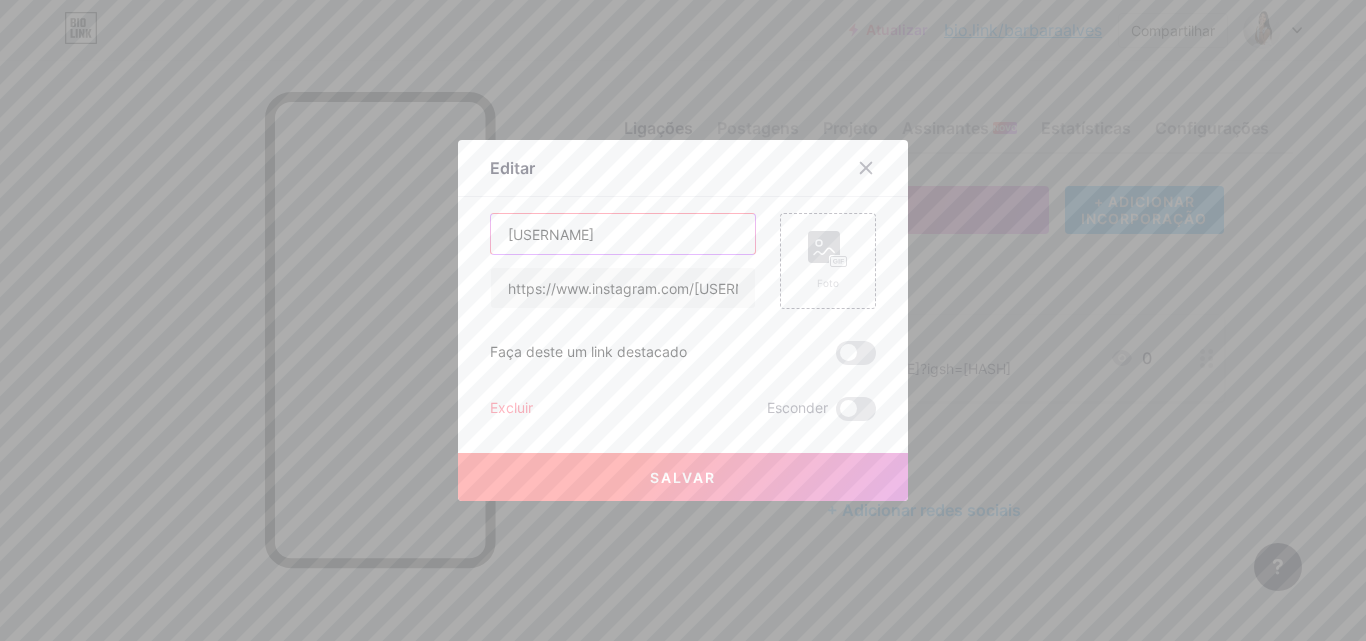 click on "[USERNAME]" at bounding box center (623, 234) 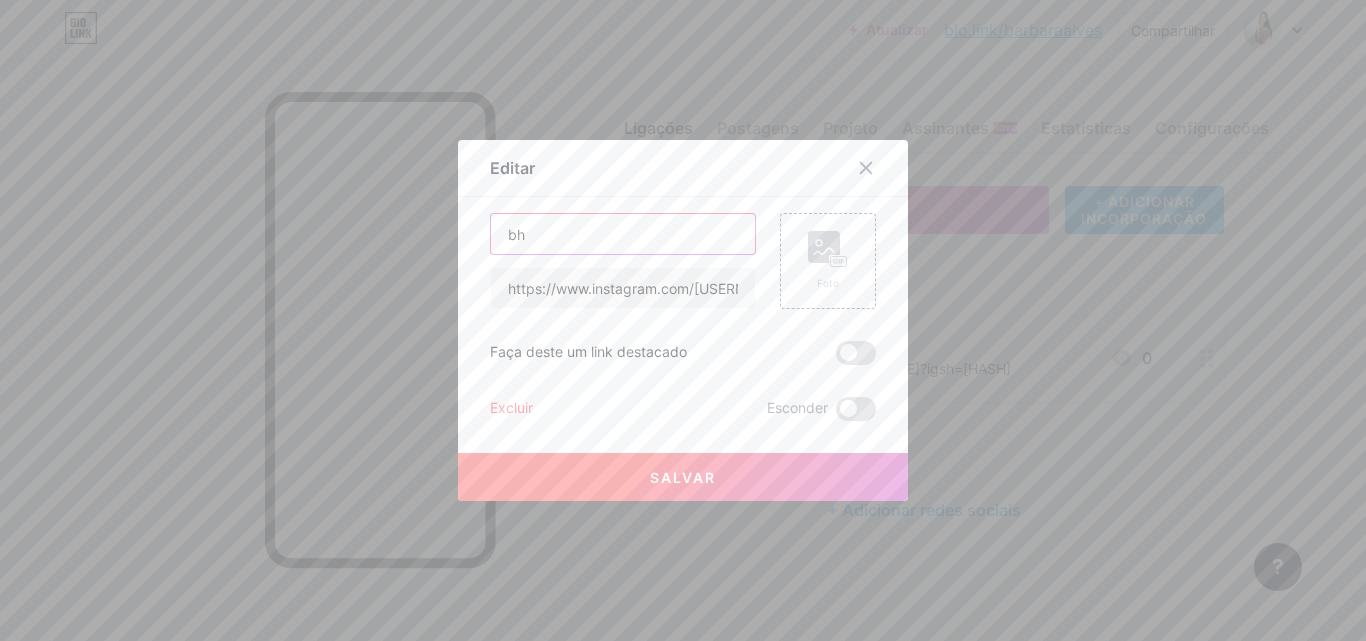 type on "b" 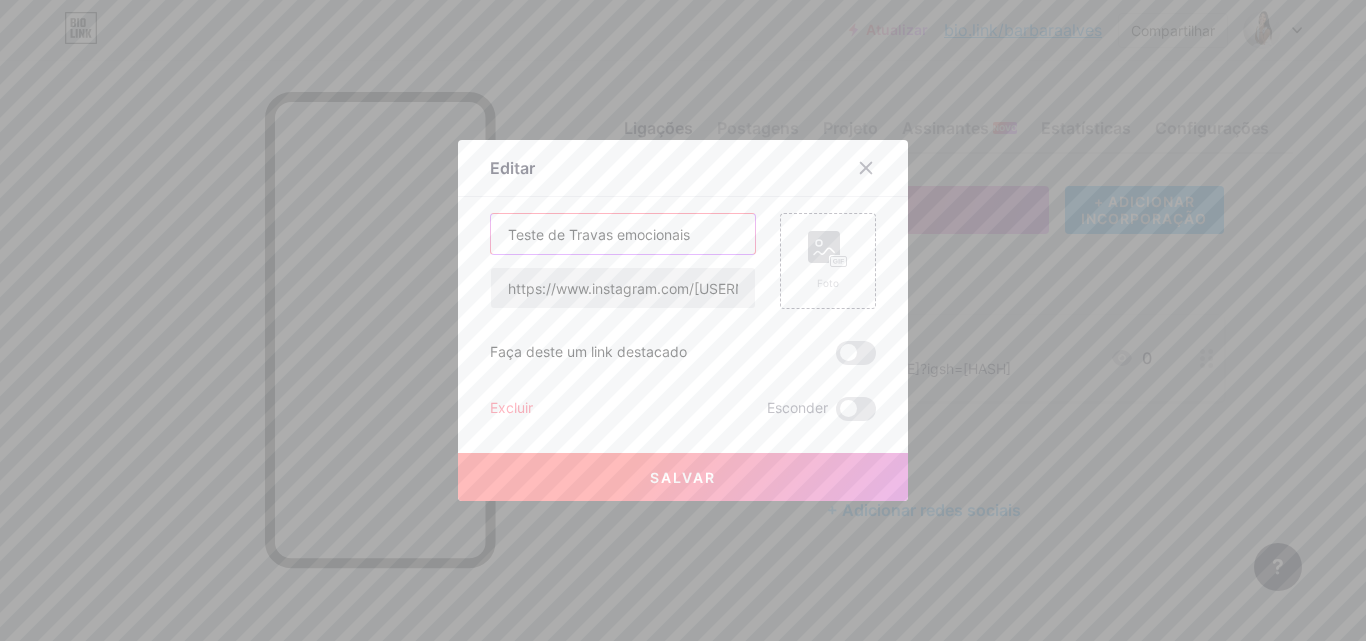 type on "Teste de Travas emocionais" 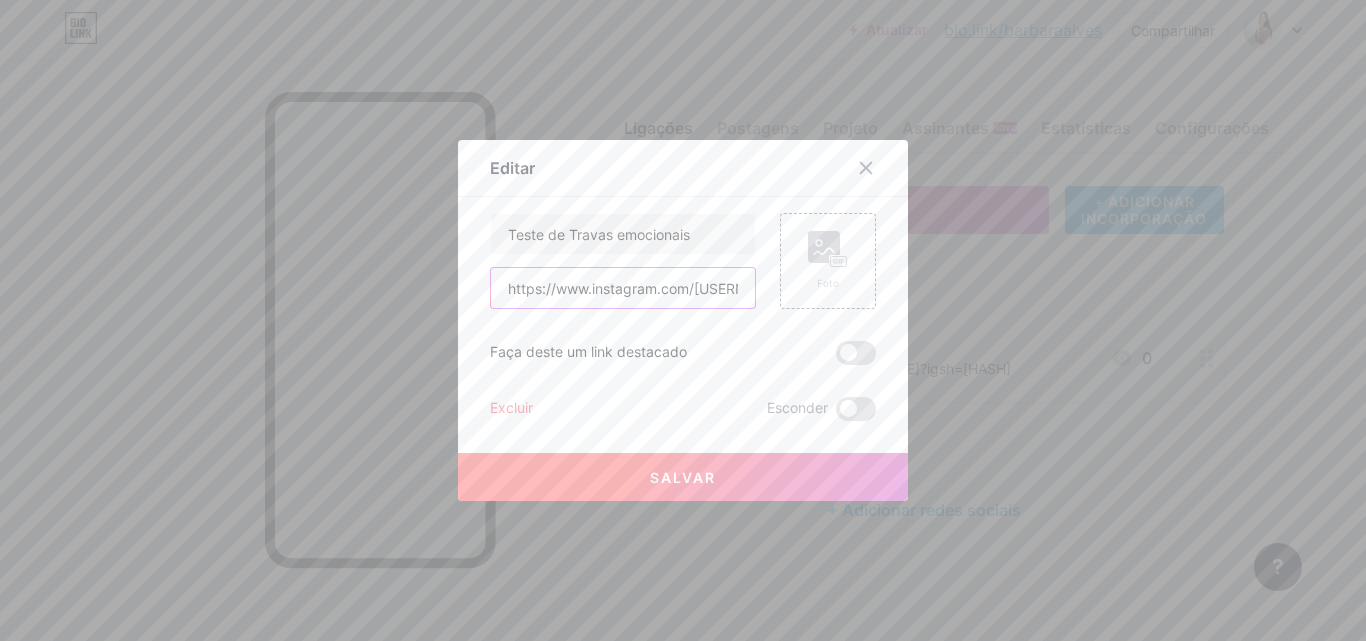 click on "https://www.instagram.com/[USERNAME]?igsh=[HASH]" at bounding box center (623, 288) 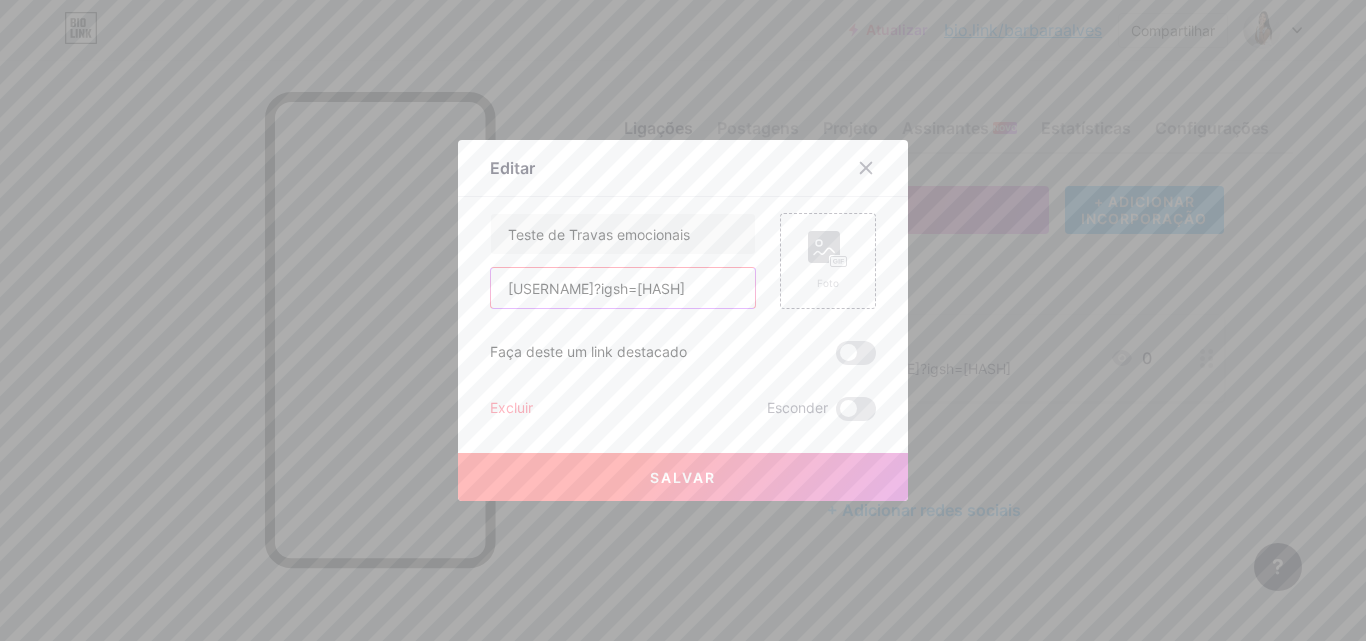 click on "[USERNAME]?igsh=[HASH]" at bounding box center [623, 288] 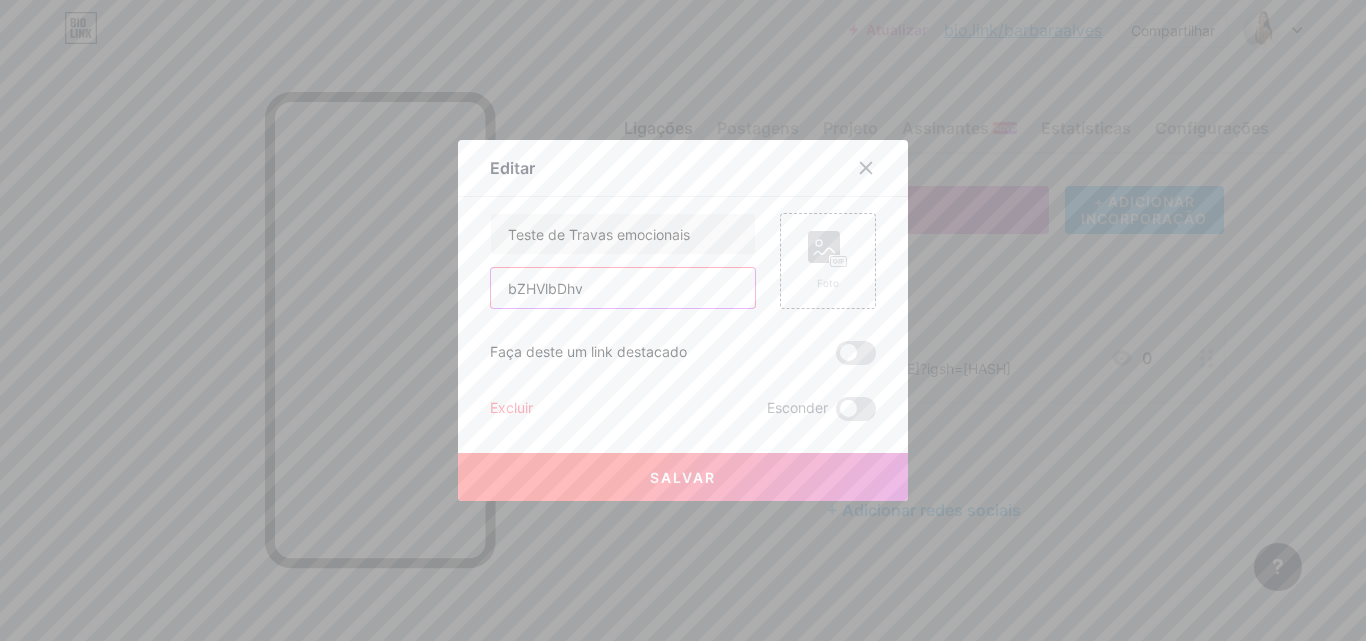 click on "bZHVlbDhv" at bounding box center [623, 288] 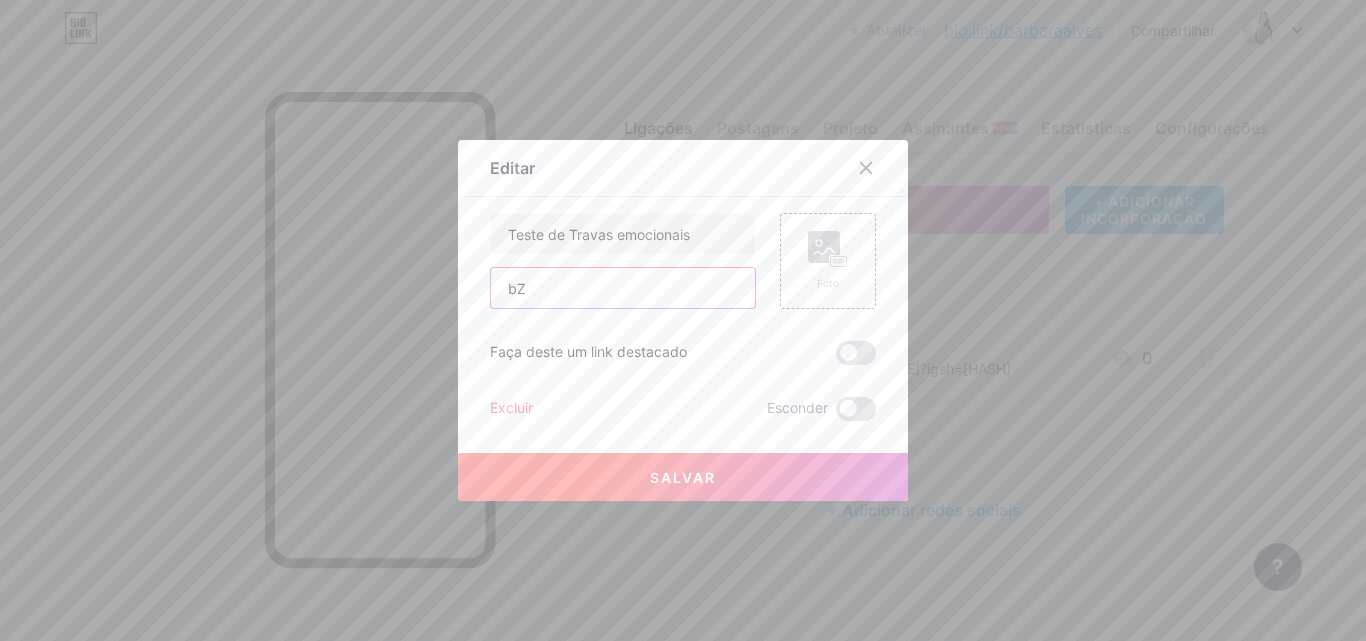 type on "b" 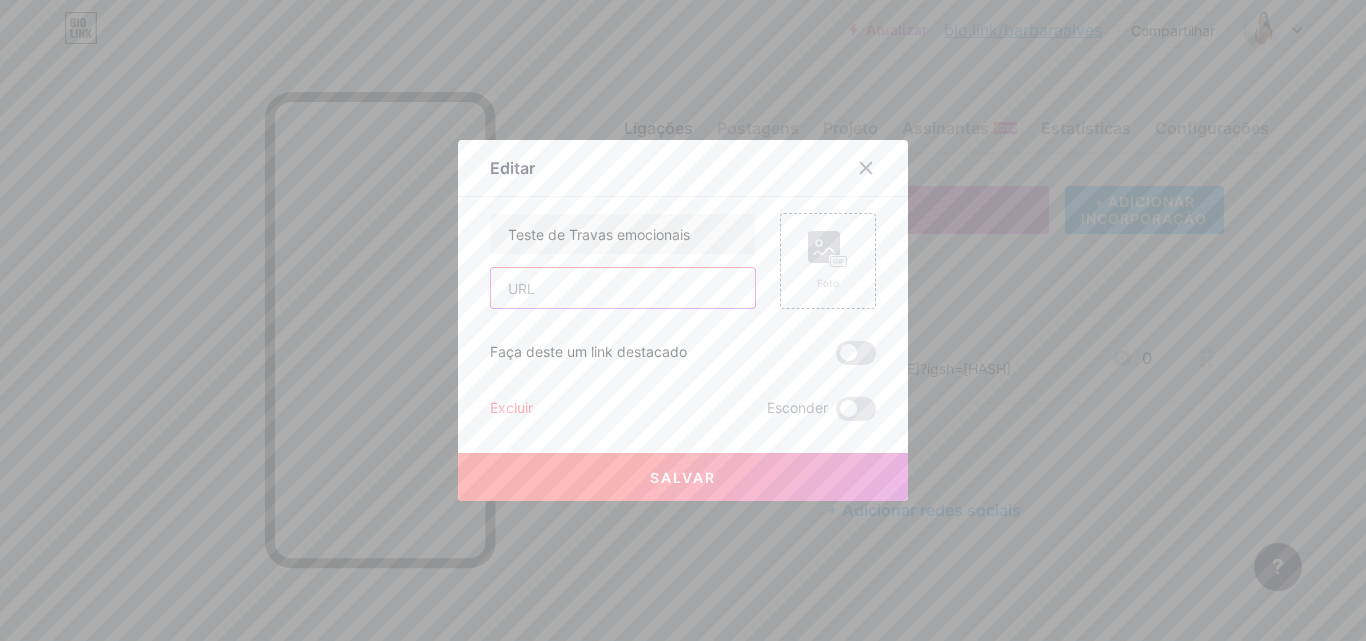 paste on "https://forms.gle/[FORM_ID]" 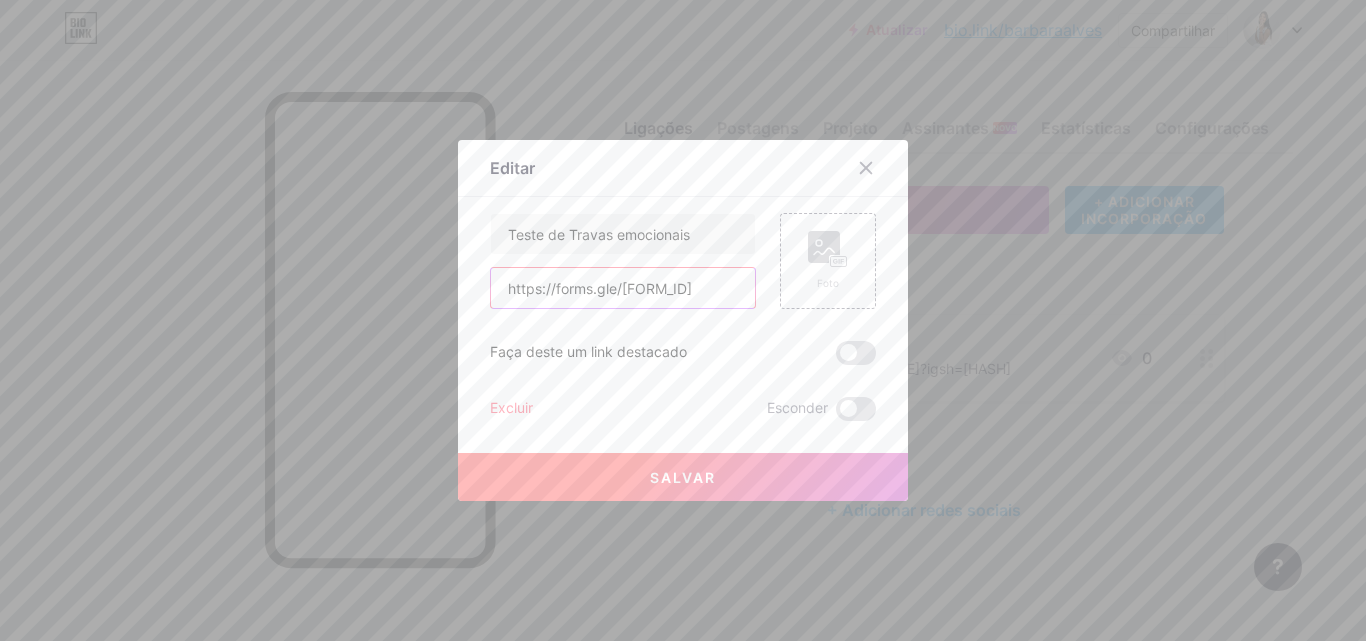 scroll, scrollTop: 0, scrollLeft: 38, axis: horizontal 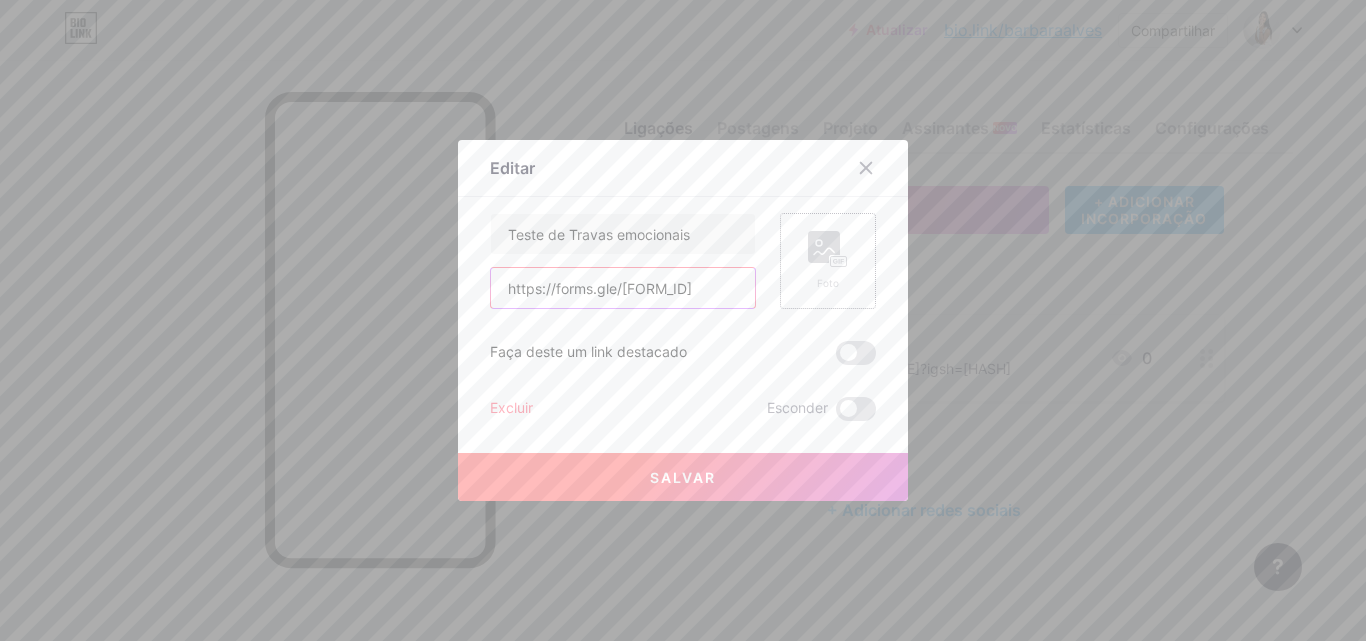 type on "https://forms.gle/[FORM_ID]" 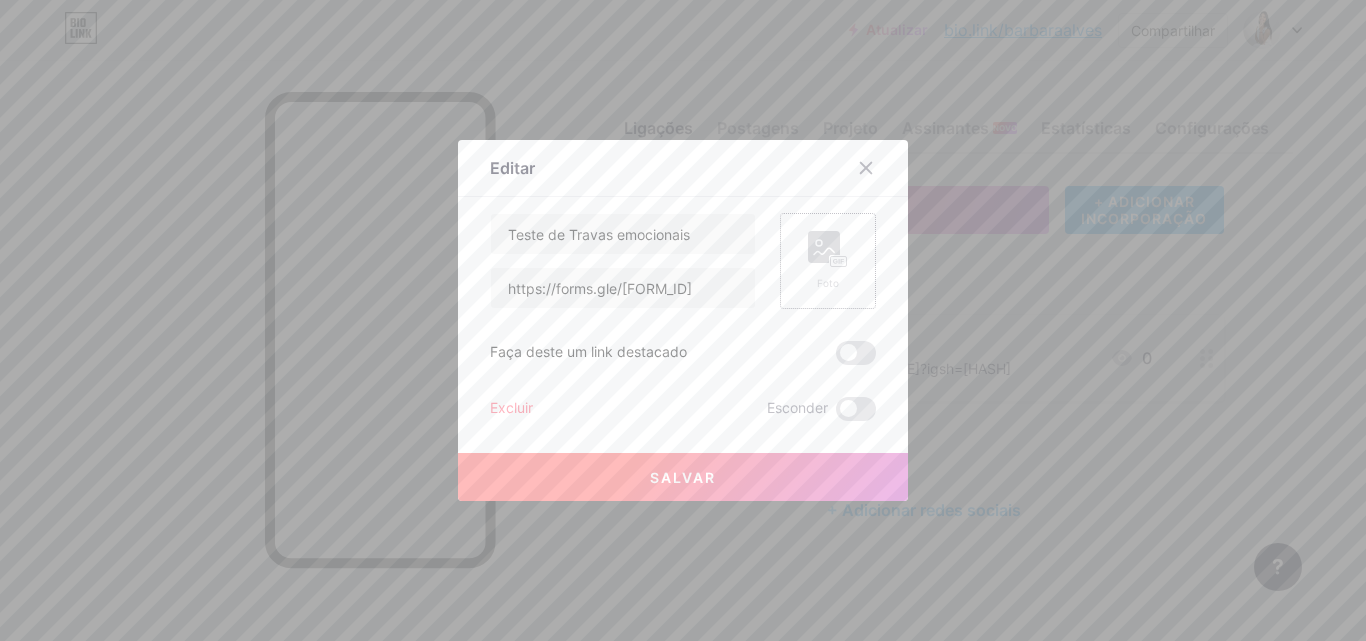 scroll, scrollTop: 0, scrollLeft: 0, axis: both 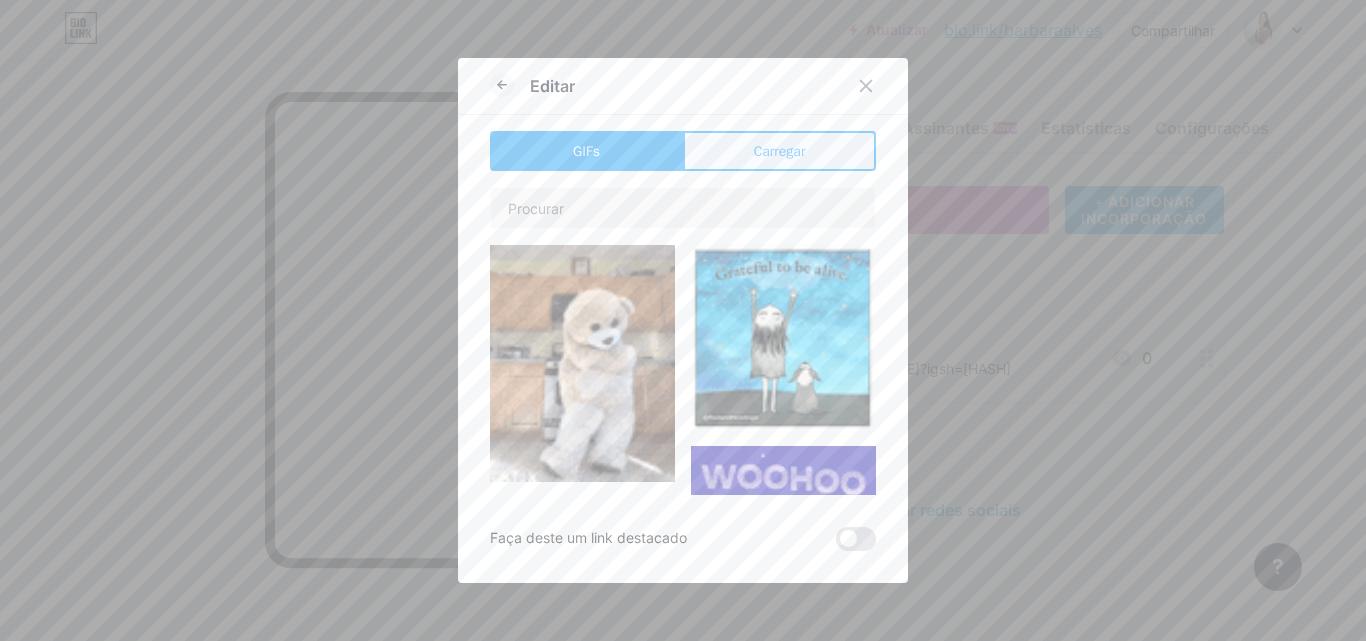 click on "Carregar" at bounding box center [780, 151] 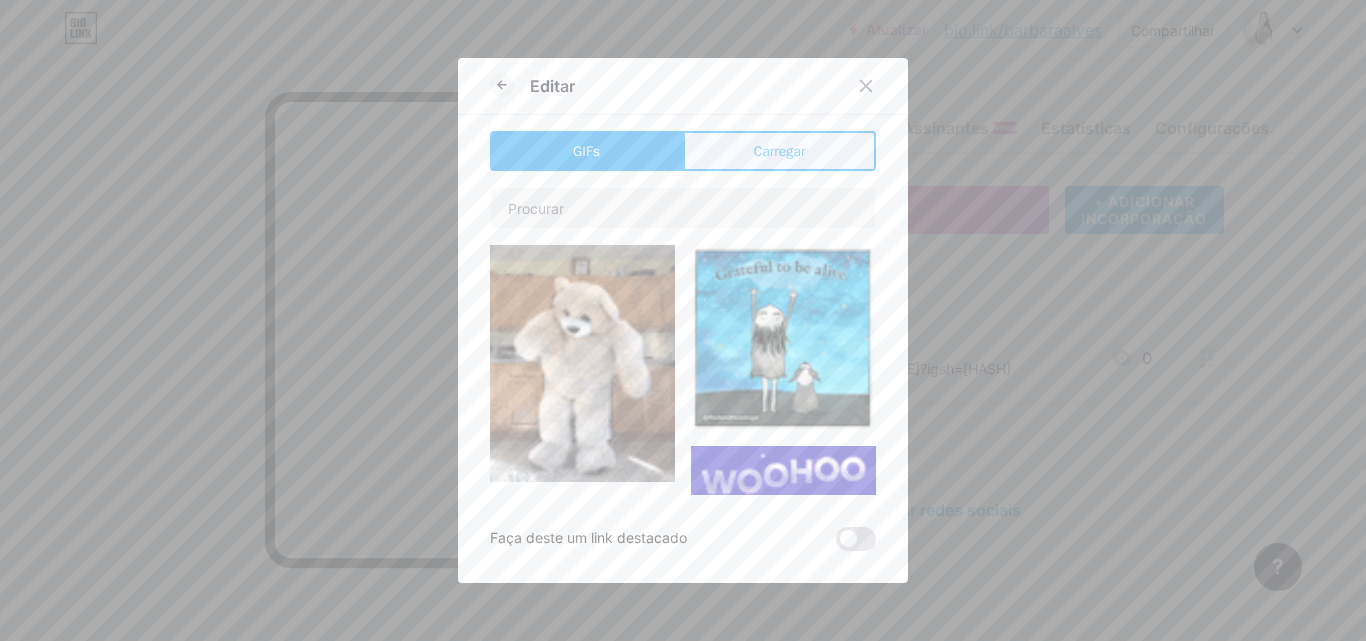 click on "Editar       GIFs     Carregar       Contente
YouTube
Reproduza vídeos do YouTube sem sair da sua página.
ADICIONAR
Vimeo
Reproduza vídeos do Vimeo sem sair da sua página.
ADICIONAR
TikTok
Aumente seus seguidores no TikTok
ADICIONAR
Tweet
Incorpore um tweet.
ADICIONAR
Reddit
Exiba seu perfil do Reddit
ADICIONAR
Spotify
Incorpore o Spotify para reproduzir a prévia de uma faixa.
ADICIONAR
Contração muscular
ADICIONAR" at bounding box center [683, 320] 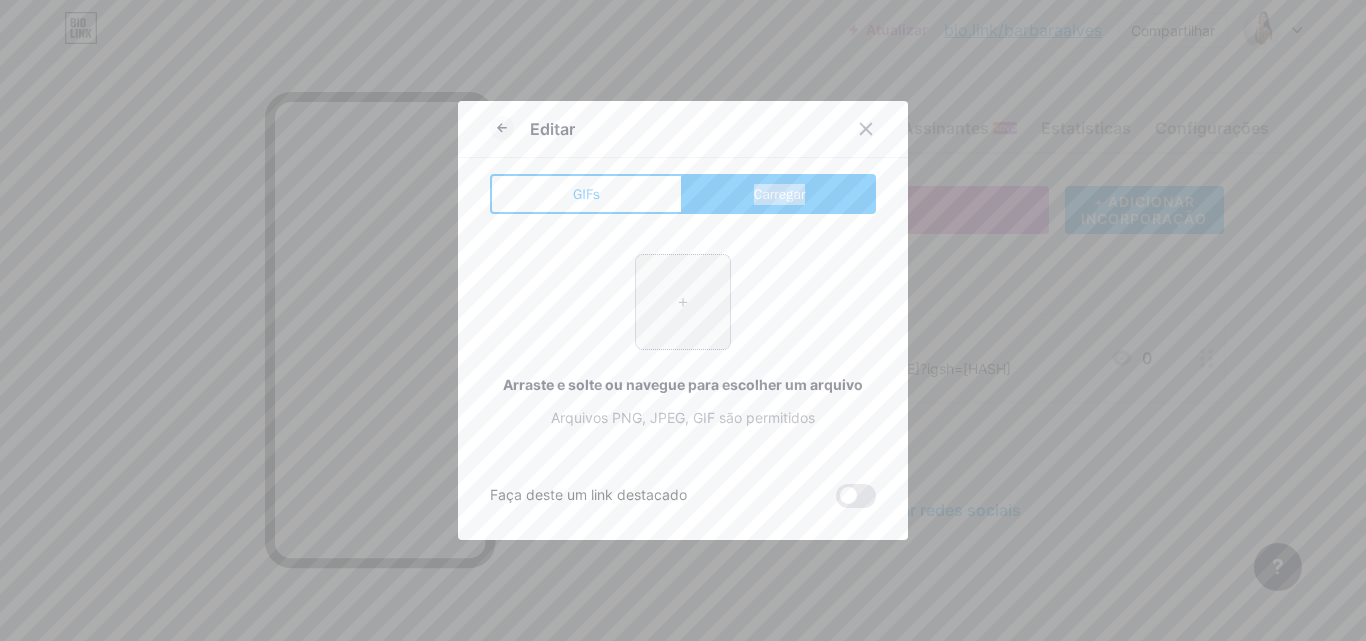 click at bounding box center (683, 302) 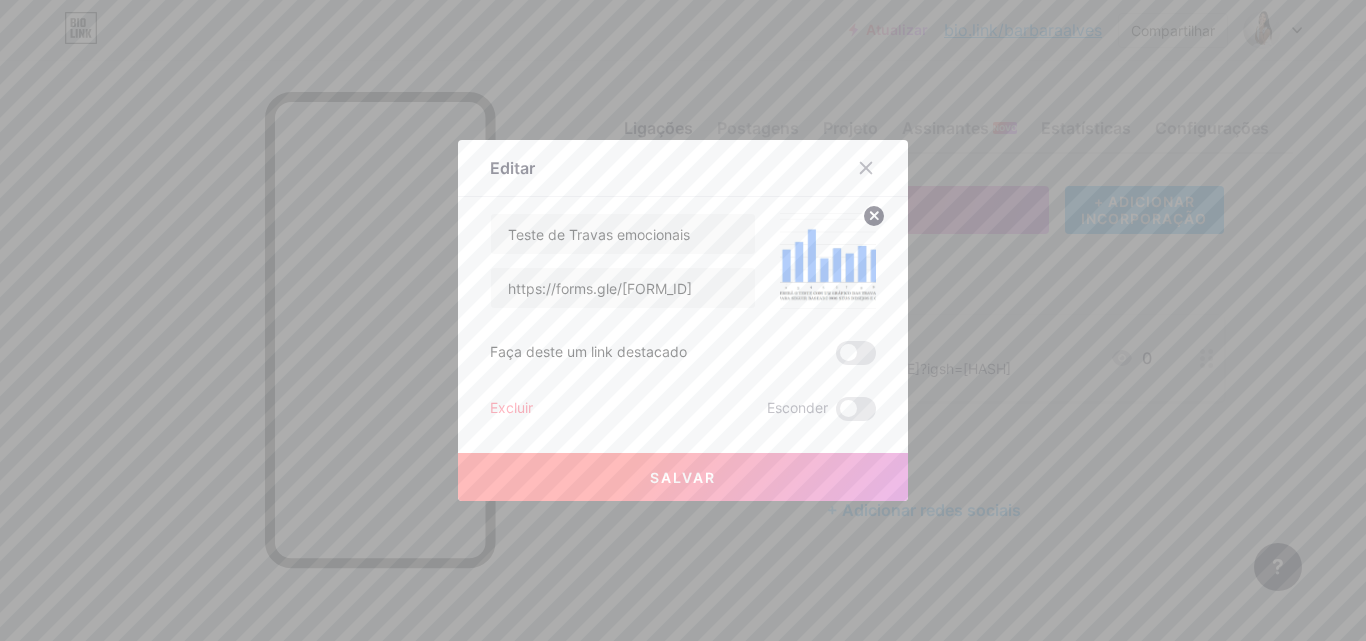 click on "Salvar" at bounding box center (683, 477) 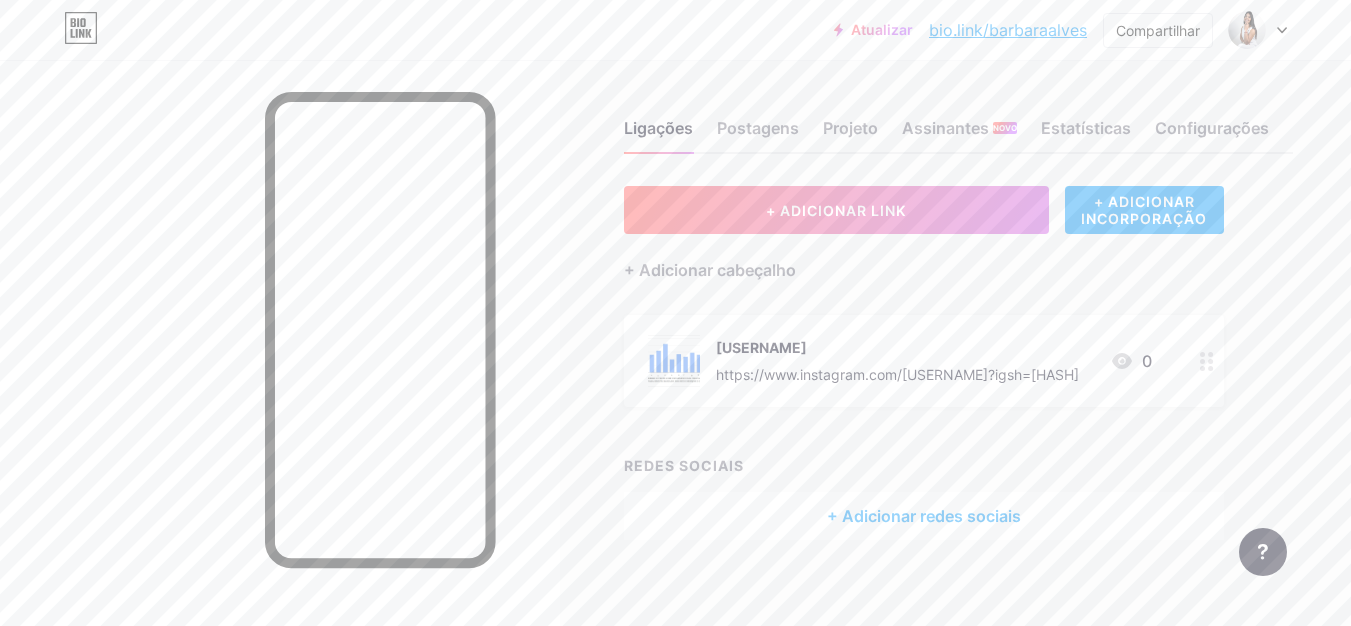 click on "+ Adicionar redes sociais" at bounding box center [924, 516] 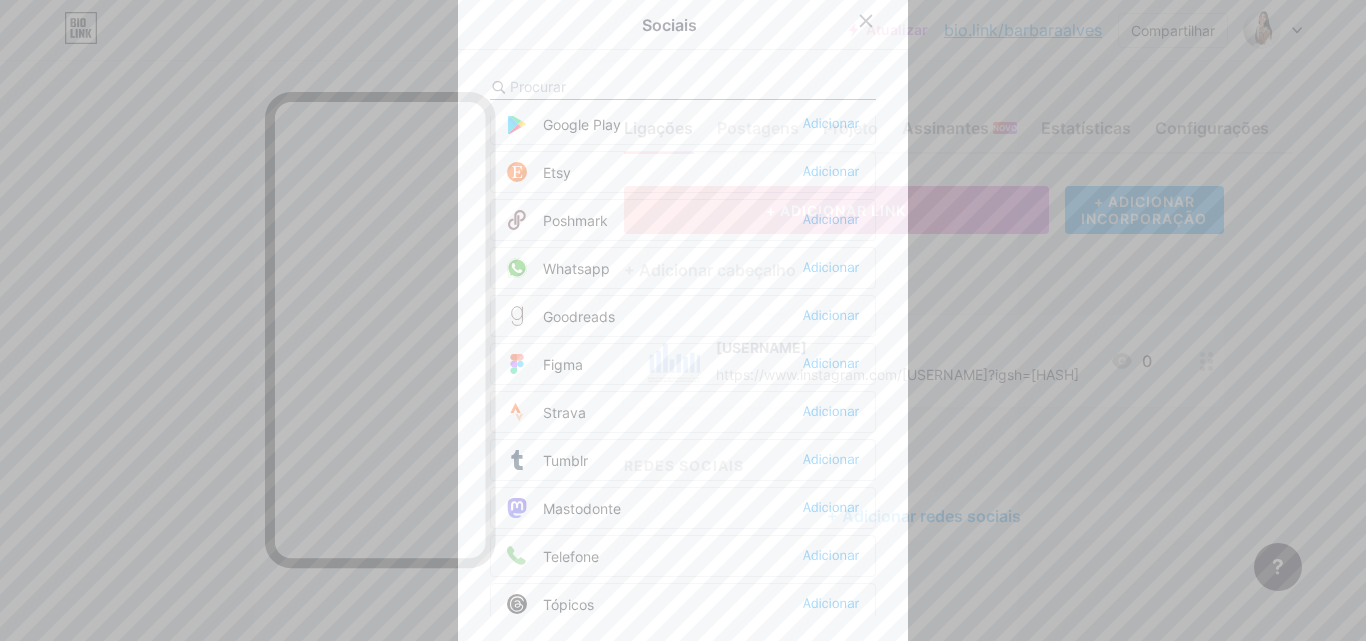 scroll, scrollTop: 1600, scrollLeft: 0, axis: vertical 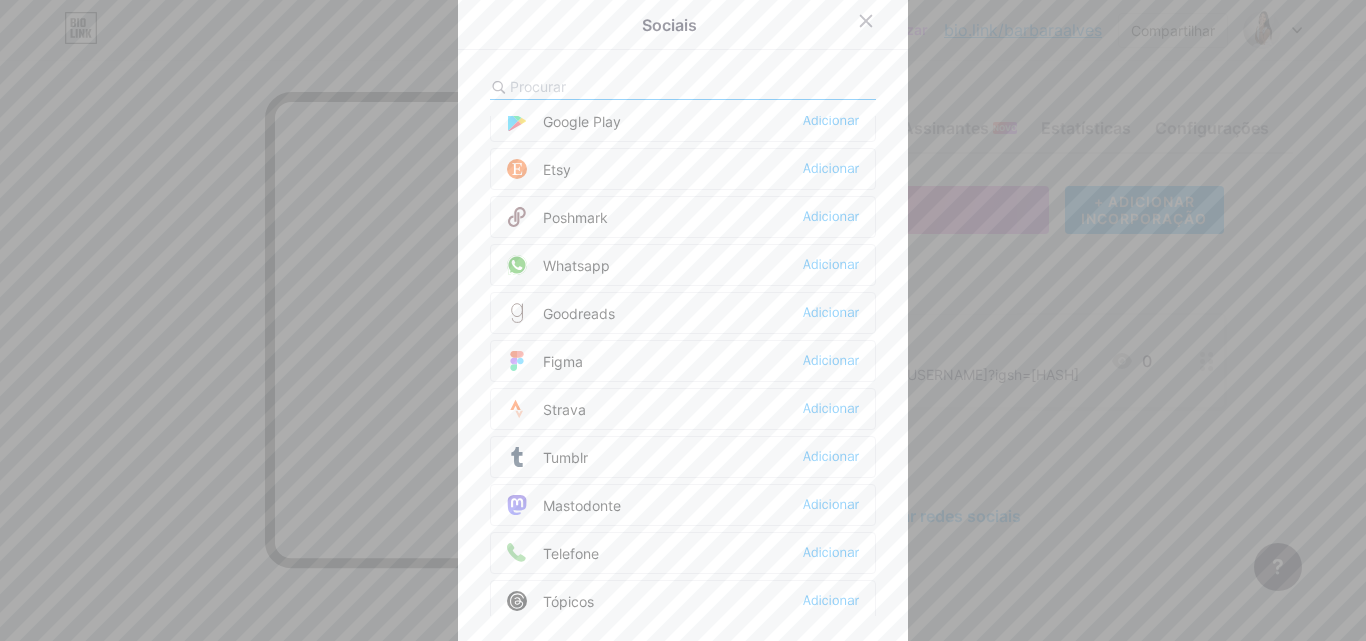 click on "Whatsapp" at bounding box center [576, 265] 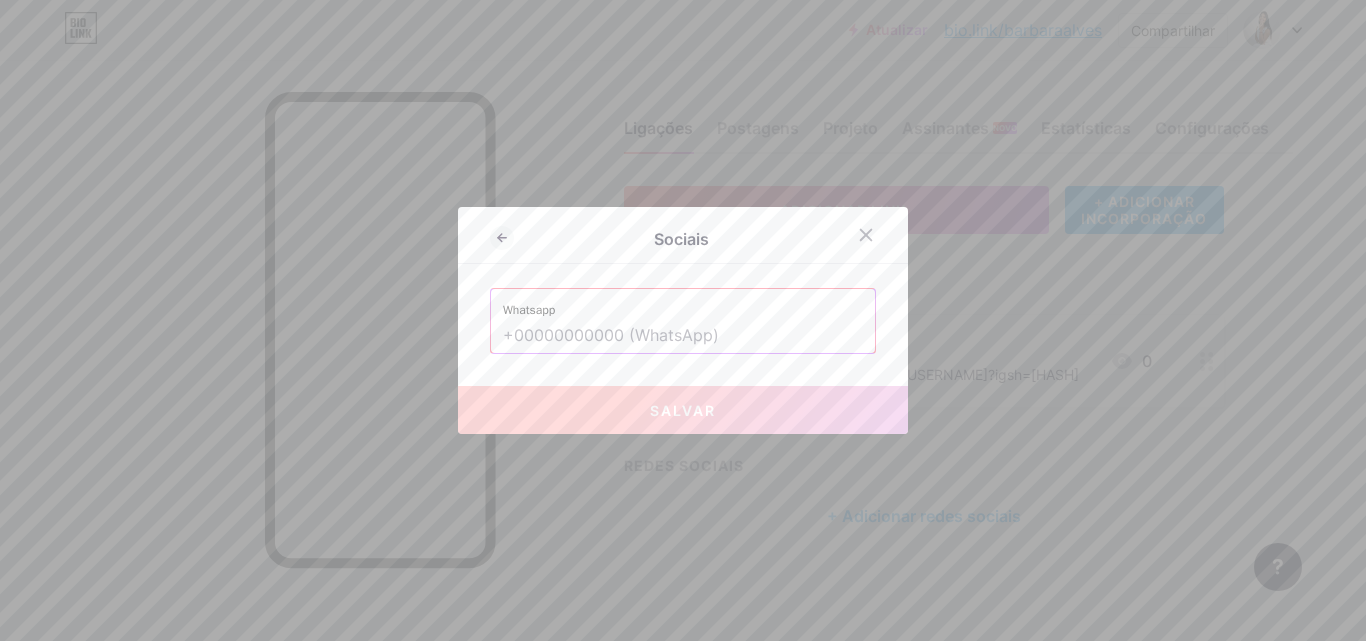 click at bounding box center (683, 336) 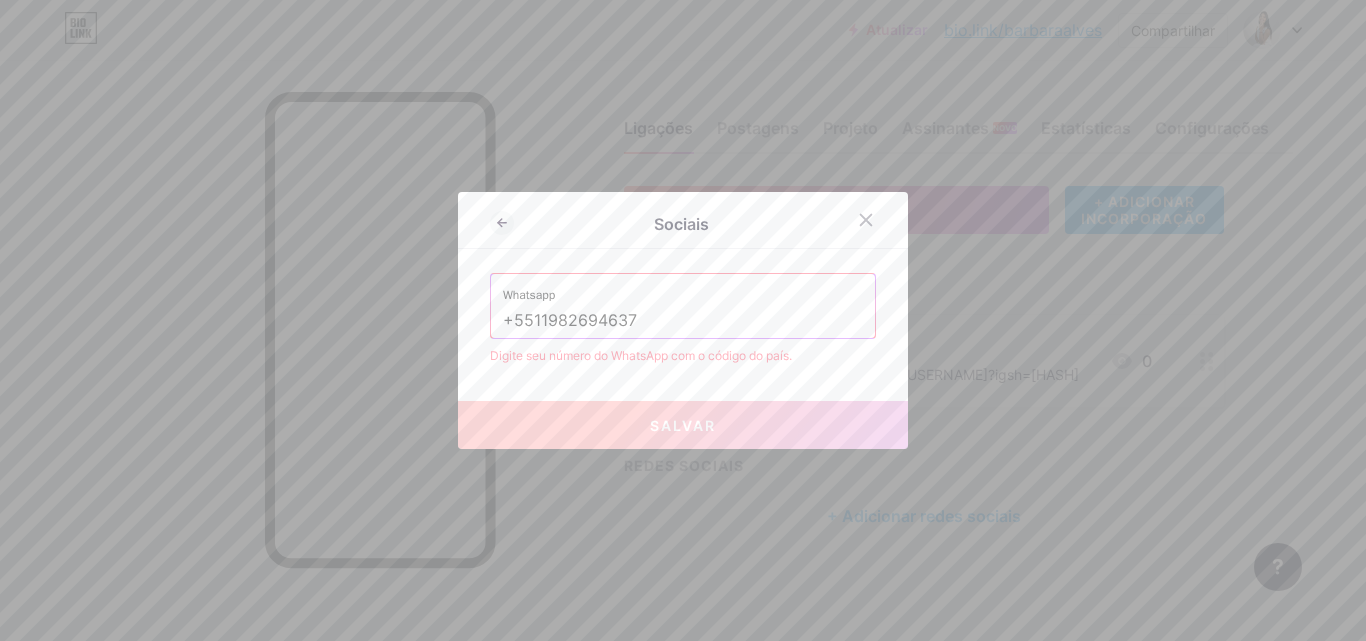 click on "Salvar" at bounding box center (683, 425) 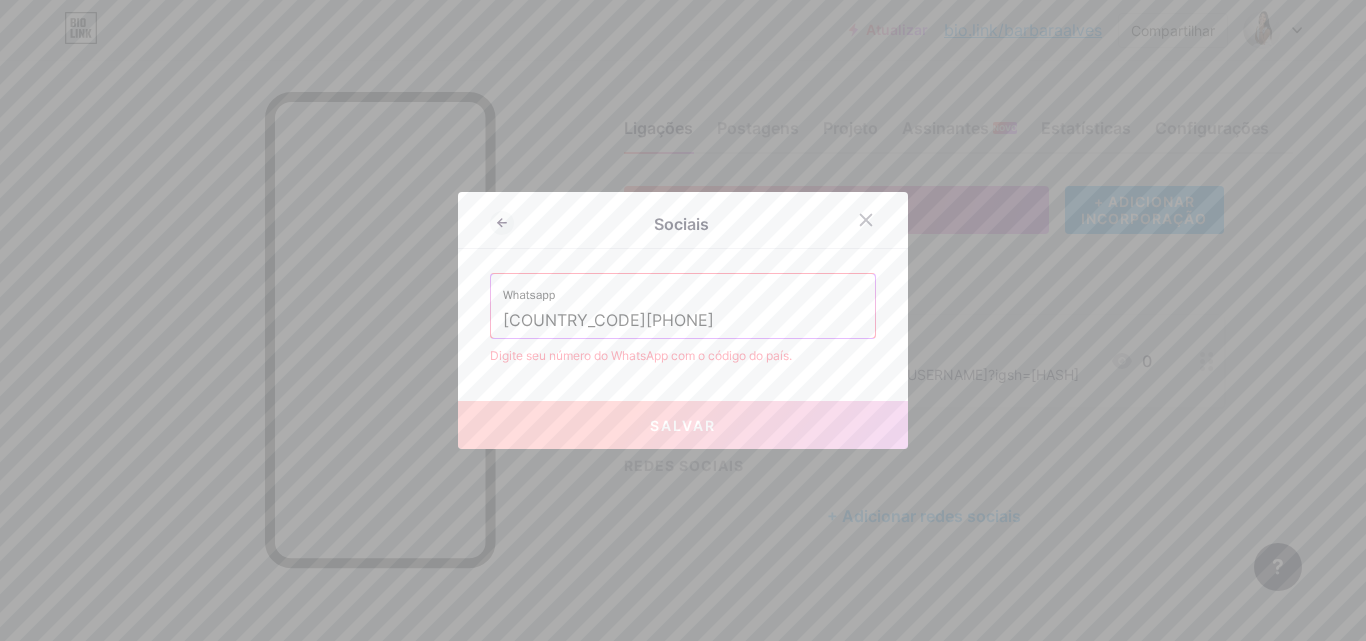 type on "[COUNTRY_CODE][PHONE]" 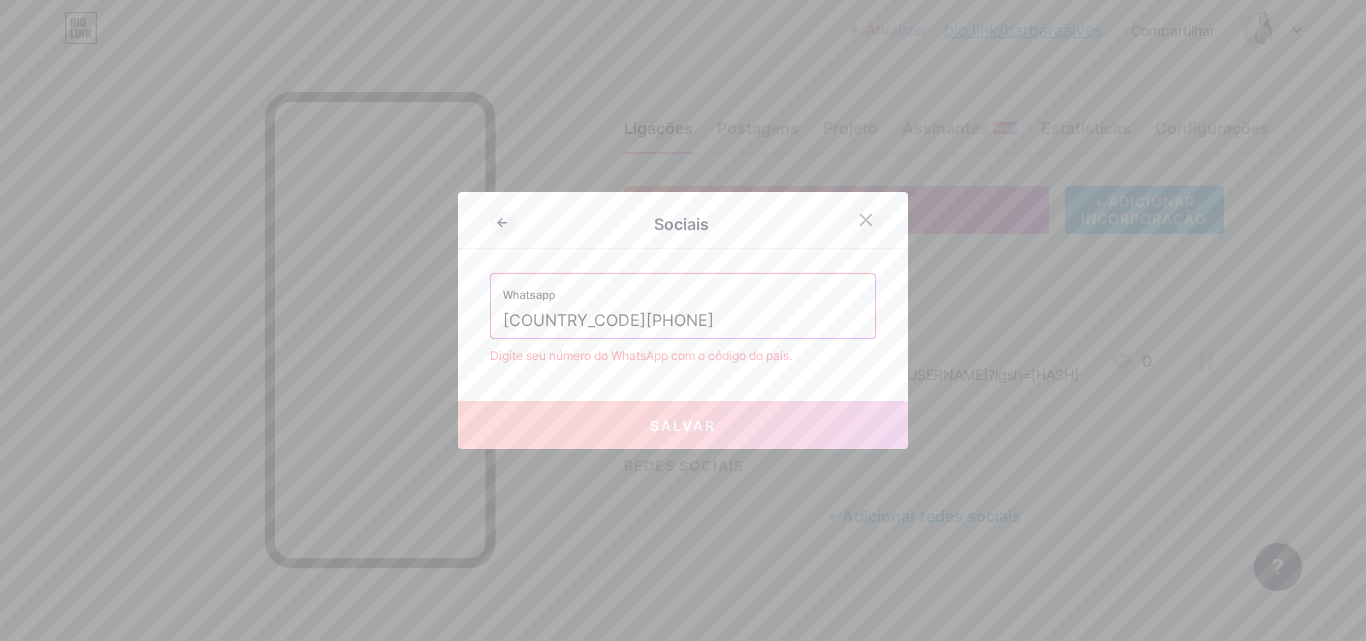 click 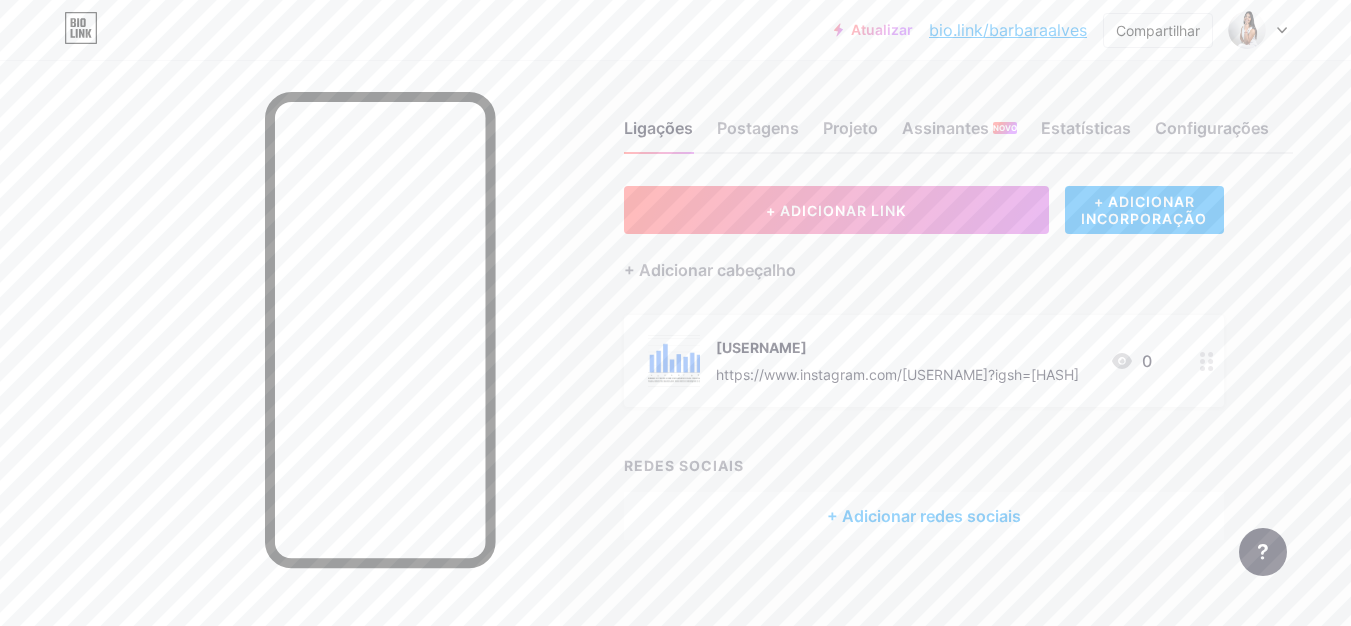 click on "+ Adicionar redes sociais" at bounding box center [924, 516] 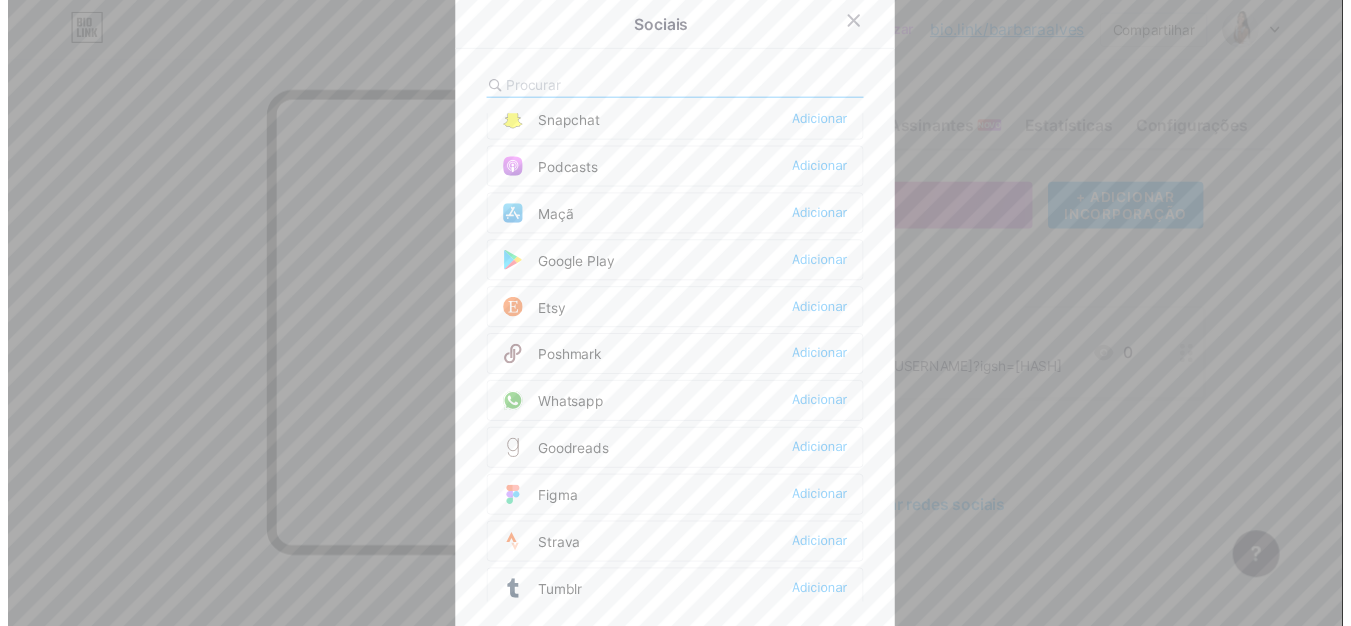 scroll, scrollTop: 1500, scrollLeft: 0, axis: vertical 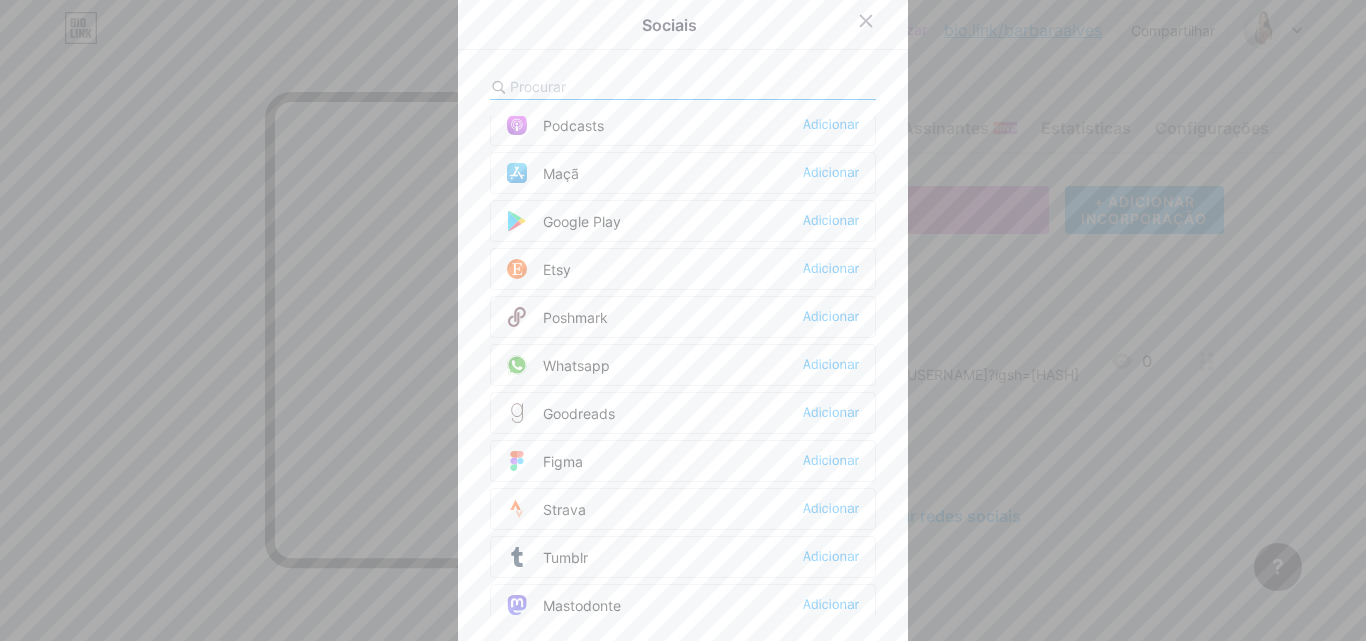 click on "Whatsapp" at bounding box center [576, 365] 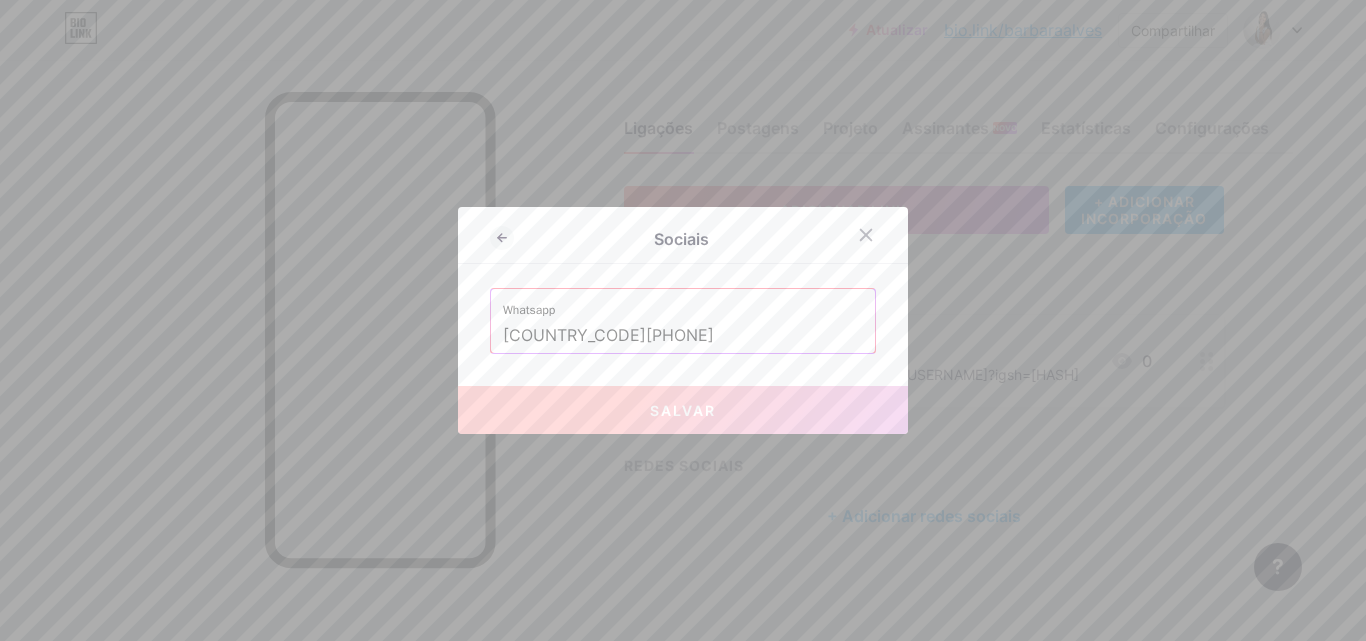 click on "Salvar" at bounding box center (683, 410) 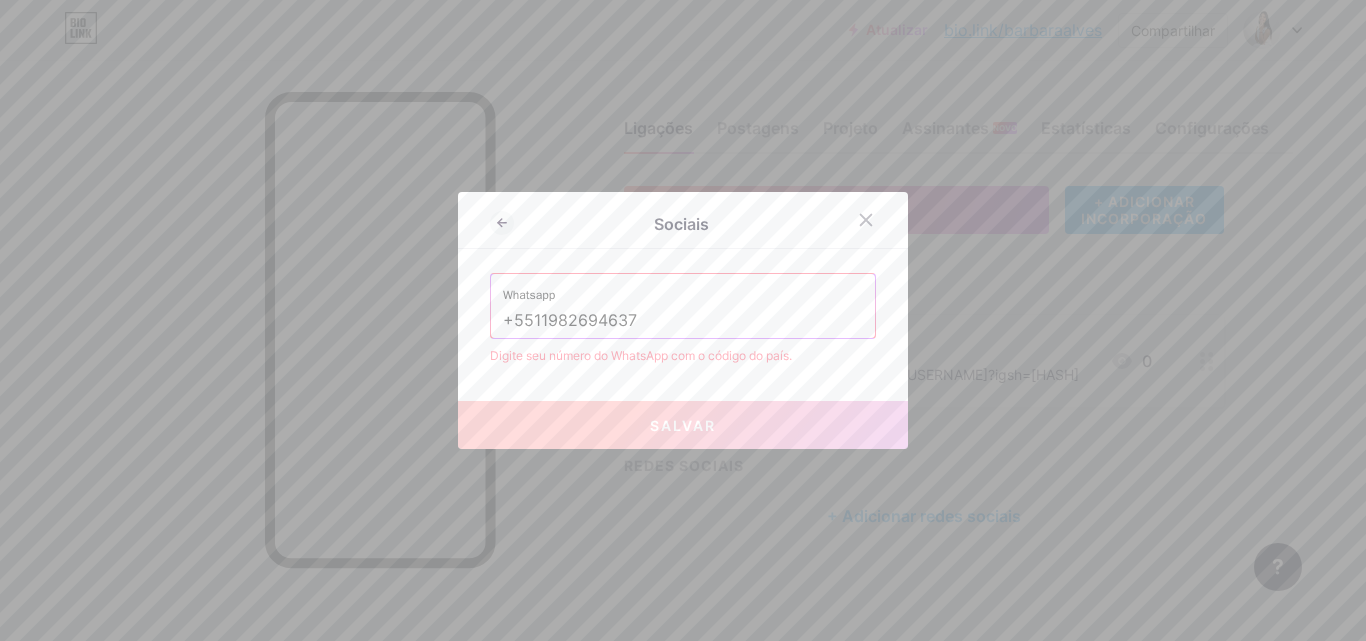 click on "+5511982694637" at bounding box center (683, 321) 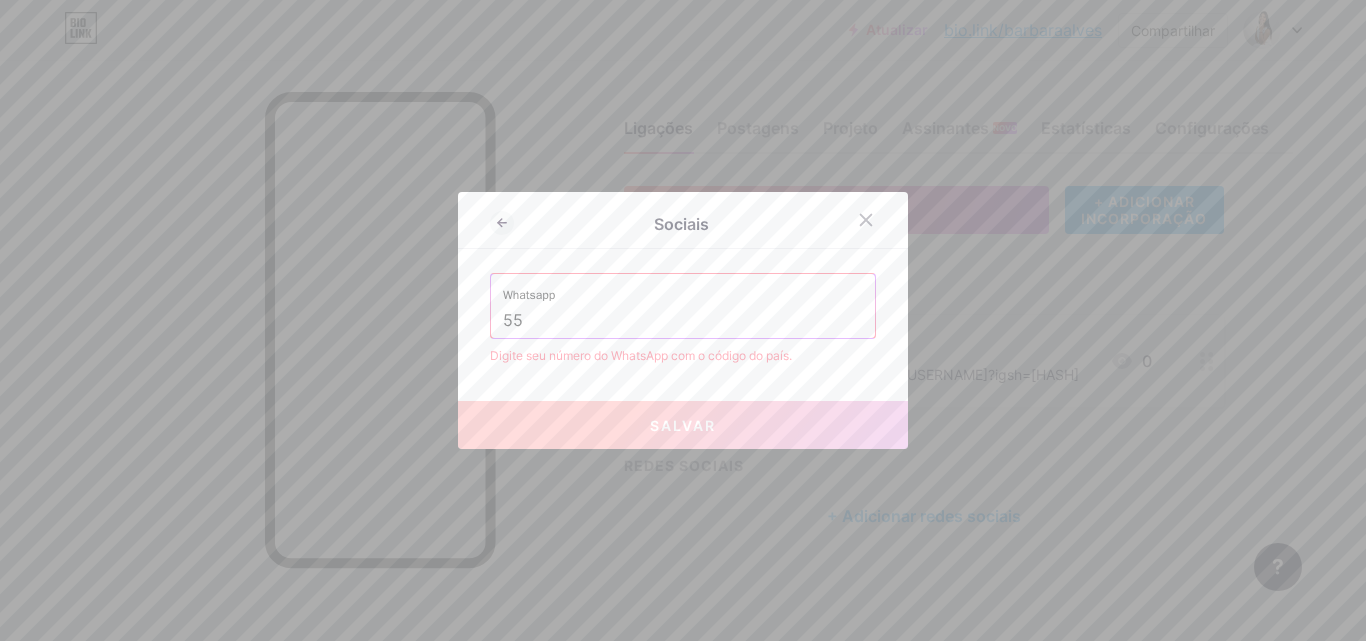 type on "5" 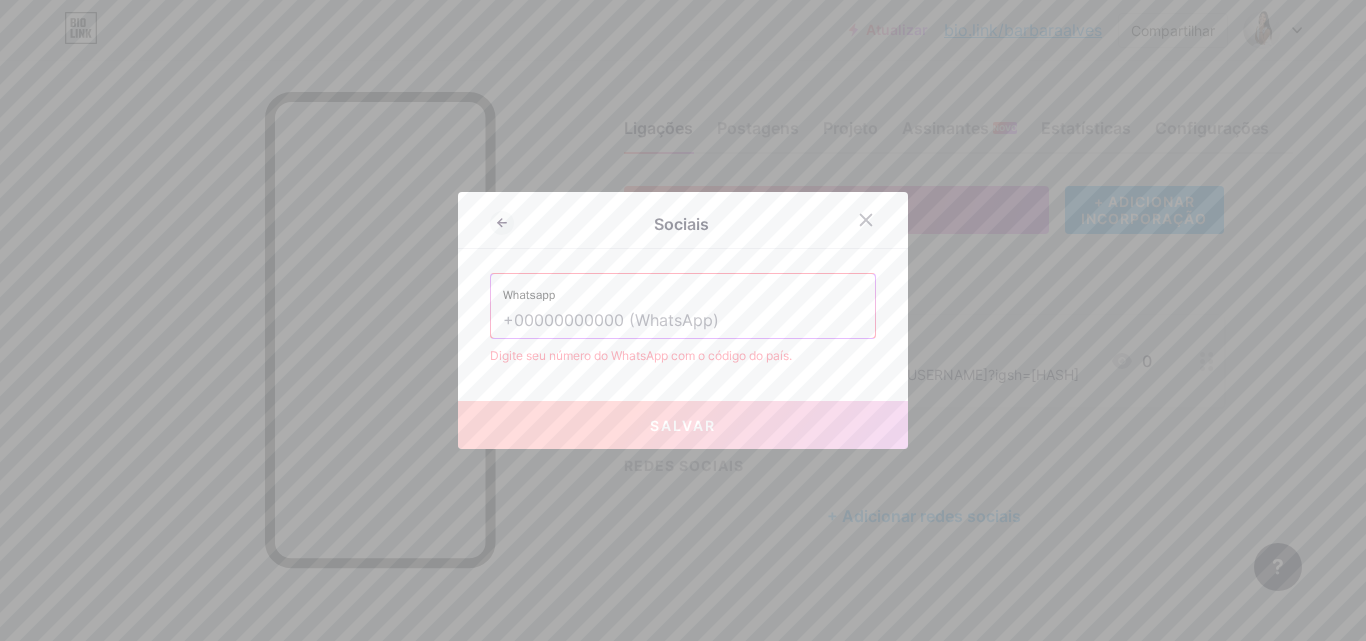 type on "=" 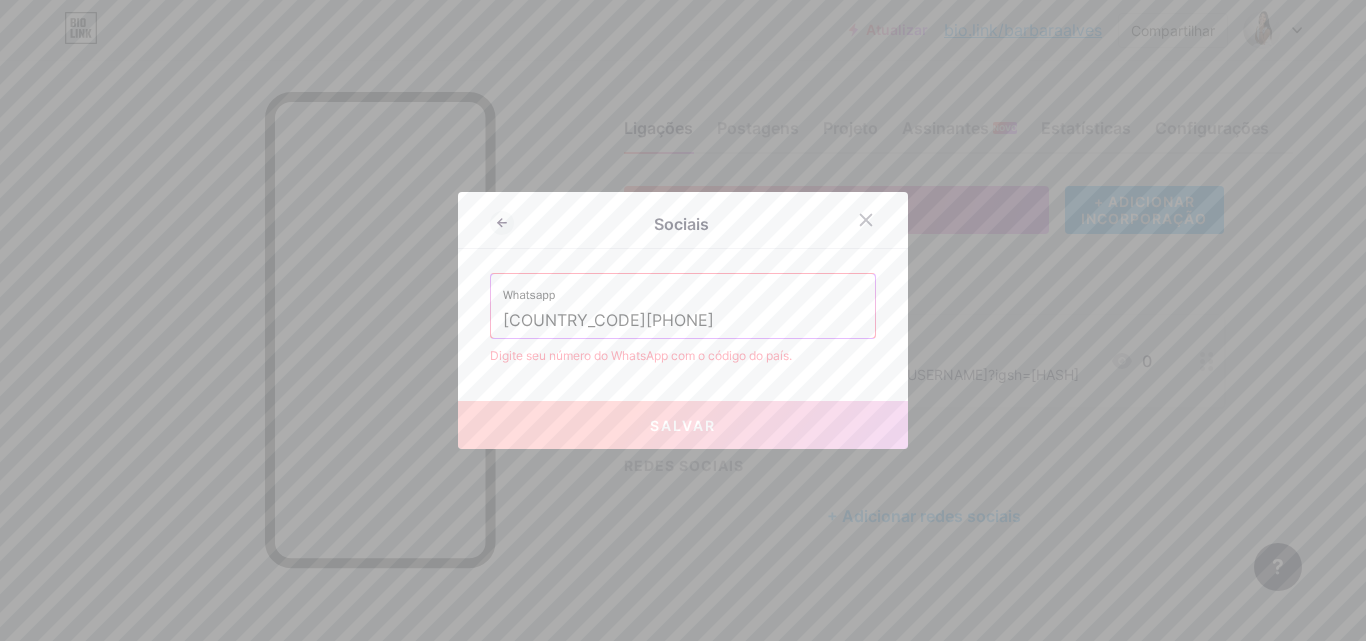 click on "[COUNTRY_CODE][PHONE]" at bounding box center [683, 321] 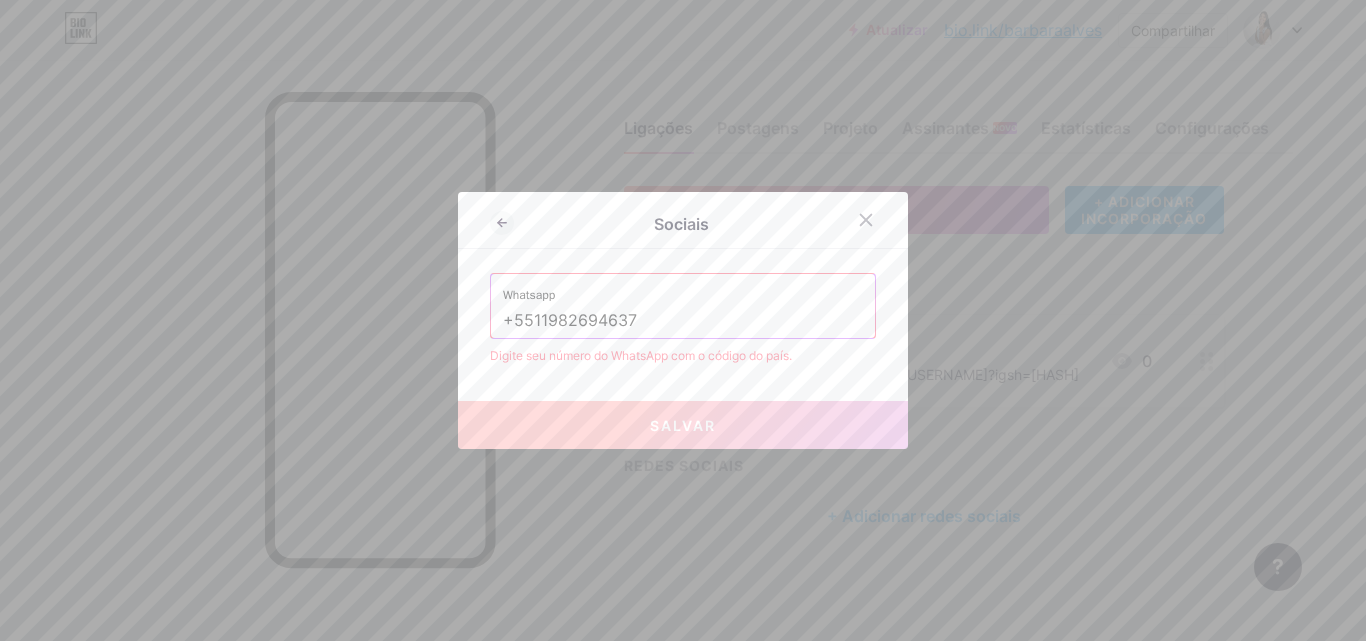 click on "+5511982694637" at bounding box center [683, 321] 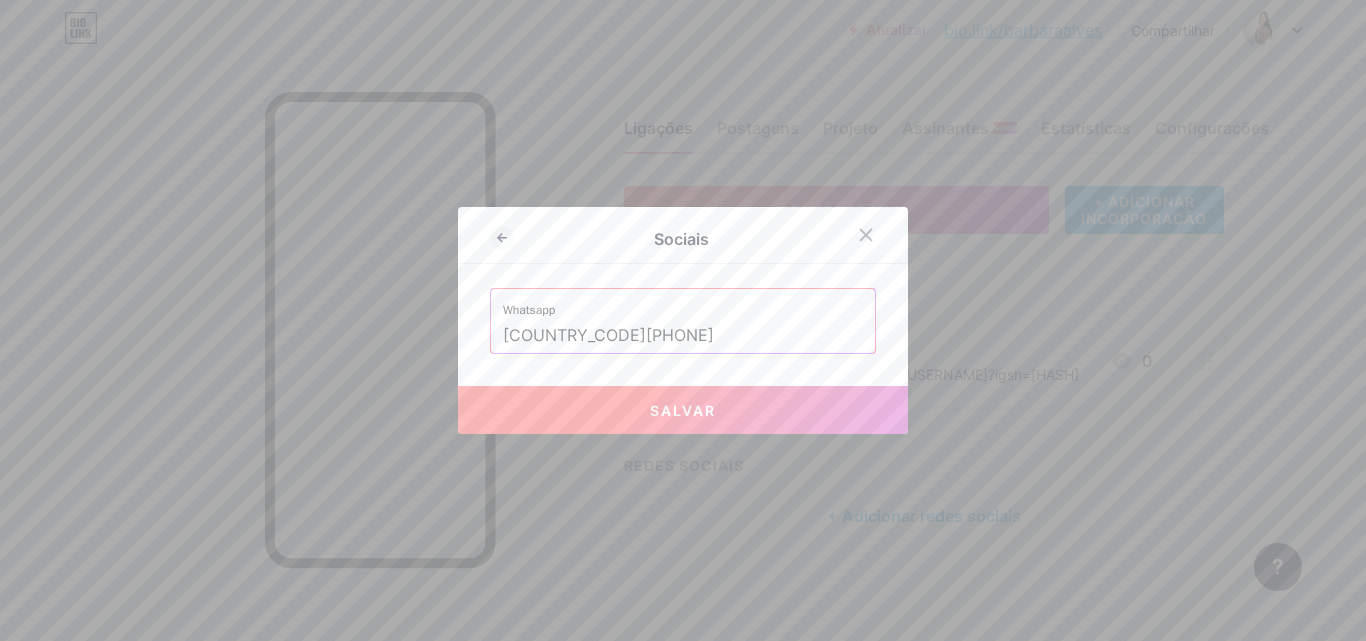 click on "Salvar" at bounding box center [683, 410] 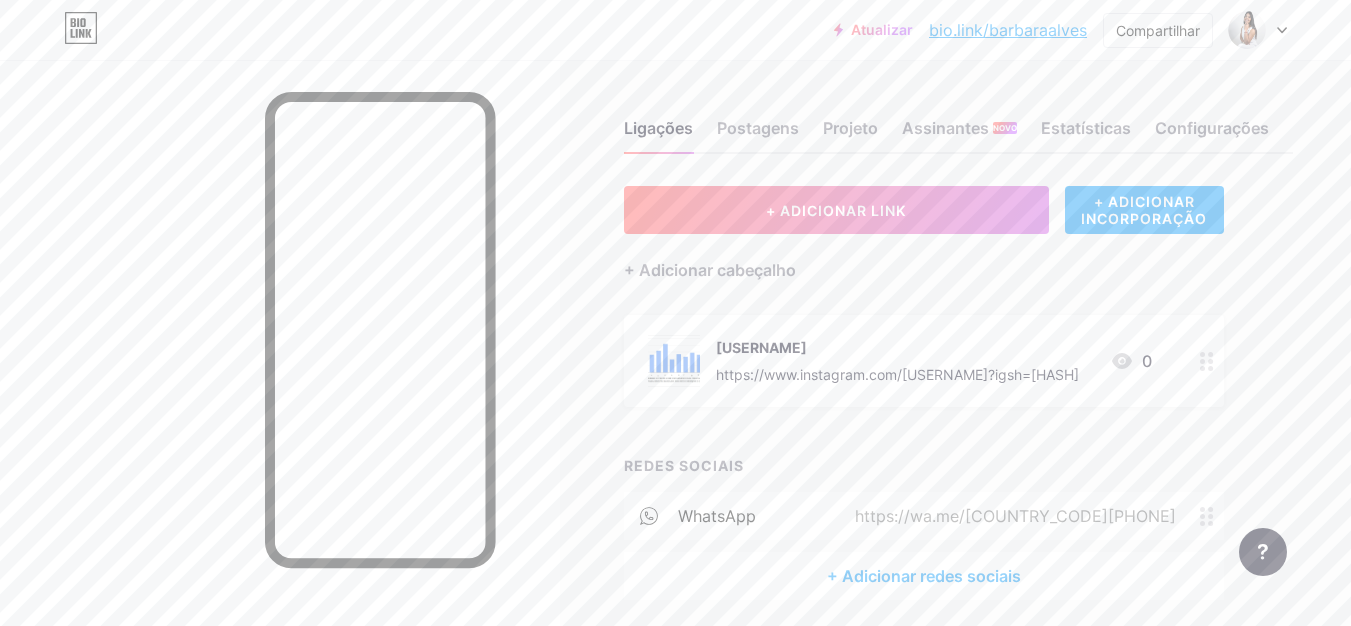 scroll, scrollTop: 73, scrollLeft: 0, axis: vertical 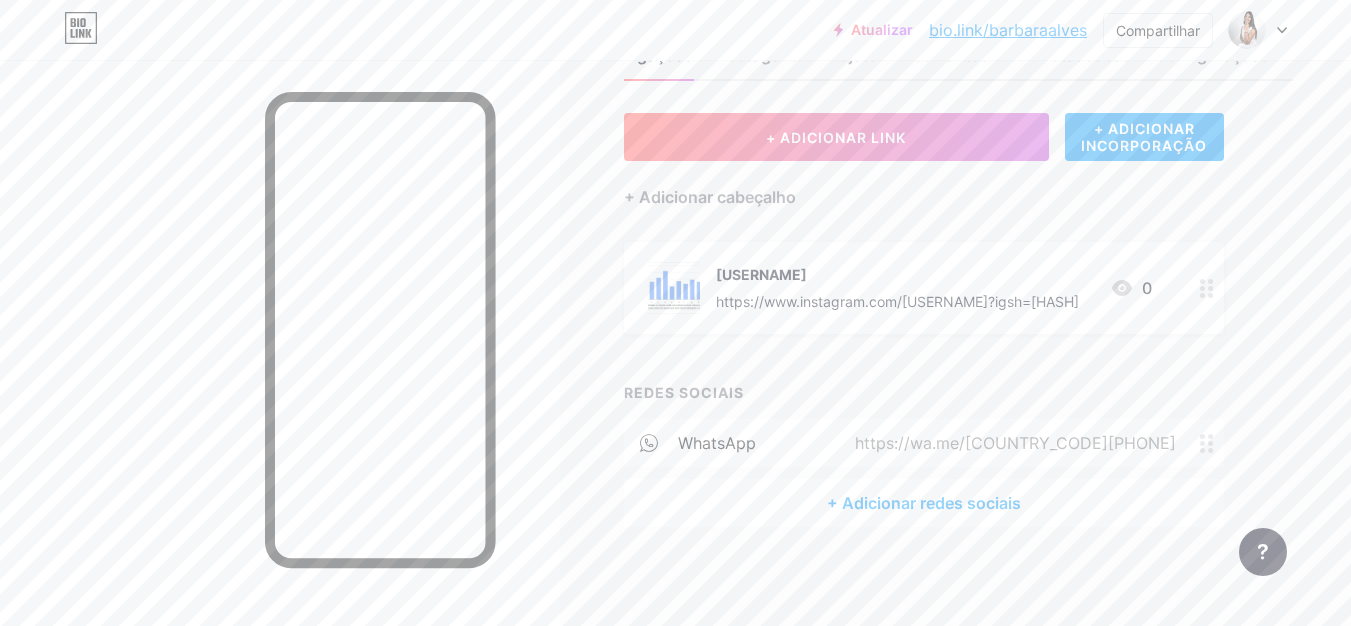 click 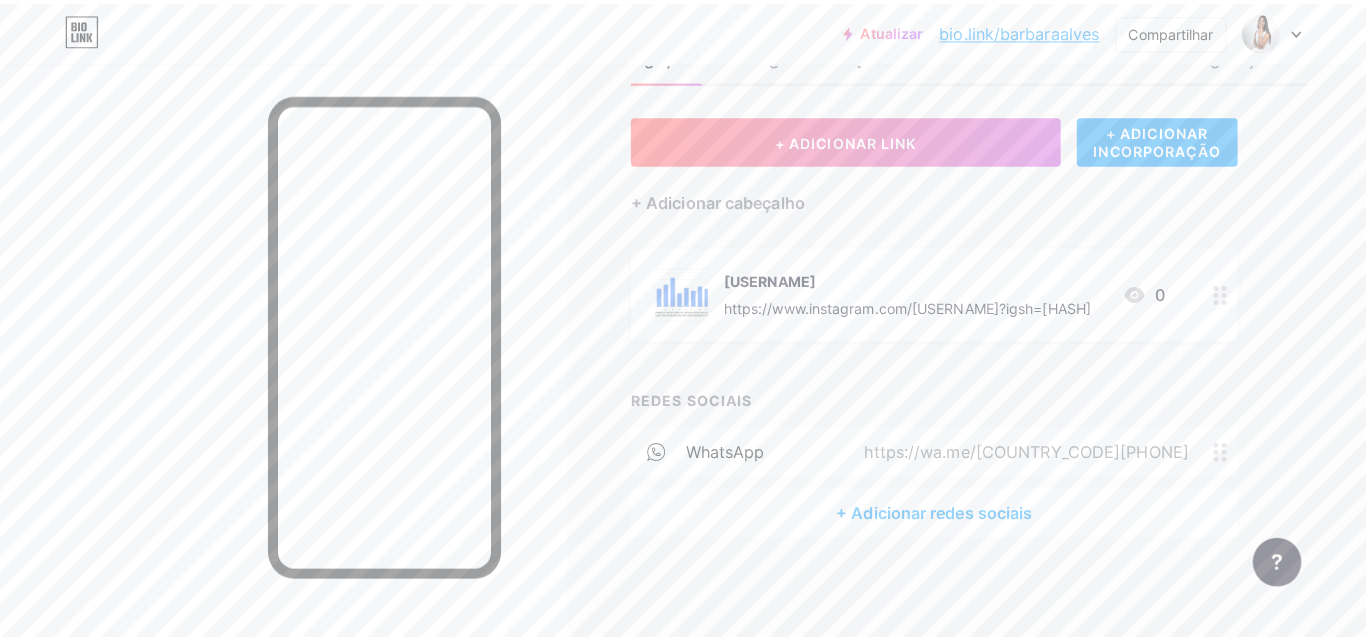 scroll, scrollTop: 58, scrollLeft: 0, axis: vertical 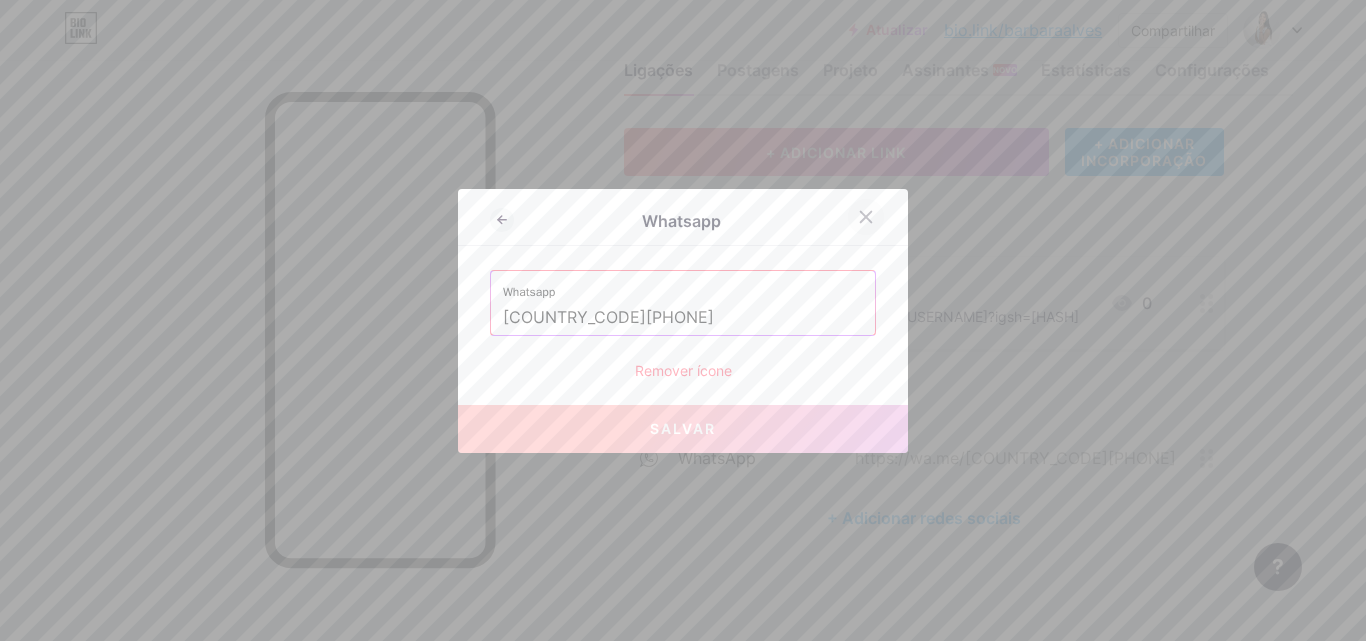 click at bounding box center (866, 217) 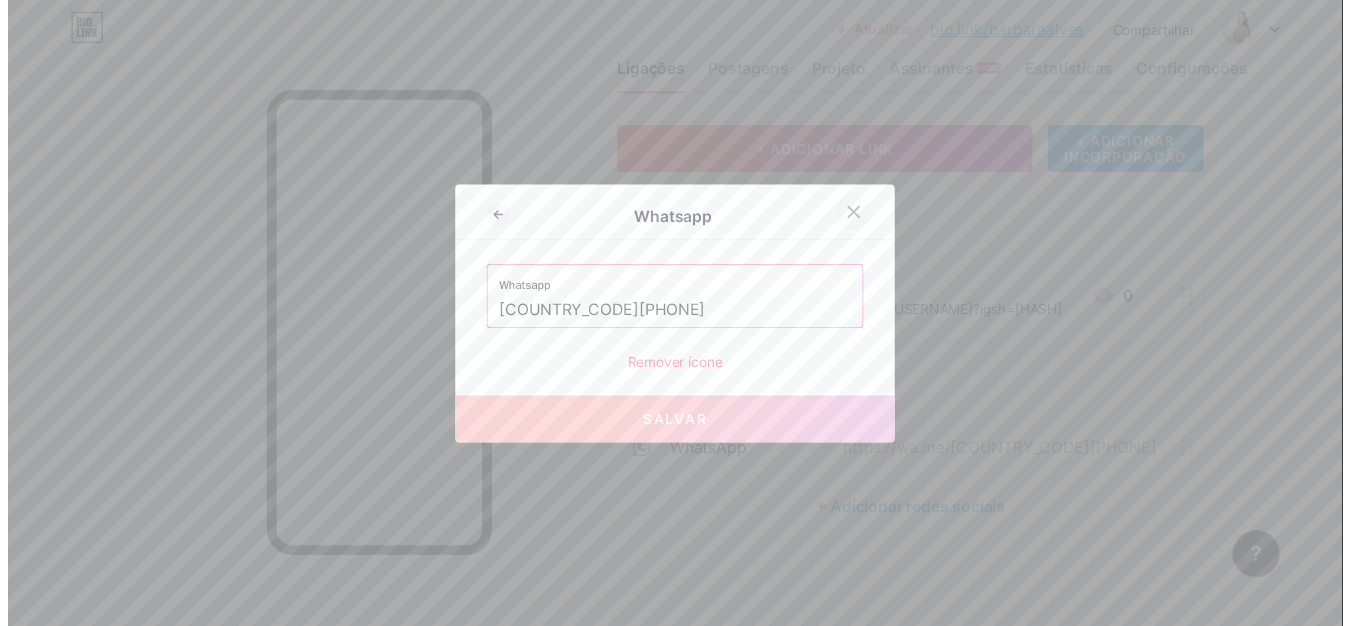 scroll, scrollTop: 73, scrollLeft: 0, axis: vertical 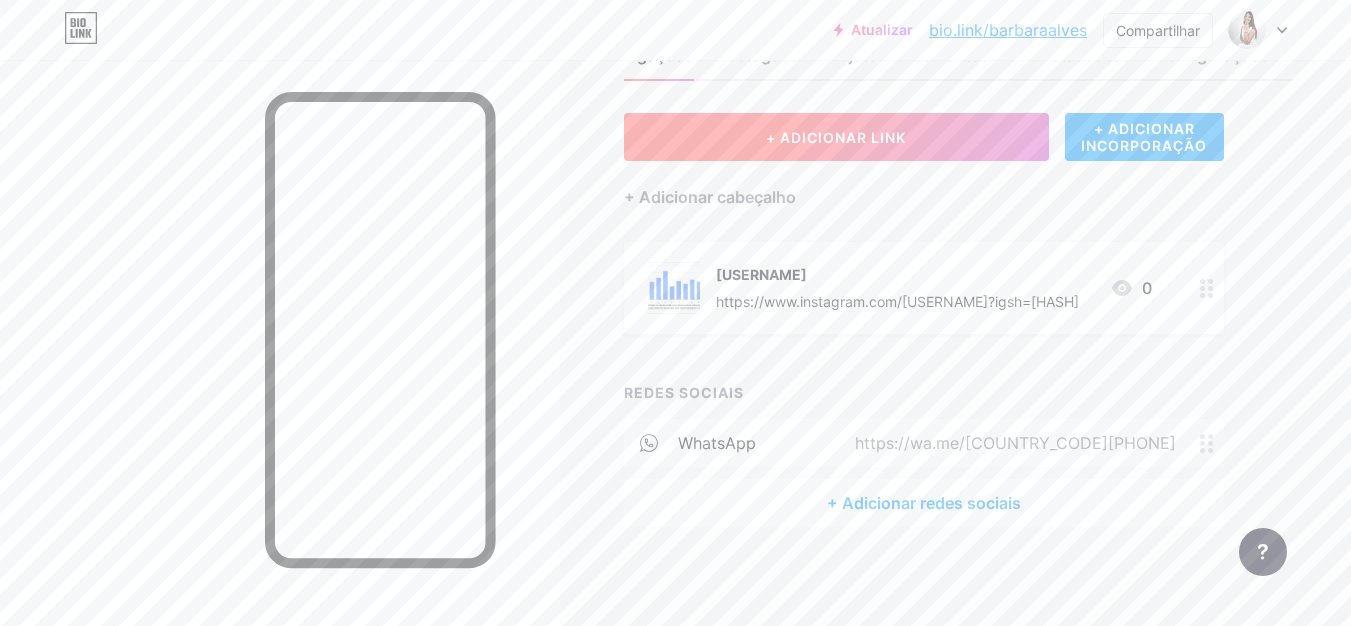 click on "+ ADICIONAR LINK" at bounding box center [836, 137] 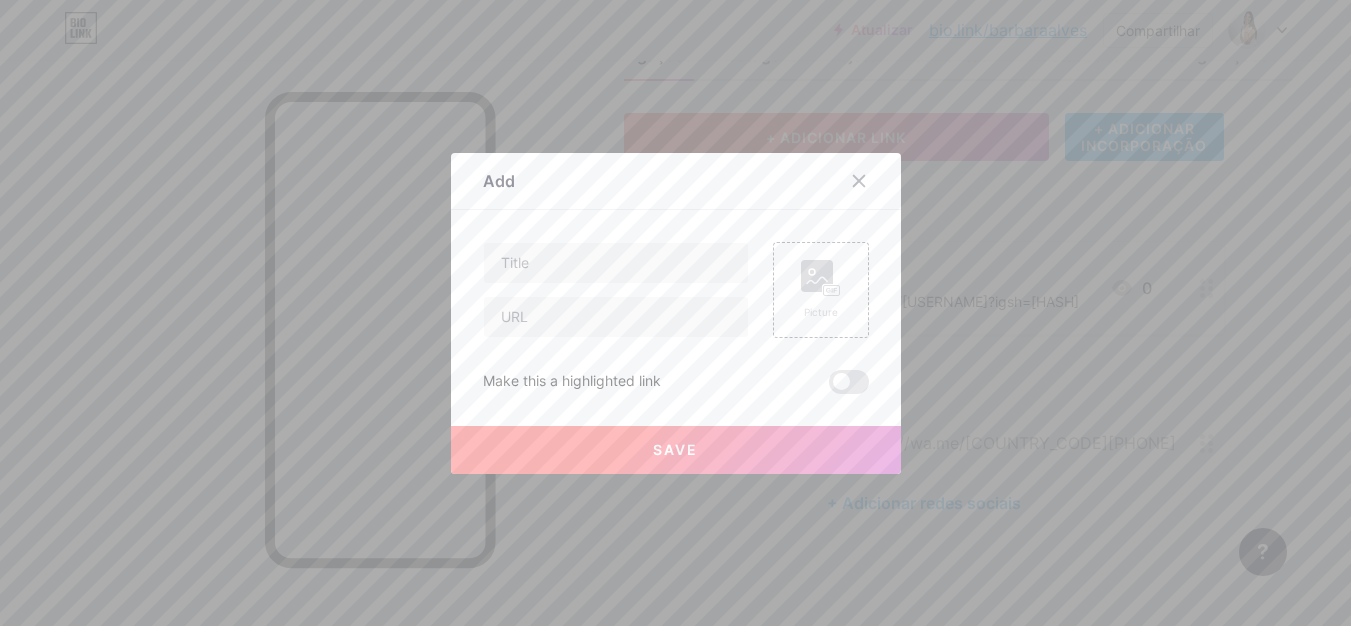 scroll, scrollTop: 58, scrollLeft: 0, axis: vertical 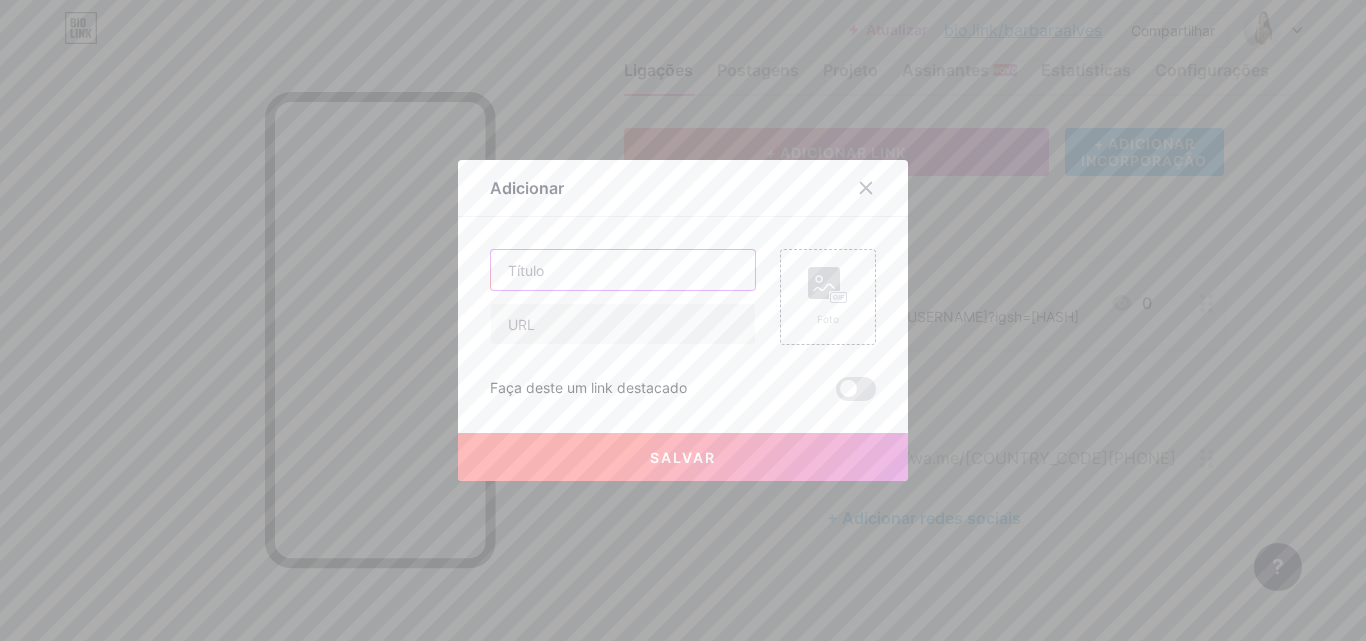 click at bounding box center (623, 270) 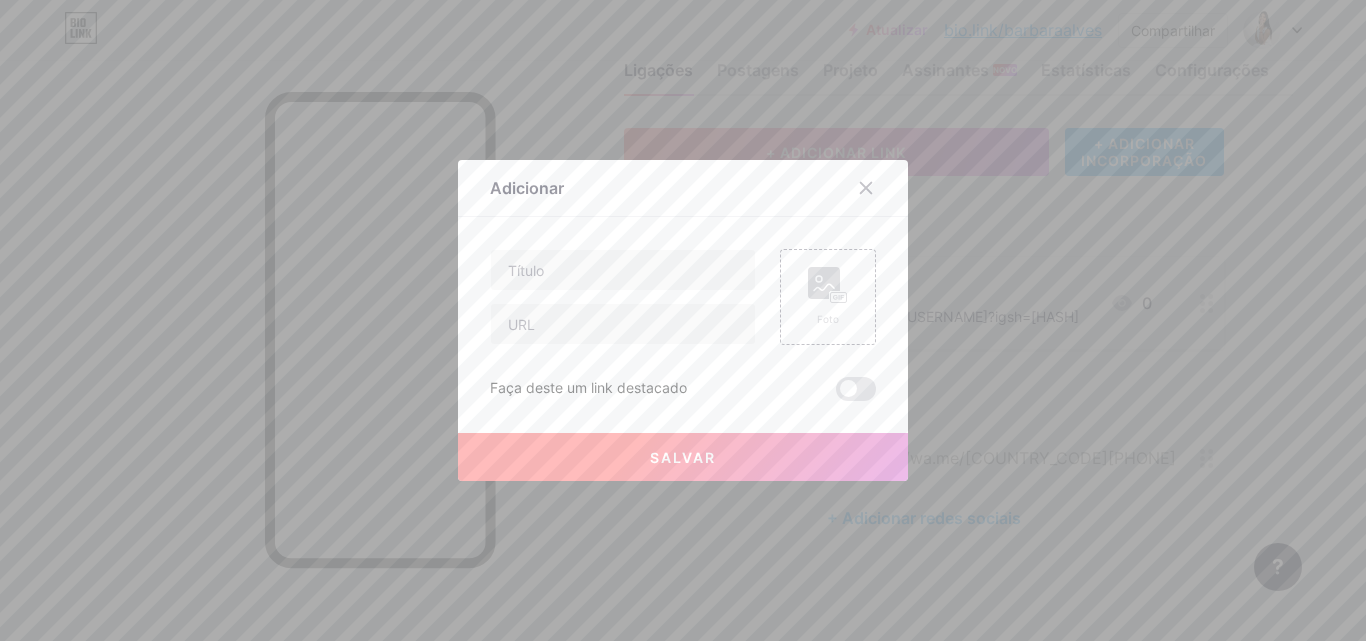 click at bounding box center (683, 320) 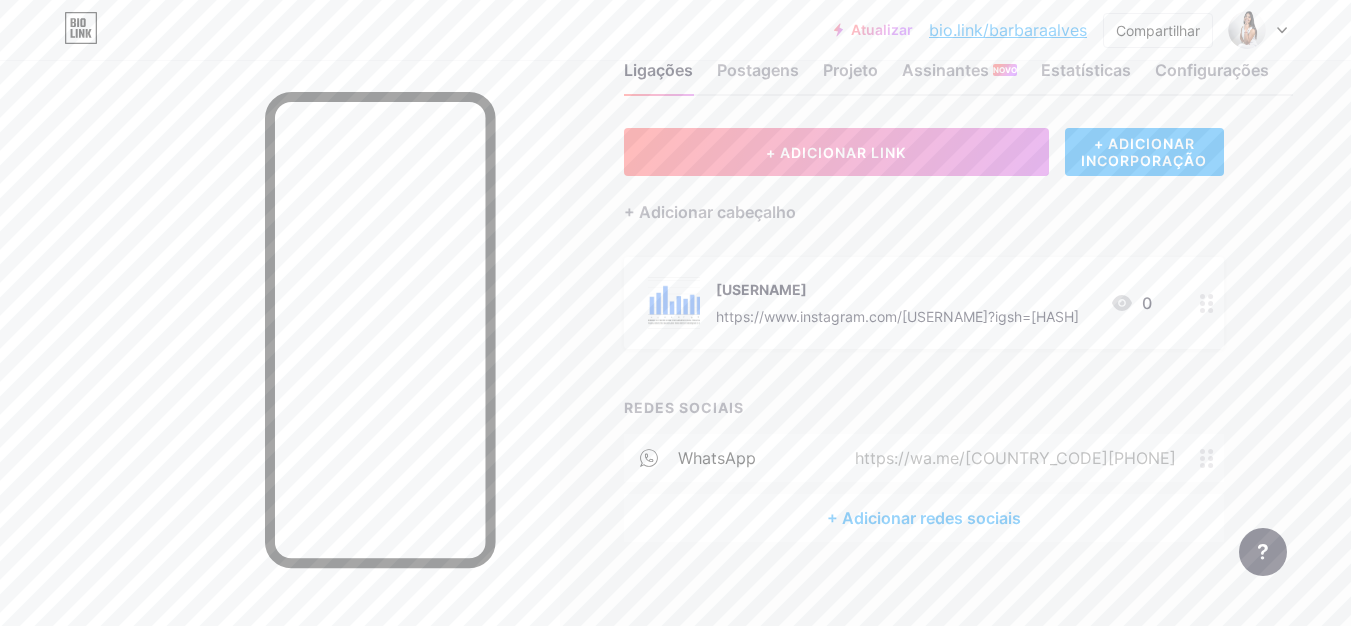 drag, startPoint x: 931, startPoint y: 447, endPoint x: 1181, endPoint y: 444, distance: 250.018 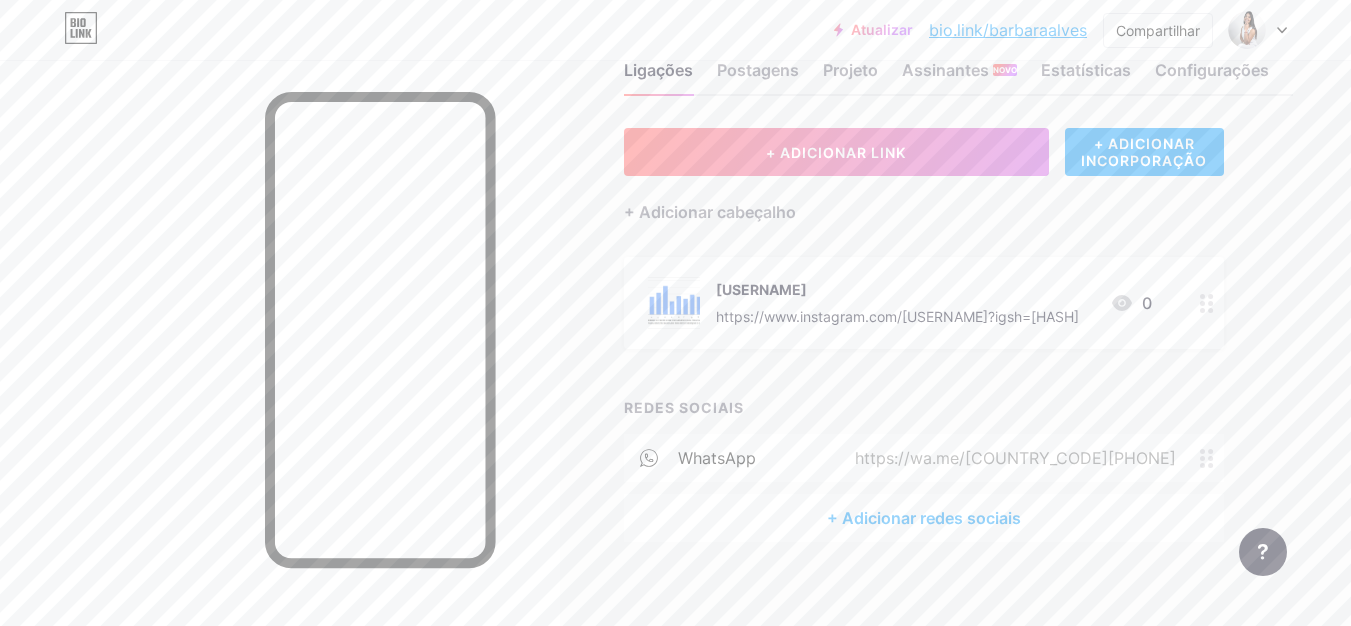 click on "WhatsApp
https://wa.me/[COUNTRY_CODE][PHONE]" at bounding box center [924, 458] 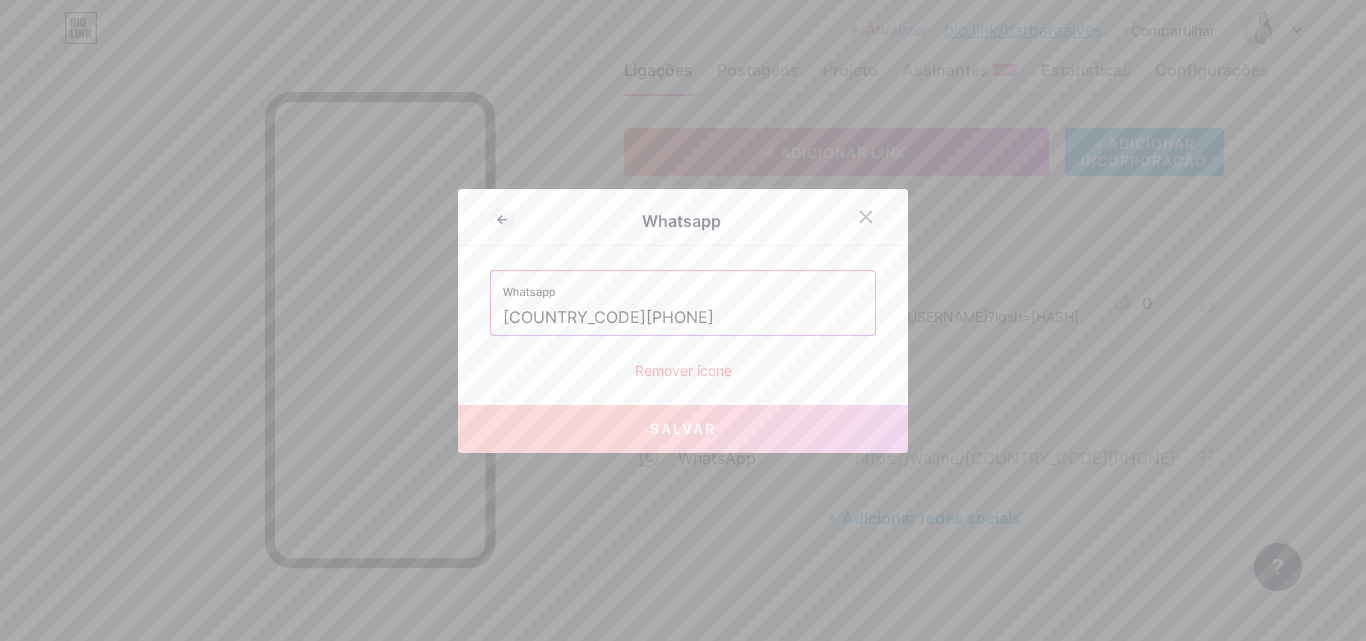 copy on "https://wa.me/[COUNTRY_CODE][PHONE]" 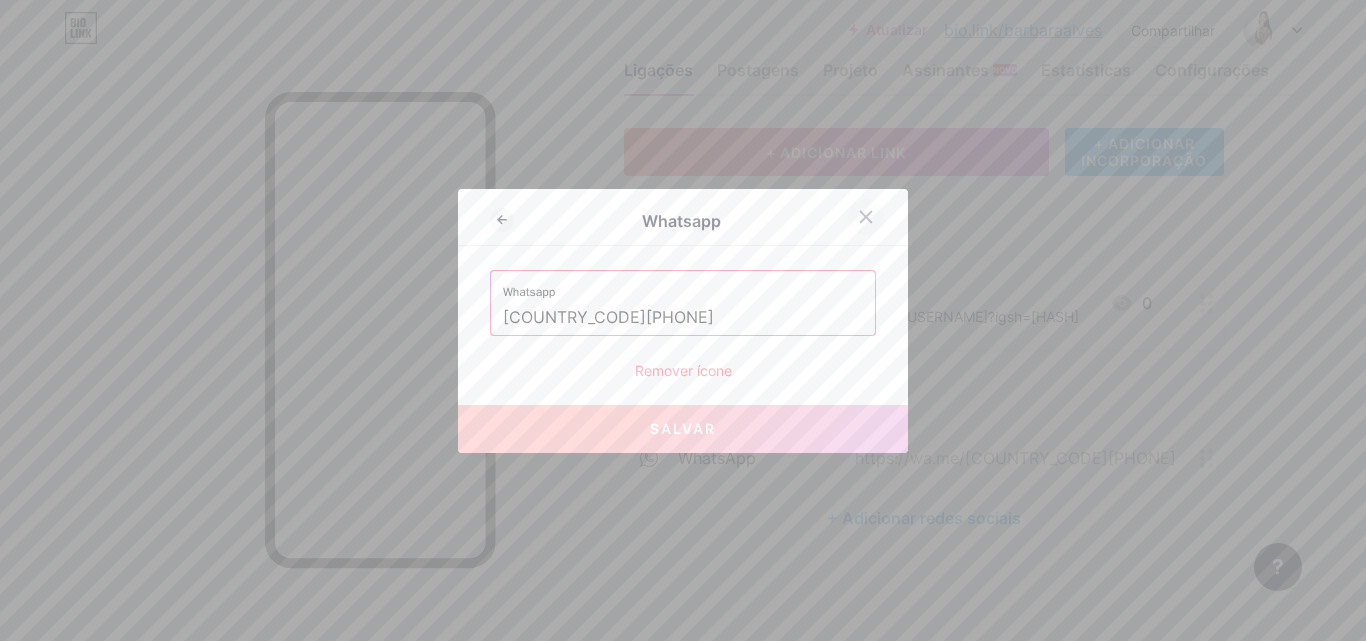 click 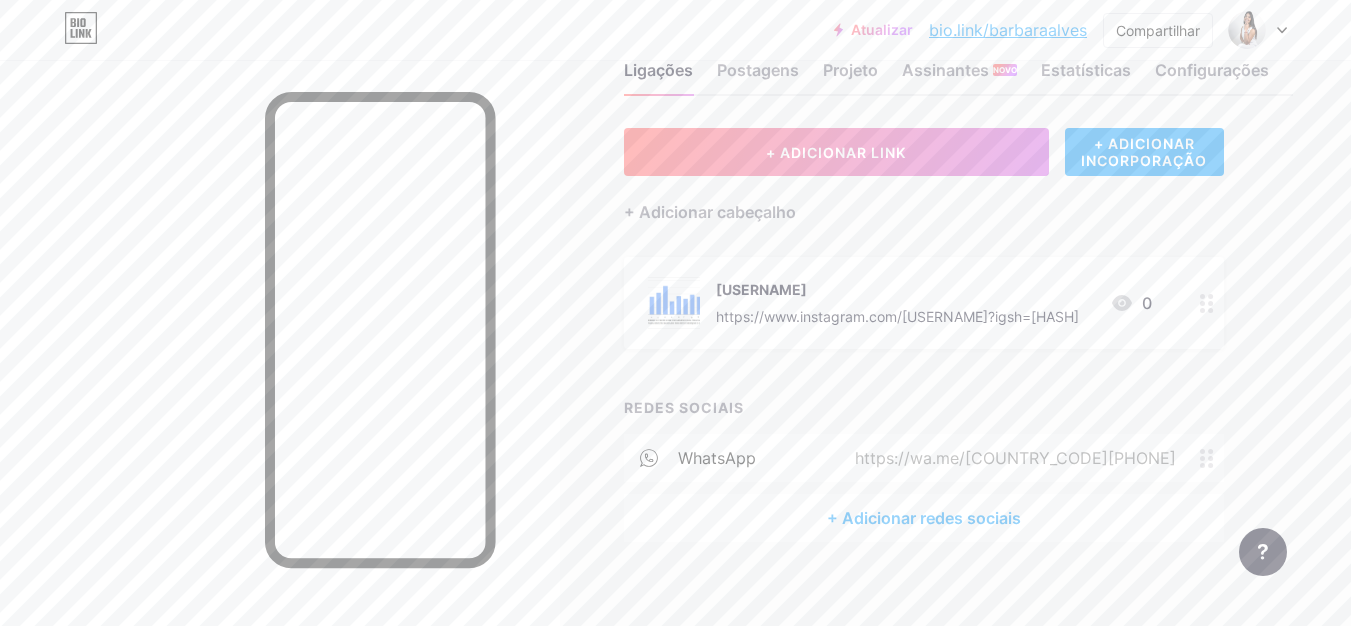 drag, startPoint x: 1122, startPoint y: 453, endPoint x: 783, endPoint y: 526, distance: 346.7708 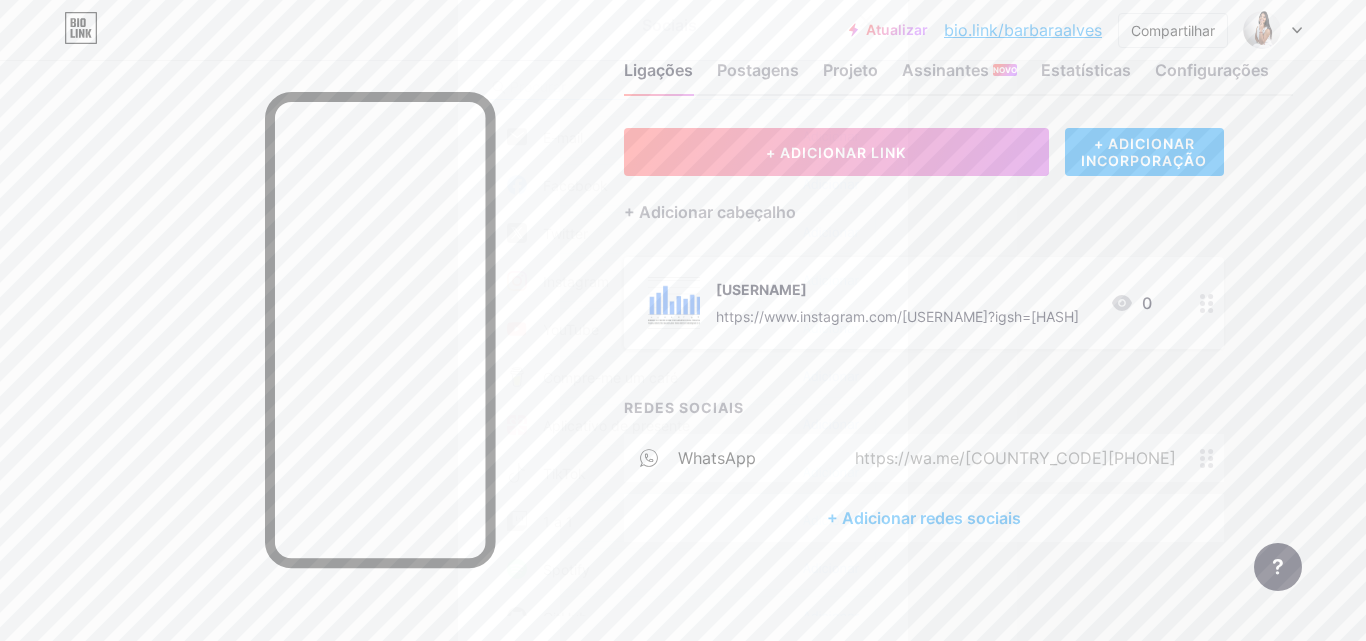 click at bounding box center [683, 320] 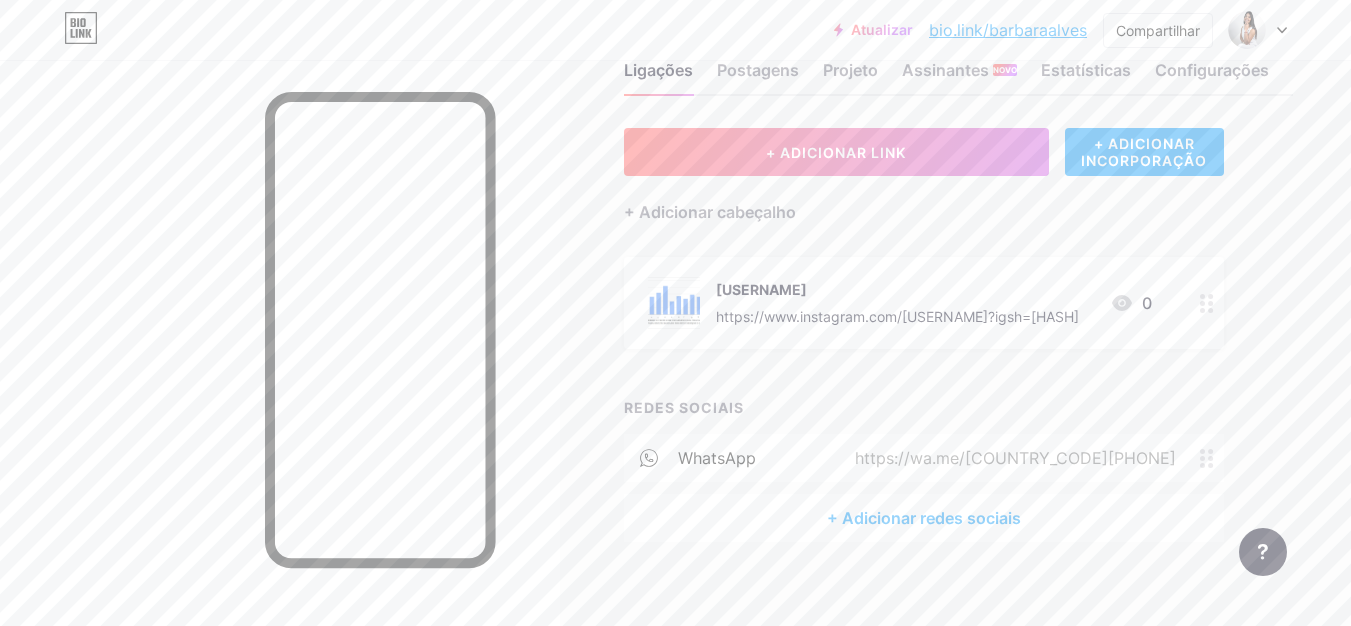 drag, startPoint x: 924, startPoint y: 451, endPoint x: 1190, endPoint y: 432, distance: 266.6777 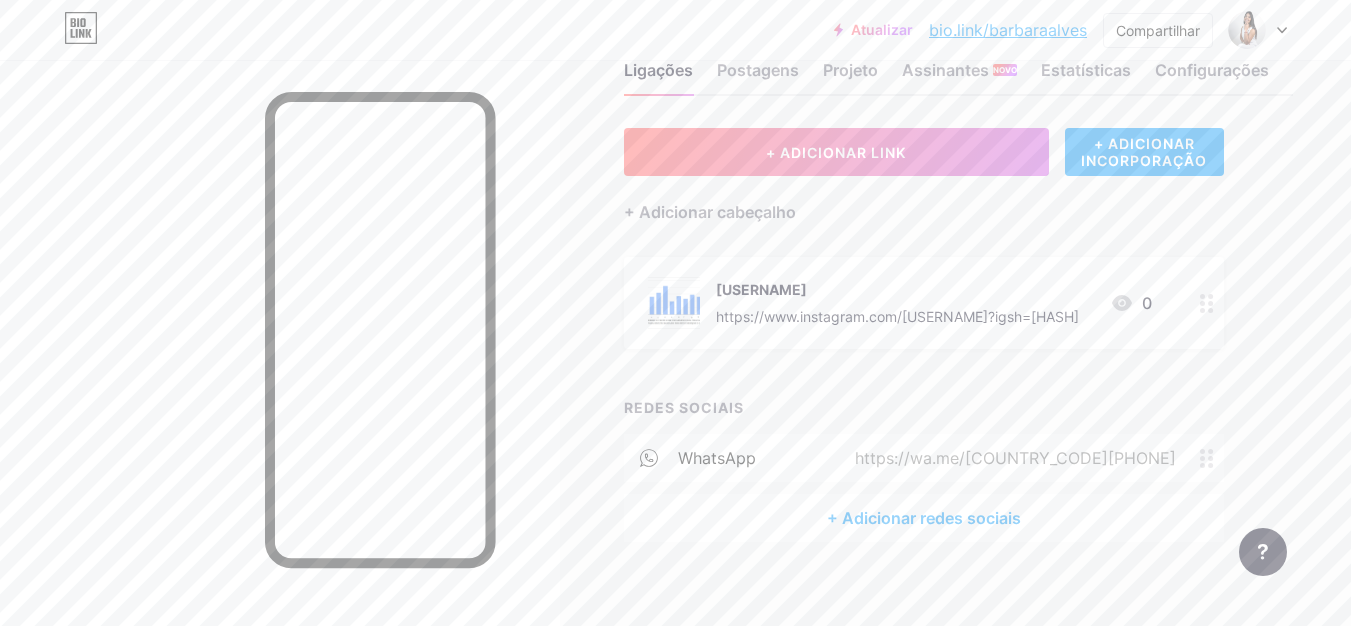 click on "REDES SOCIAIS
WhatsApp
https://wa.me/+5511982694637               + Adicionar redes sociais" at bounding box center [924, 469] 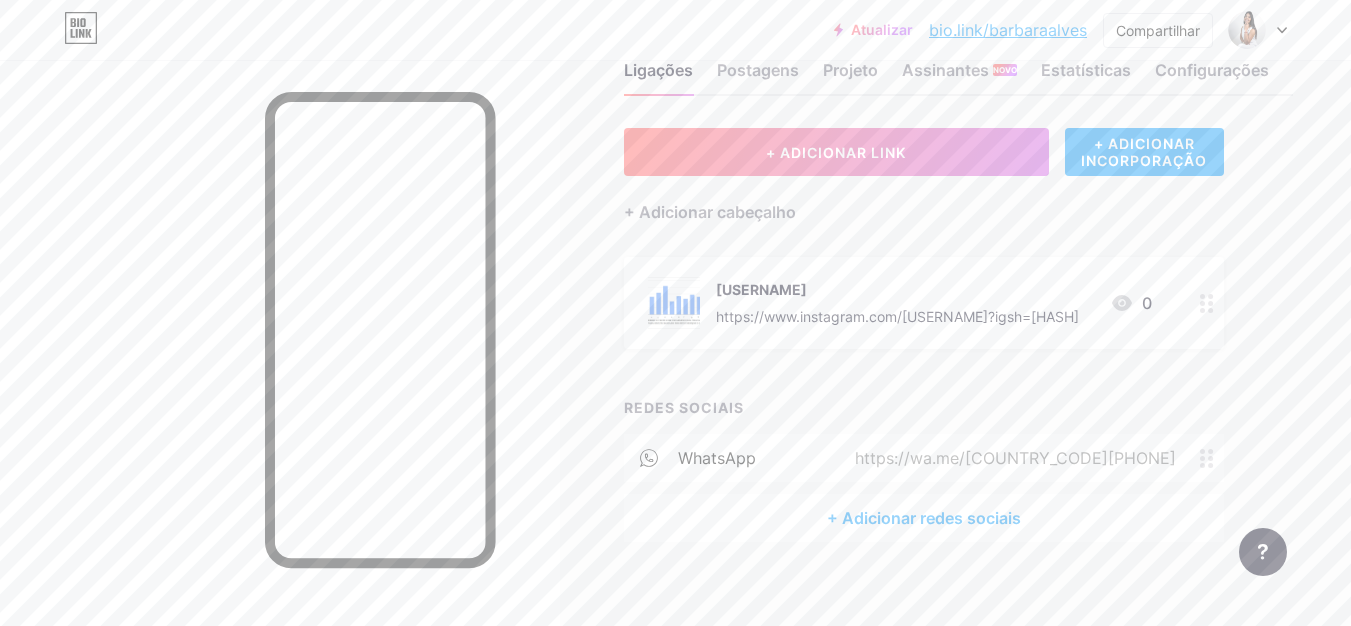 copy on "https://wa.me/[COUNTRY_CODE][PHONE]" 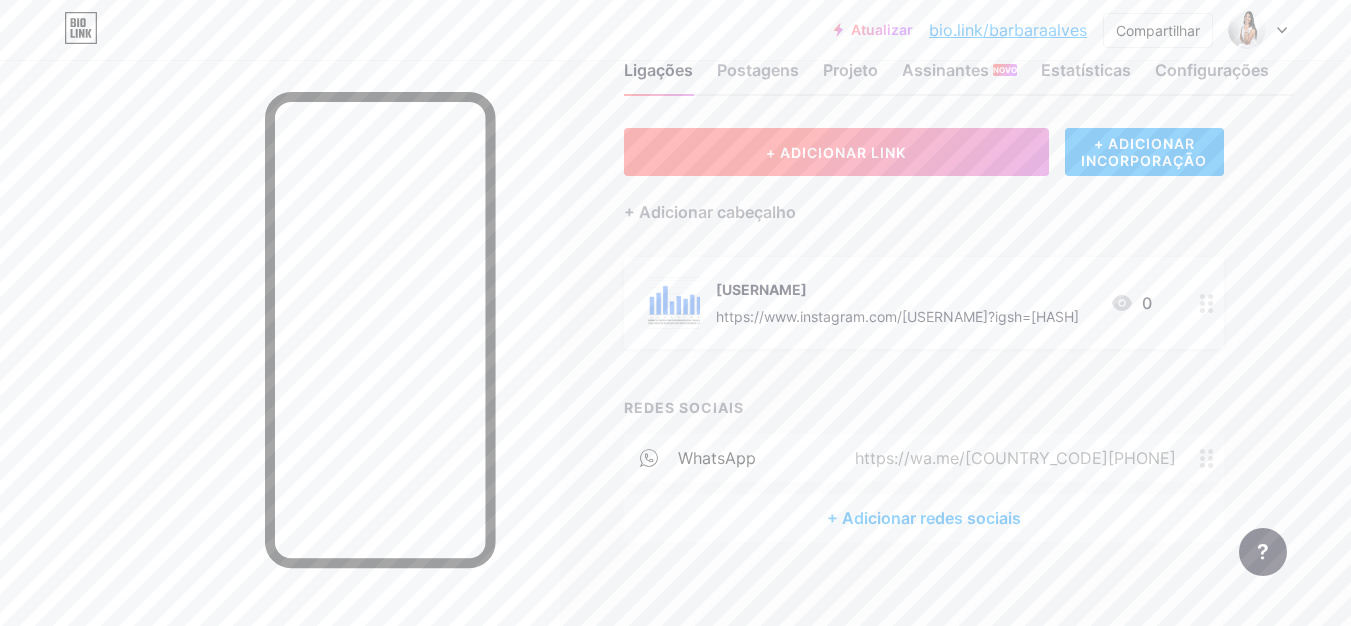 click on "+ ADICIONAR LINK" at bounding box center (836, 152) 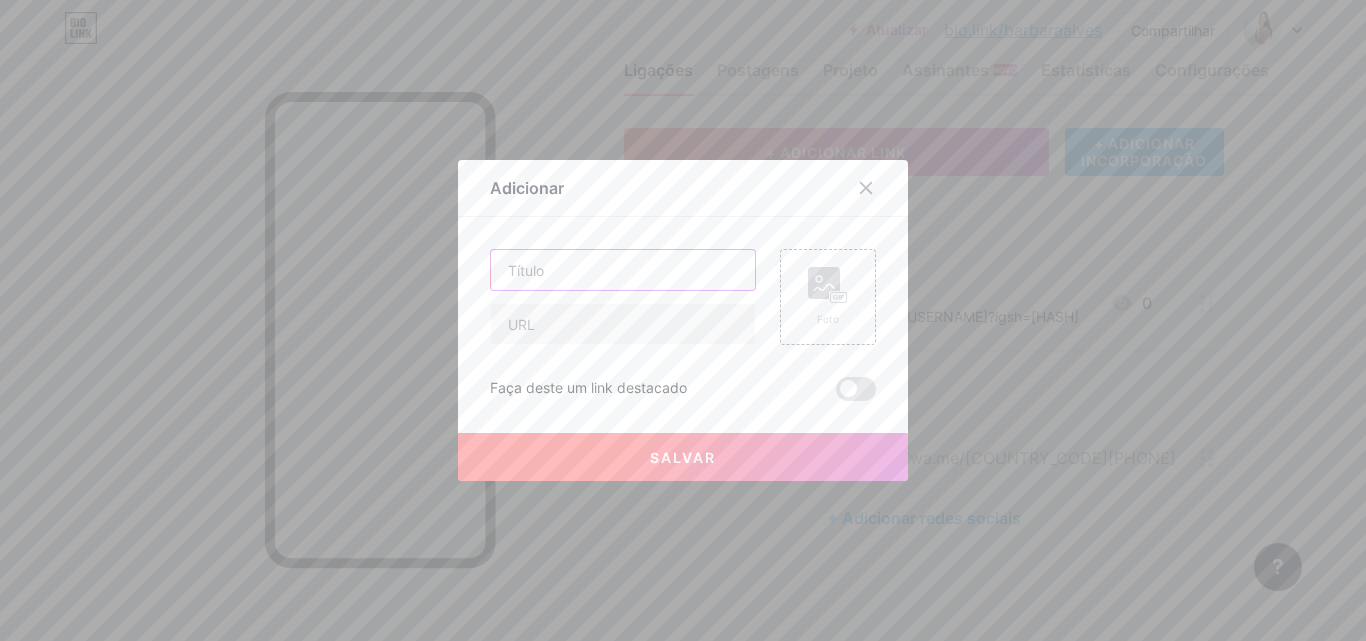 click at bounding box center [623, 270] 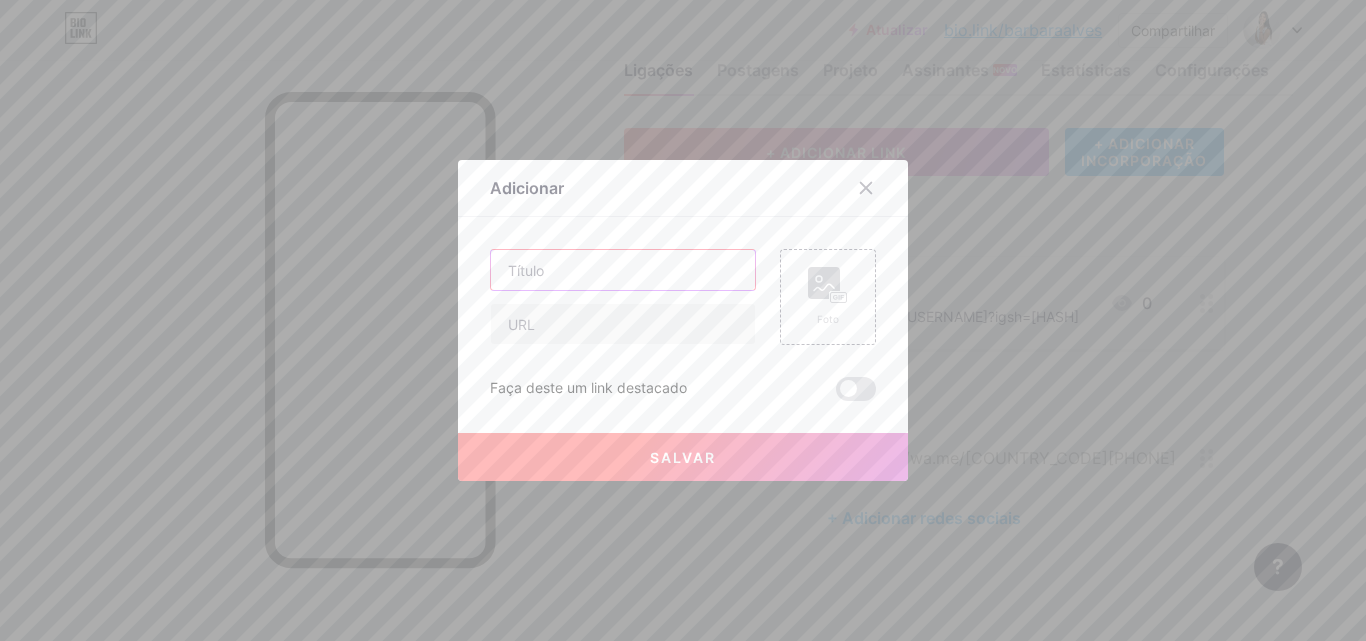 type on "s" 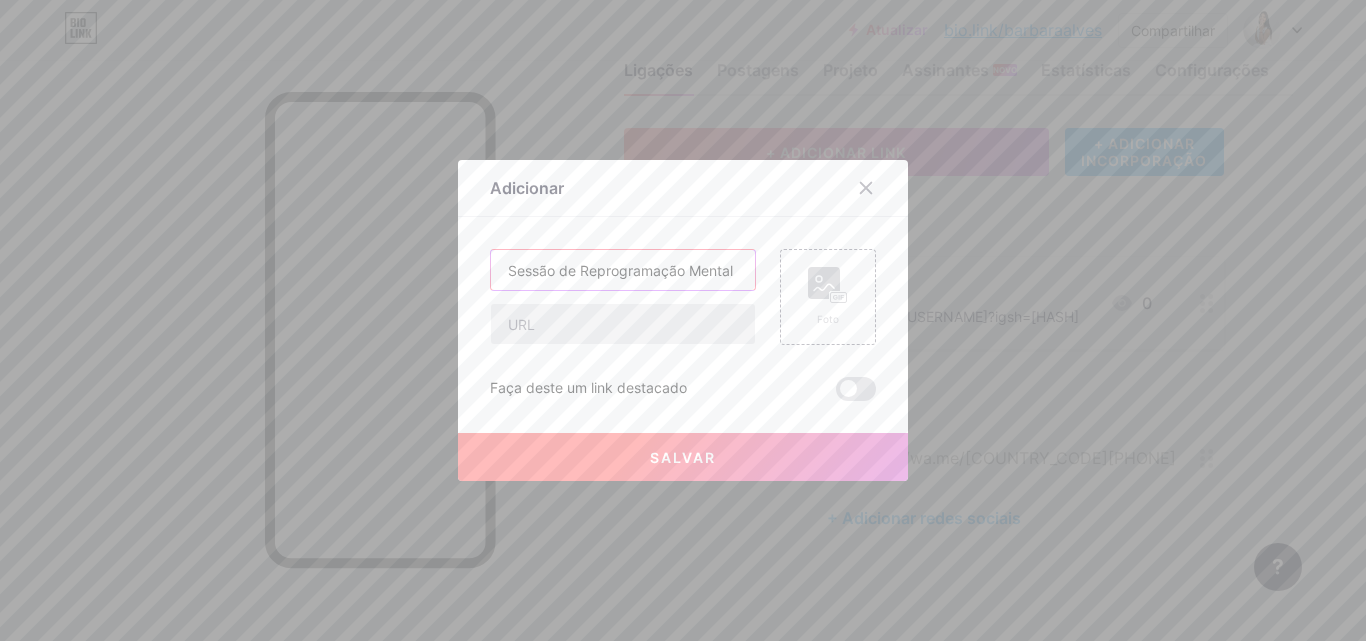 type on "Sessão de Reprogramação Mental" 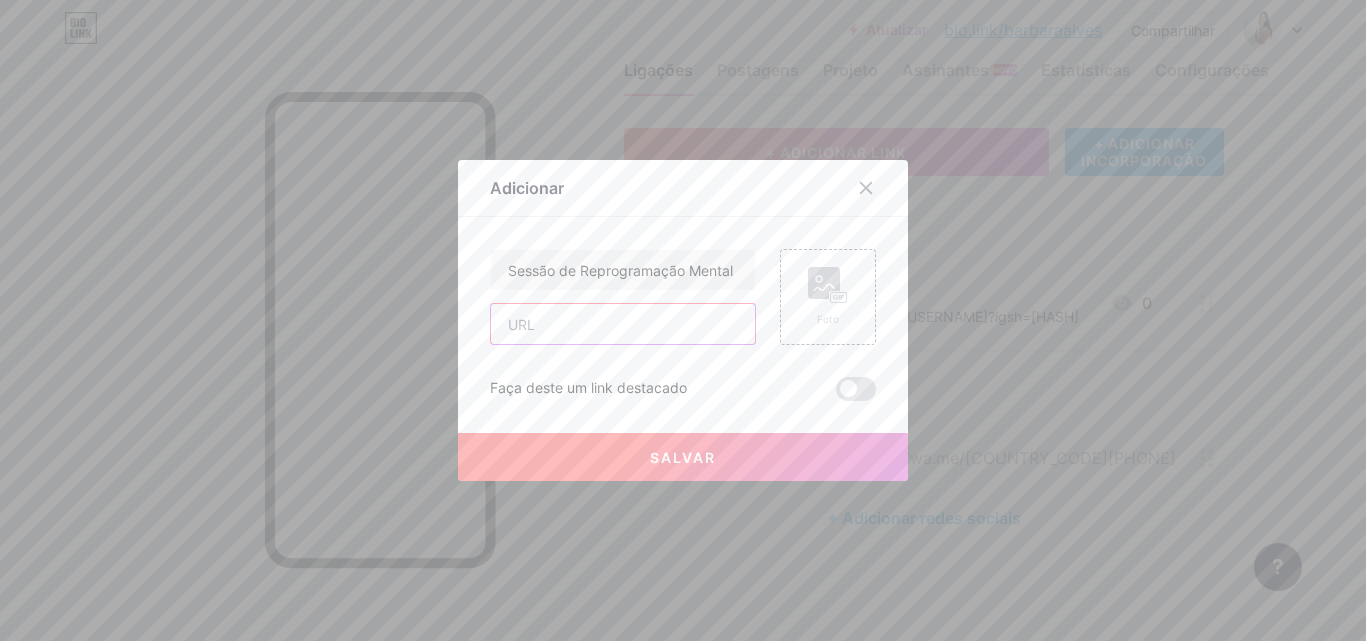 click at bounding box center (623, 324) 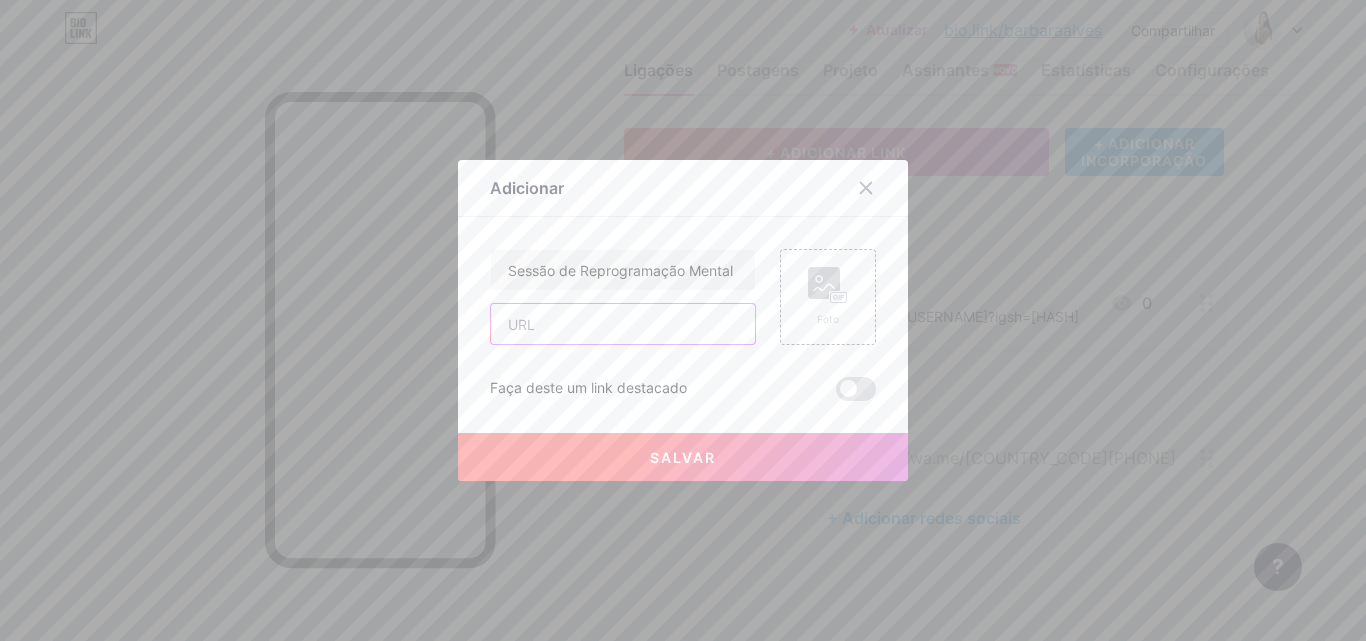 paste on "https://wa.me/[COUNTRY_CODE][PHONE]" 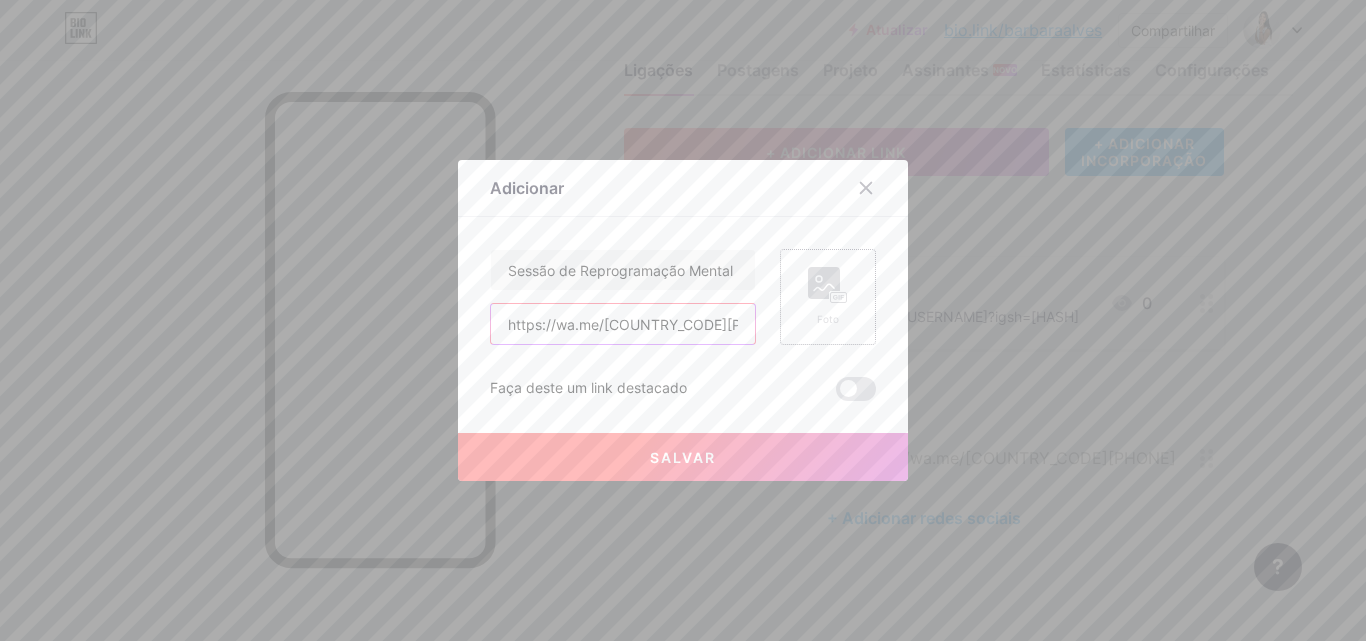 type on "https://wa.me/[COUNTRY_CODE][PHONE]" 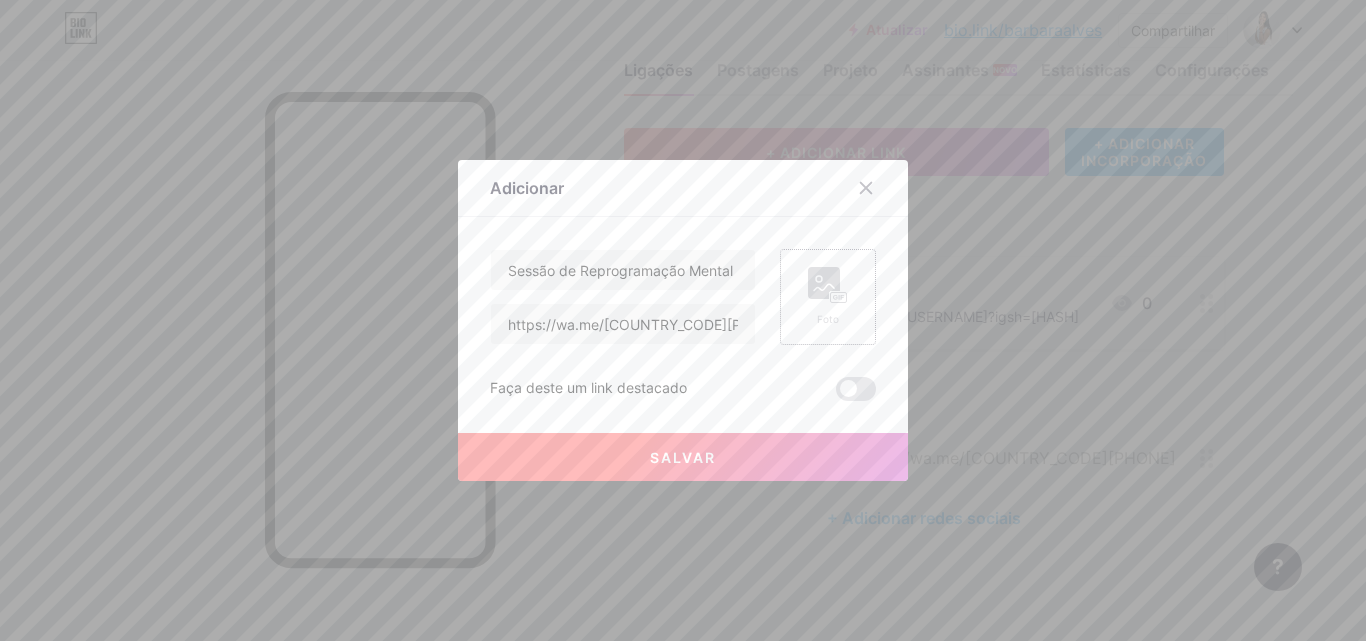 click 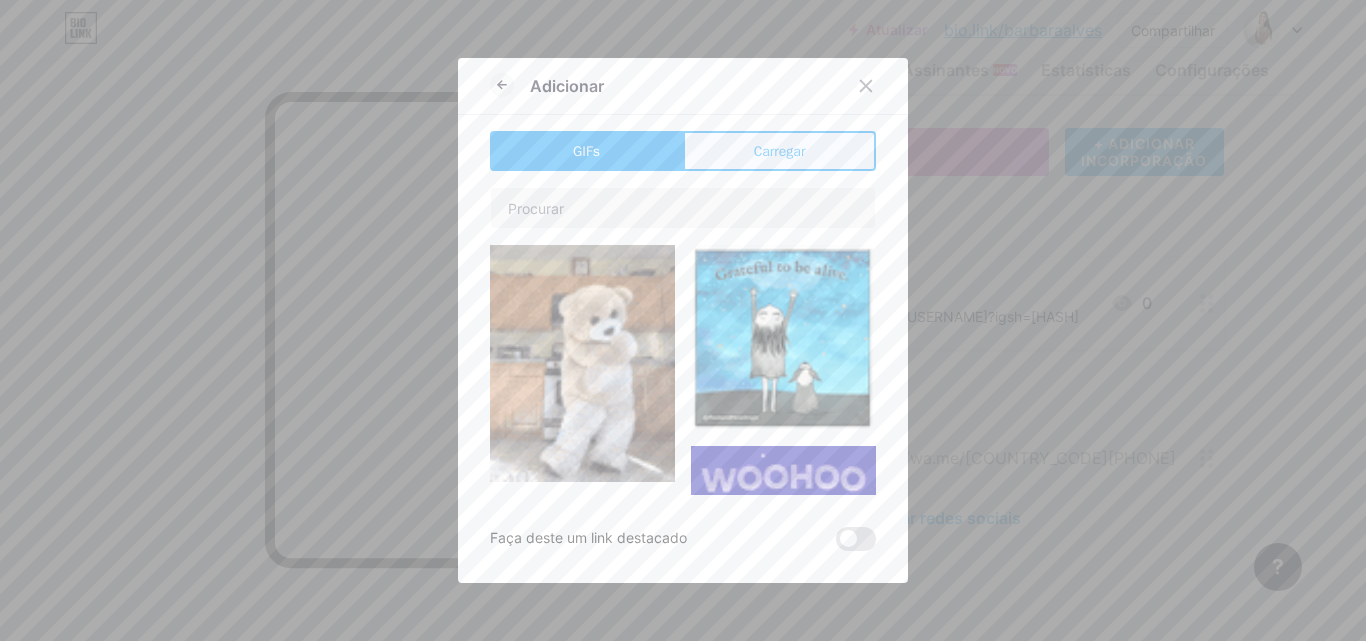 click on "Carregar" at bounding box center (779, 151) 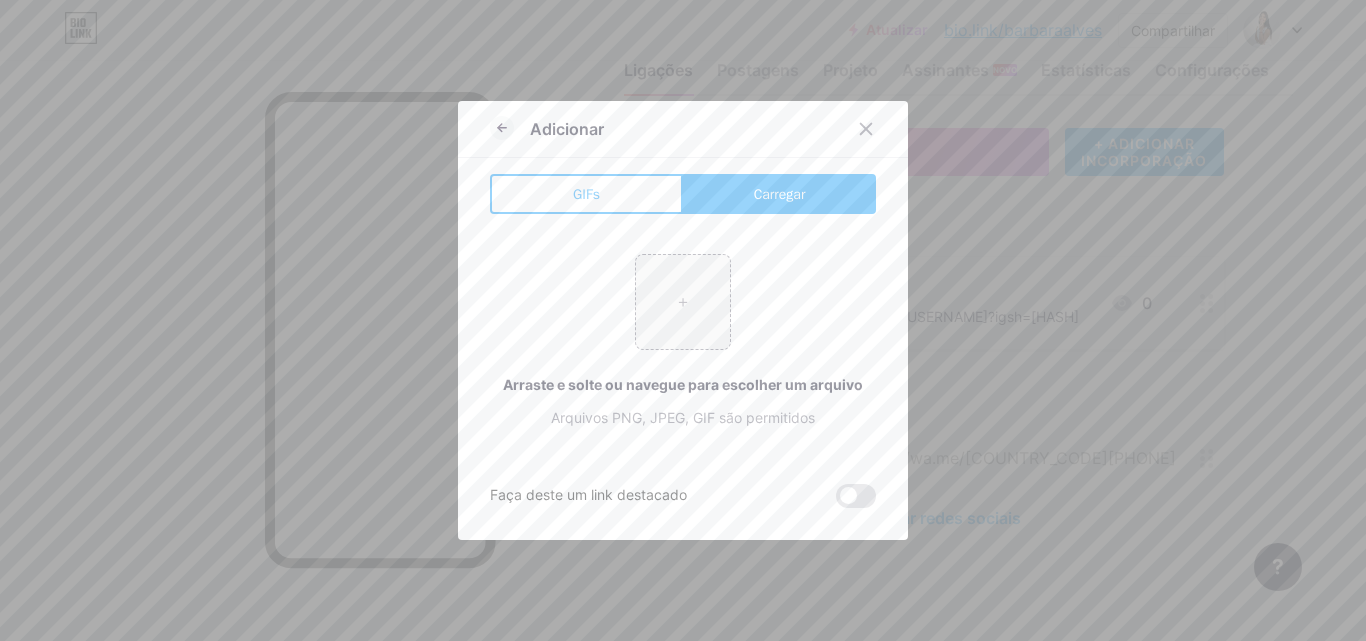 click on "Carregar" at bounding box center (779, 194) 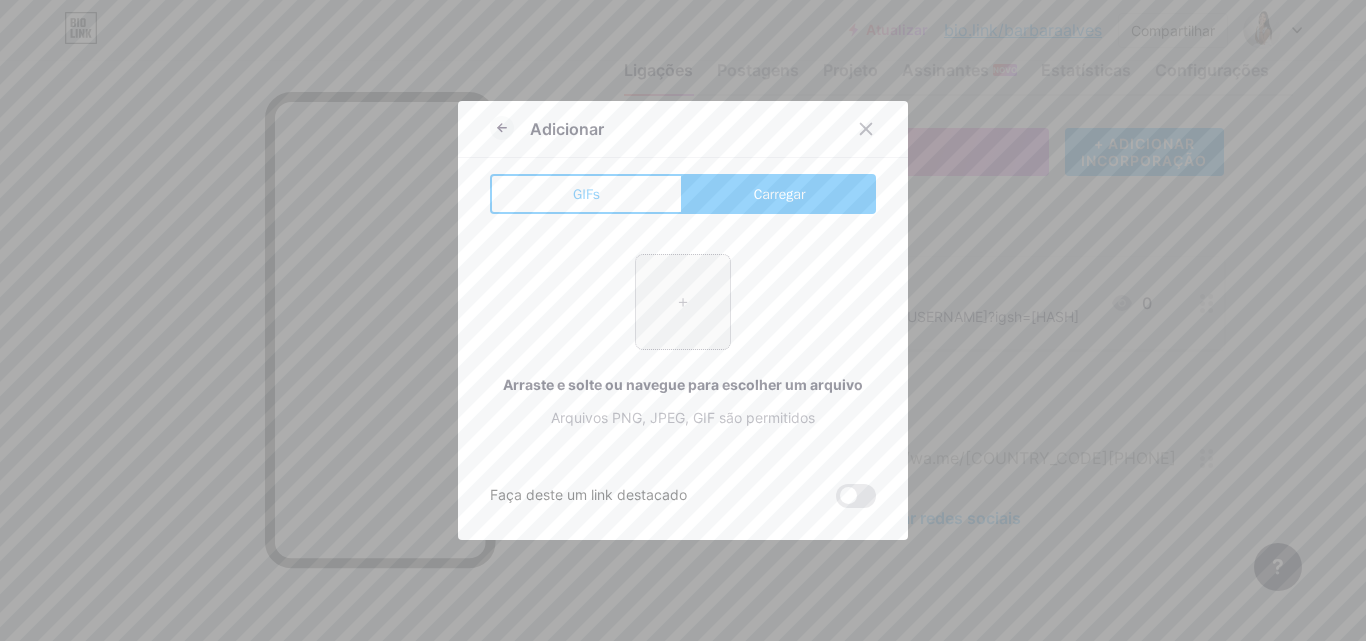 click at bounding box center (683, 302) 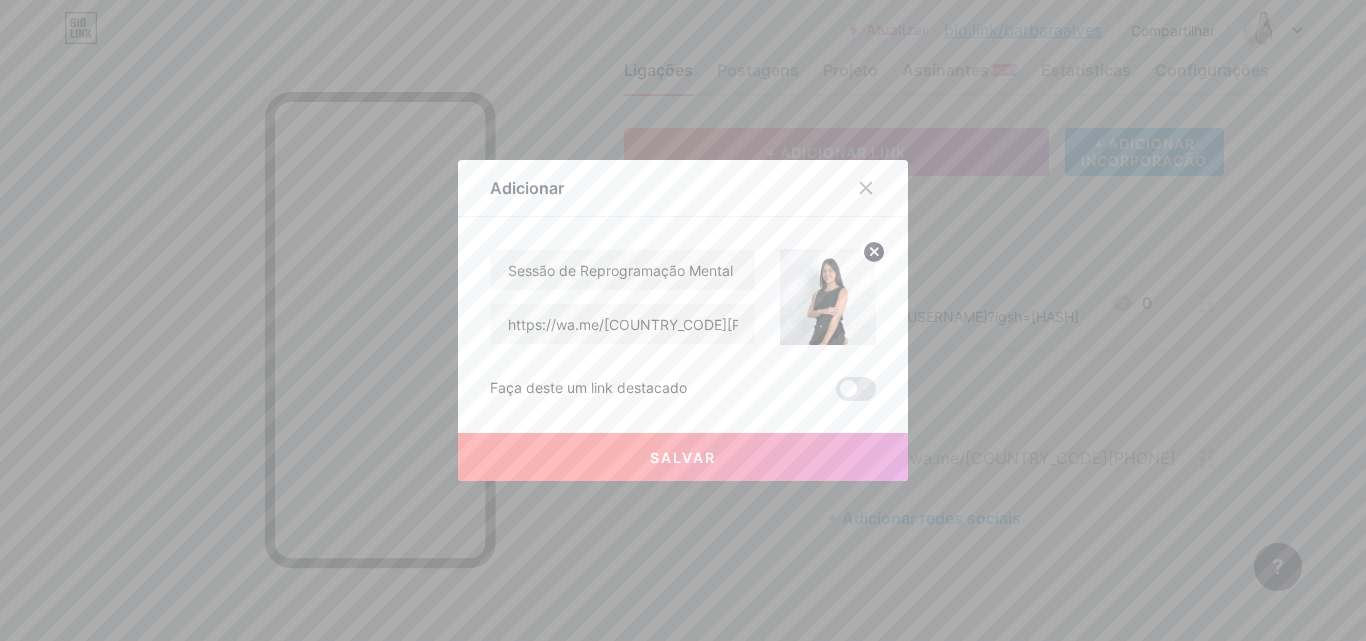 click on "Salvar" at bounding box center [683, 457] 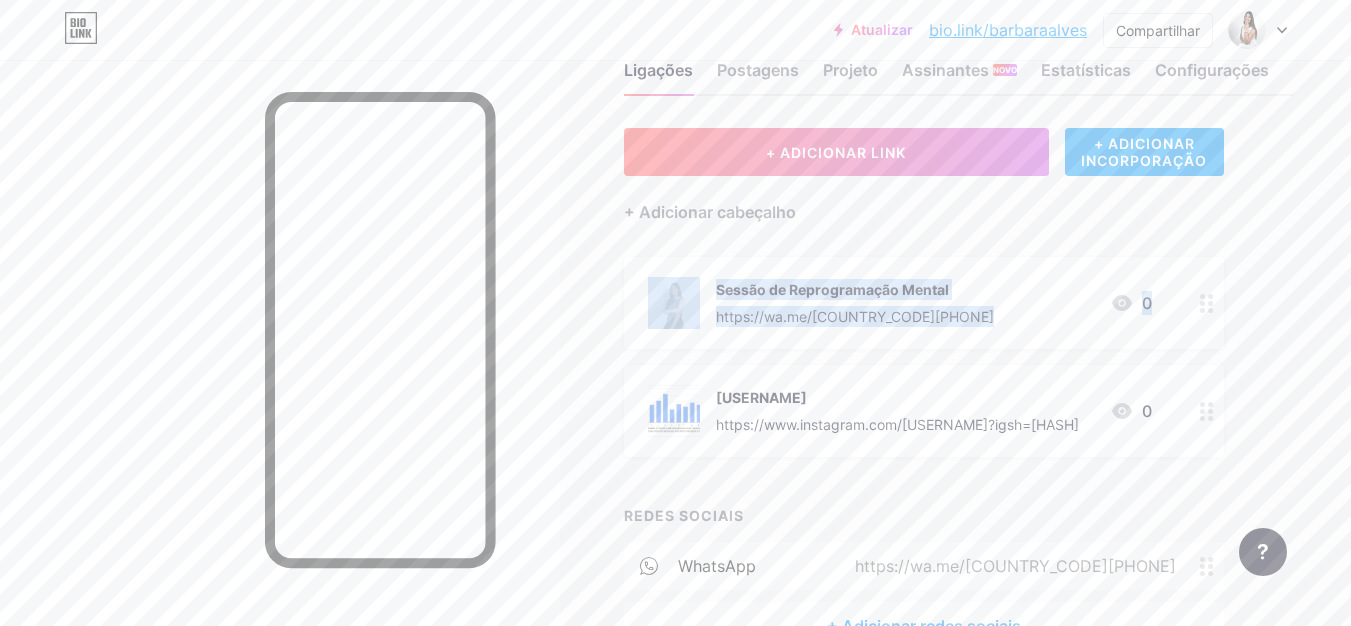 drag, startPoint x: 636, startPoint y: 266, endPoint x: 638, endPoint y: 404, distance: 138.0145 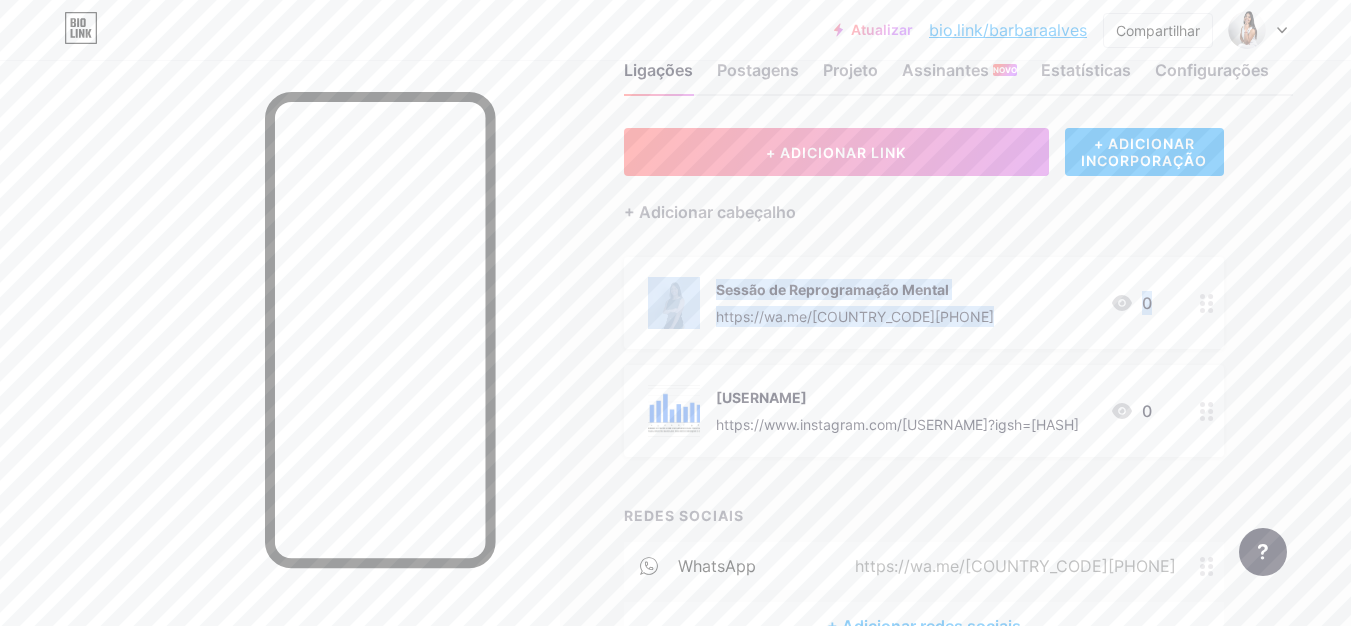 click on "Sessão de Reprogramação Mental
https://wa.me/+5511982694637
0
bharbaraalves
https://www.instagram.com/bharbara_alvez?igsh=cWM3dWk5ZHVlbDhv
0" at bounding box center [924, 357] 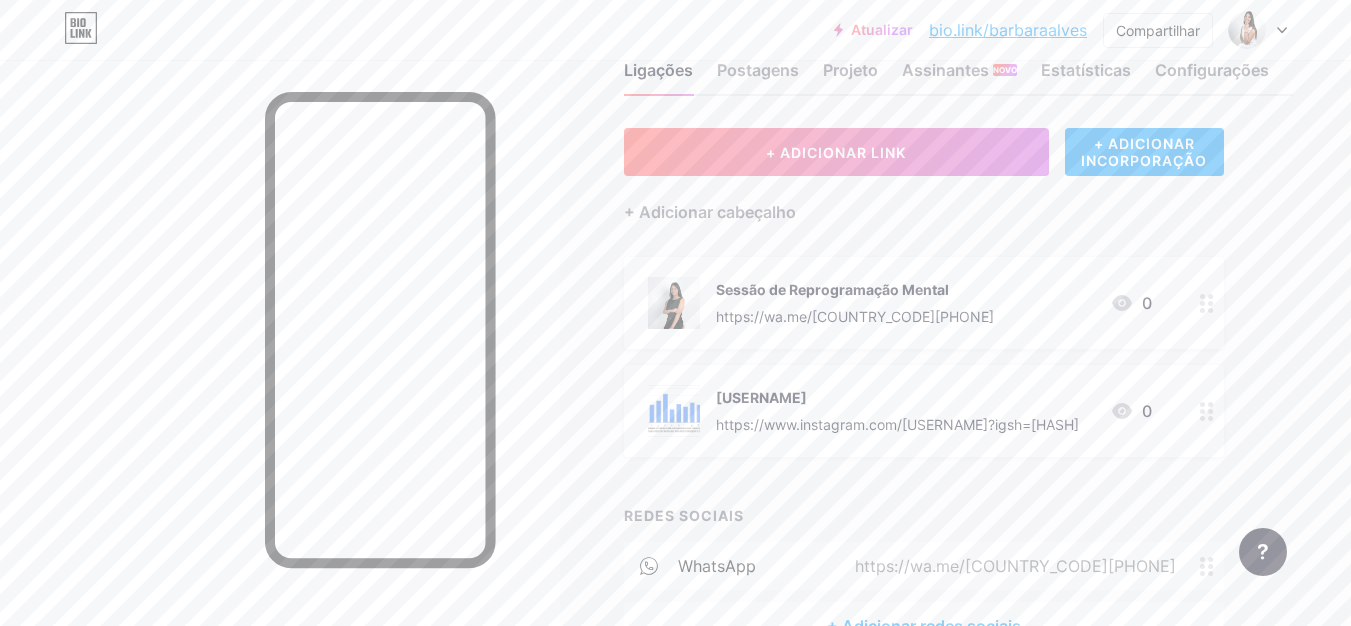 click on "Ligações
Postagens
Projeto
Assinantes
NOVO
Estatísticas
Configurações       + ADICIONAR LINK     + ADICIONAR INCORPORAÇÃO
+ Adicionar cabeçalho
Sessão de Reprogramação Mental
https://wa.me/[COUNTRY_CODE][PHONE]
0
[USERNAME]
https://www.instagram.com/[USERNAME]?igsh=[HASH]
0
REDES SOCIAIS
WhatsApp
https://wa.me/[COUNTRY_CODE][PHONE]               + Adicionar redes sociais                       Solicitações de recursos             Central de ajuda         Entre em contato com o suporte" at bounding box center (688, 376) 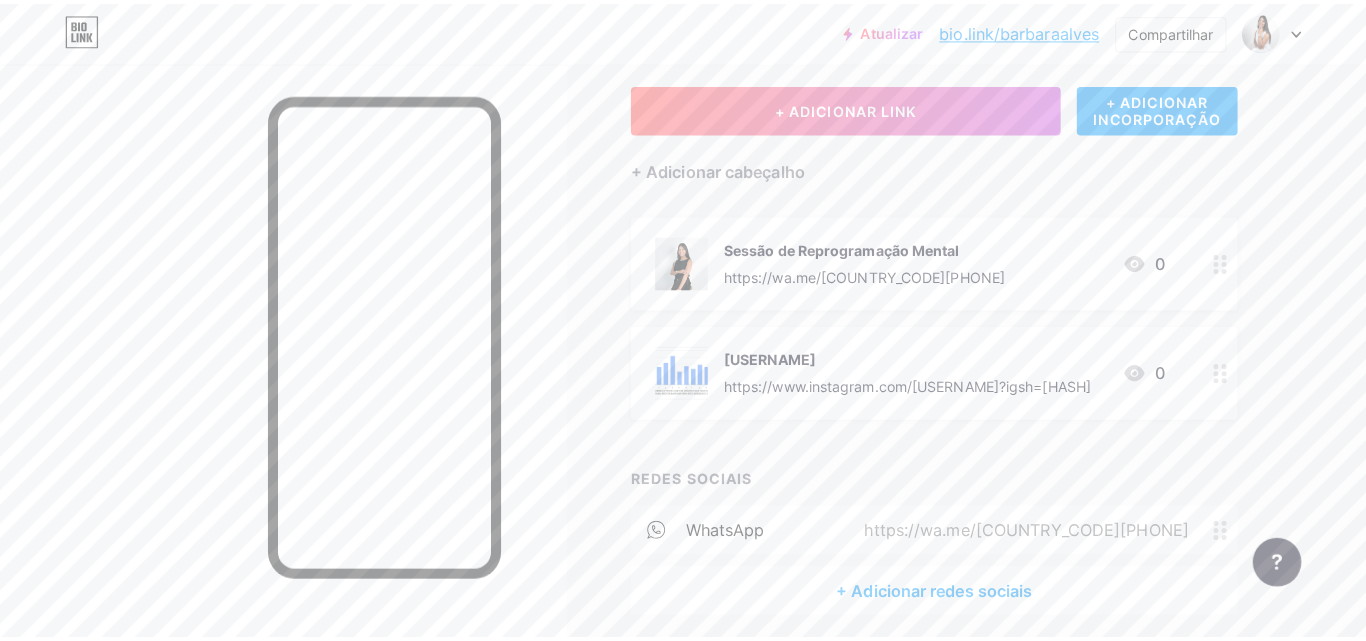 scroll, scrollTop: 0, scrollLeft: 0, axis: both 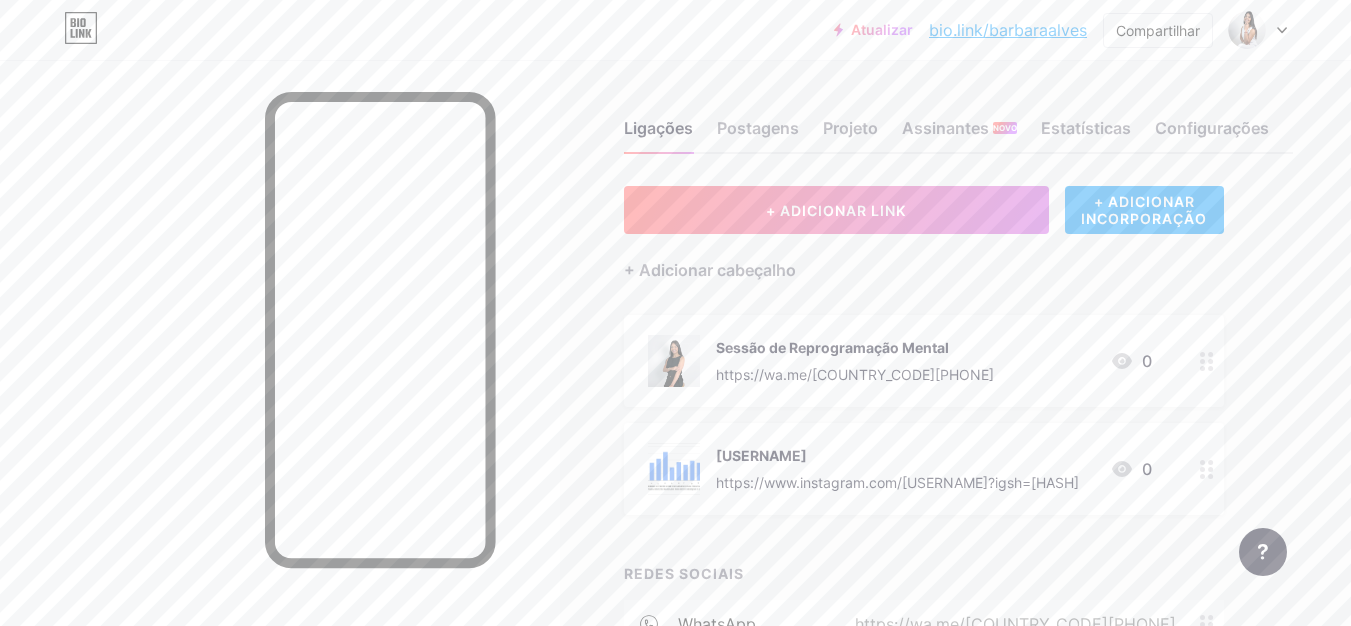 click 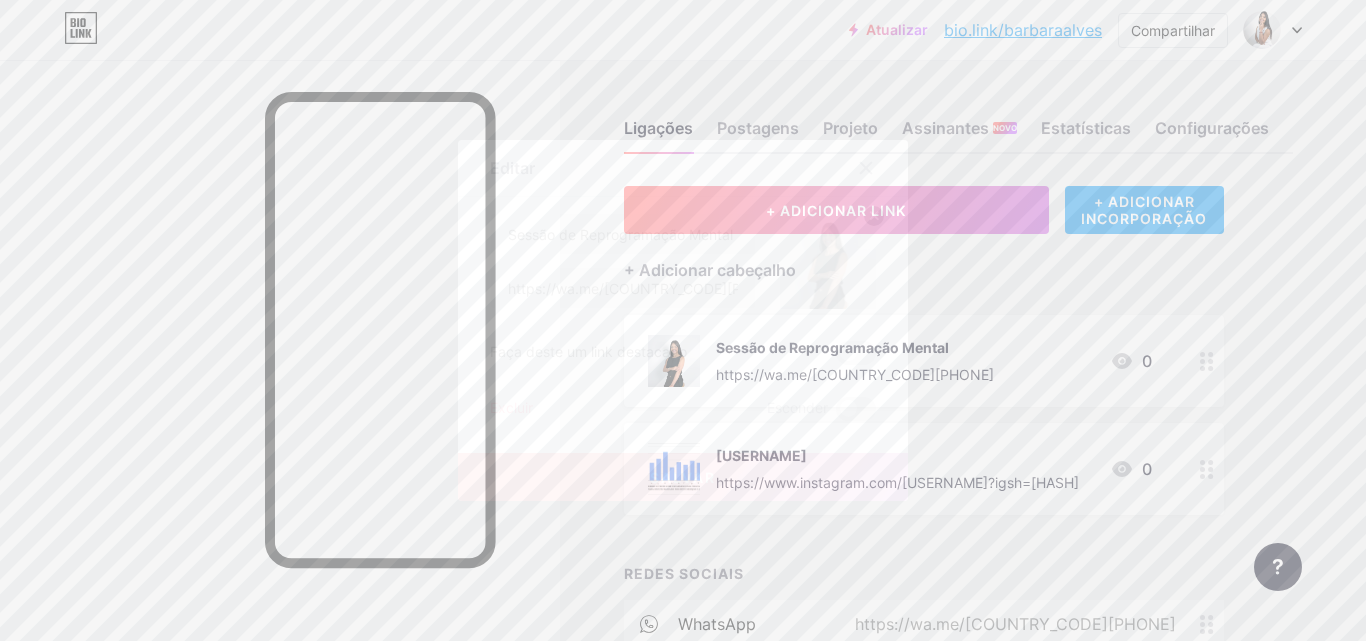 click at bounding box center [683, 320] 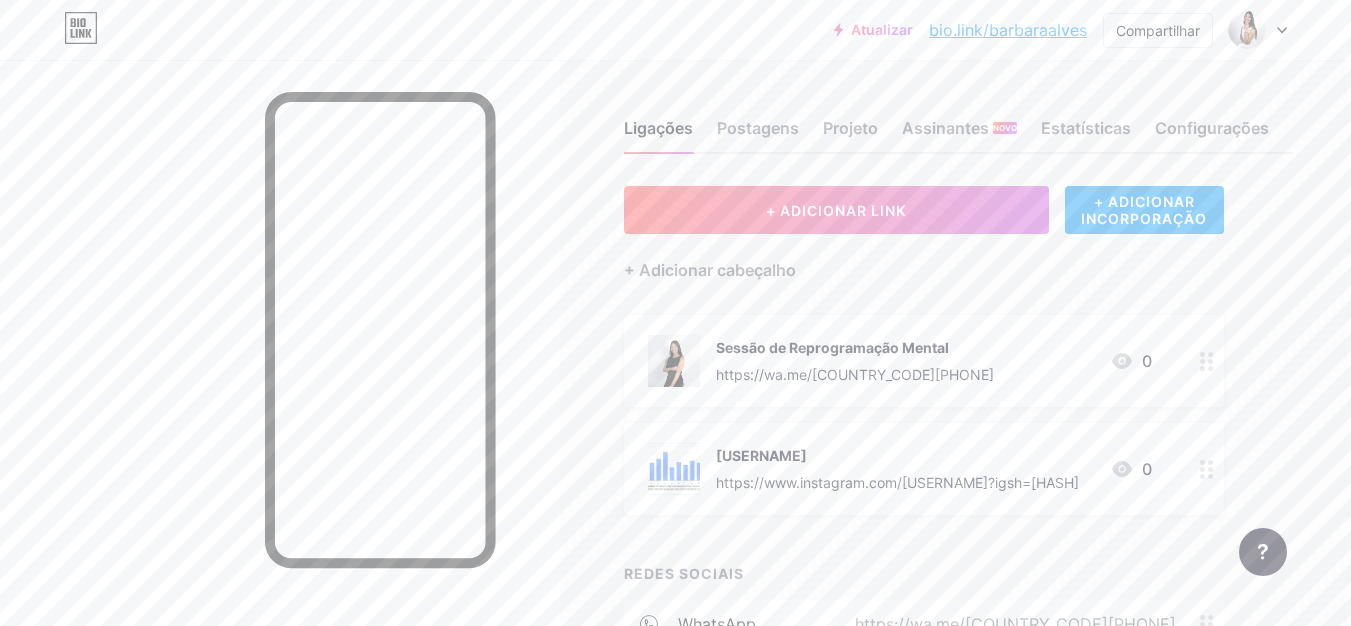 click at bounding box center [1207, 469] 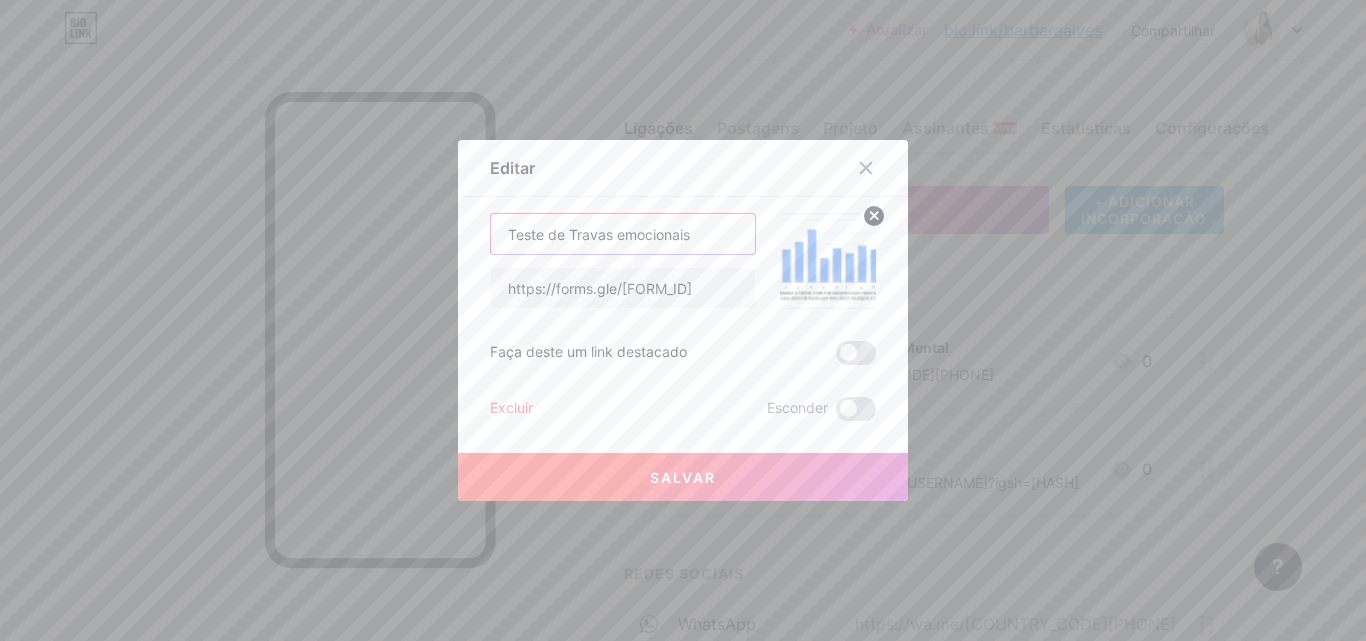 click on "Teste de Travas emocionais" at bounding box center (623, 234) 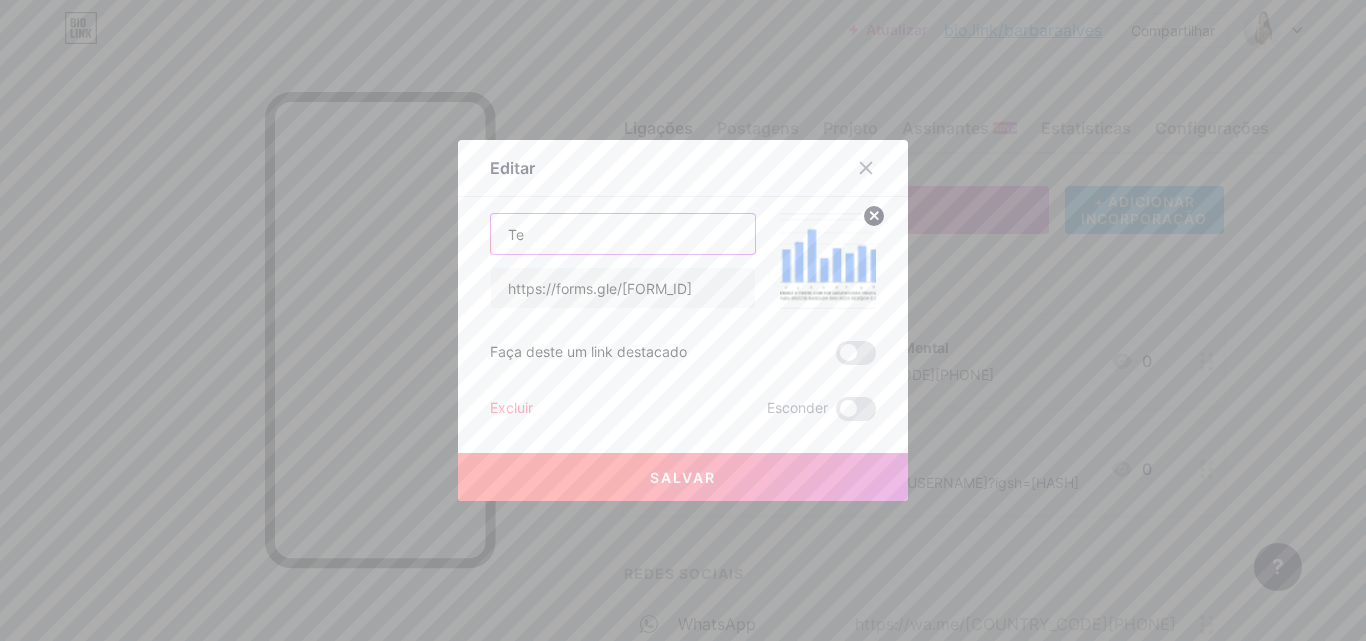 type on "T" 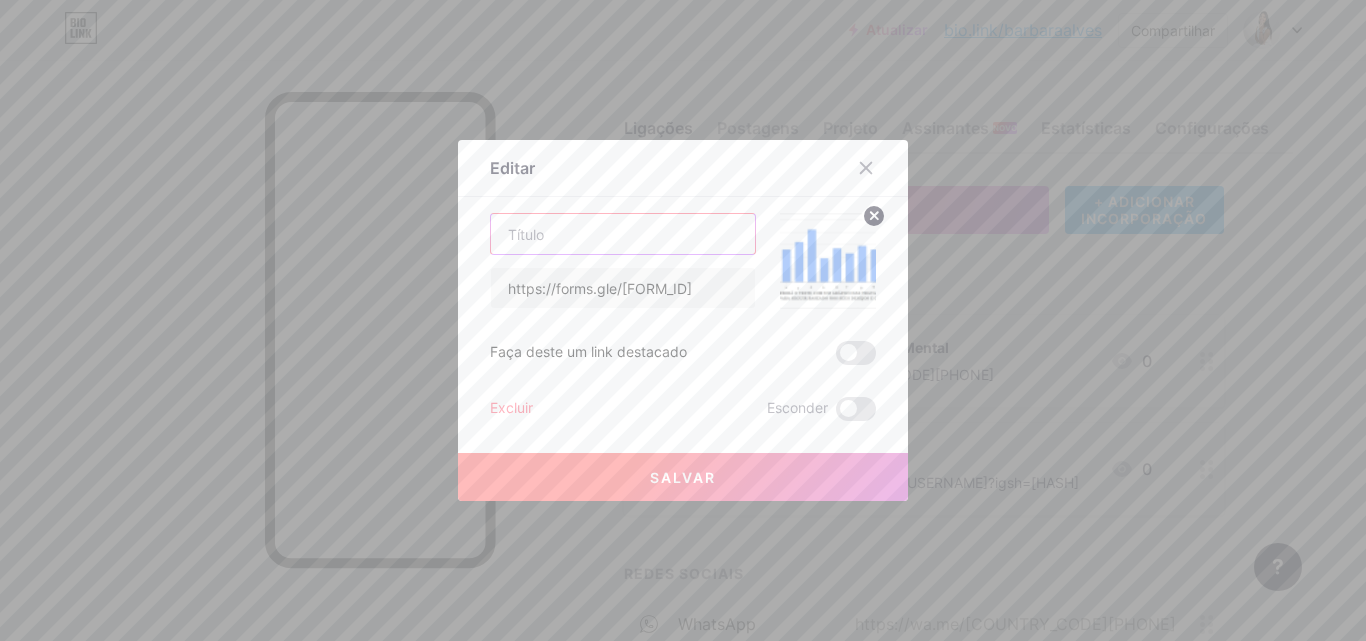type on "b" 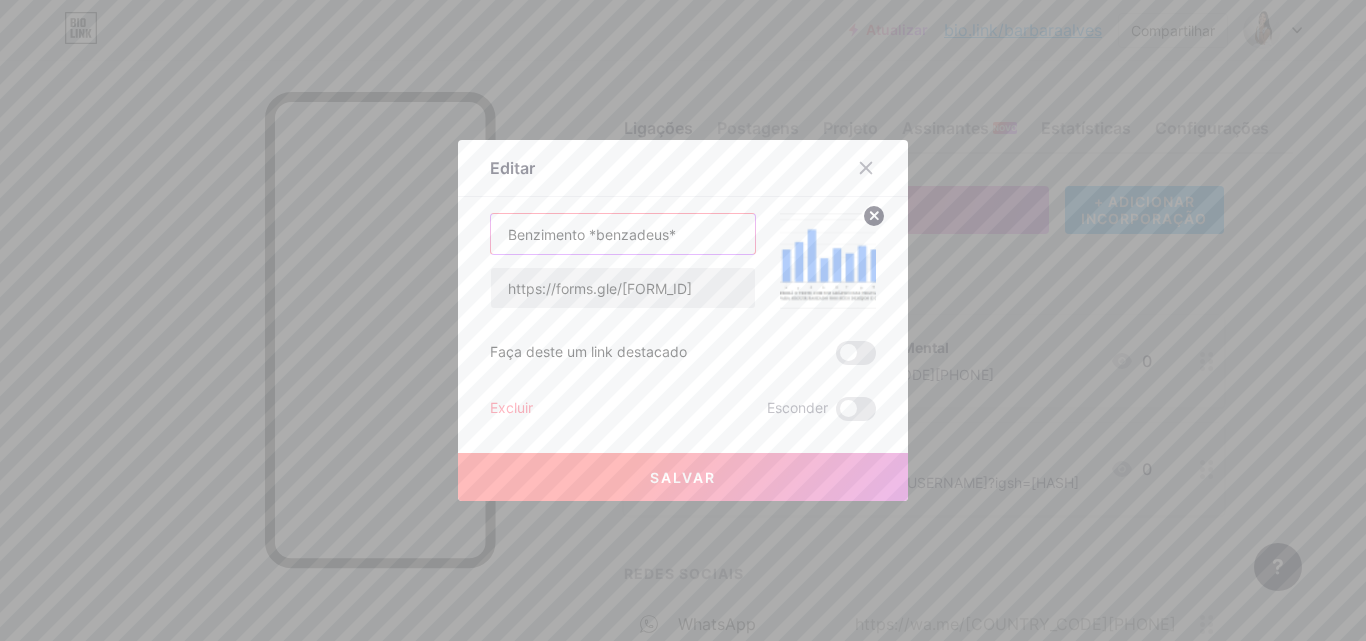 type on "Benzimento *benzadeus*" 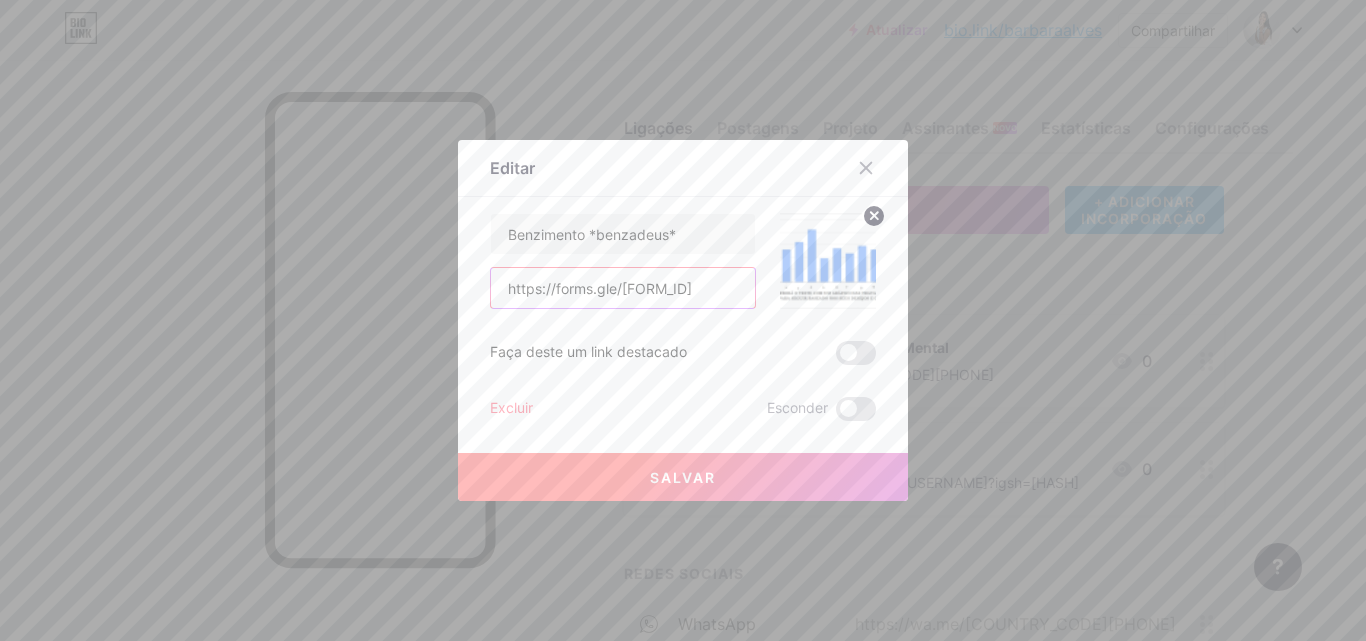 click on "https://forms.gle/[FORM_ID]" at bounding box center [623, 288] 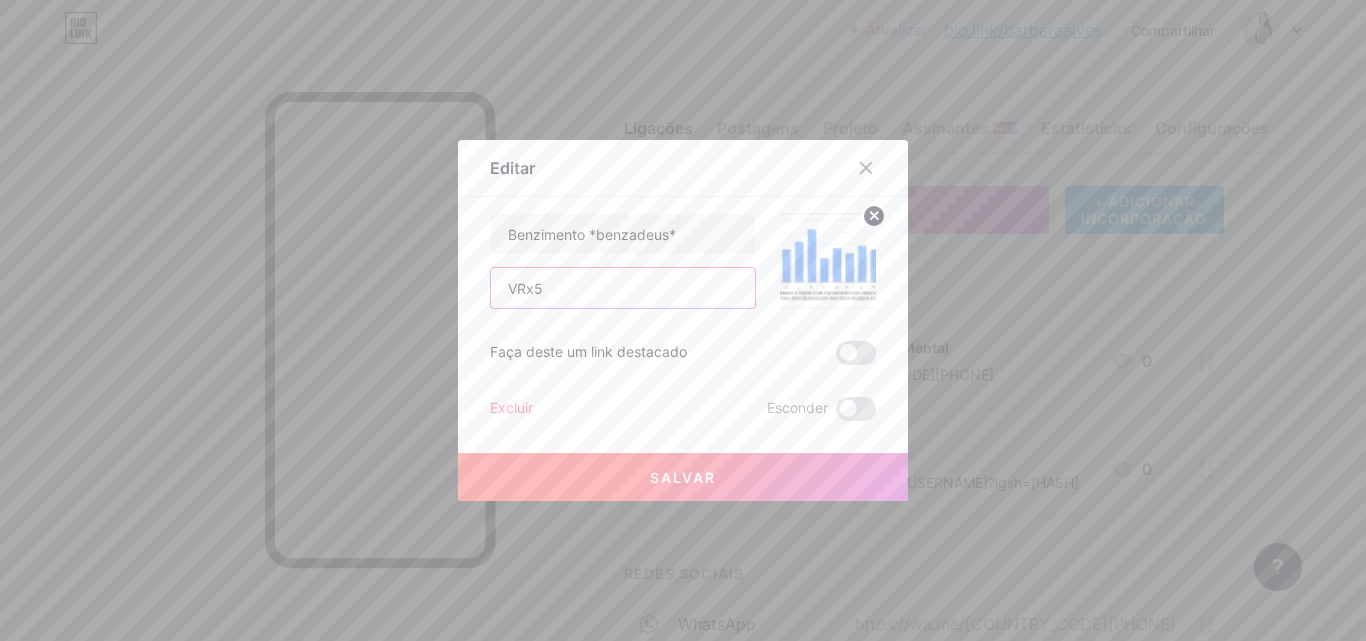 click on "VRx5" at bounding box center (623, 288) 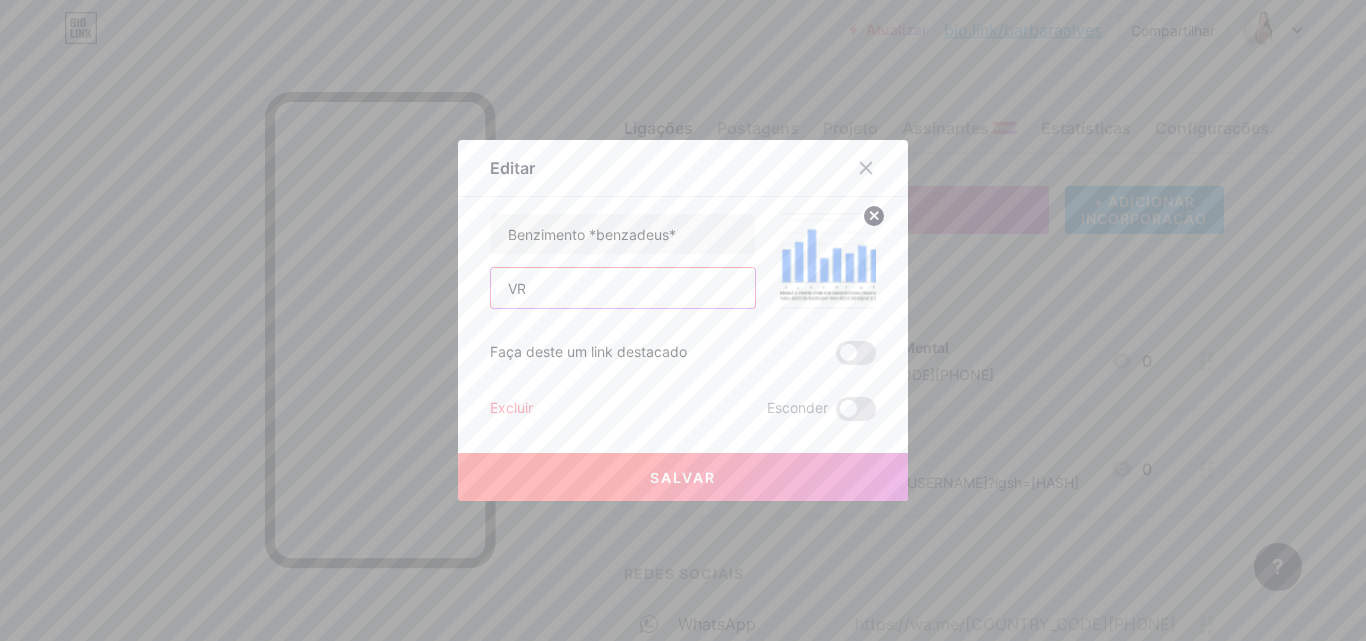type on "V" 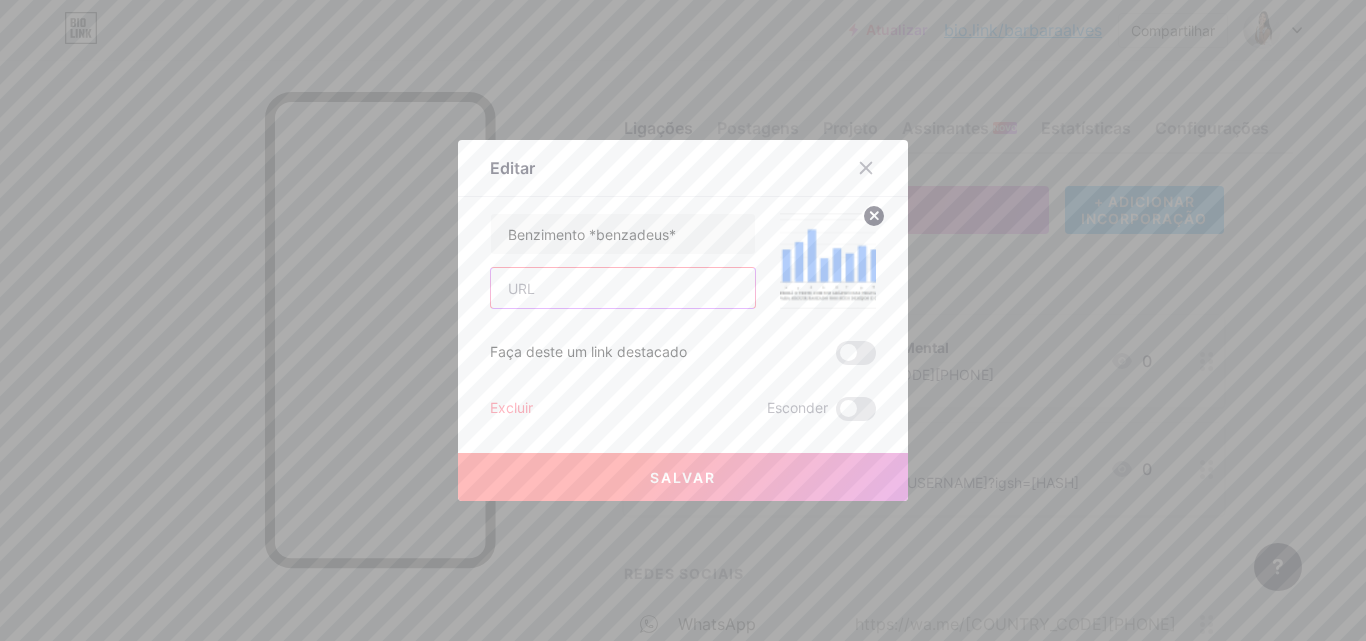 paste on "https://wa.me/[COUNTRY_CODE][PHONE]" 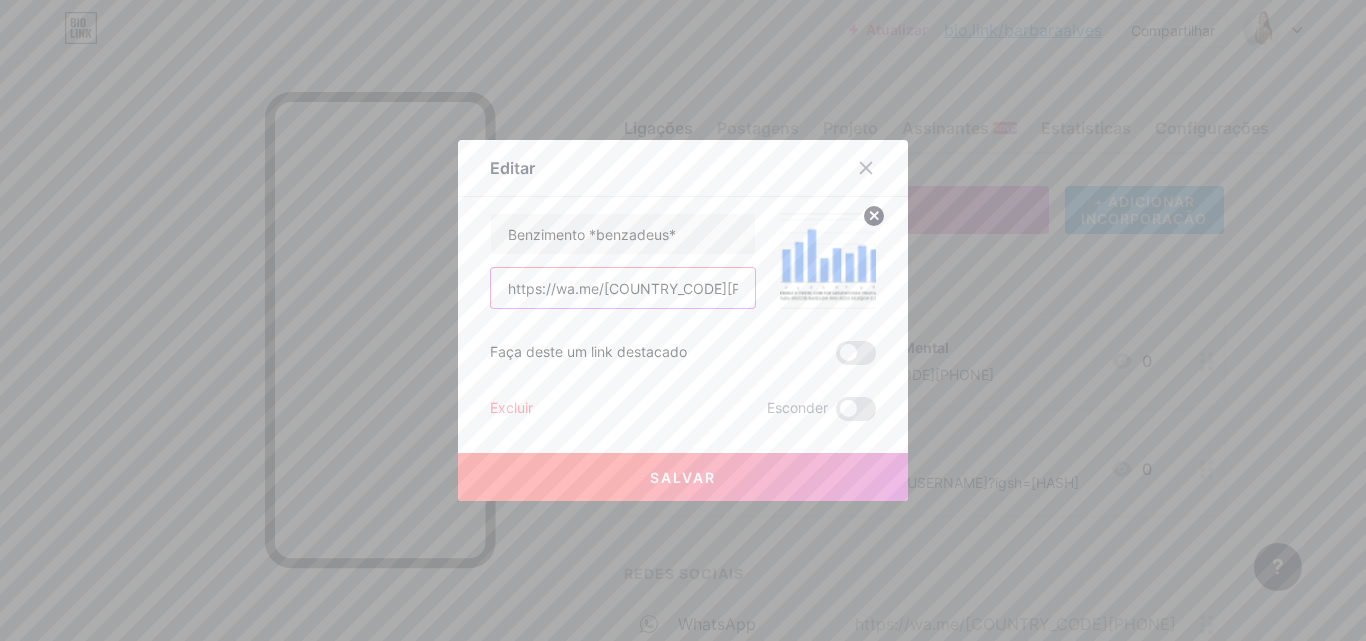 type on "https://wa.me/[COUNTRY_CODE][PHONE]" 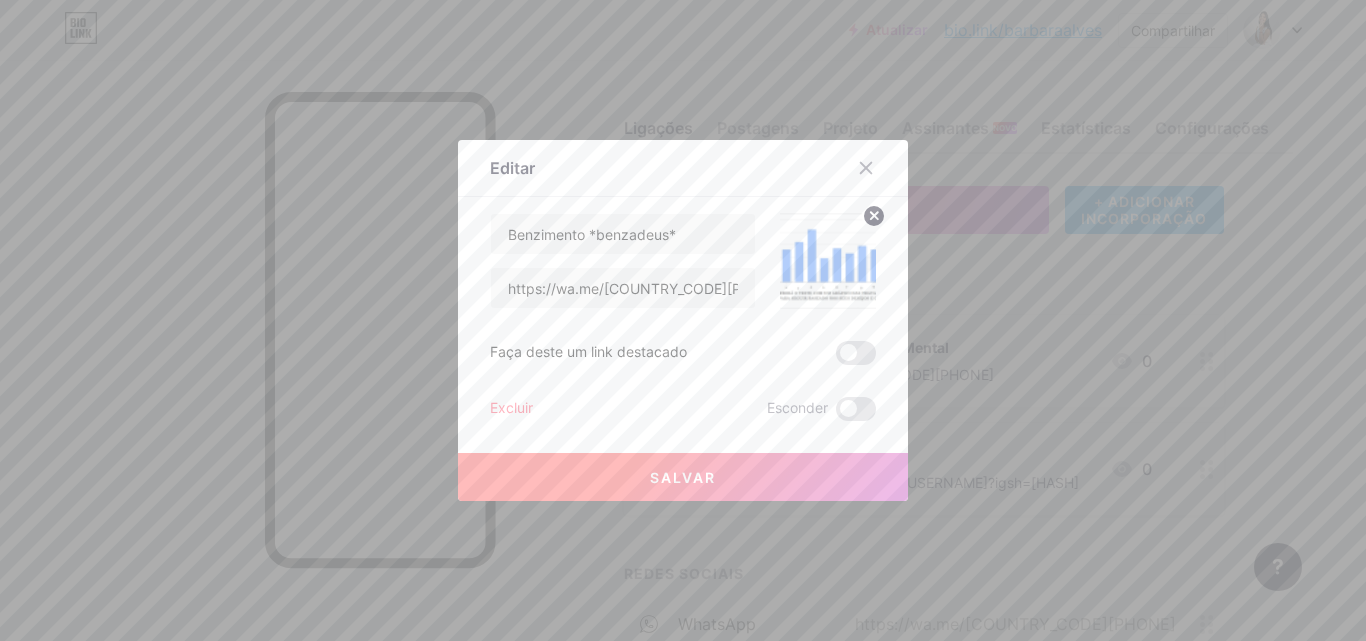 click at bounding box center [828, 261] 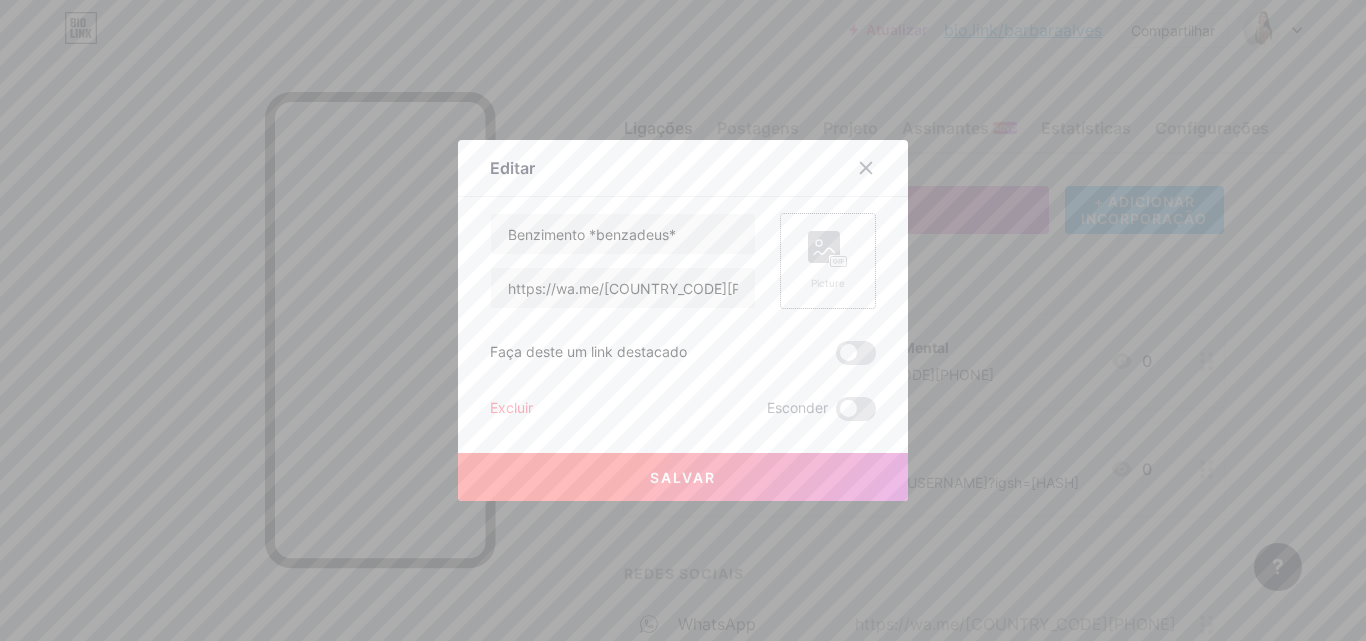 click 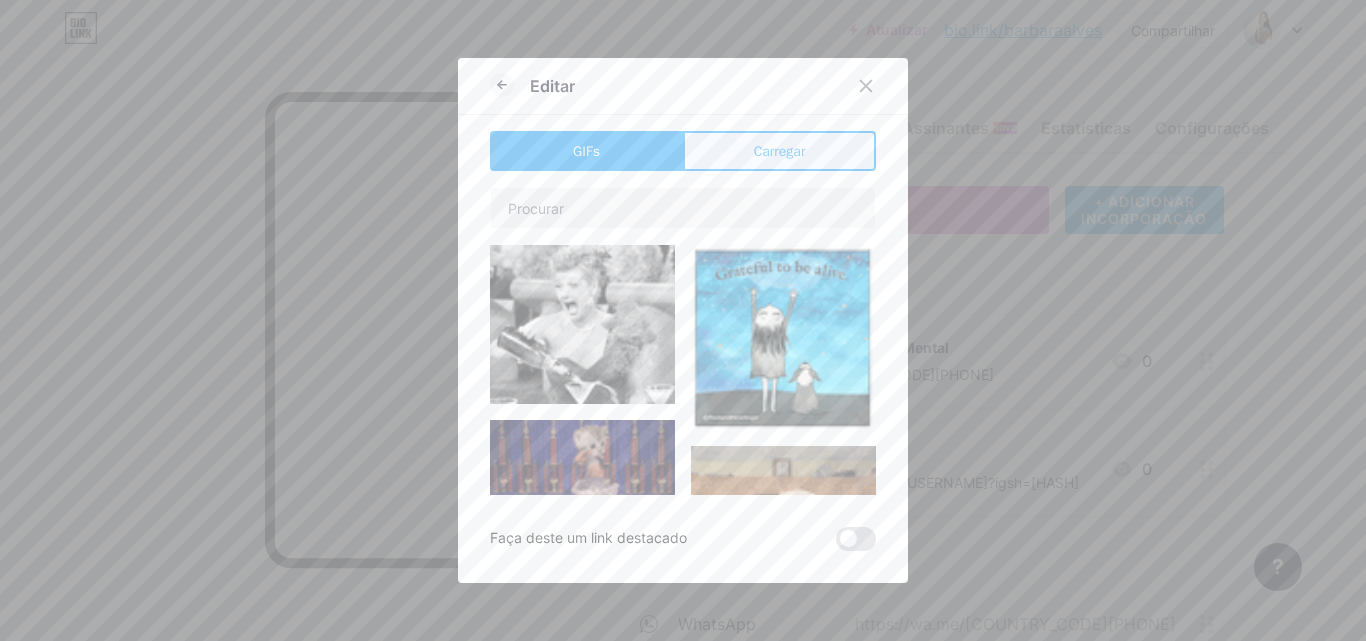 click on "Carregar" at bounding box center (780, 151) 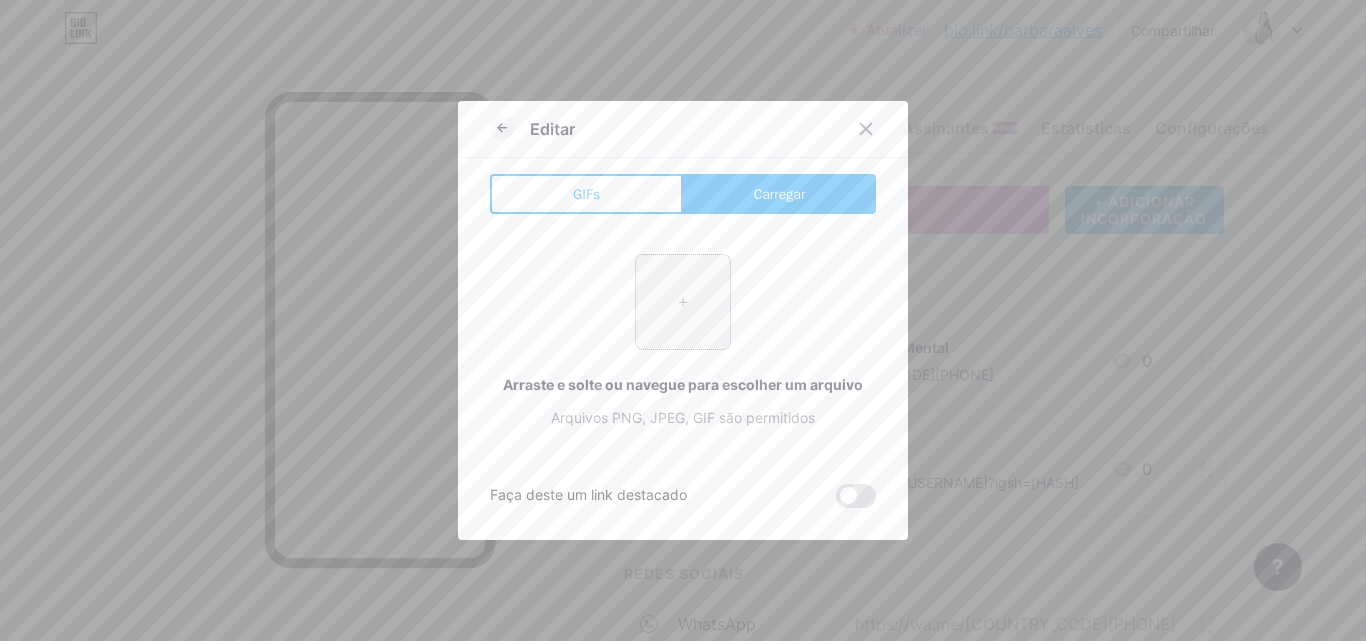 click at bounding box center [683, 302] 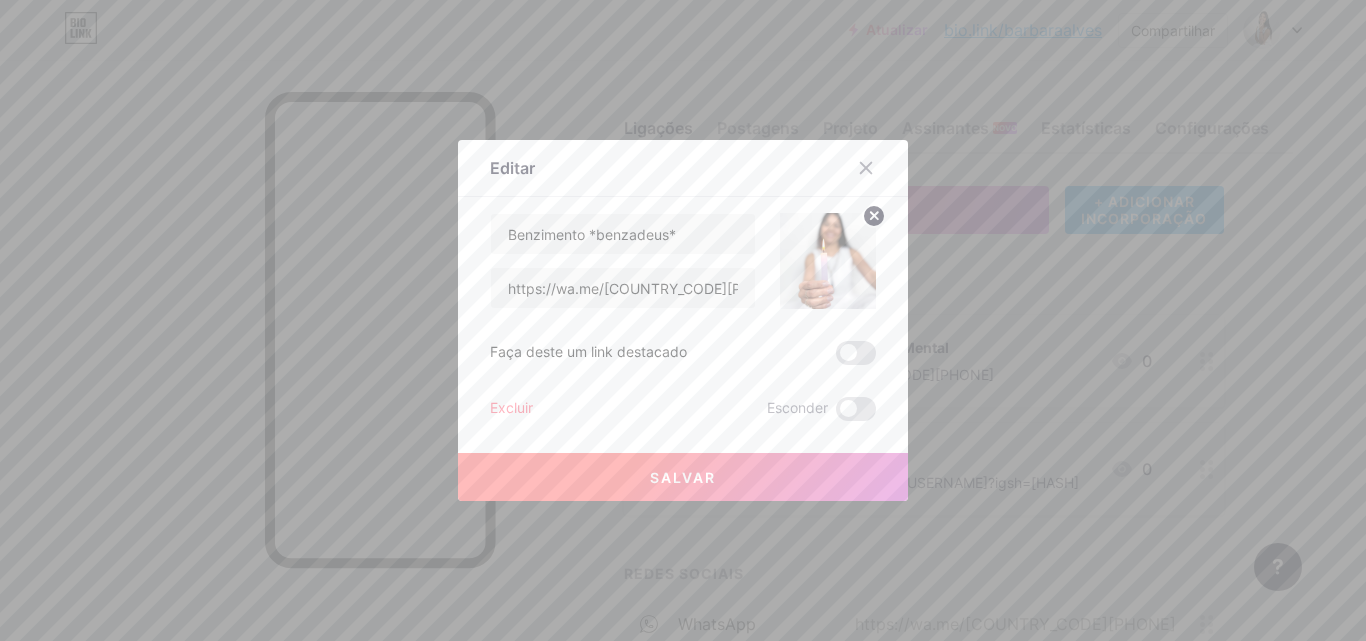 click on "Salvar" at bounding box center [683, 477] 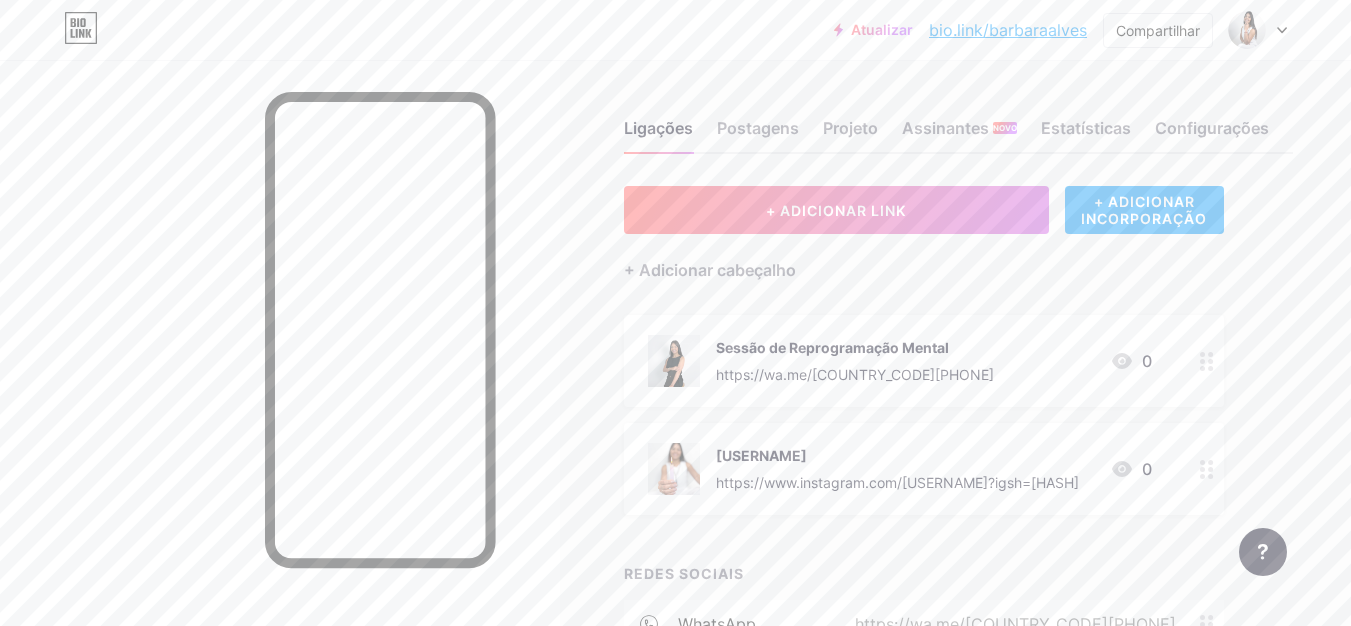 click on "Sessão de Reprogramação Mental
https://wa.me/+5511982694637" at bounding box center [855, 361] 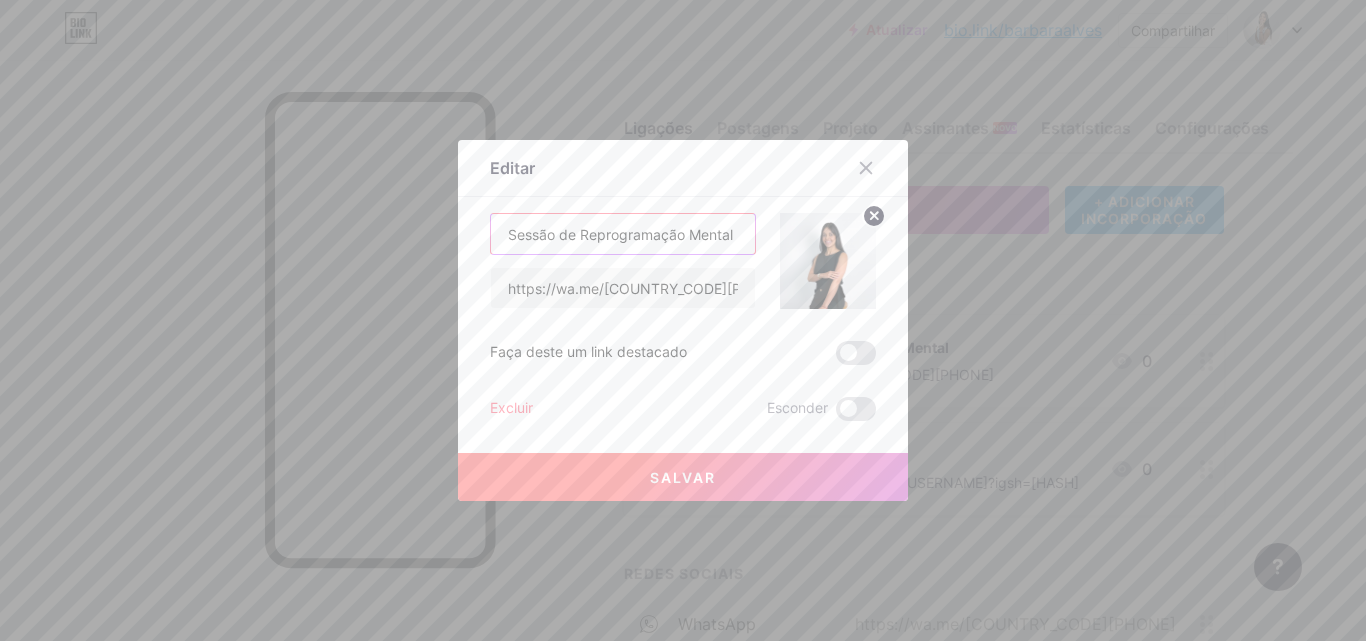 click on "Sessão de Reprogramação Mental" at bounding box center (623, 234) 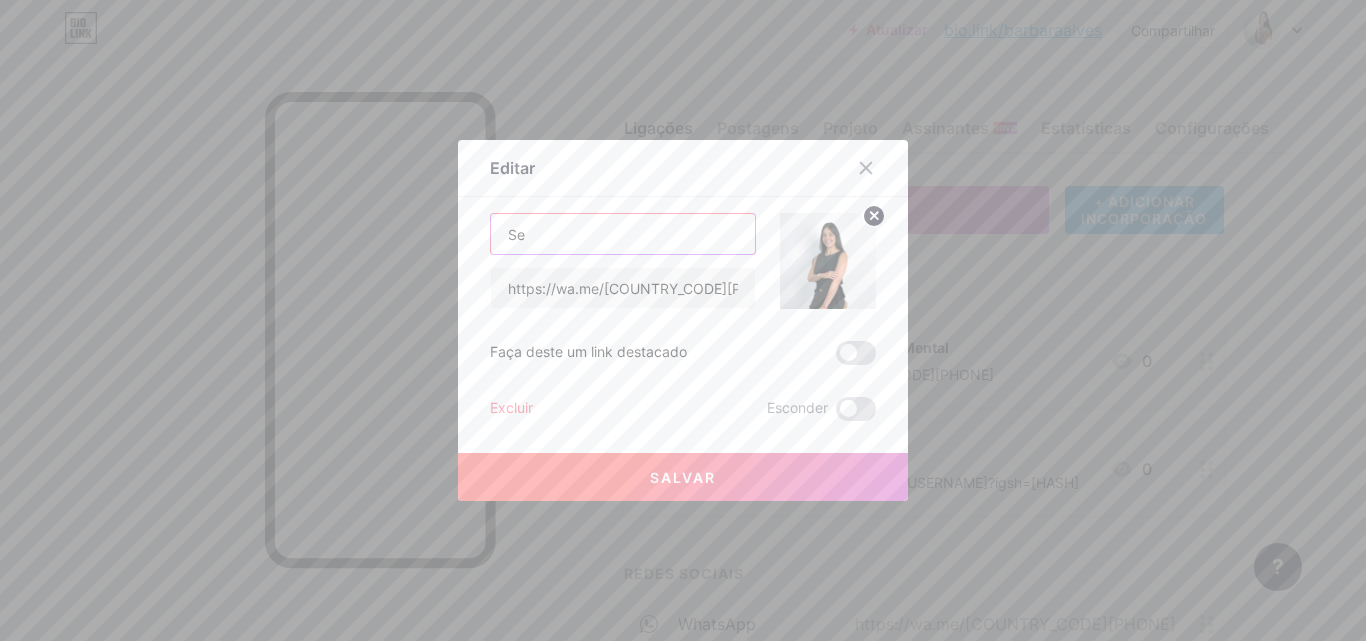 type on "S" 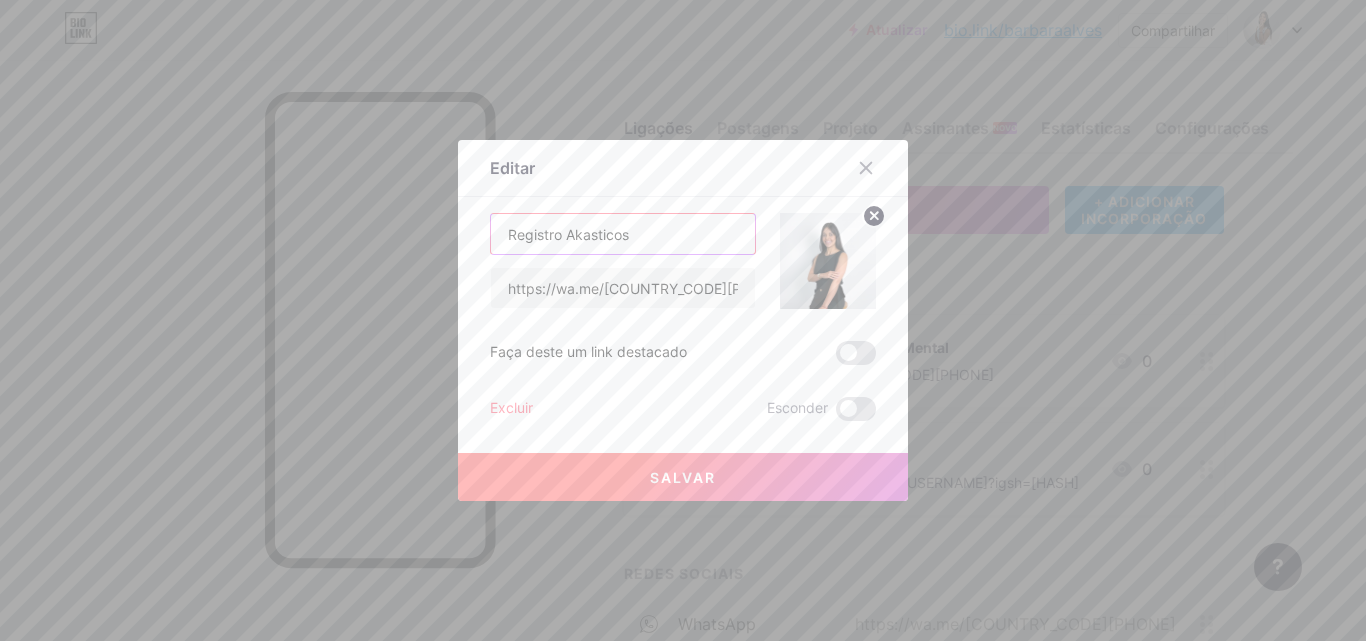 type on "Registro Akasticos" 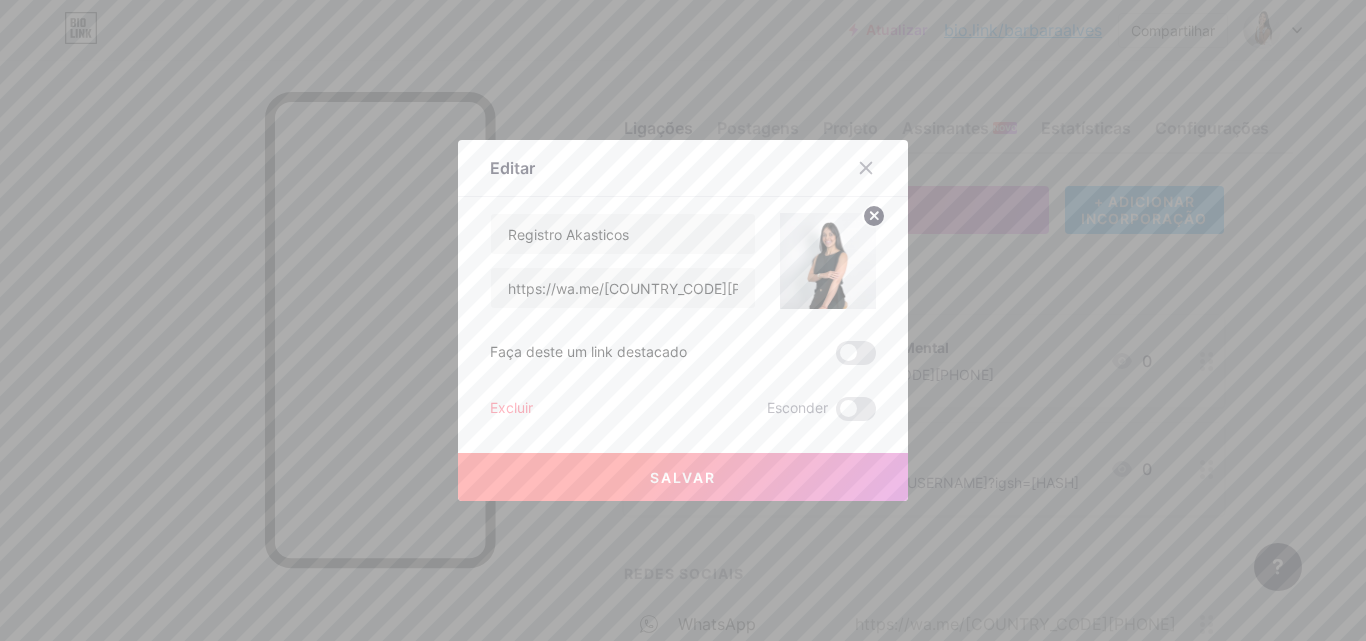 click at bounding box center (828, 261) 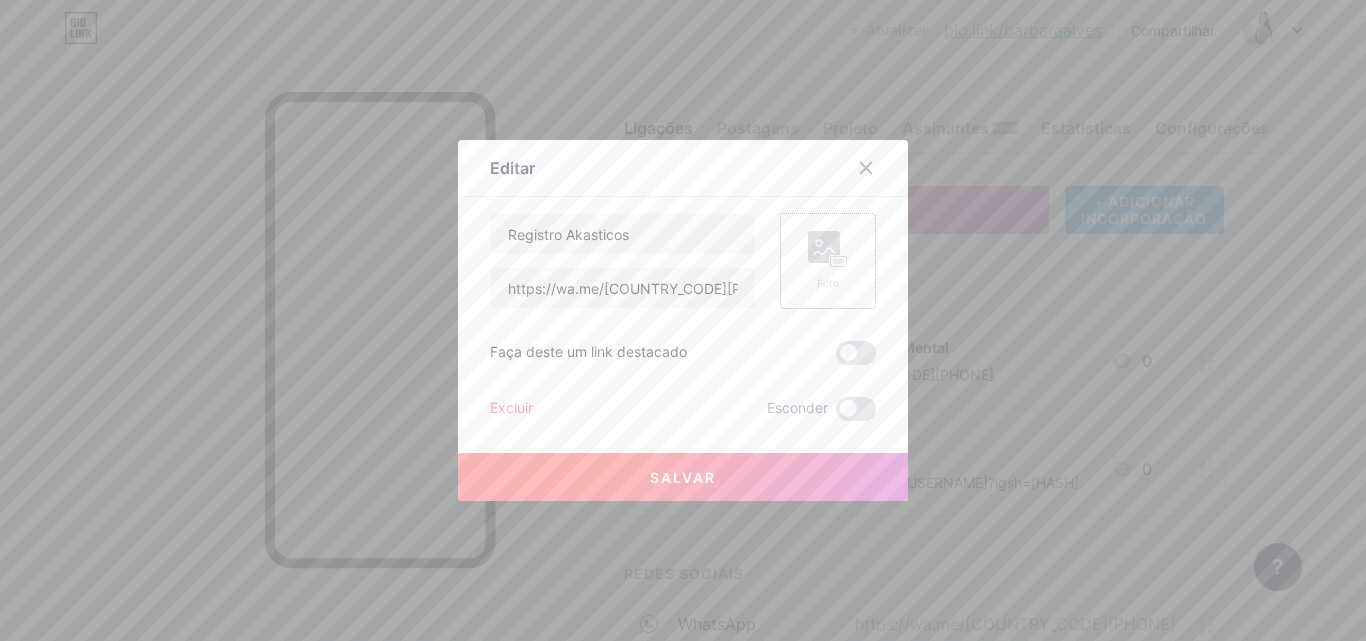 click 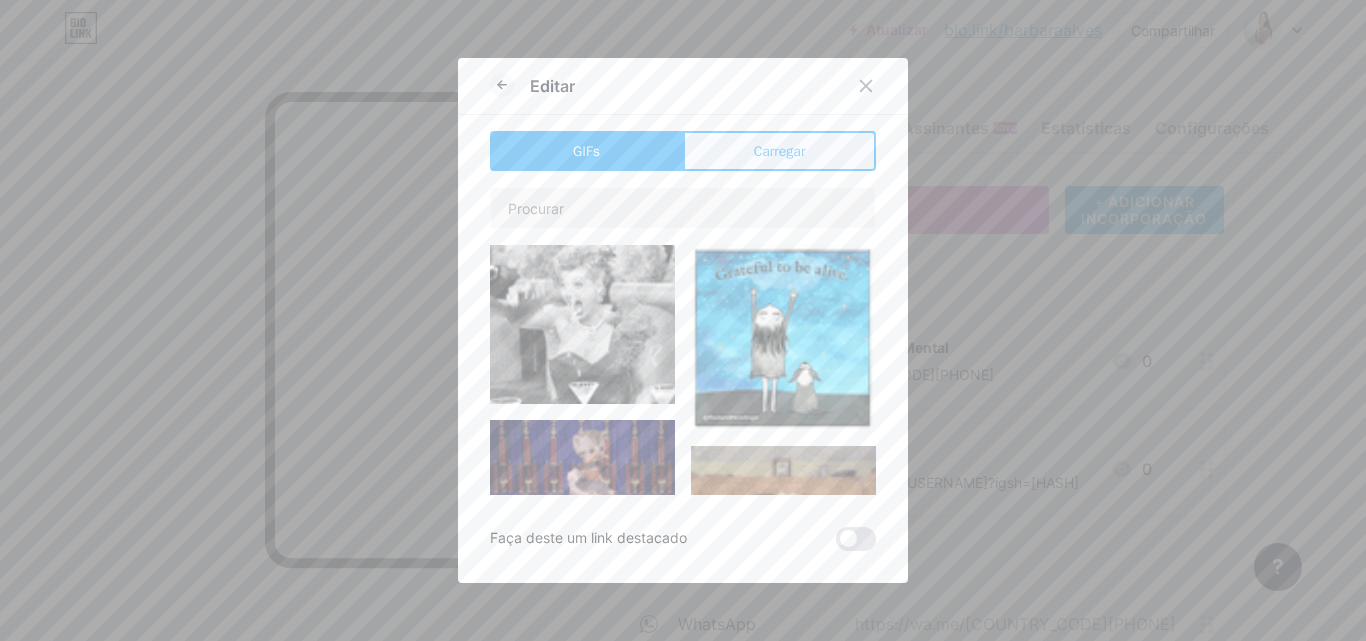 click on "Carregar" at bounding box center [780, 151] 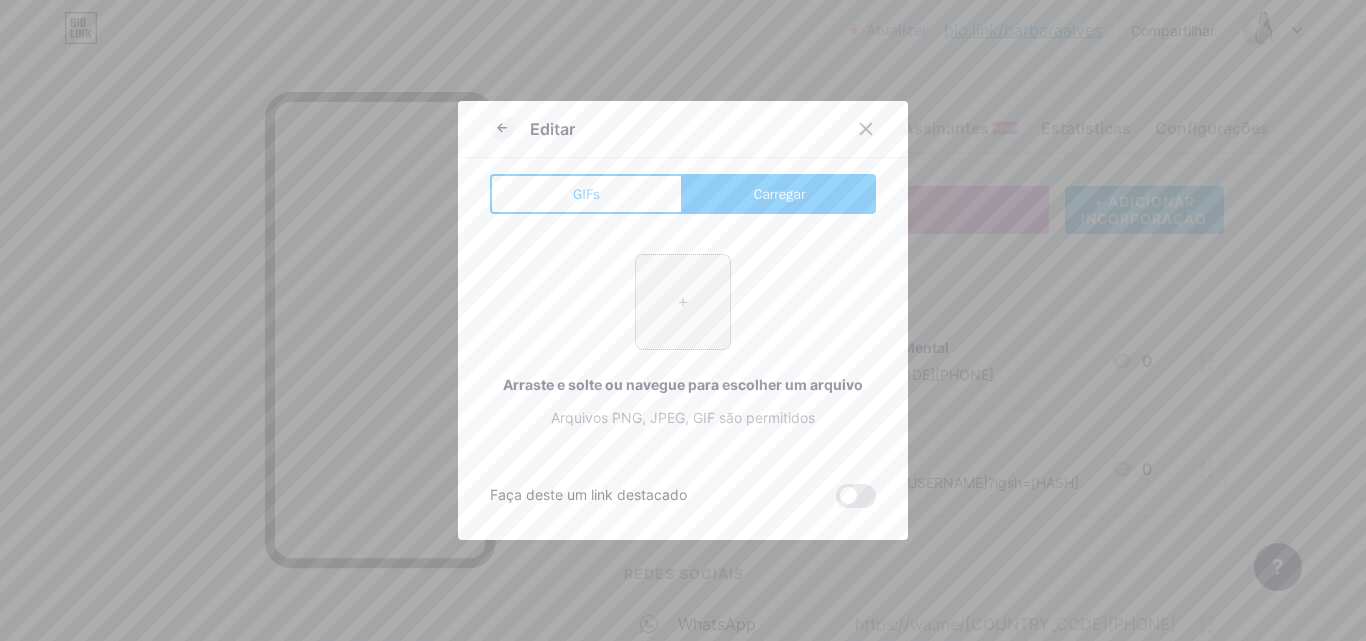 click at bounding box center (683, 302) 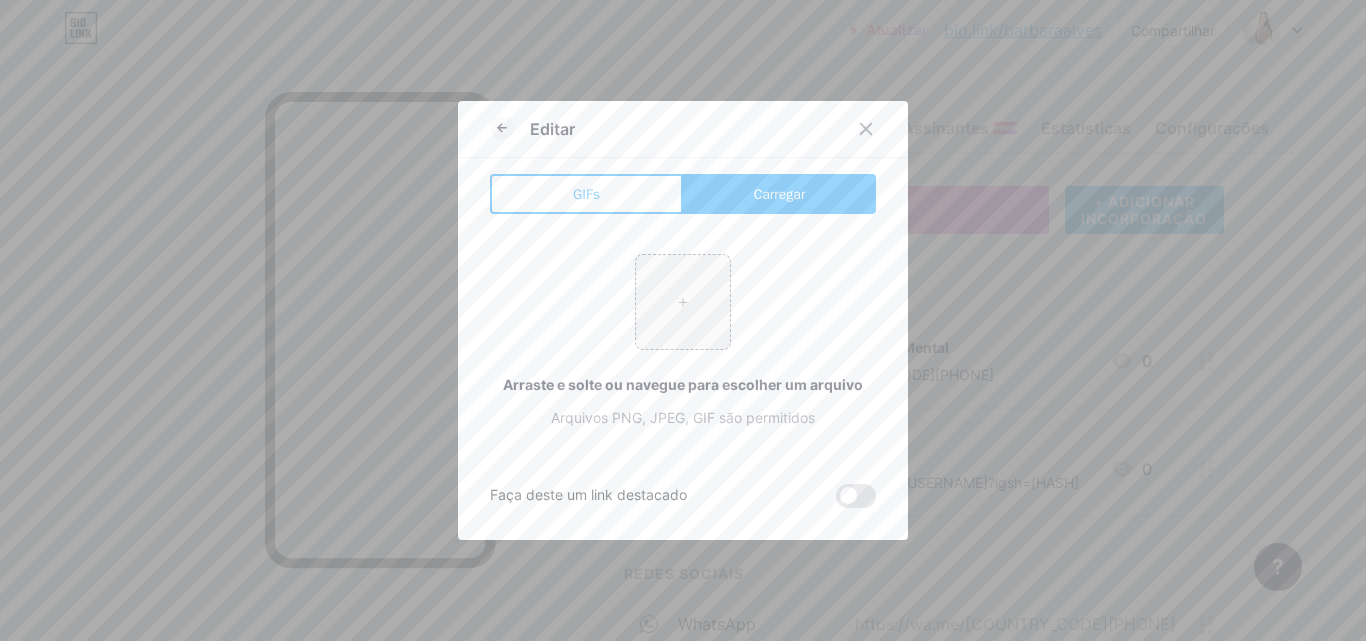 click on "Carregar" at bounding box center (780, 194) 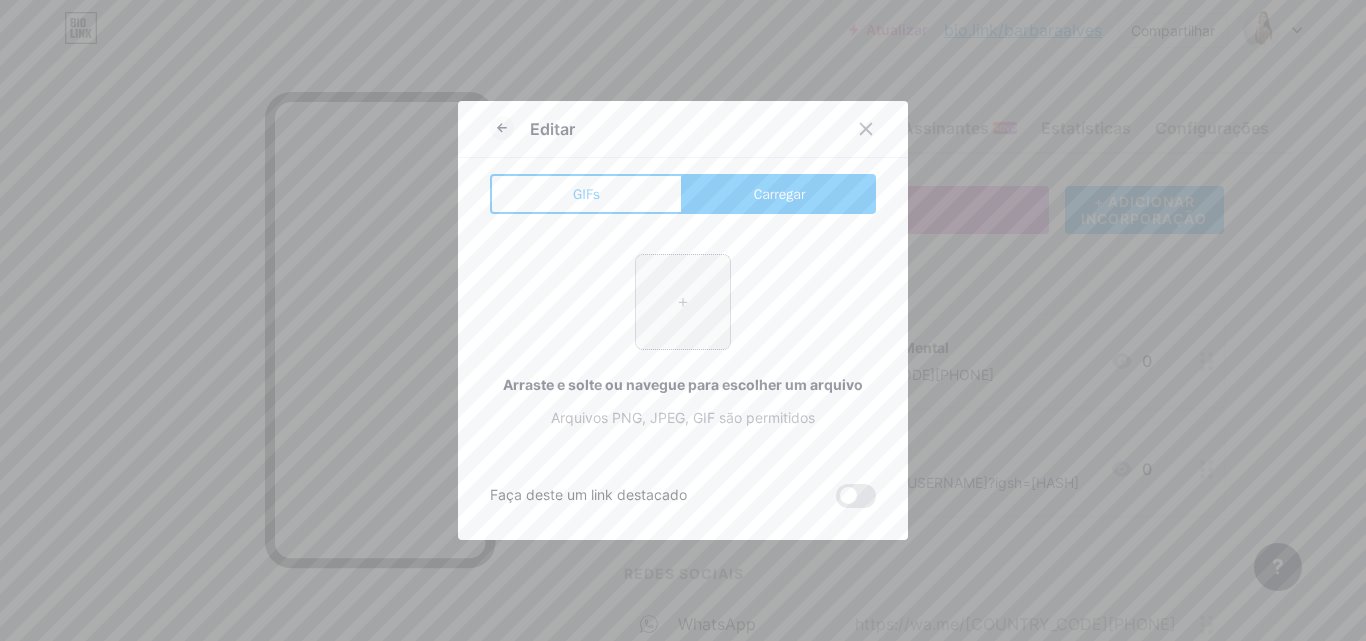 click at bounding box center [683, 302] 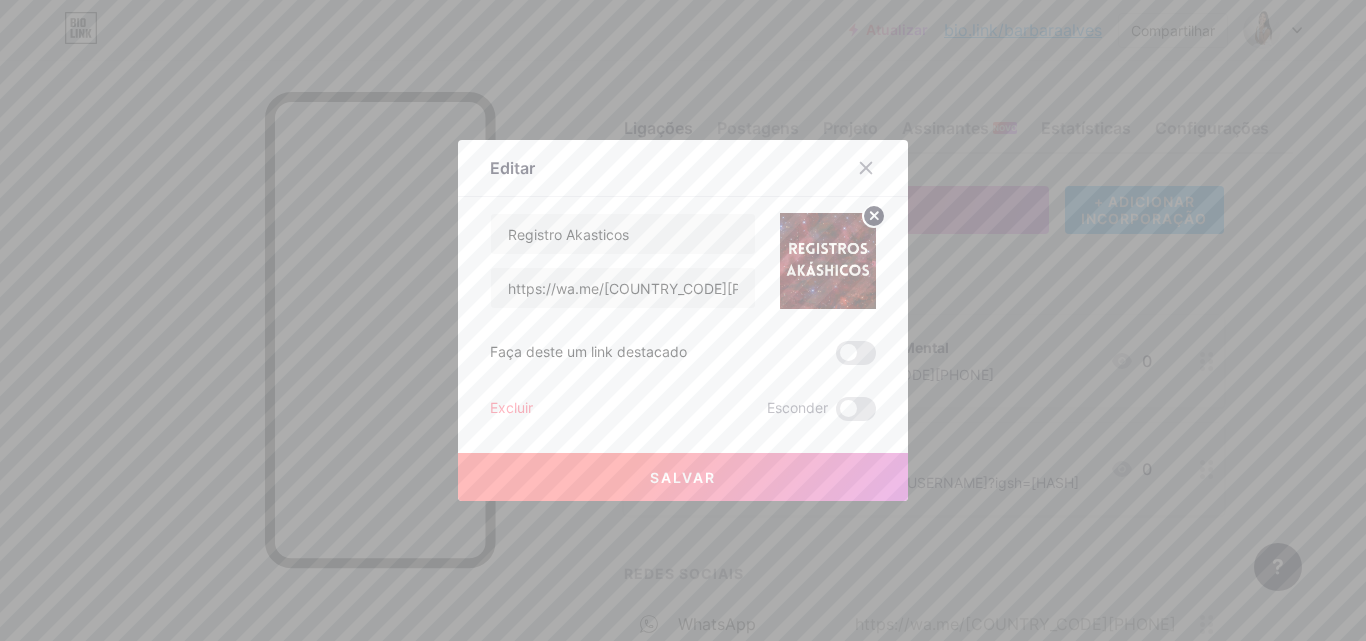 click on "Salvar" at bounding box center [683, 477] 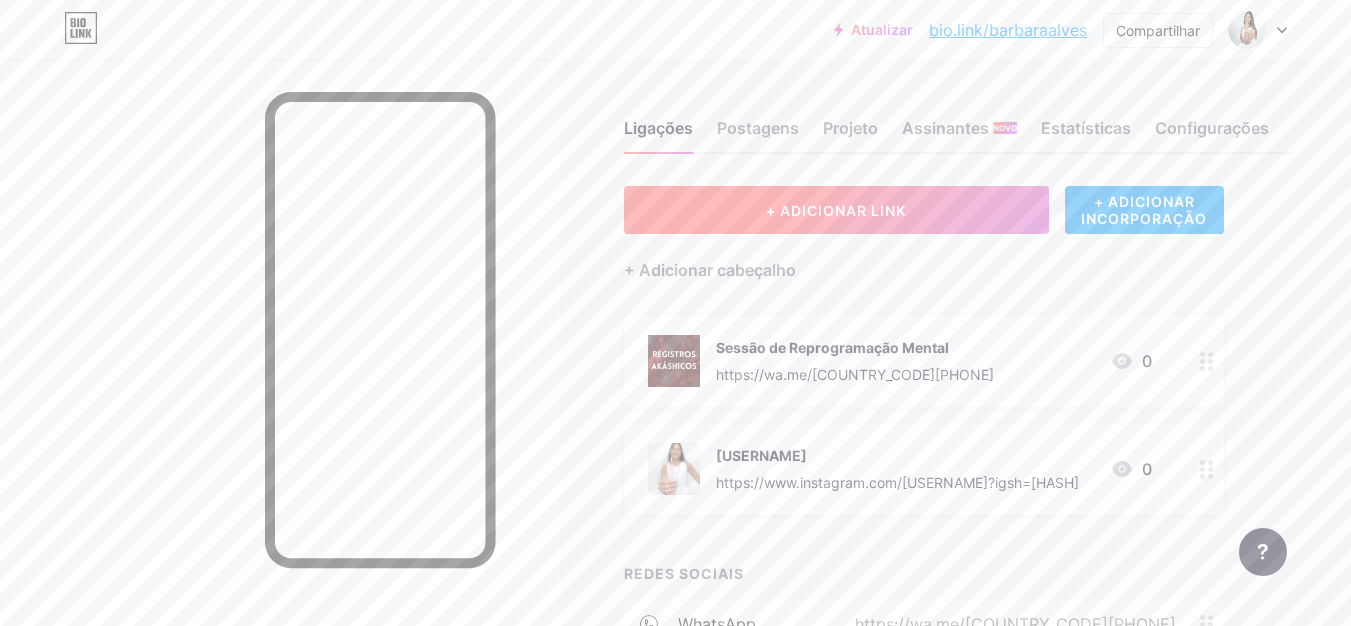 click on "+ ADICIONAR LINK" at bounding box center (836, 210) 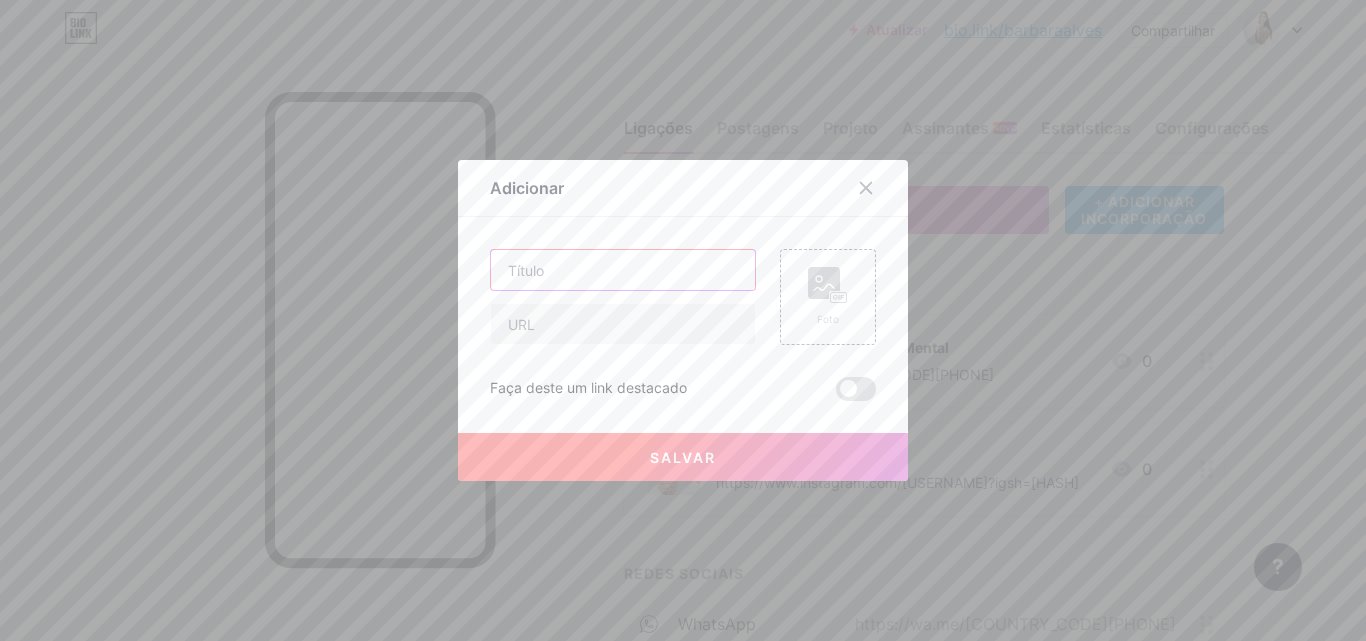 click at bounding box center [623, 270] 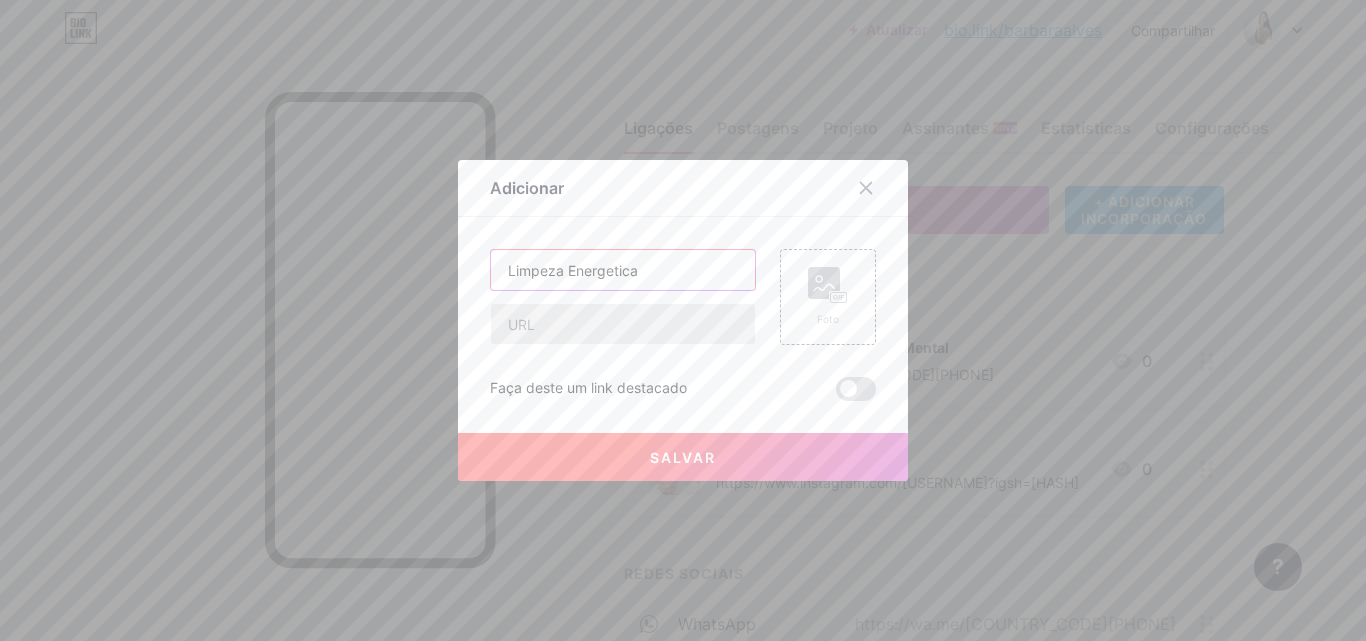type on "Limpeza Energetica" 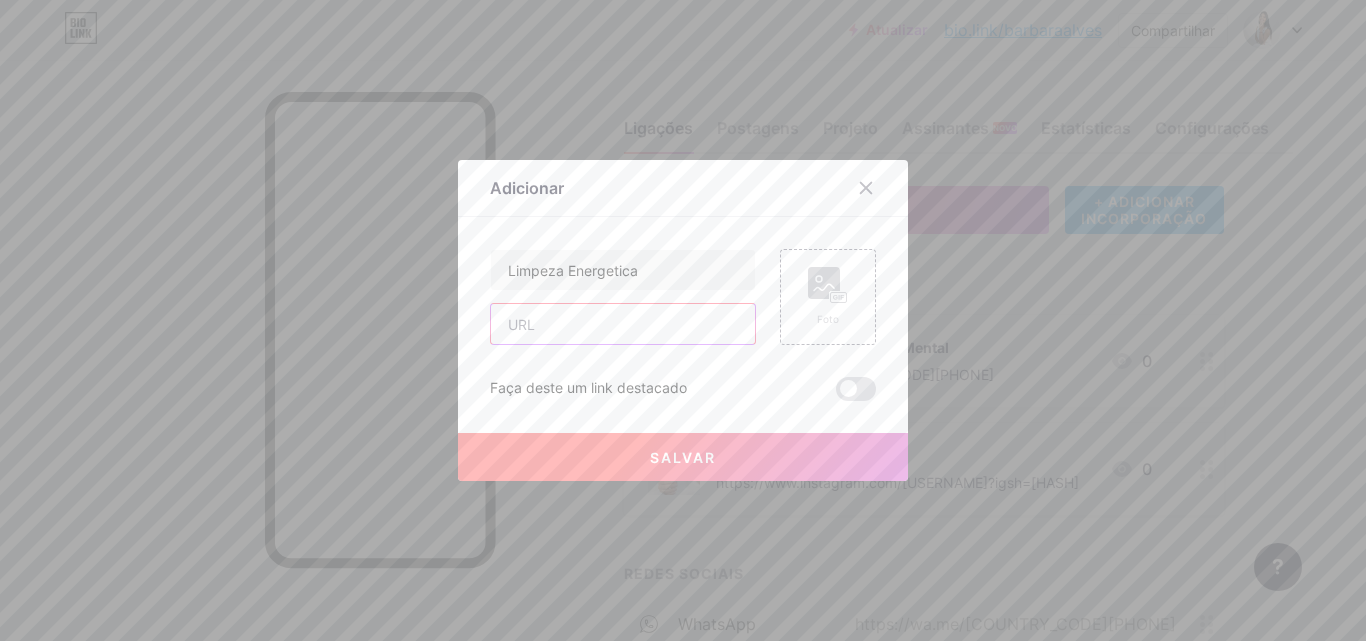click at bounding box center (623, 324) 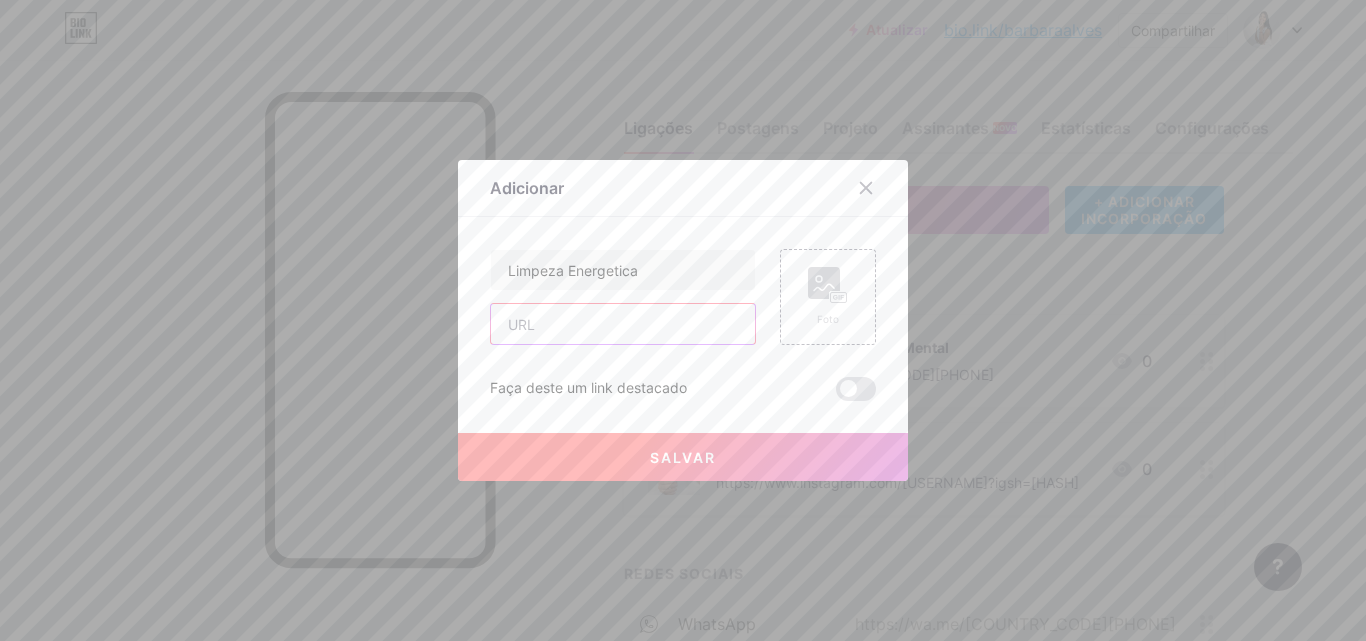type on "https://wa.me/[COUNTRY_CODE][PHONE]" 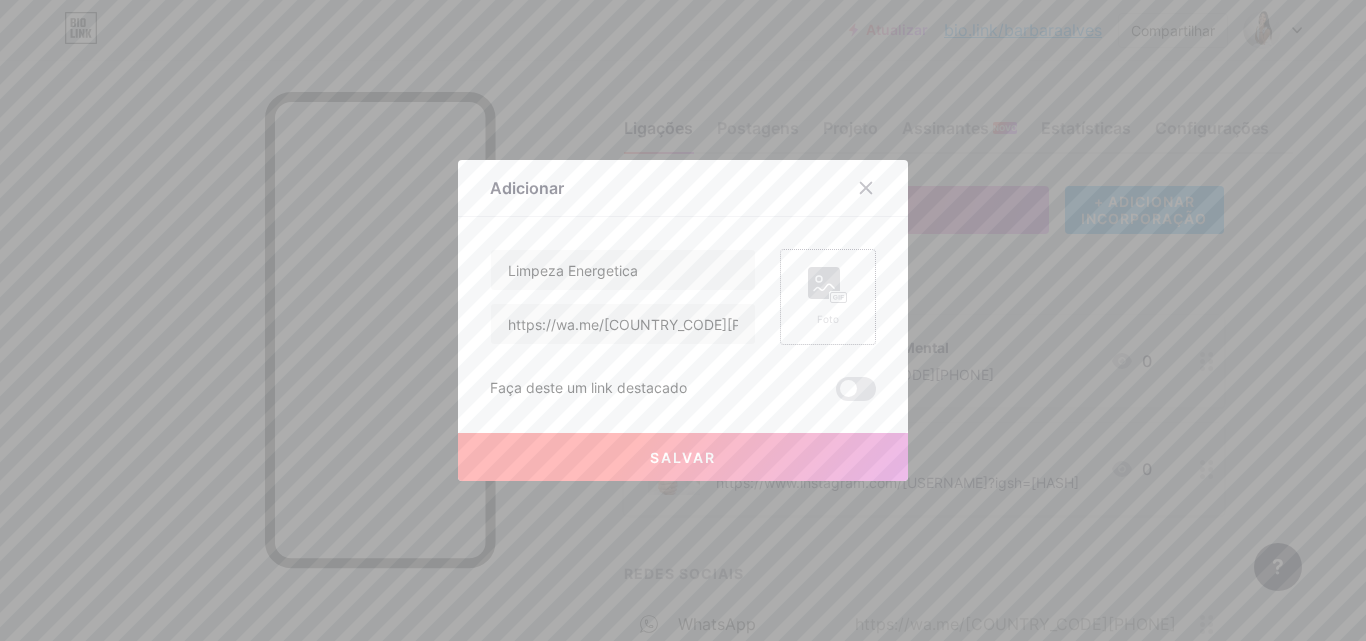 click on "Foto" at bounding box center (828, 297) 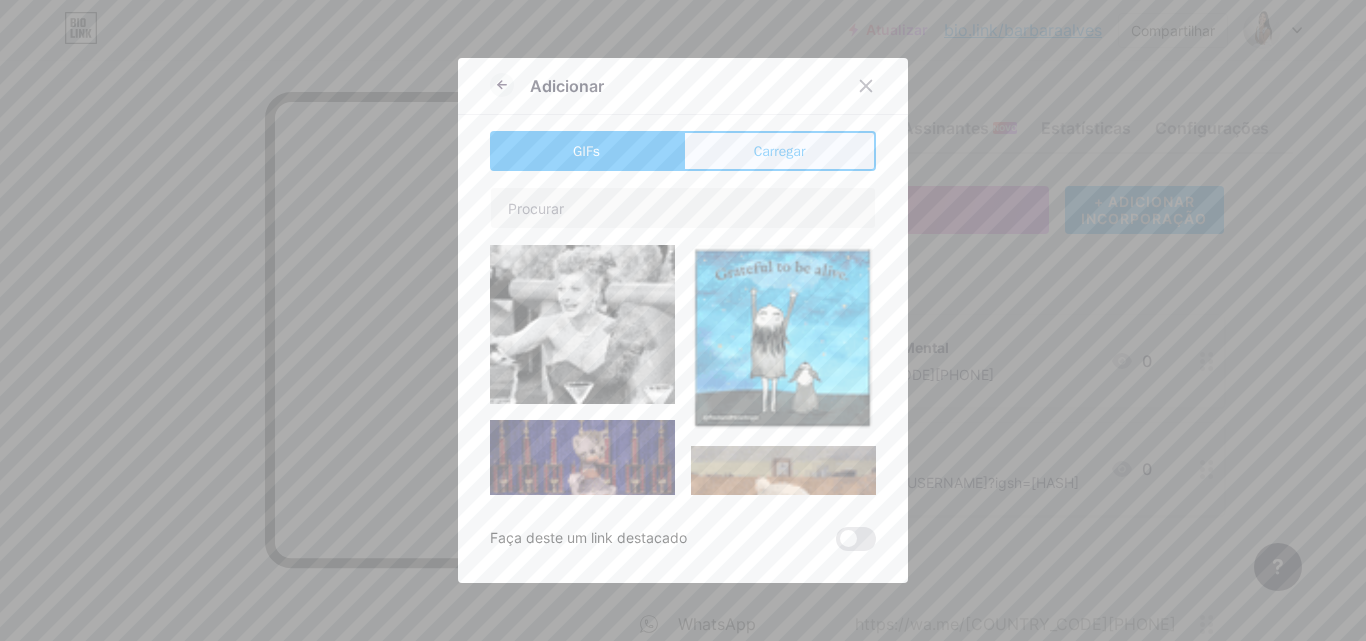 click on "Carregar" at bounding box center (780, 151) 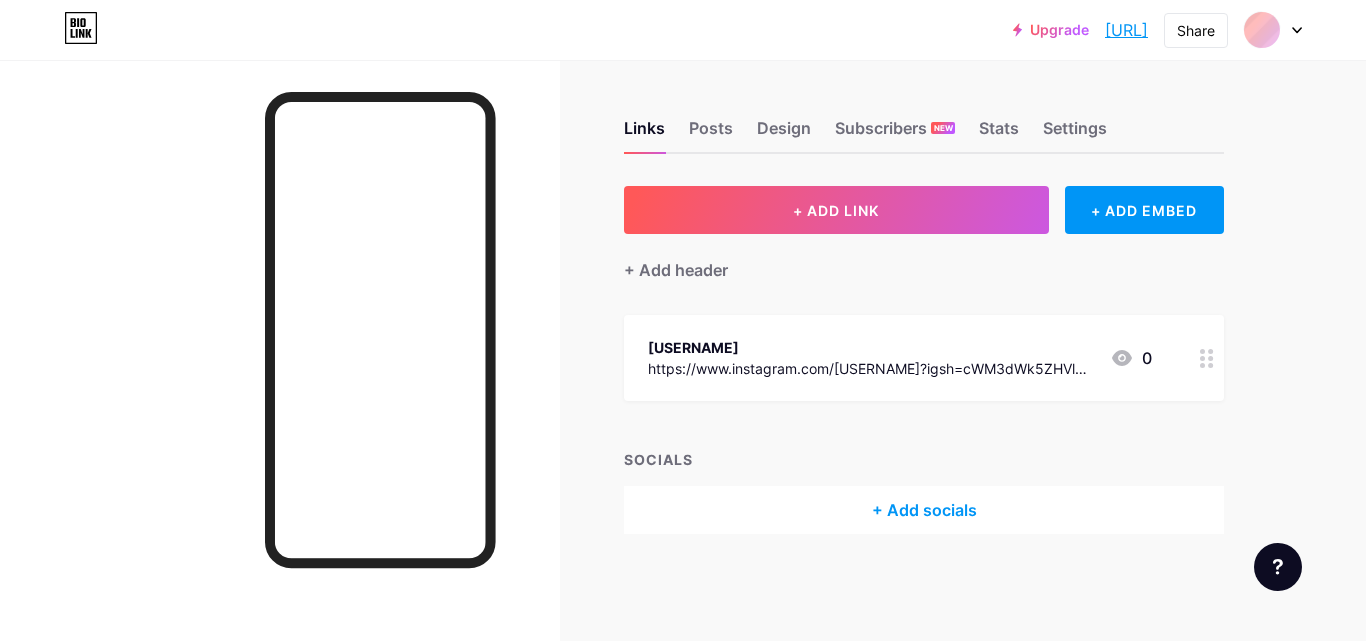 scroll, scrollTop: 0, scrollLeft: 0, axis: both 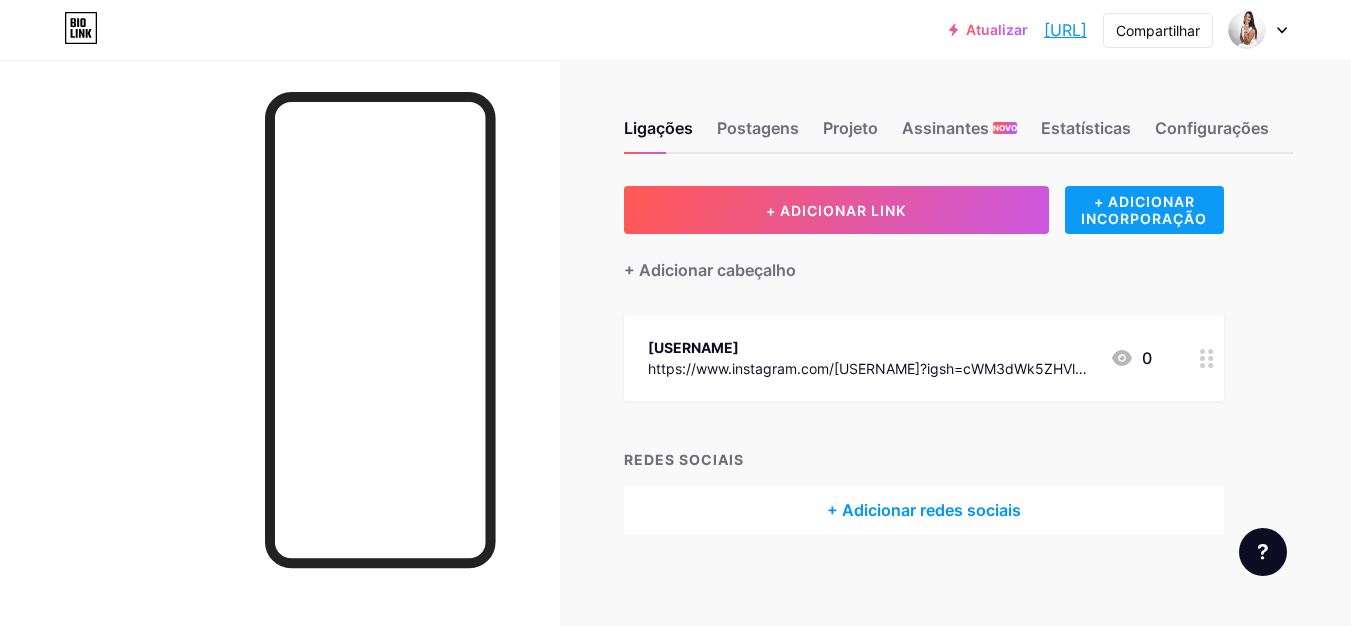 click on "+ ADICIONAR INCORPORAÇÃO" at bounding box center [1144, 210] 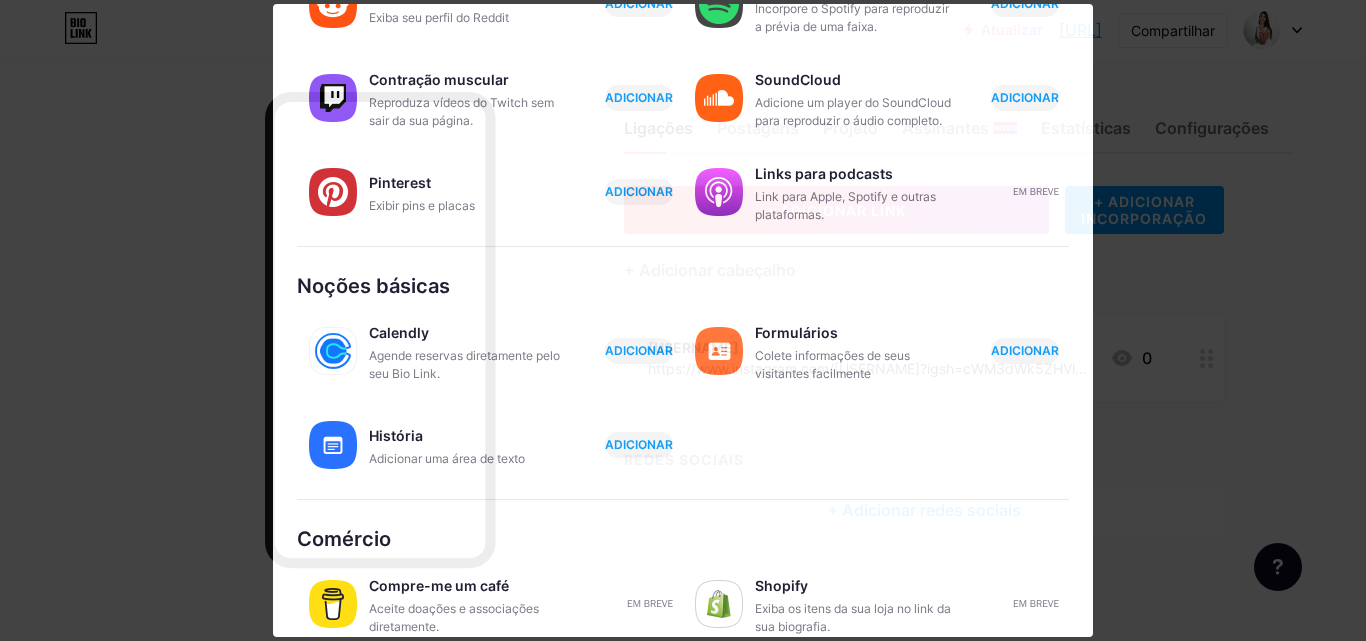 scroll, scrollTop: 385, scrollLeft: 0, axis: vertical 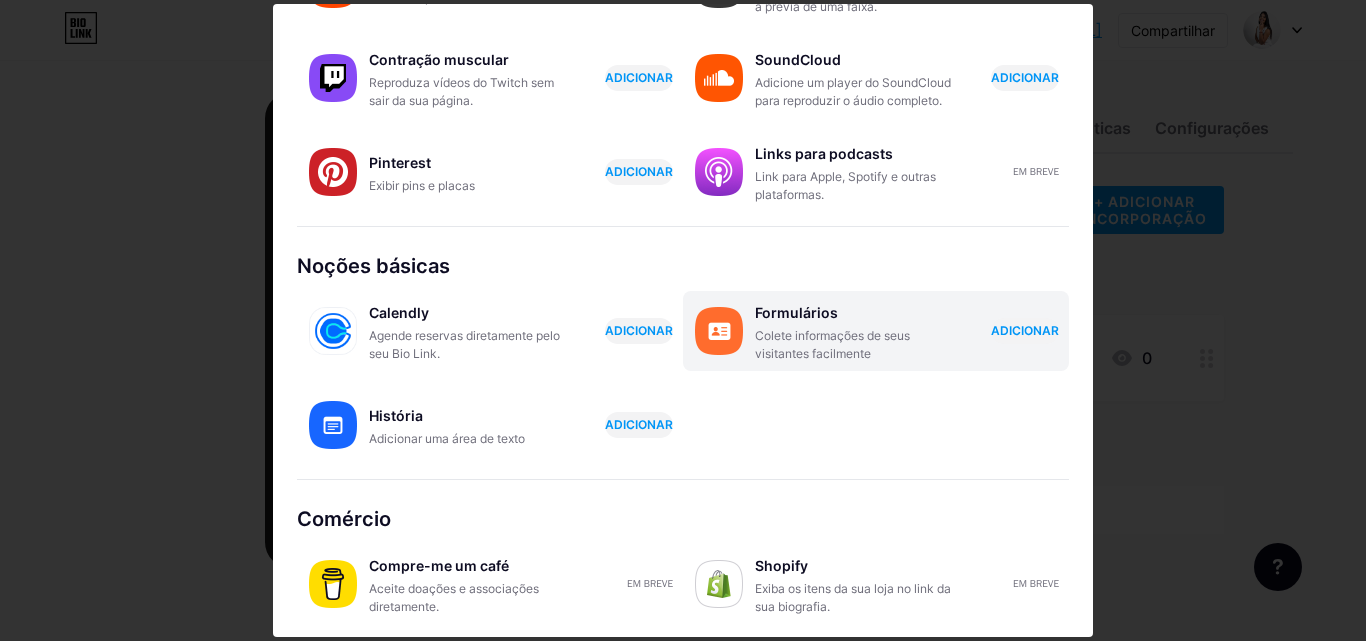 click on "Colete informações de seus visitantes facilmente" at bounding box center (832, 344) 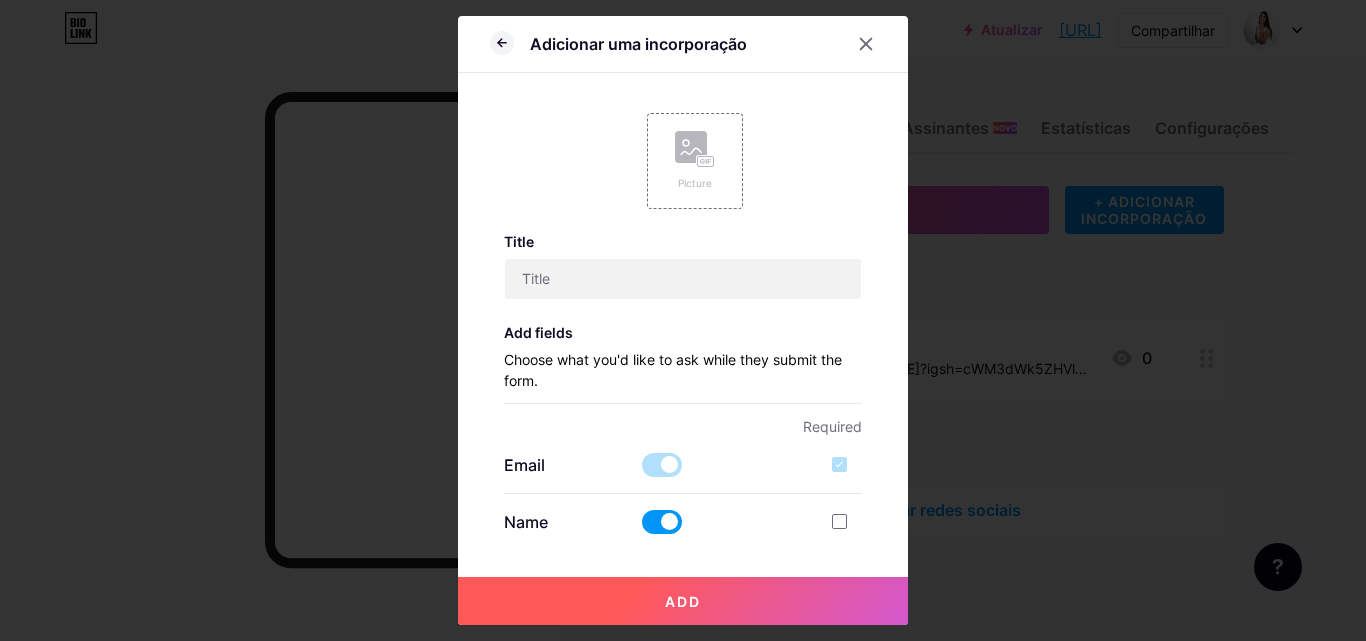 scroll, scrollTop: 0, scrollLeft: 0, axis: both 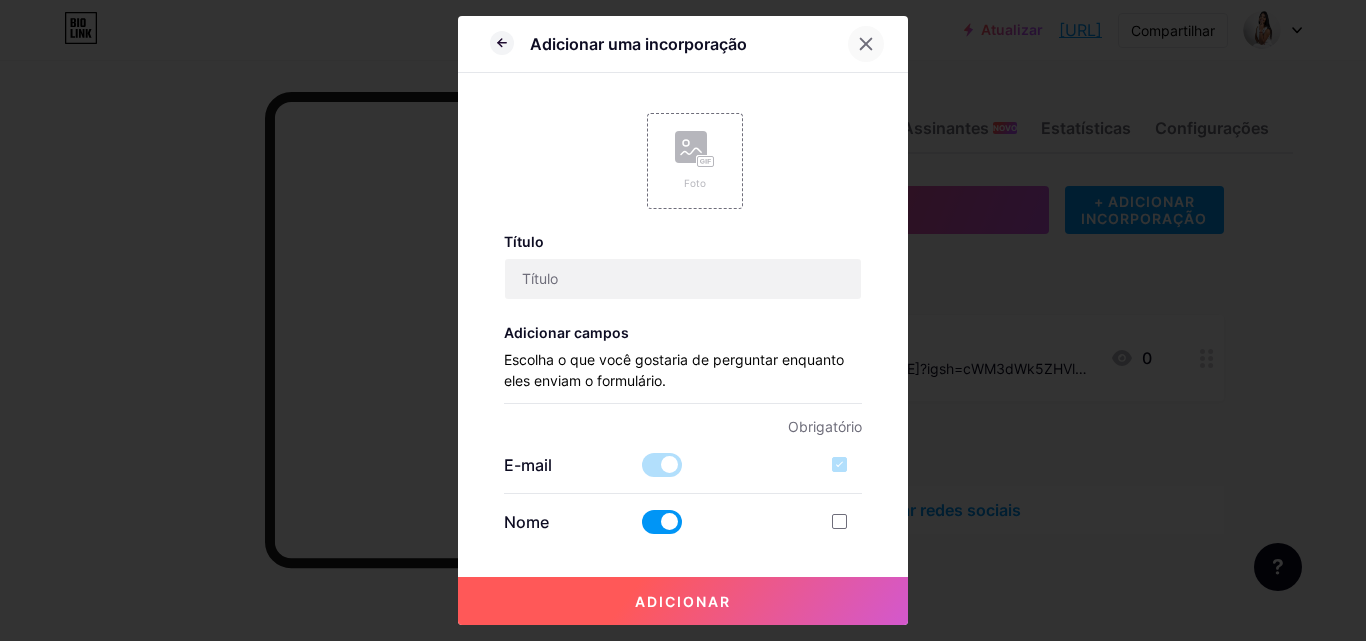 click at bounding box center [866, 44] 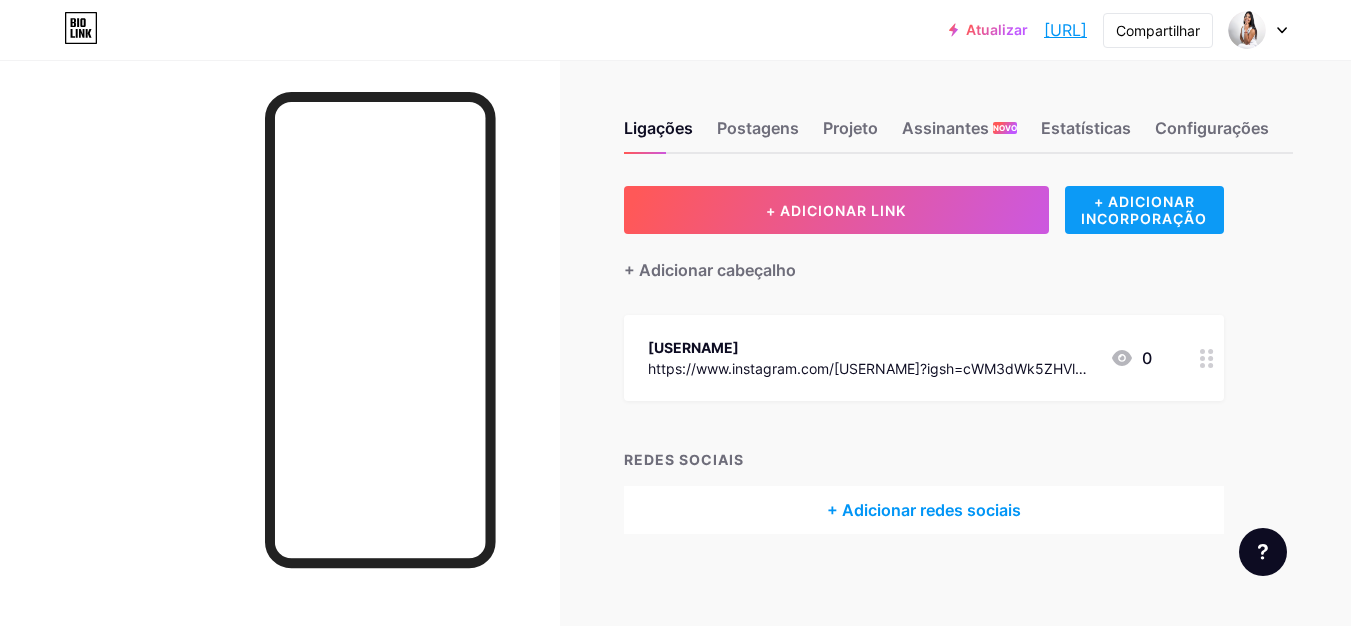 click on "+ ADICIONAR INCORPORAÇÃO" at bounding box center (1144, 210) 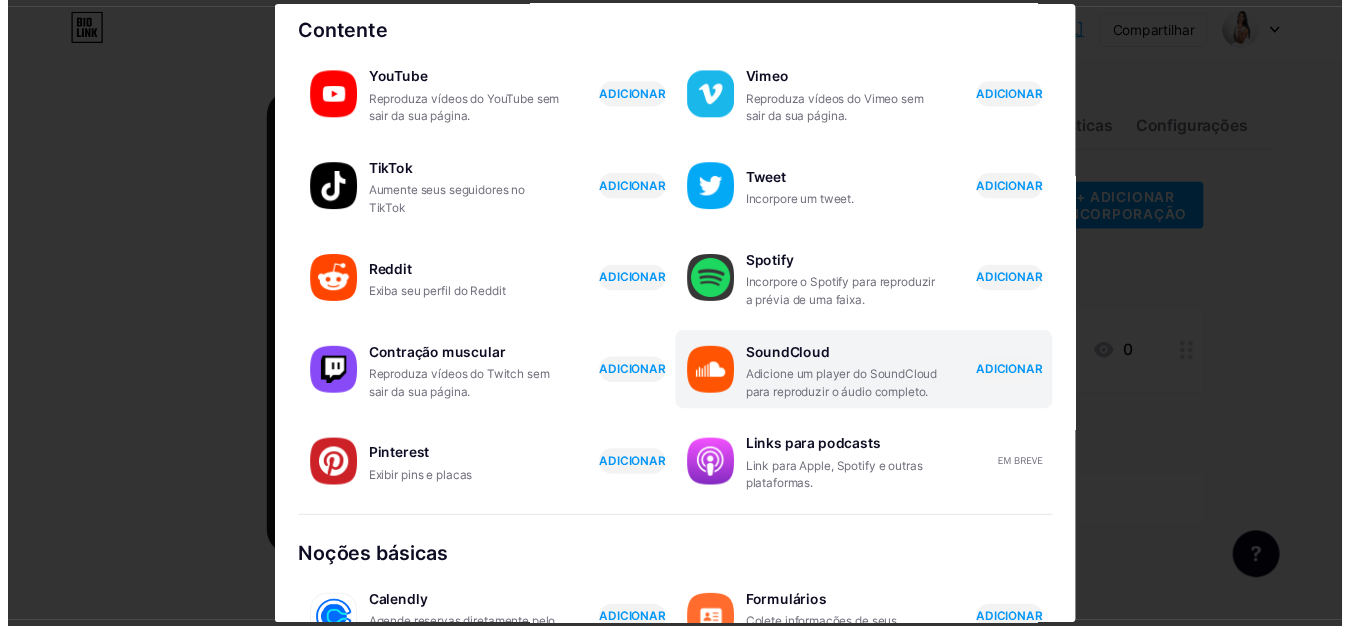 scroll, scrollTop: 0, scrollLeft: 0, axis: both 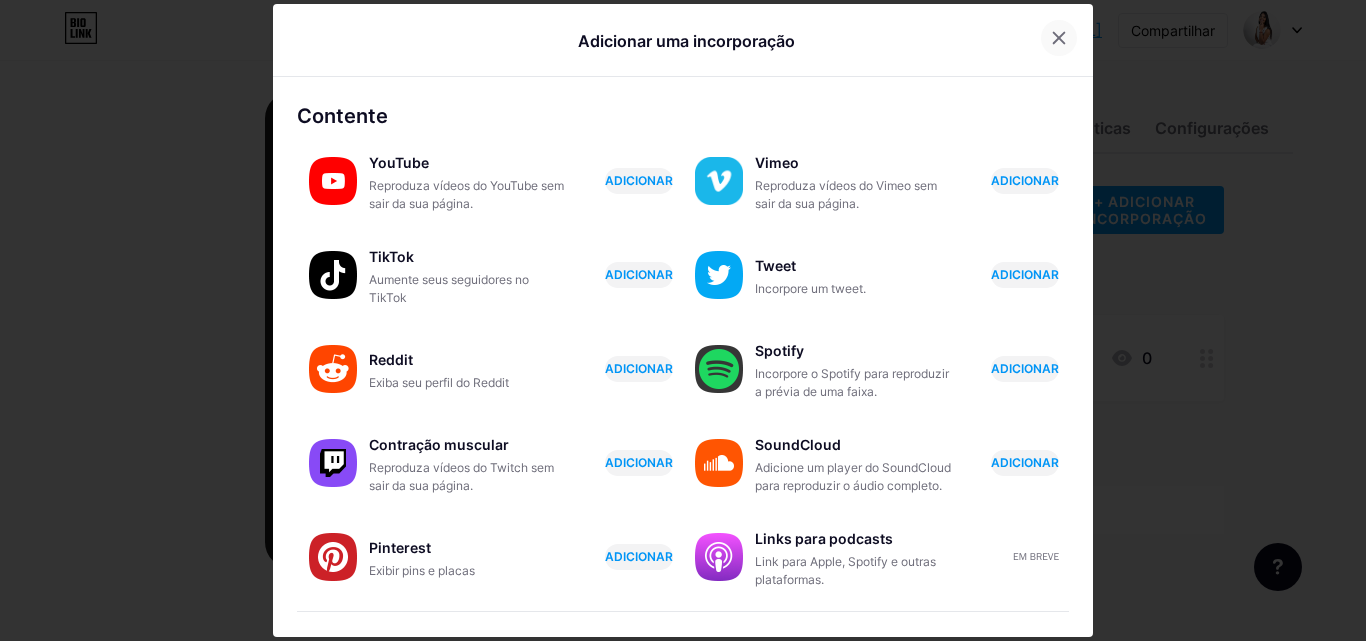 click 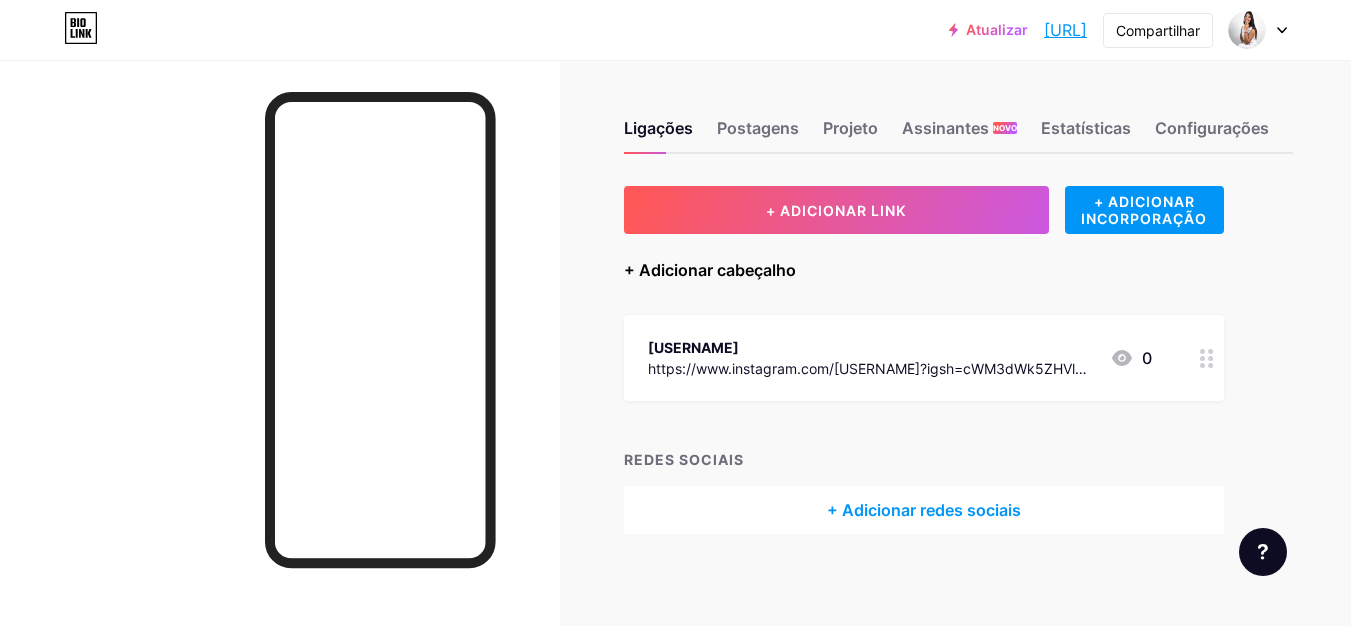 click on "+ Adicionar cabeçalho" at bounding box center (710, 270) 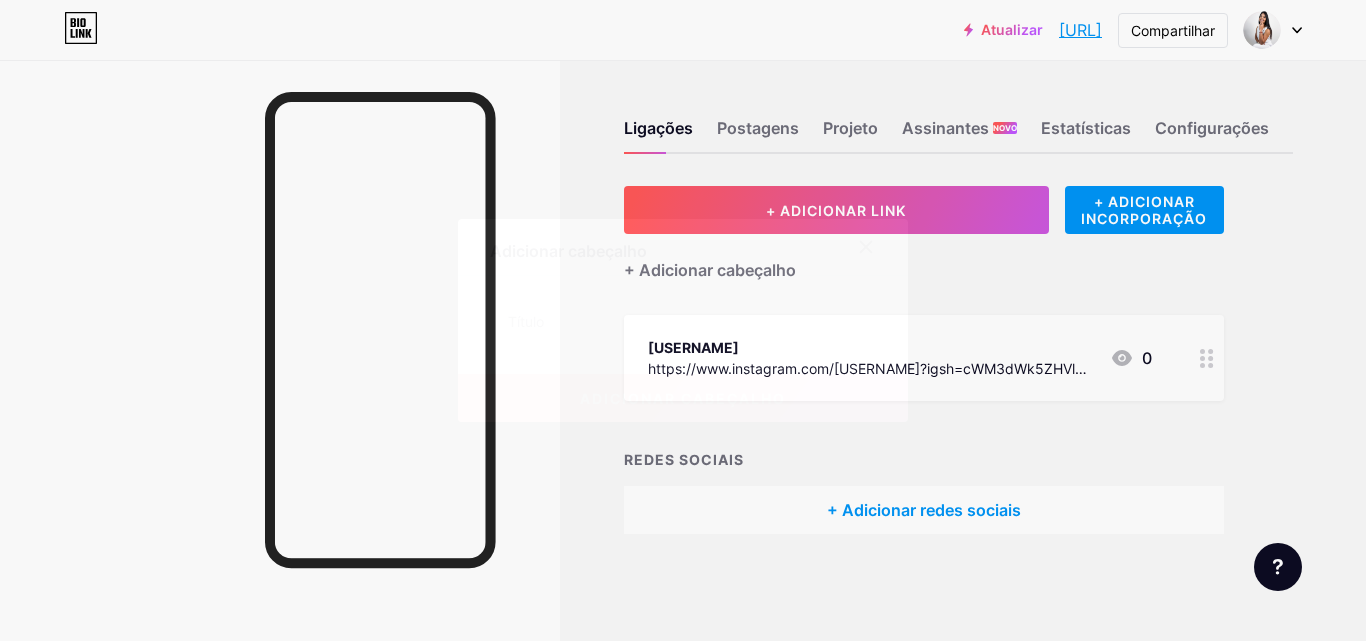 click 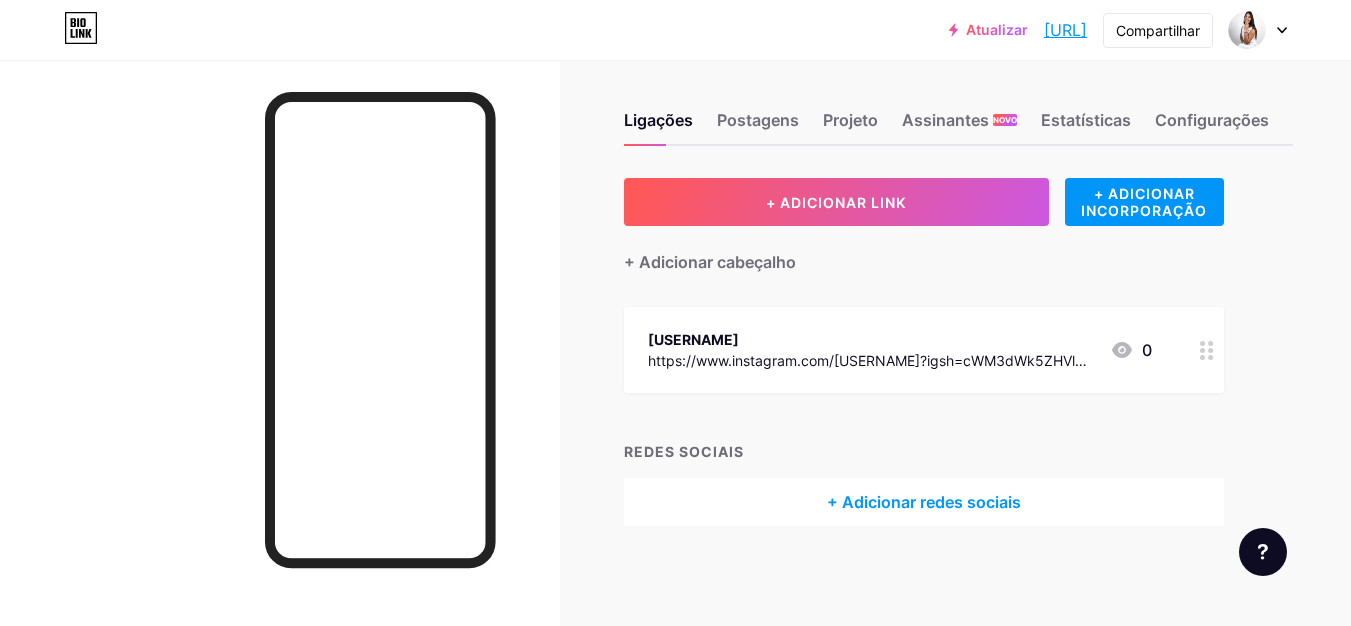 scroll, scrollTop: 15, scrollLeft: 0, axis: vertical 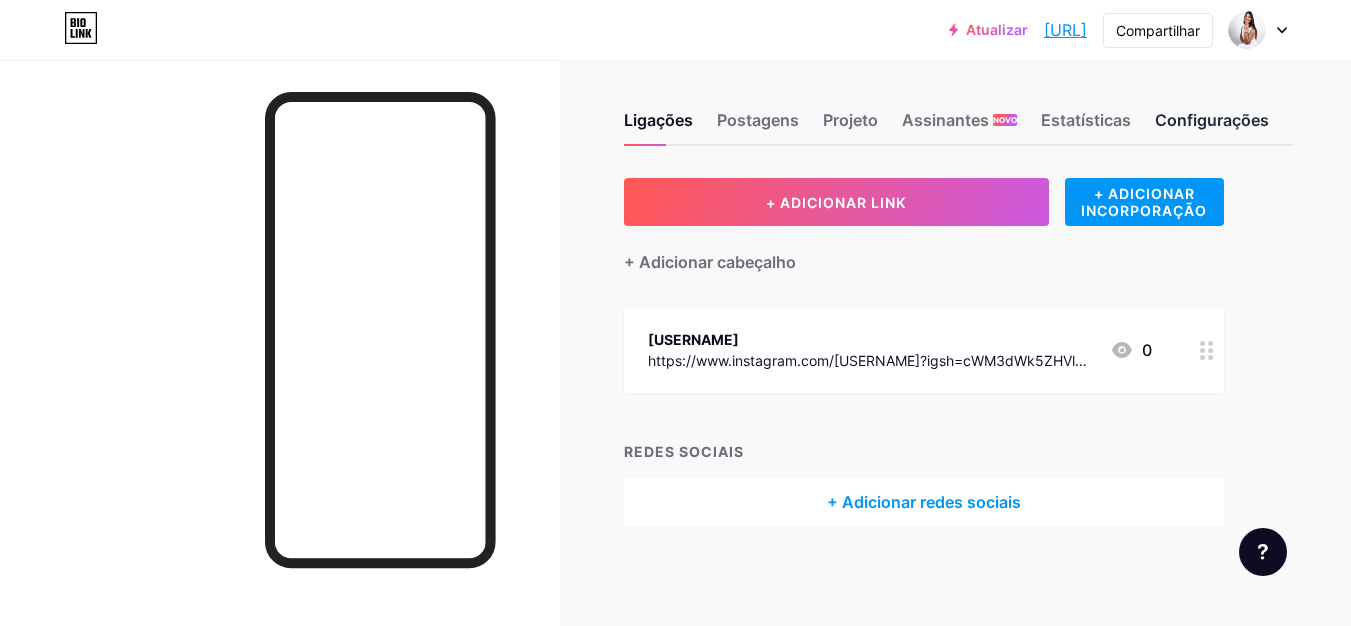 click on "Configurações" at bounding box center [1212, 120] 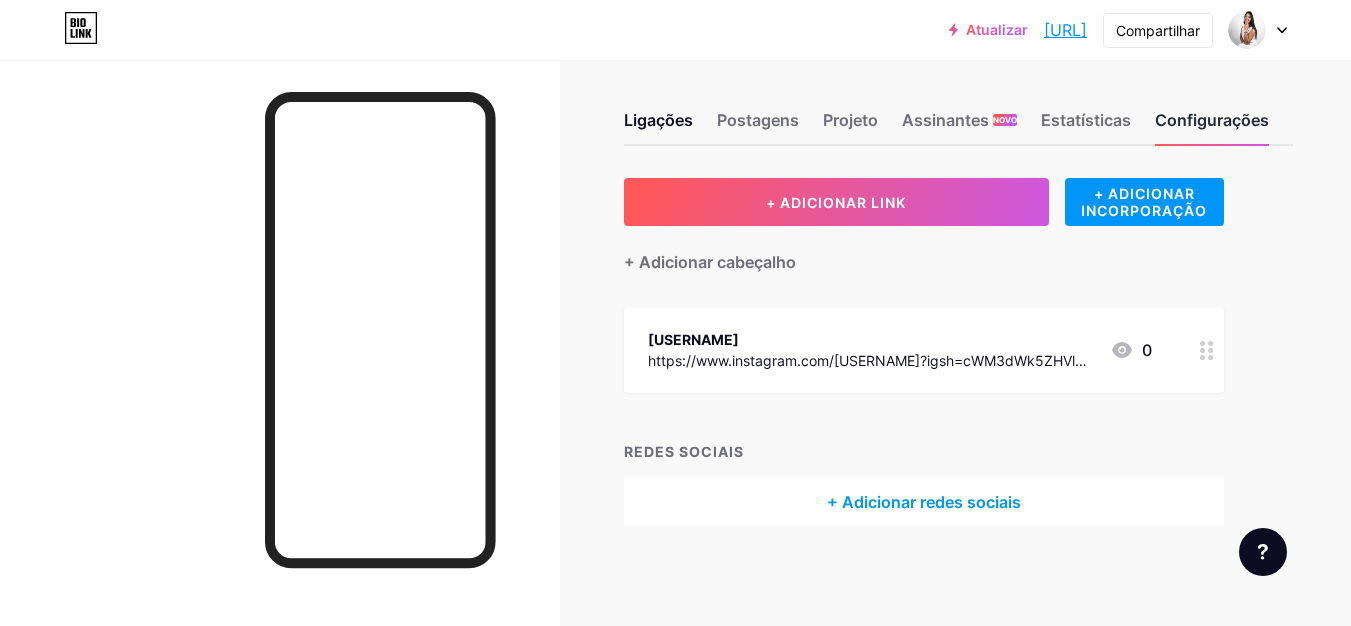 scroll, scrollTop: 0, scrollLeft: 0, axis: both 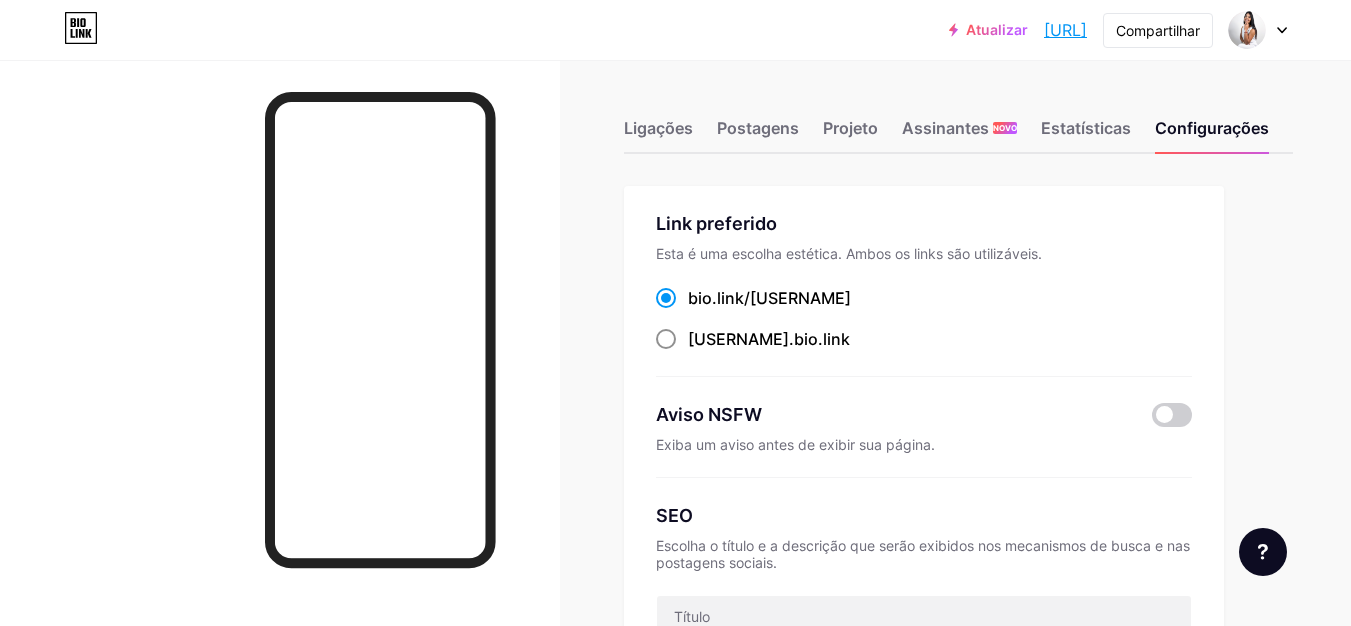 click at bounding box center [666, 339] 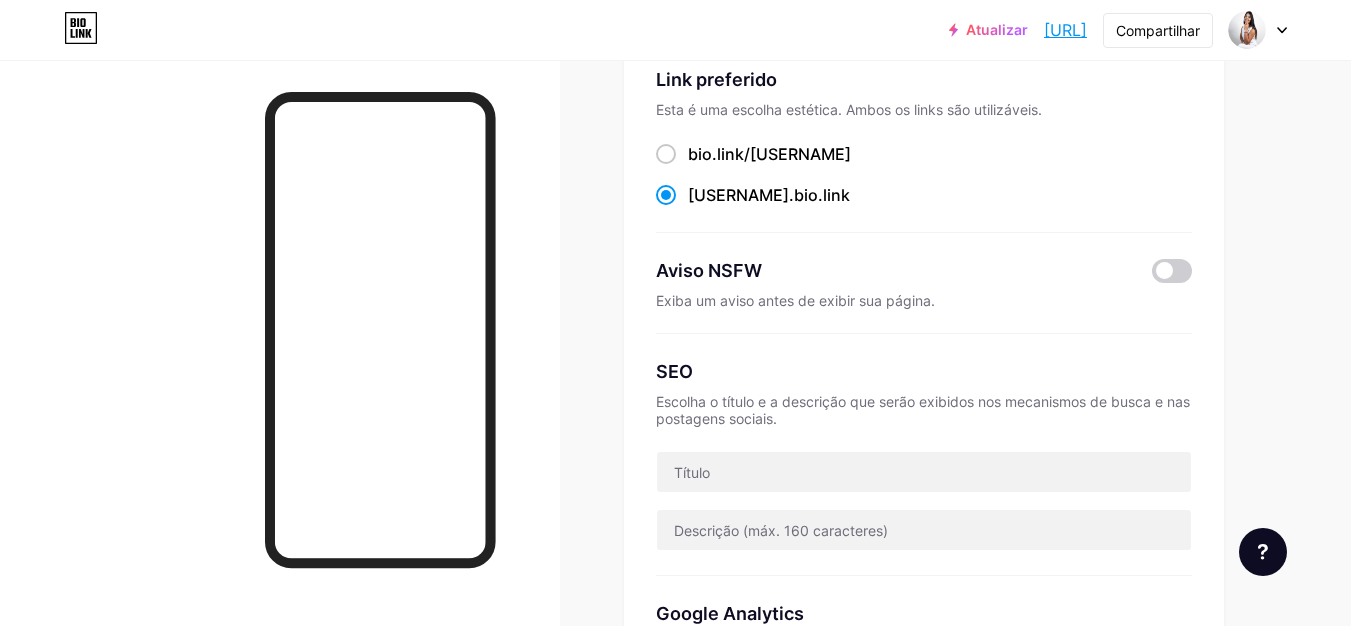 scroll, scrollTop: 0, scrollLeft: 0, axis: both 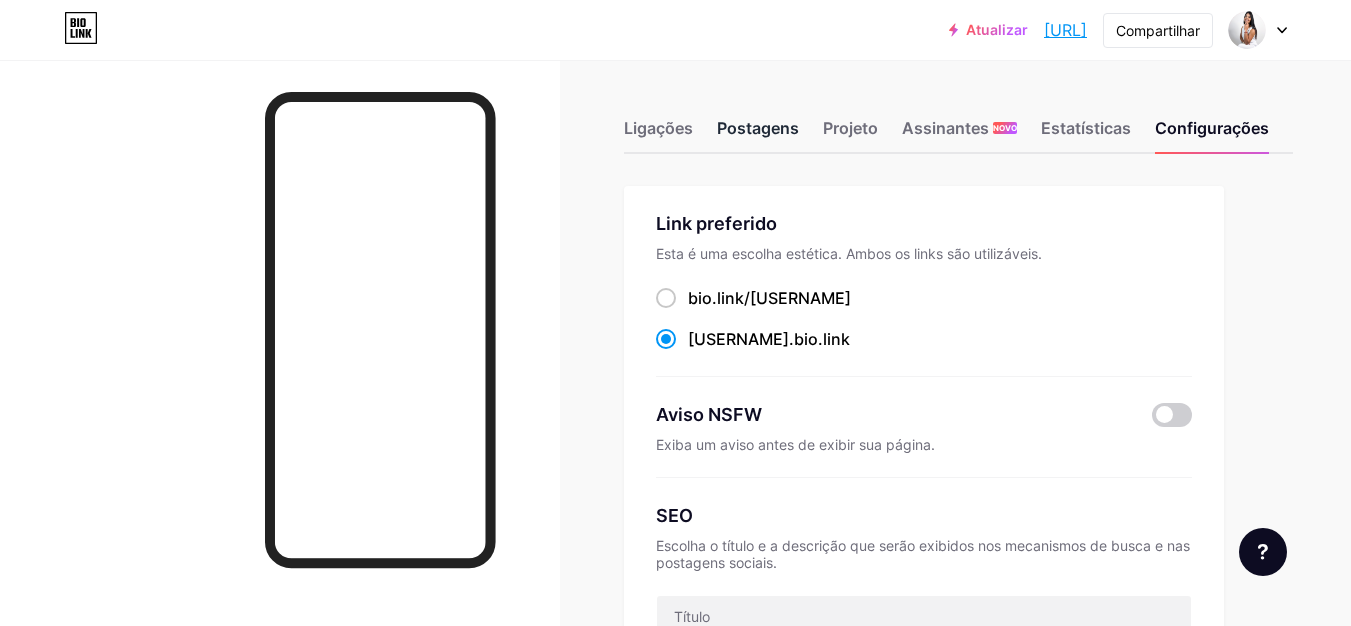 click on "Postagens" at bounding box center [758, 128] 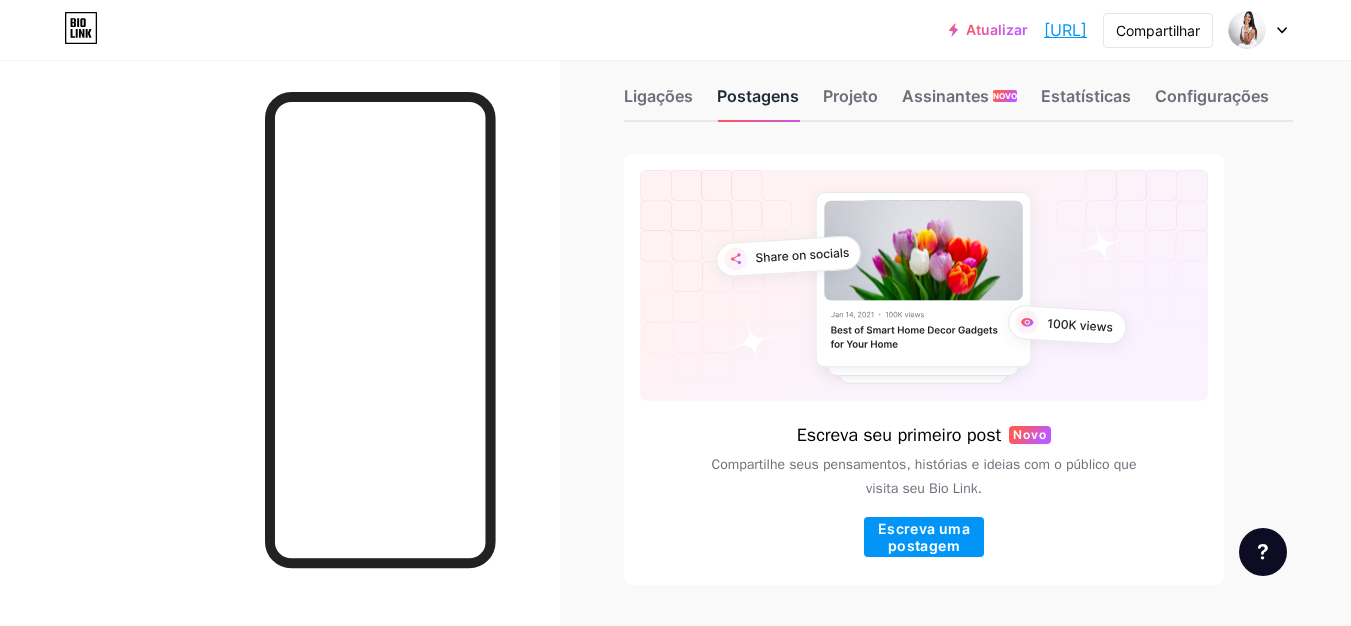 scroll, scrollTop: 0, scrollLeft: 0, axis: both 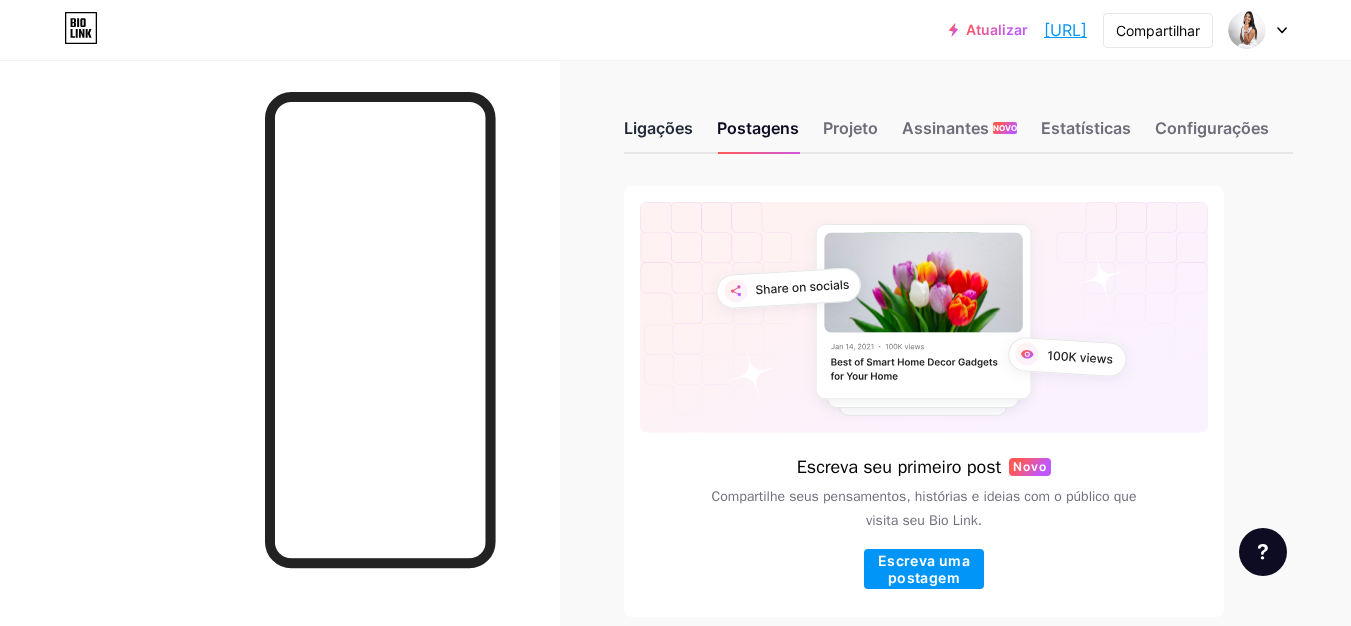 click on "Ligações" at bounding box center (658, 128) 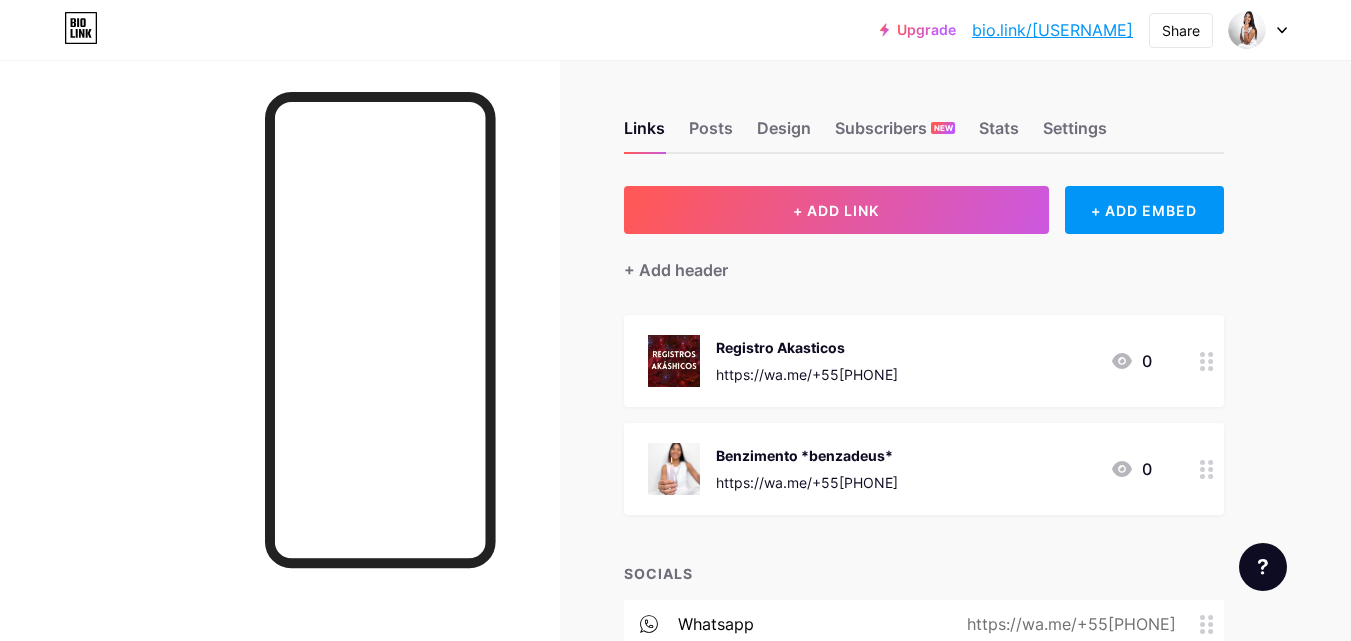 scroll, scrollTop: 0, scrollLeft: 0, axis: both 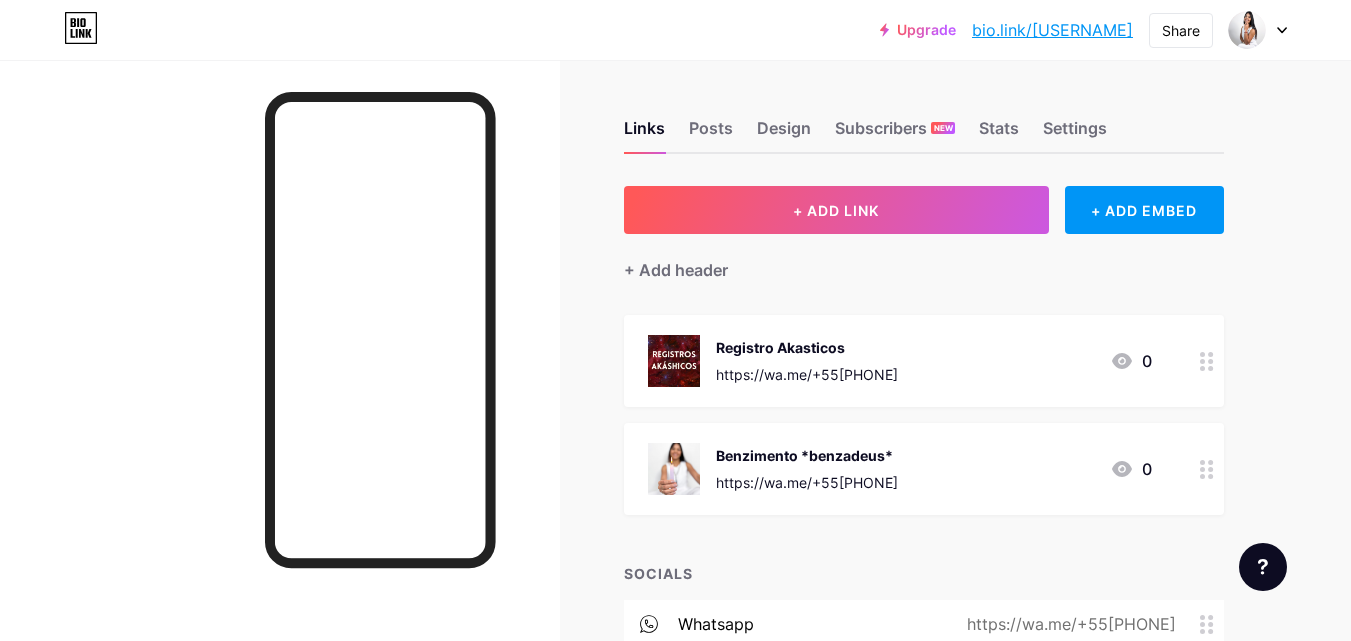 click 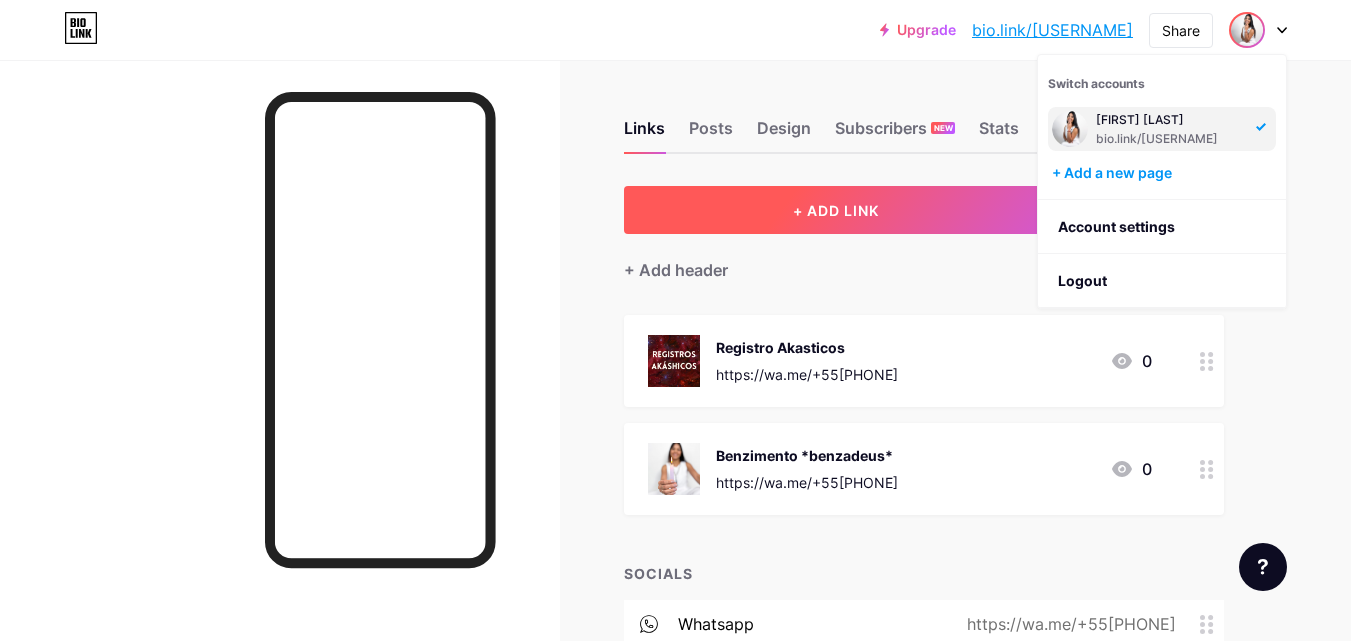 click on "+ ADD LINK" at bounding box center [836, 210] 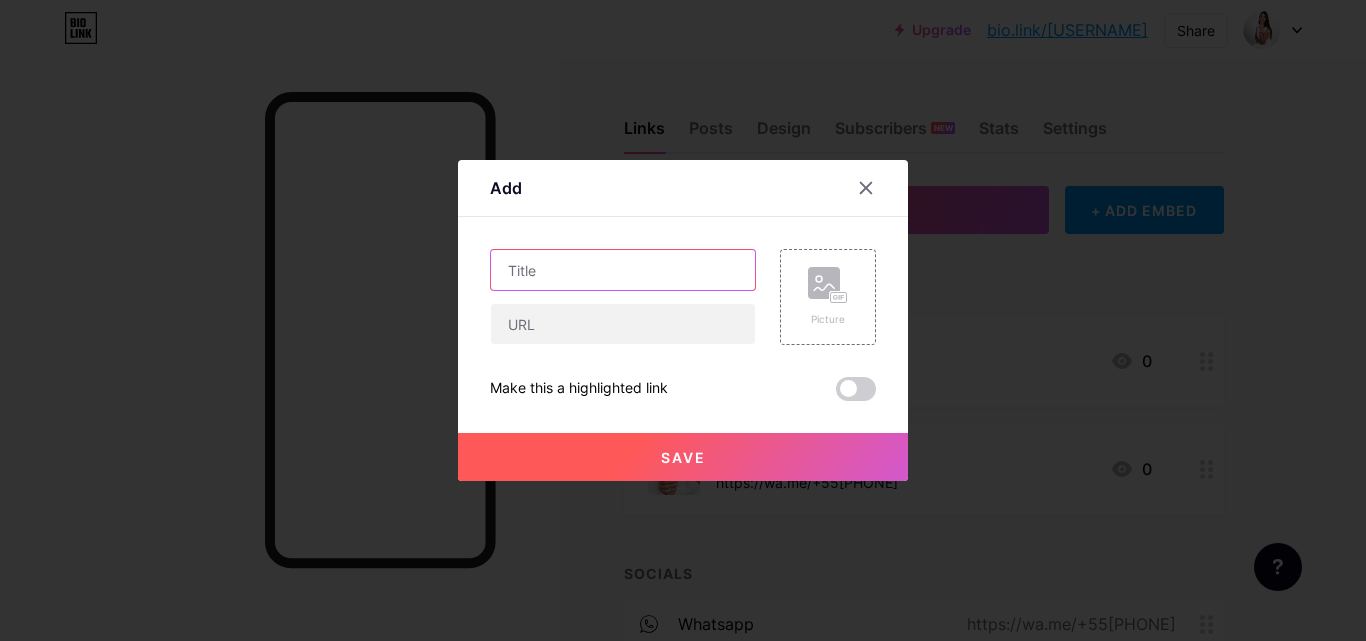 click at bounding box center [623, 270] 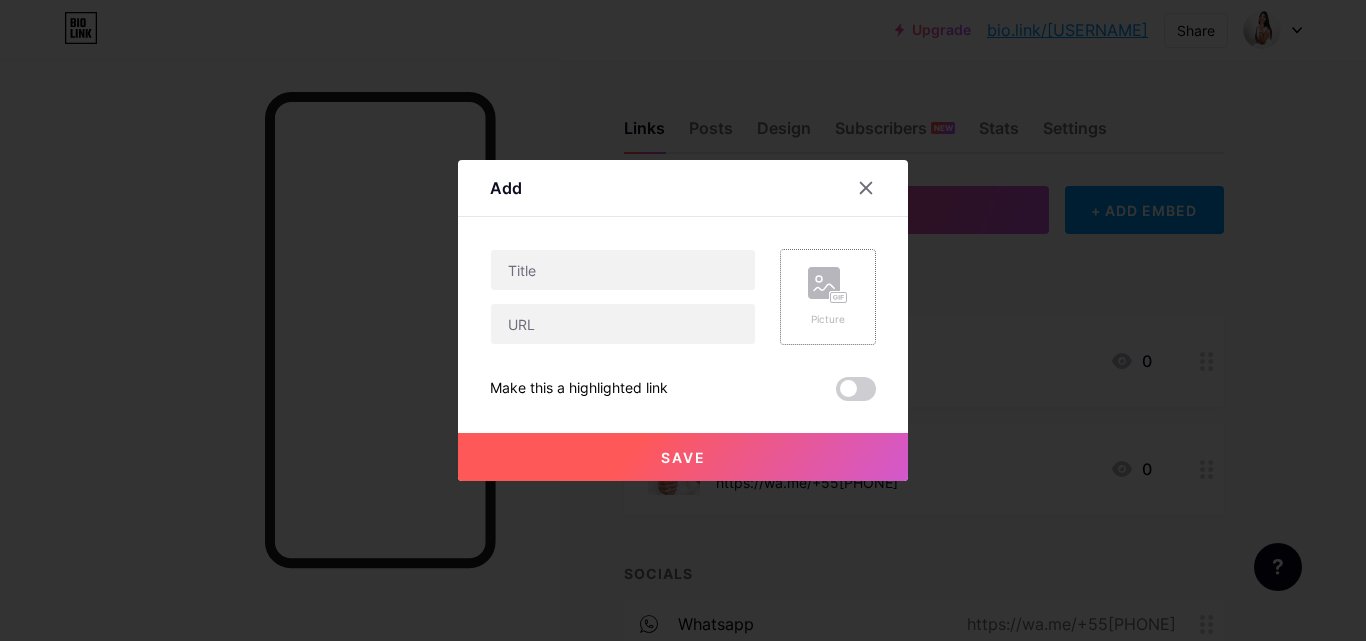 click on "Picture" at bounding box center [828, 319] 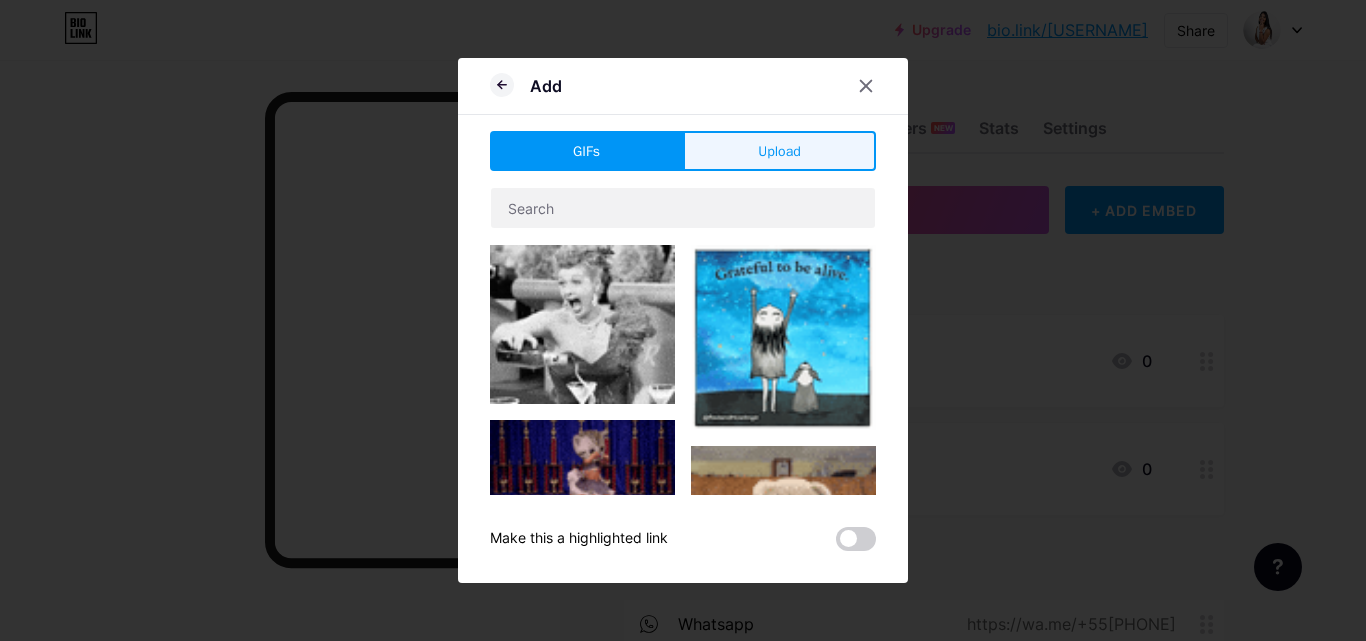 click on "Upload" at bounding box center (779, 151) 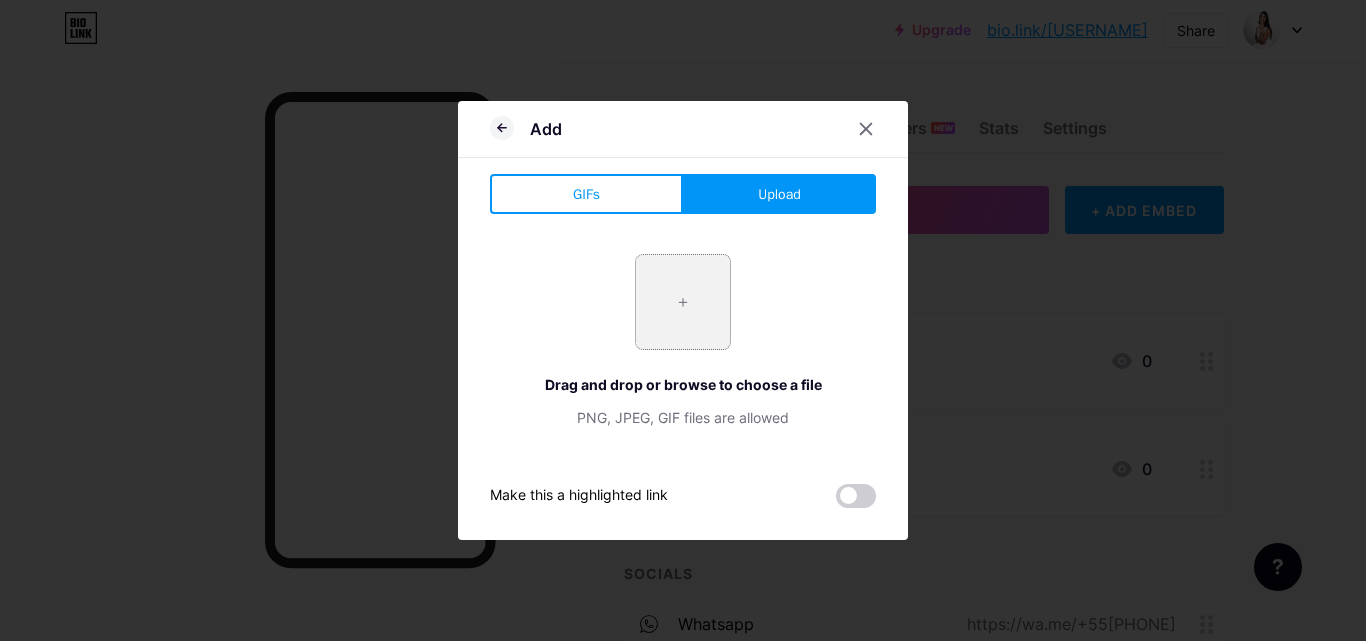 click at bounding box center (683, 302) 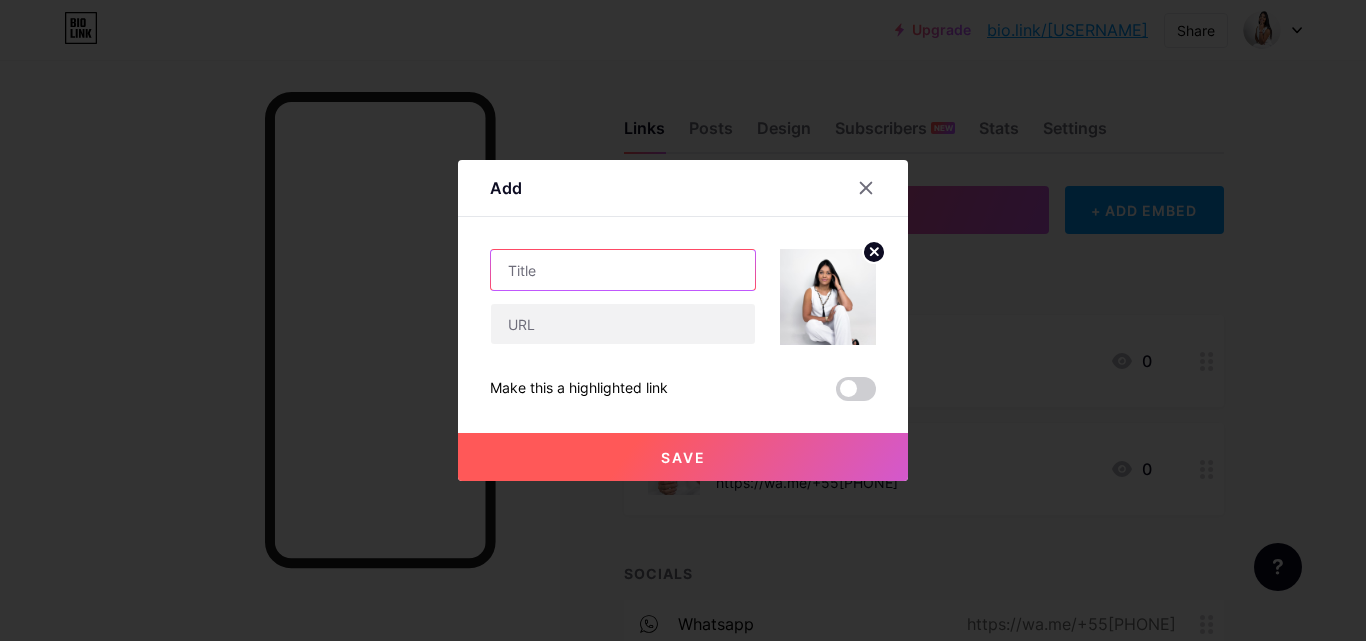 click at bounding box center (623, 270) 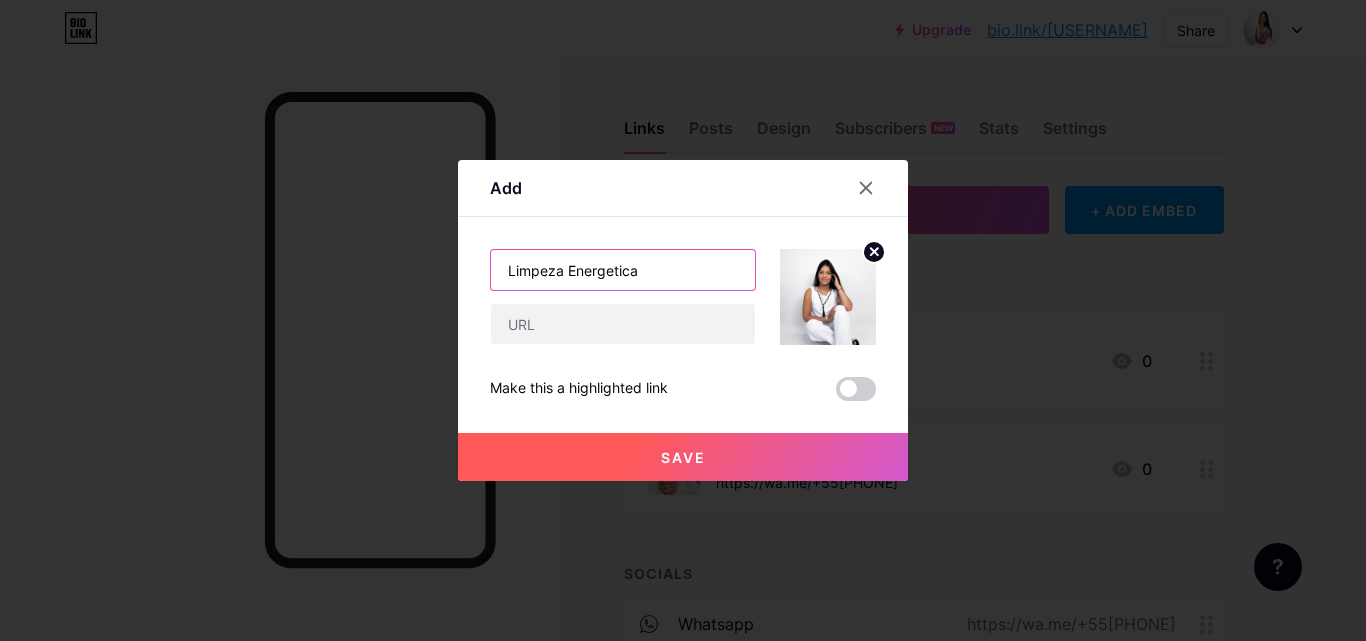 click on "Limpeza Energetica" at bounding box center [623, 270] 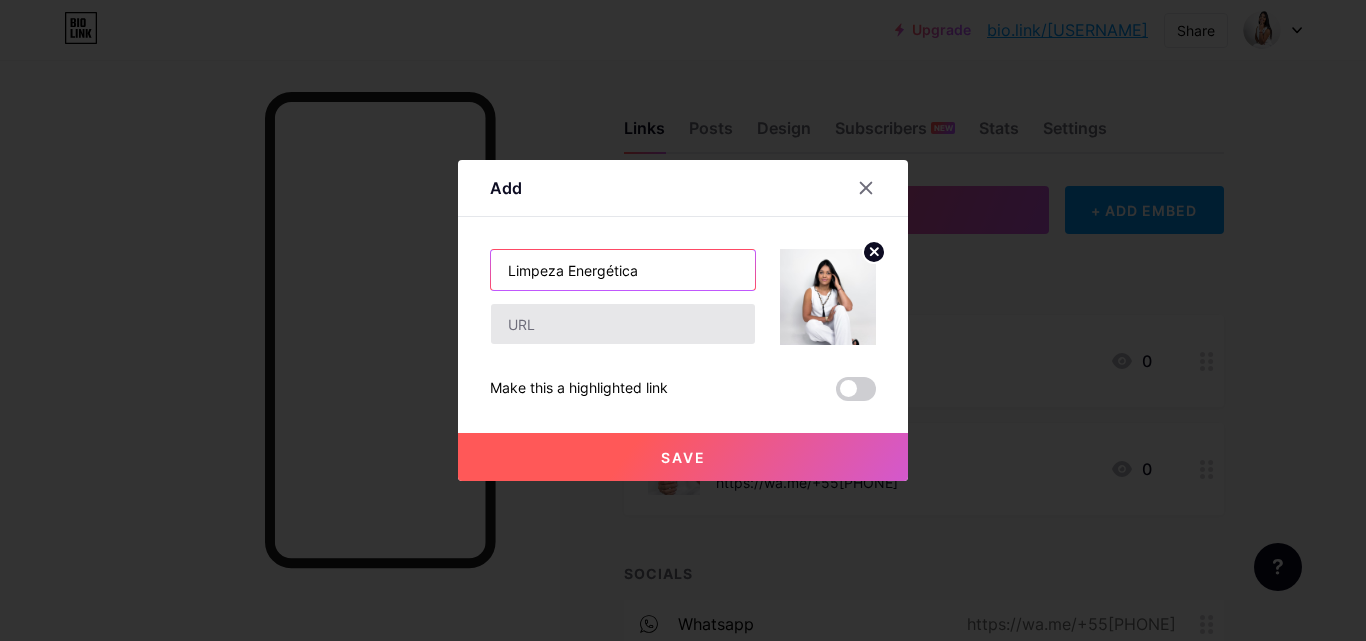 type on "Limpeza Energética" 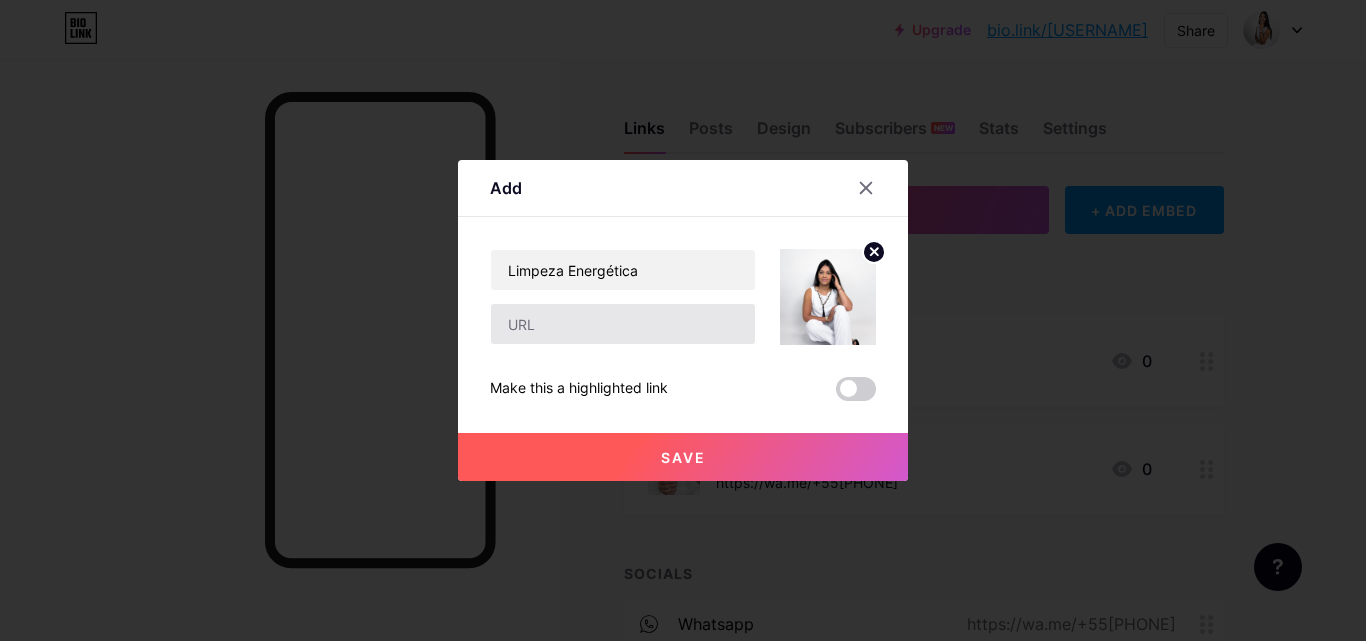 click on "Limpeza Energética
Make this a highlighted link
Save" at bounding box center (683, 325) 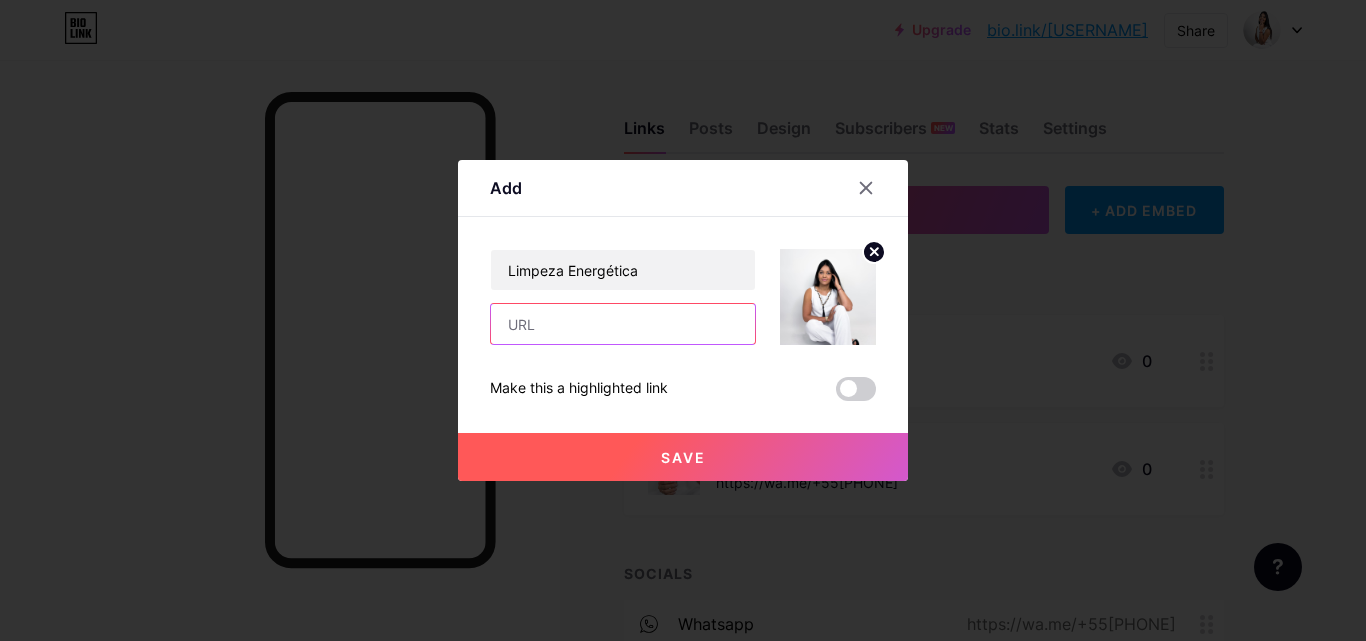 click at bounding box center [623, 324] 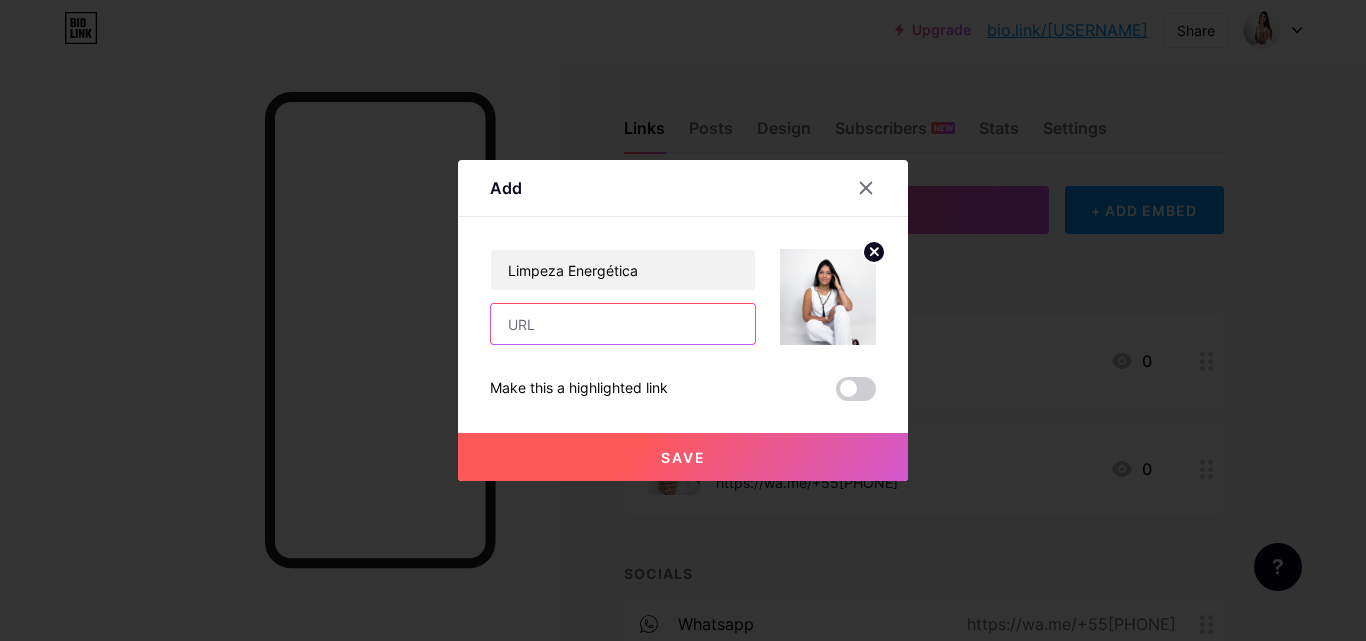 type on "https://wa.me/[COUNTRY_CODE][PHONE]" 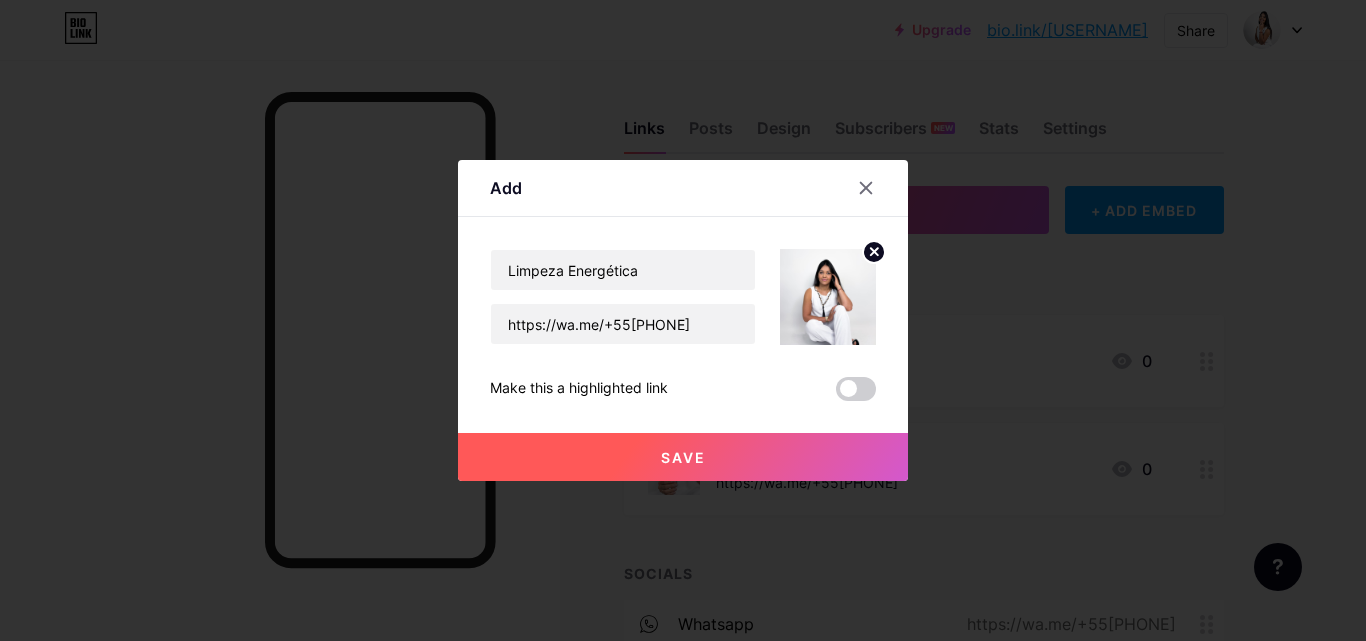 click on "Save" at bounding box center (683, 457) 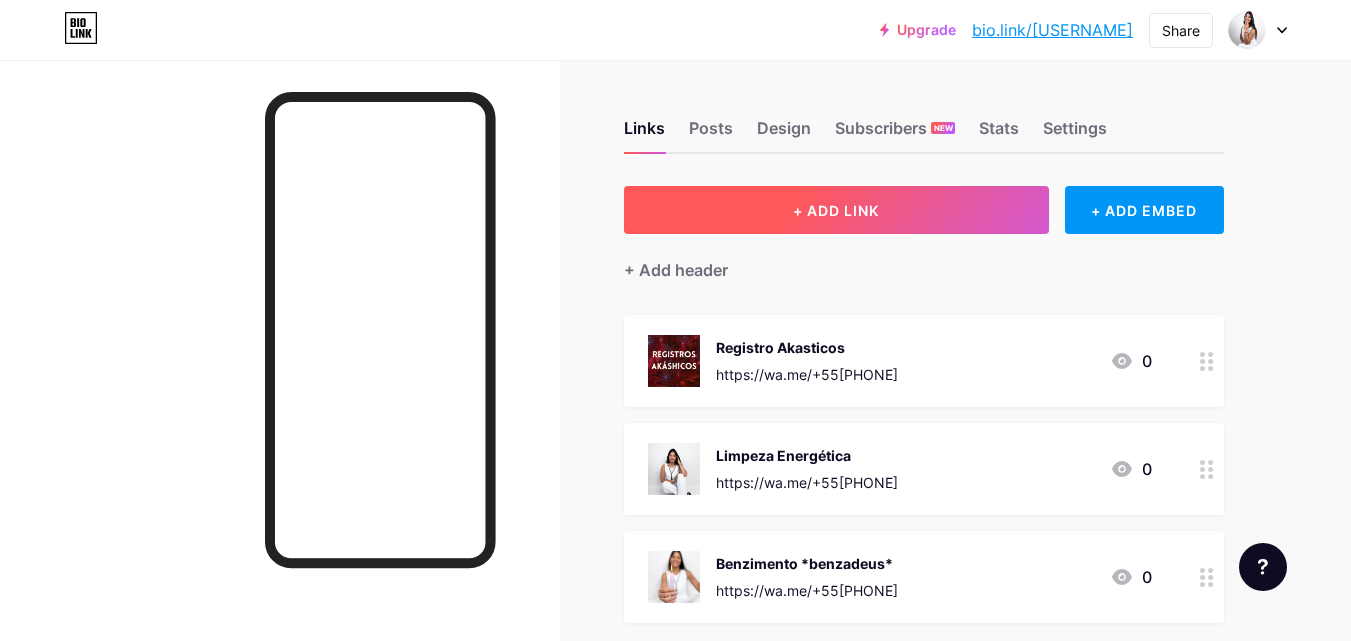 click on "+ ADD LINK" at bounding box center [836, 210] 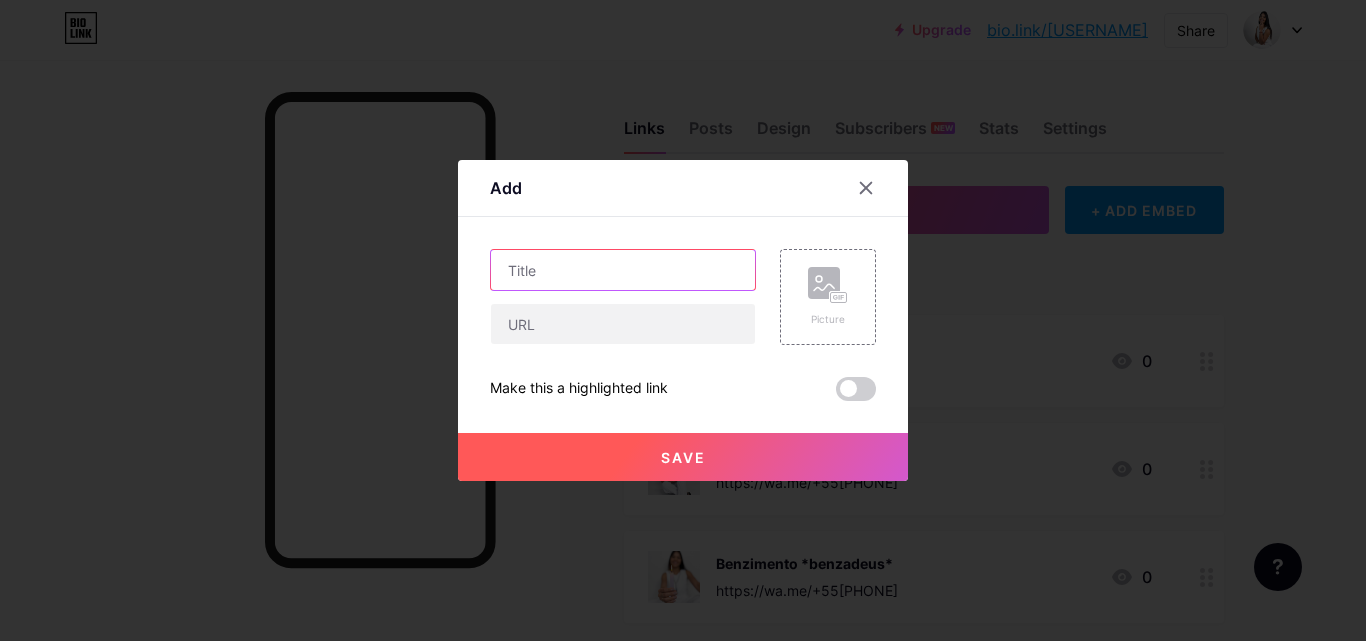click at bounding box center (623, 270) 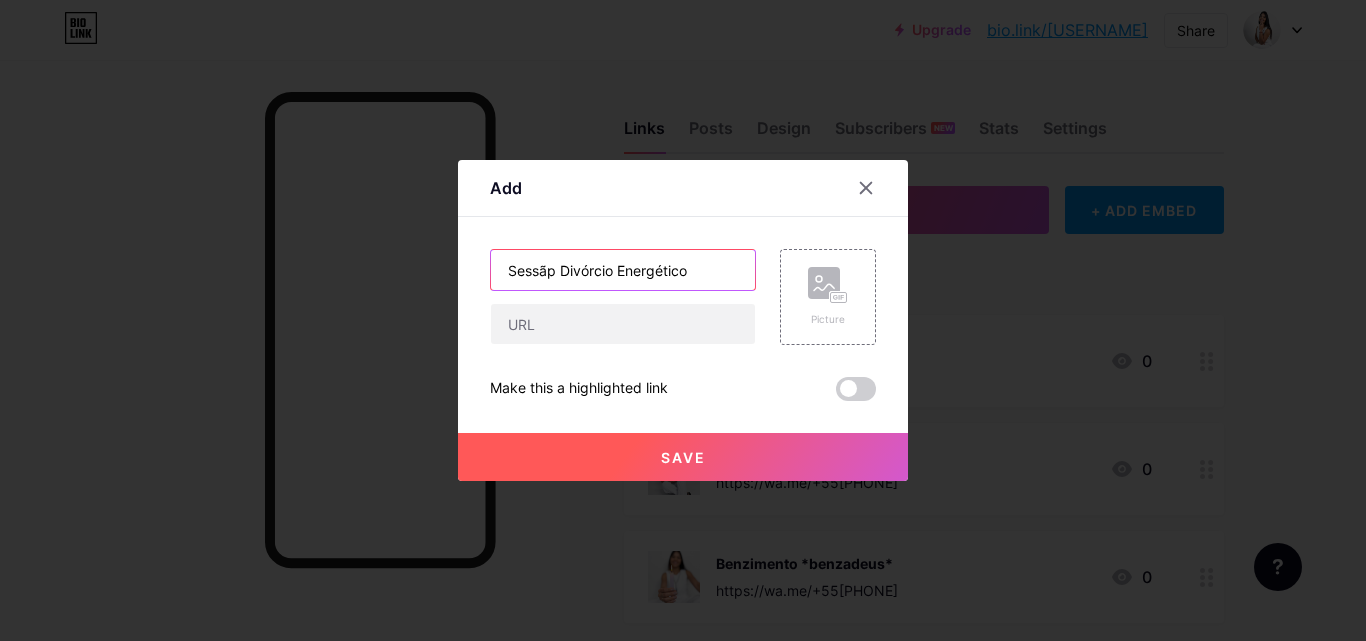 click on "Sessãp Divórcio Energético" at bounding box center [623, 270] 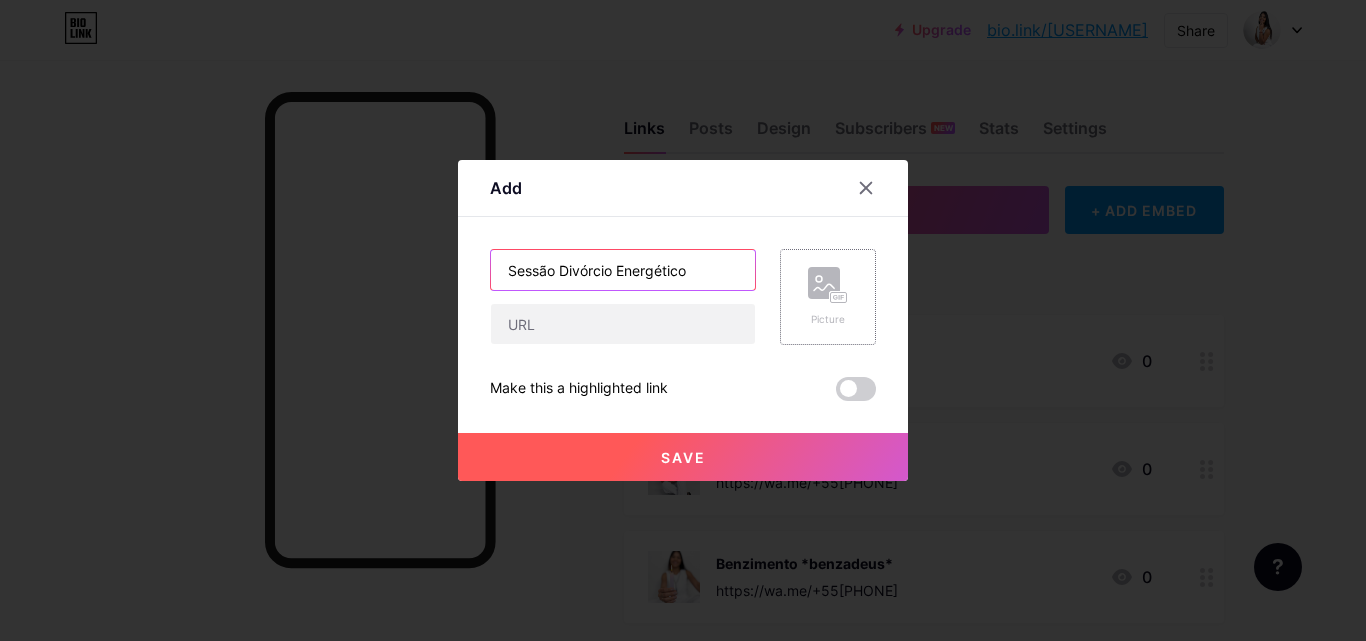type on "Sessão Divórcio Energético" 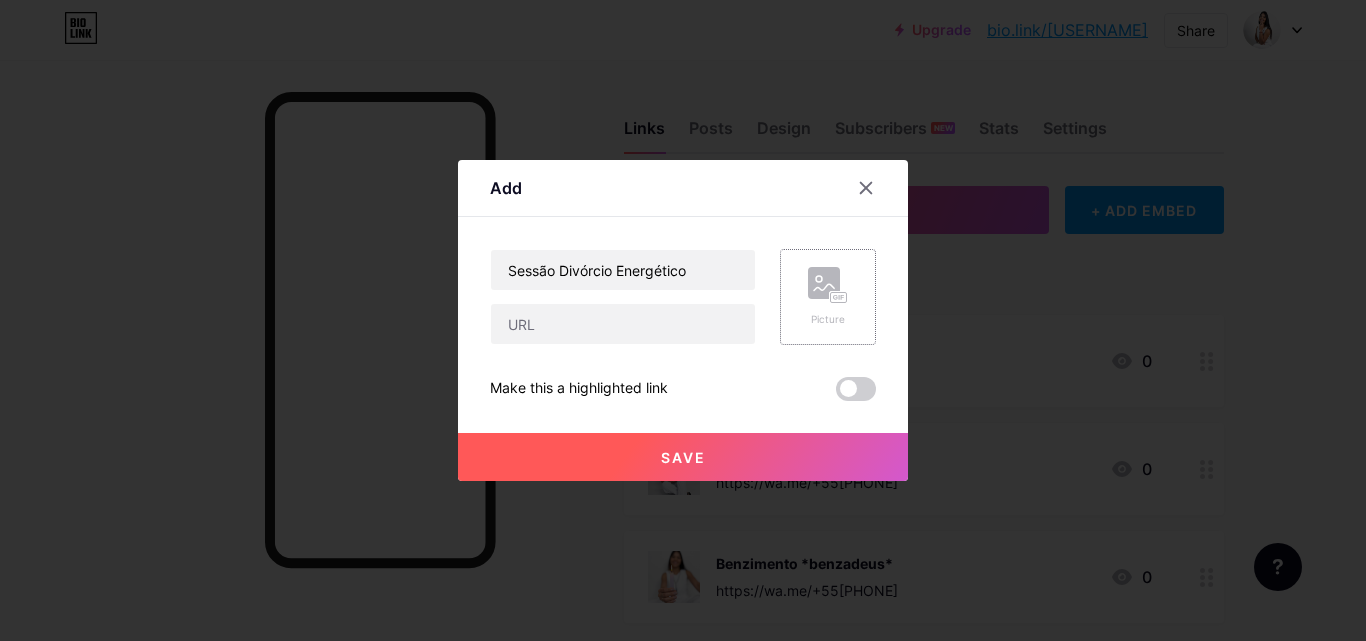 click on "Picture" at bounding box center (828, 297) 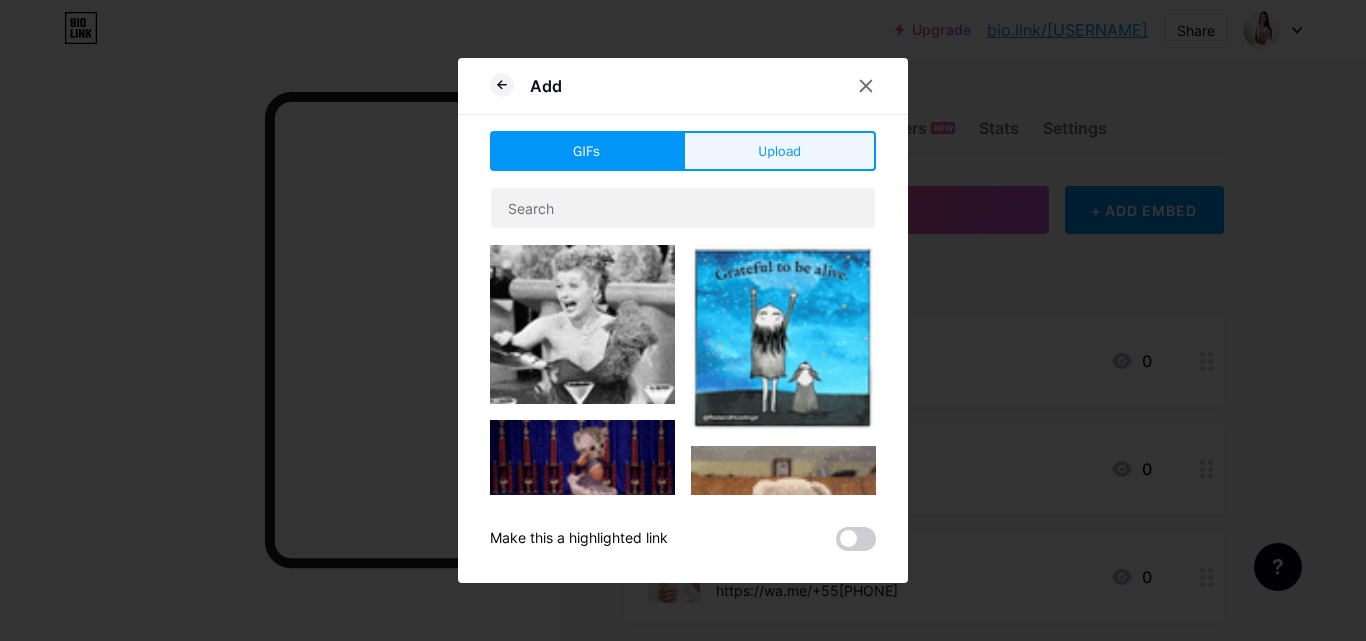 click on "Upload" at bounding box center [779, 151] 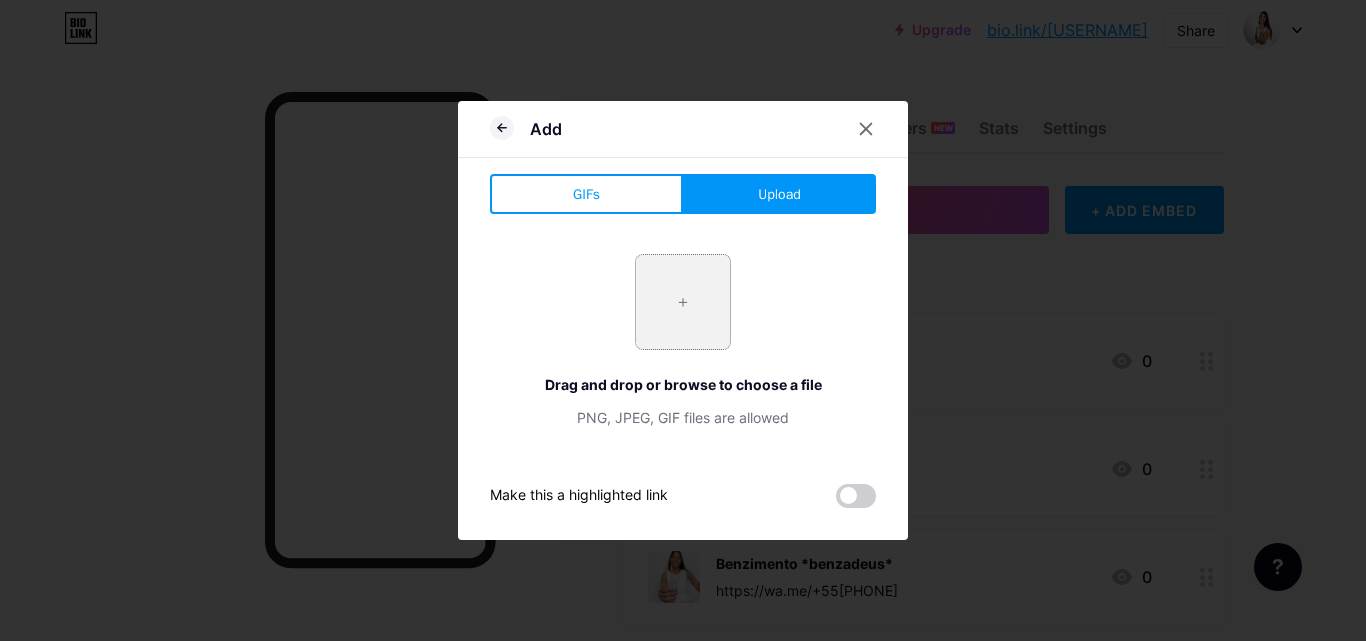 click at bounding box center [683, 302] 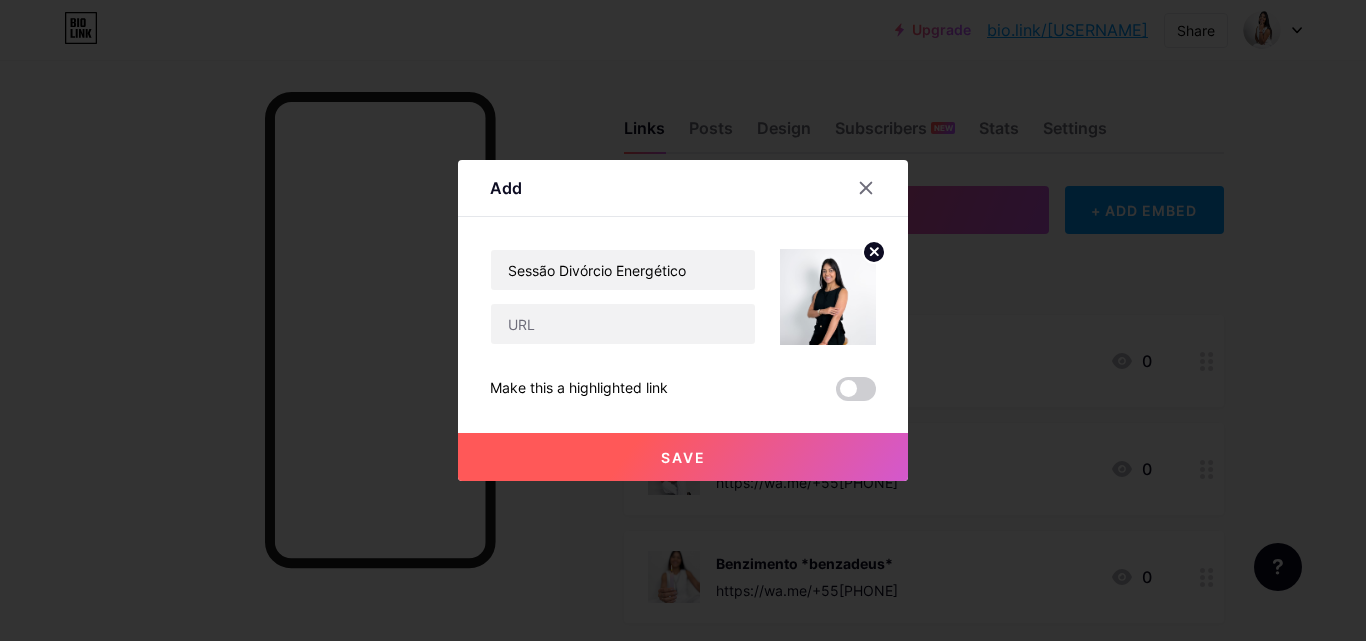 click 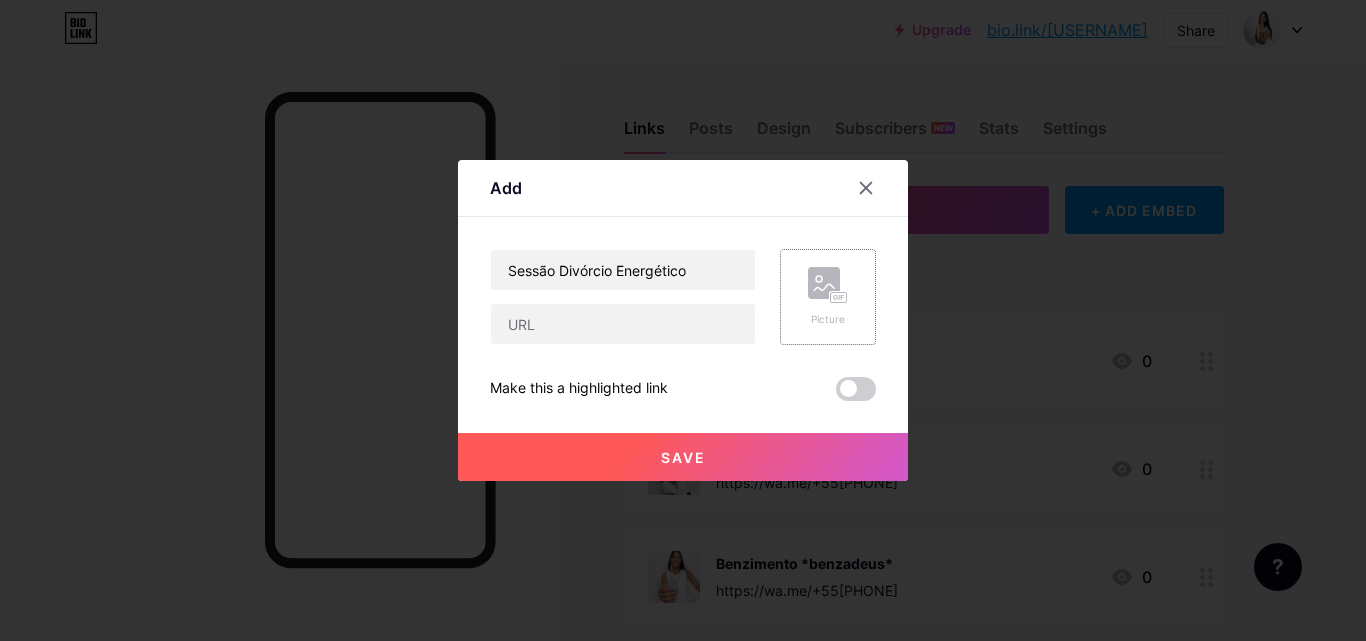 click on "Picture" at bounding box center [828, 297] 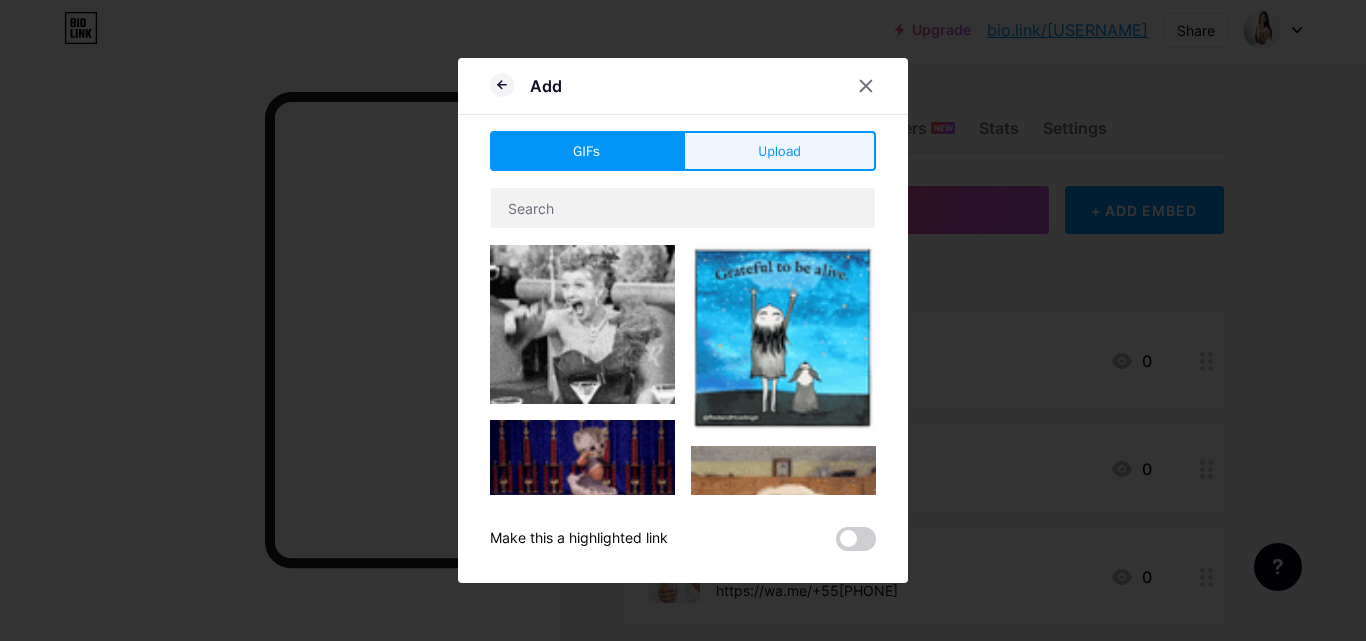 click on "Upload" at bounding box center (779, 151) 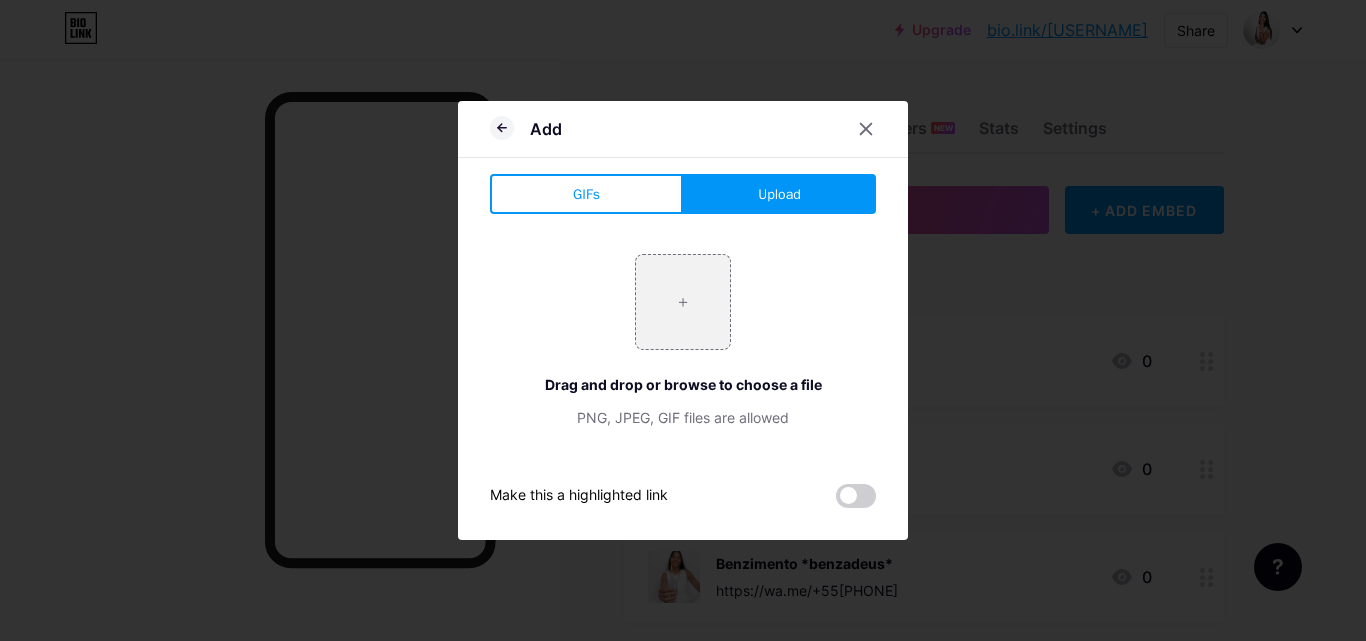 click on "Upload" at bounding box center (779, 194) 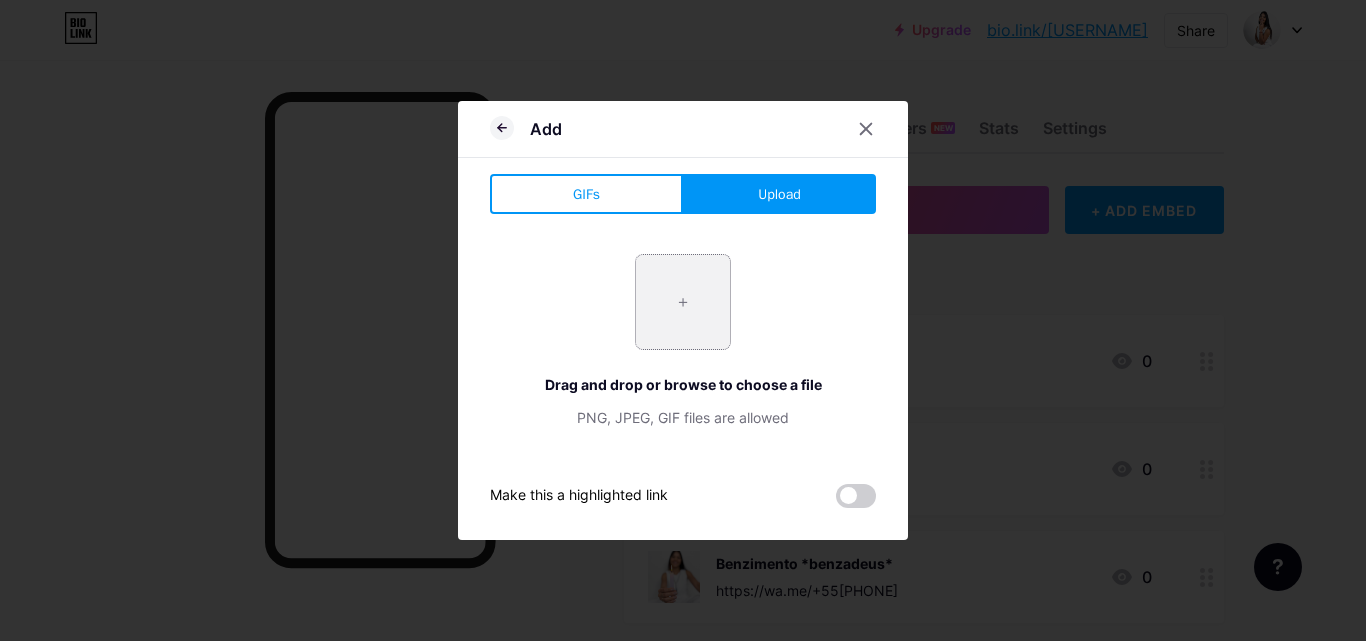 click at bounding box center [683, 302] 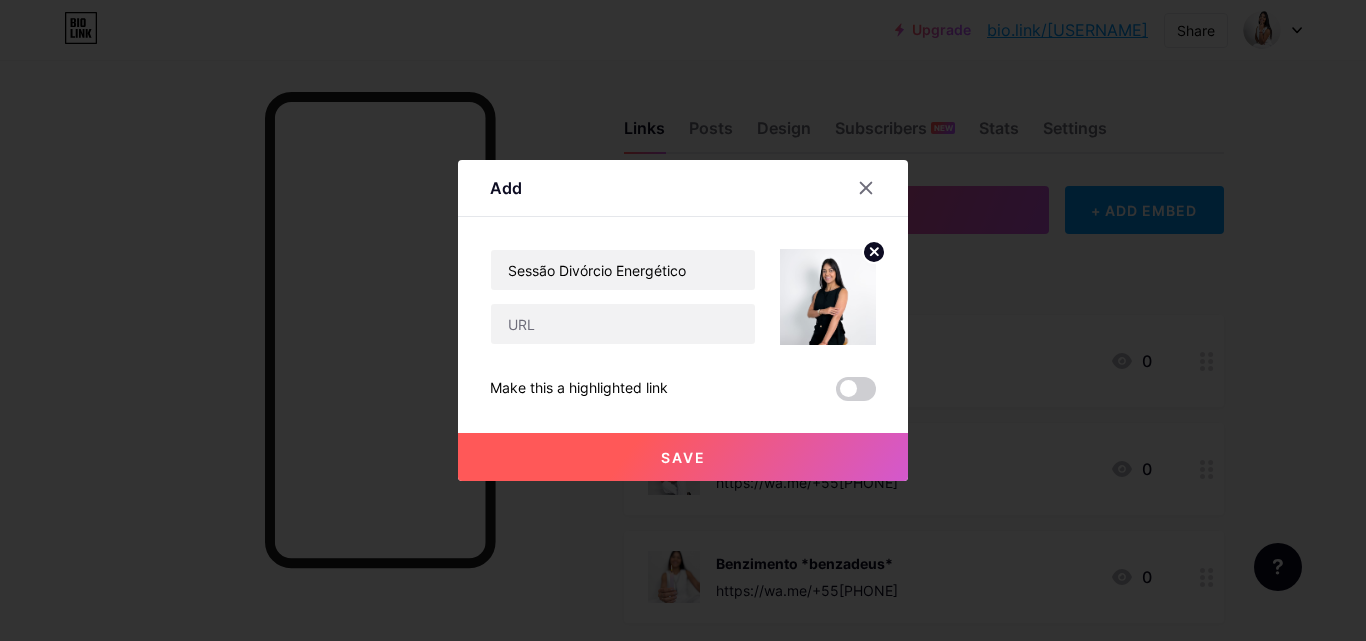click on "Save" at bounding box center [683, 457] 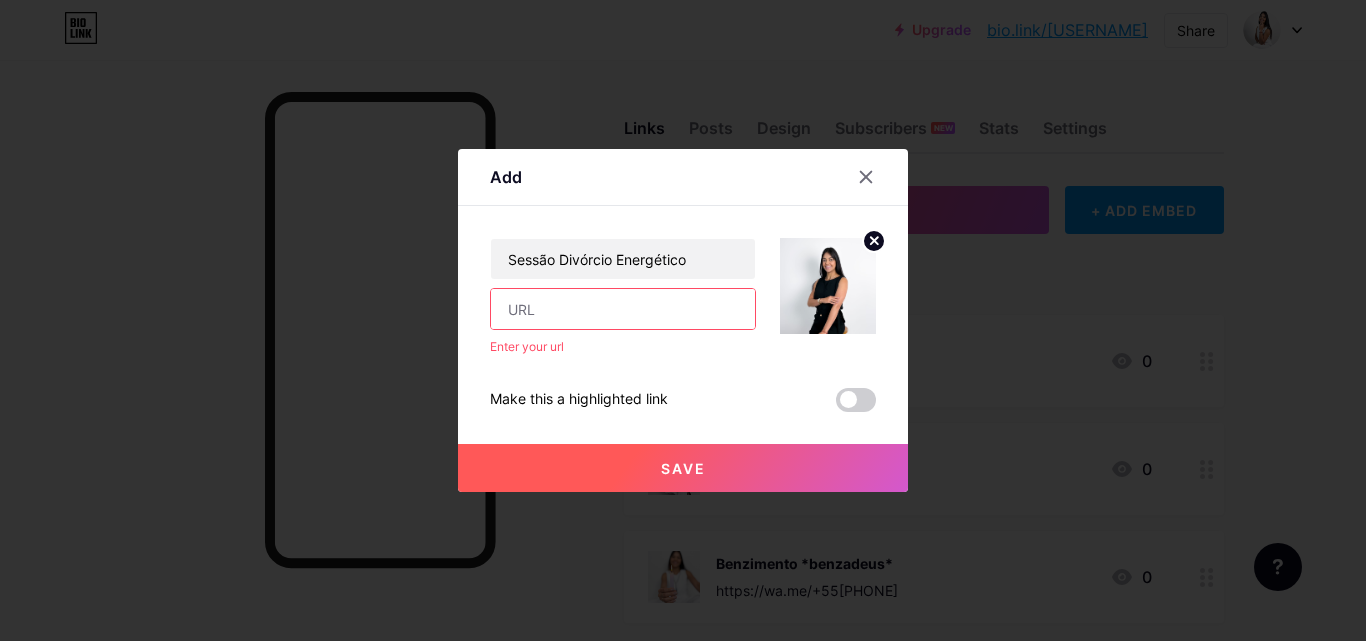 drag, startPoint x: 544, startPoint y: 314, endPoint x: 489, endPoint y: 327, distance: 56.515484 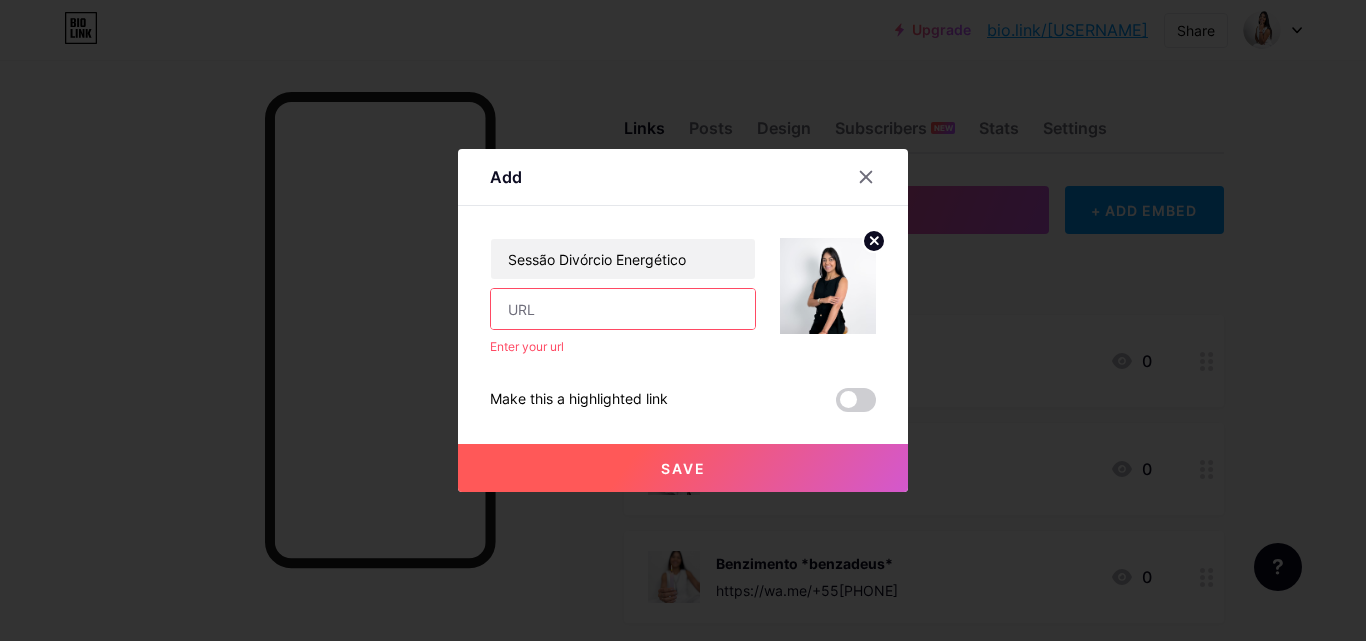 click at bounding box center (623, 309) 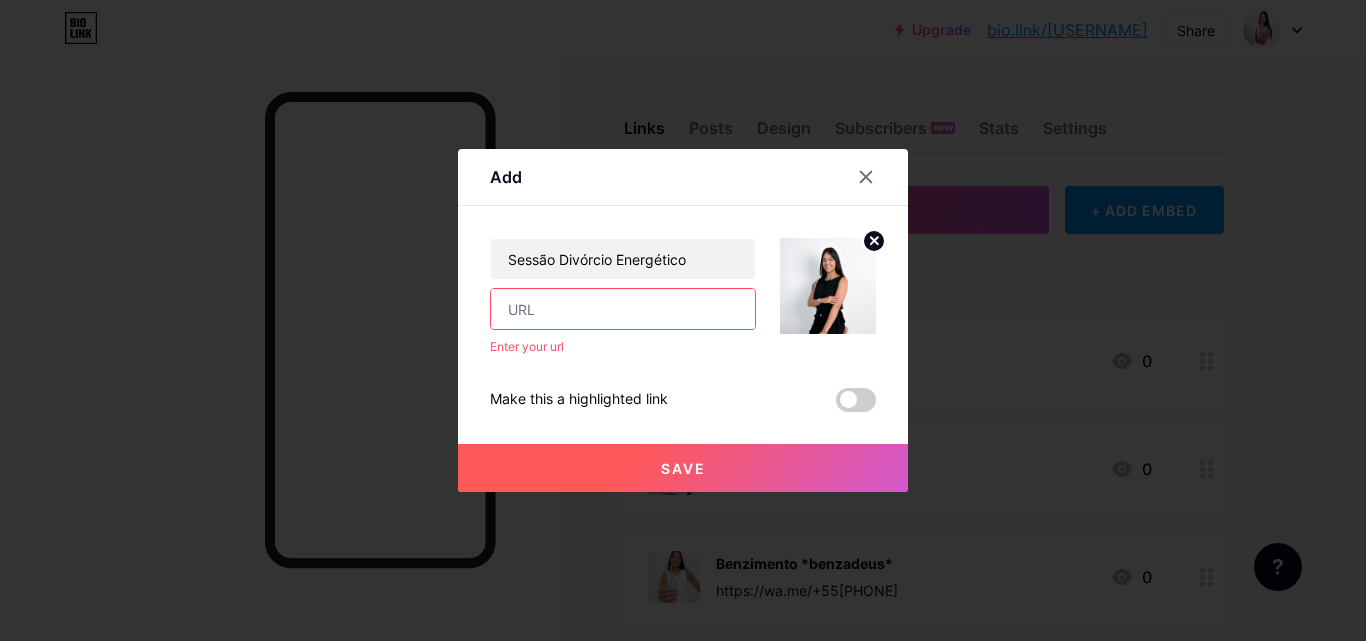 type on "https://wa.me/[COUNTRY_CODE][PHONE]" 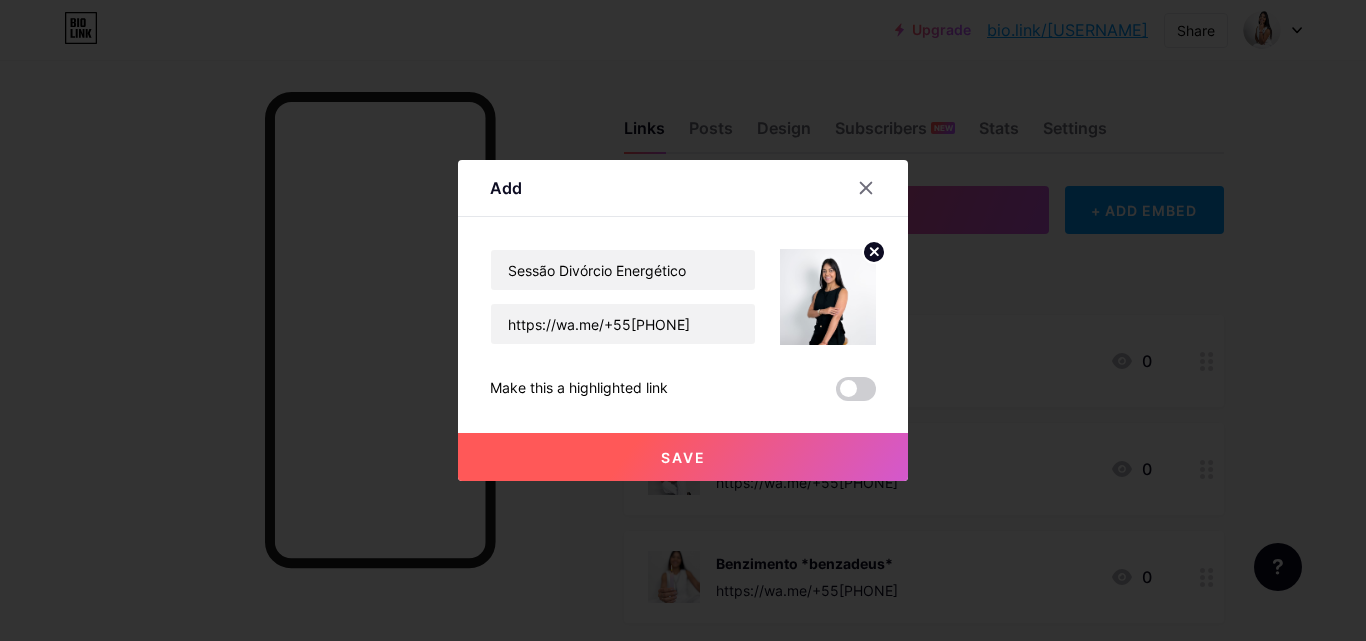 click on "Save" at bounding box center (683, 457) 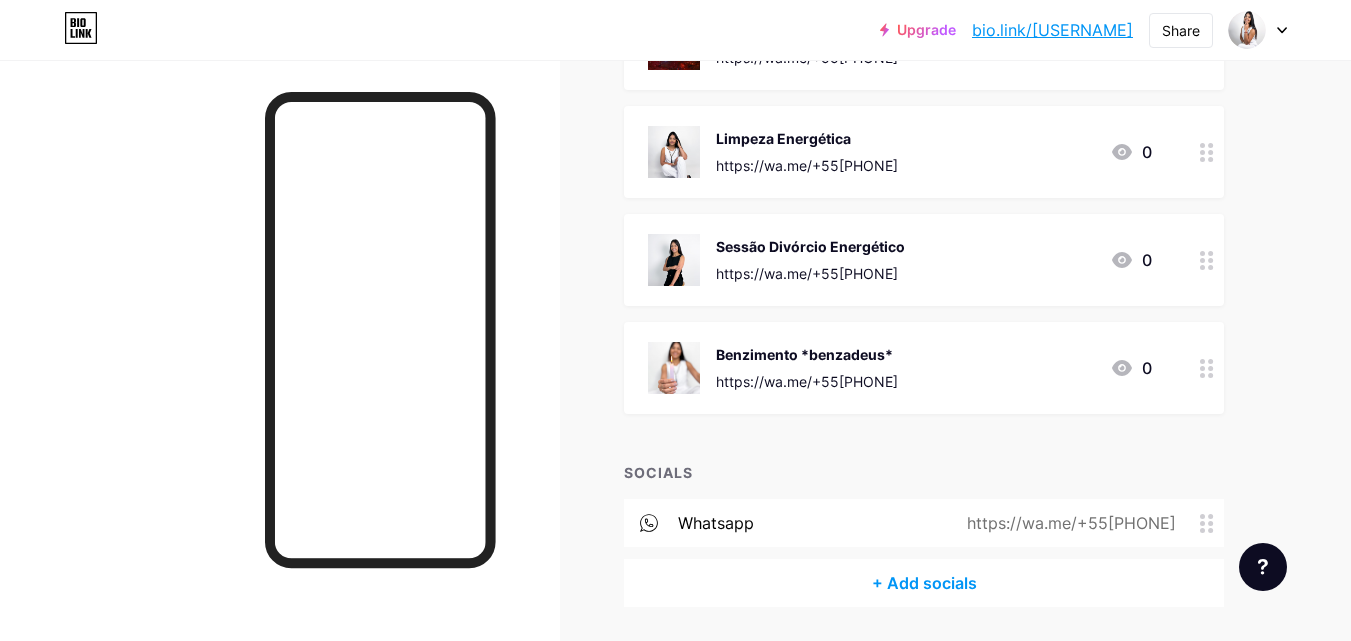 scroll, scrollTop: 282, scrollLeft: 0, axis: vertical 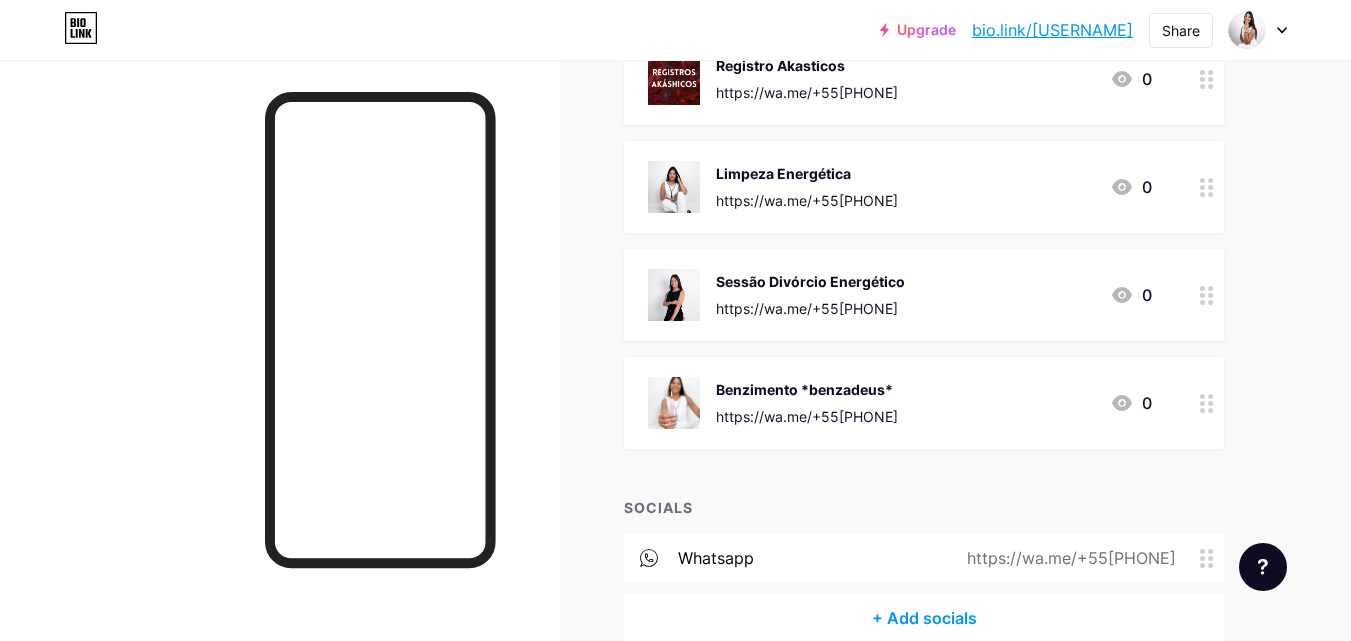 click at bounding box center [1207, 295] 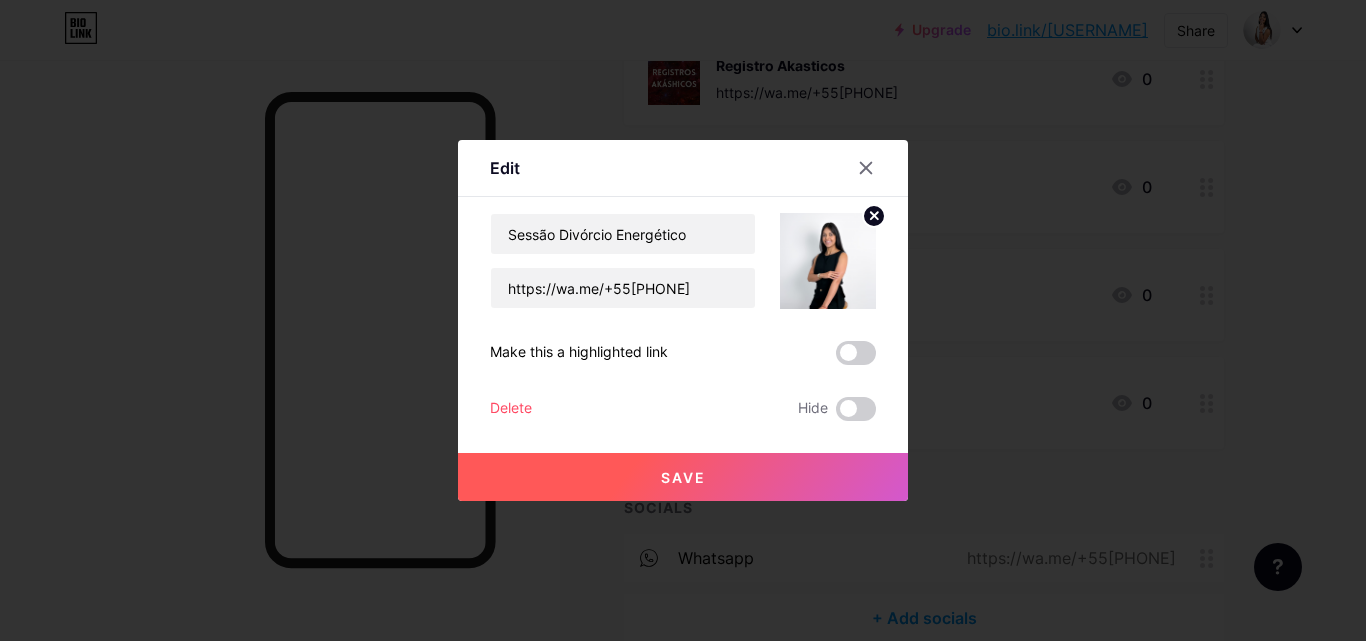 click at bounding box center [828, 261] 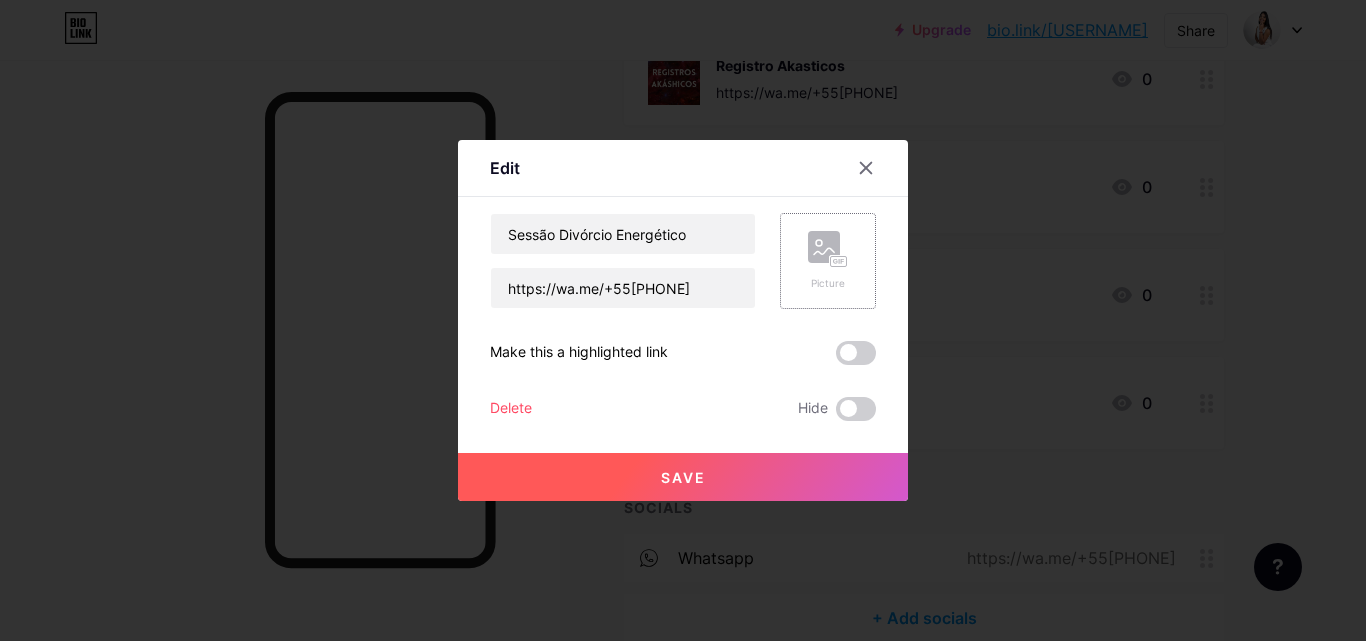 drag, startPoint x: 805, startPoint y: 236, endPoint x: 778, endPoint y: 278, distance: 49.92995 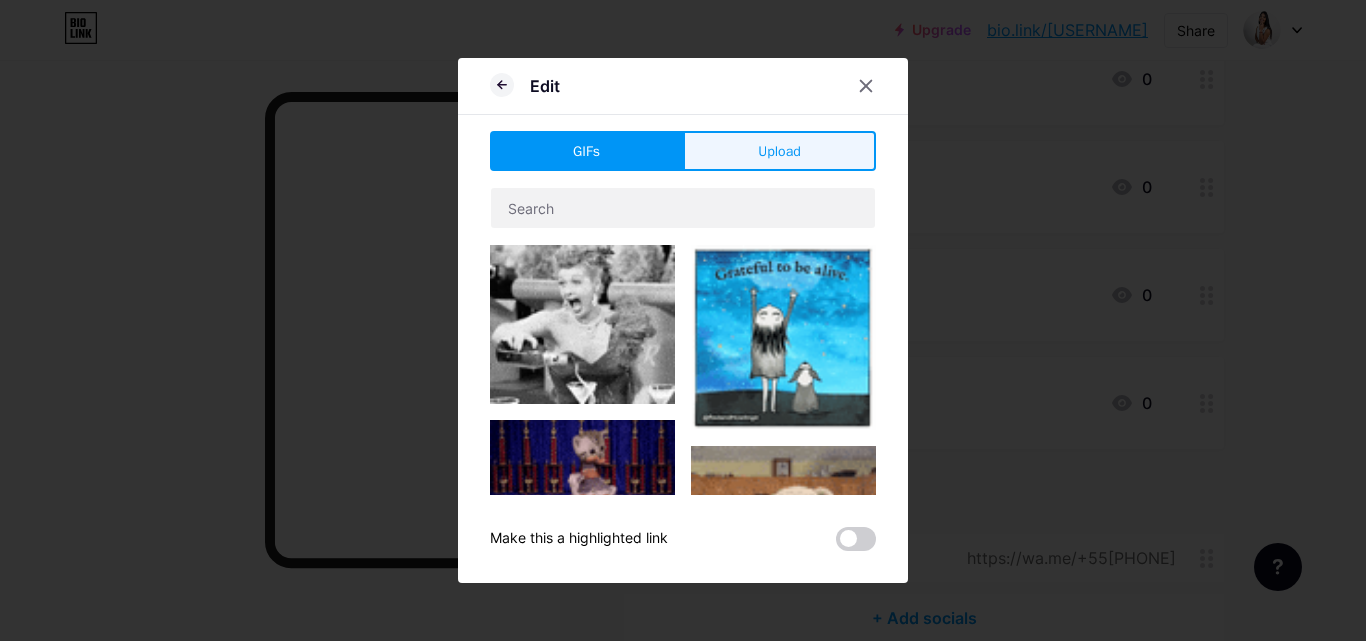 click on "Upload" at bounding box center (779, 151) 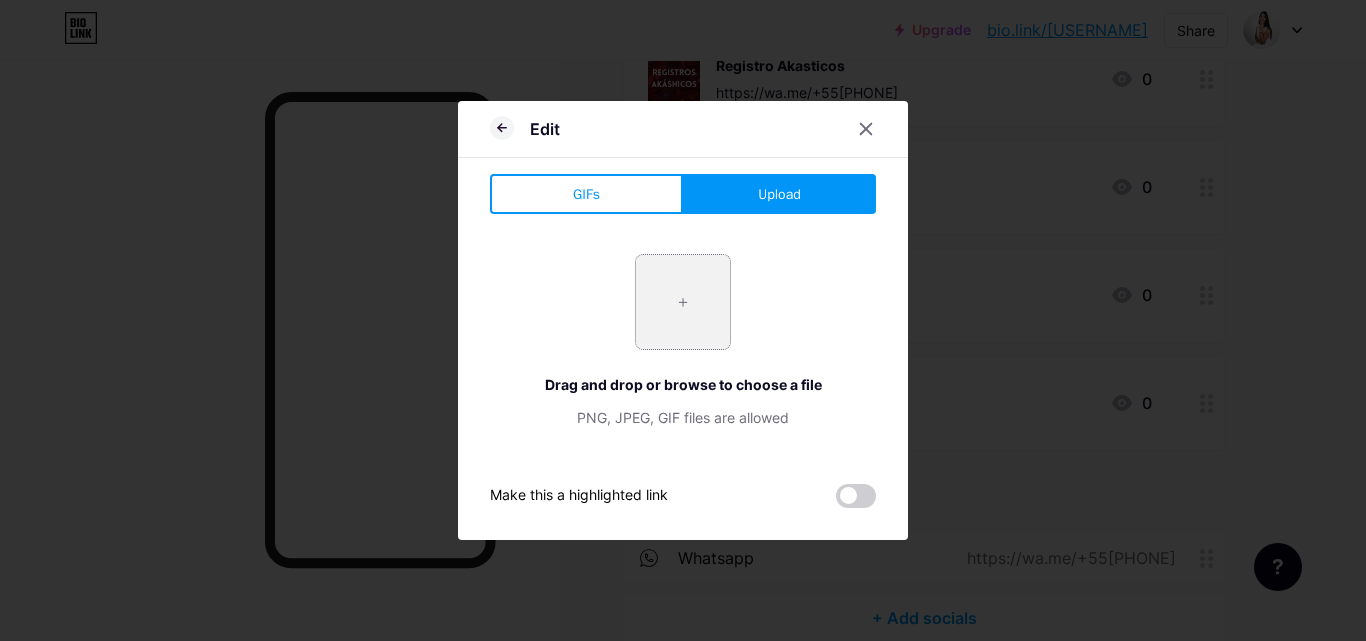 click at bounding box center [683, 302] 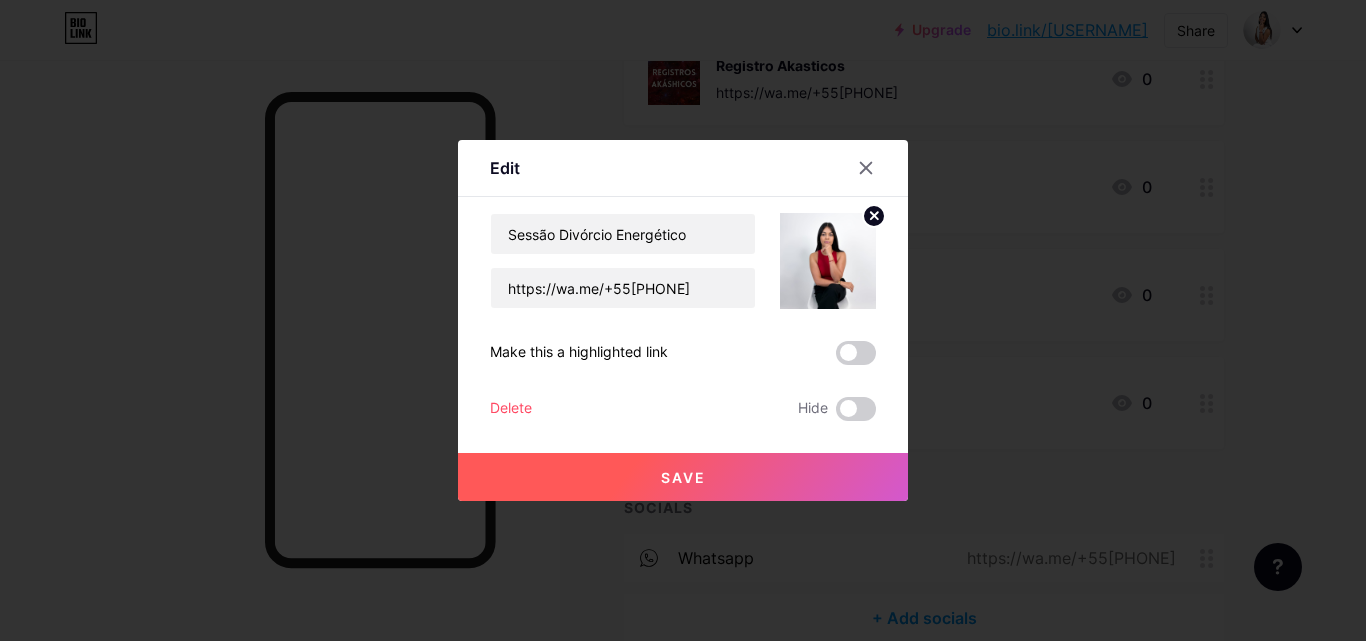 click on "Save" at bounding box center (683, 477) 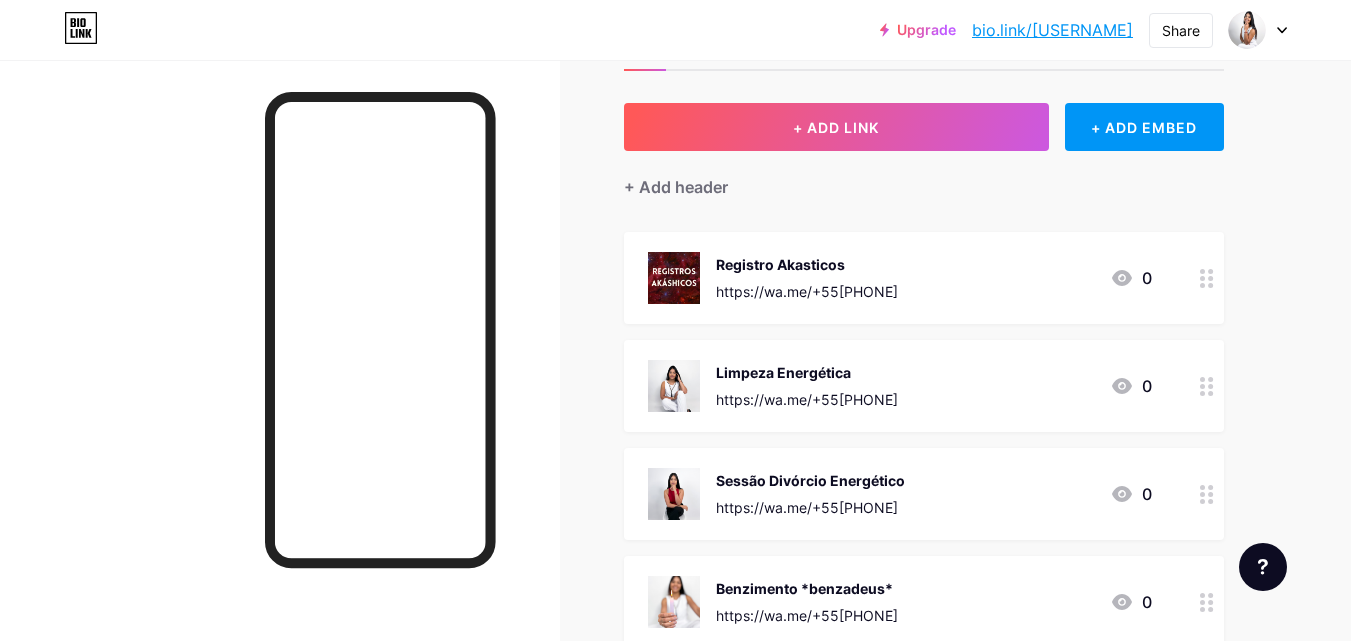 scroll, scrollTop: 82, scrollLeft: 0, axis: vertical 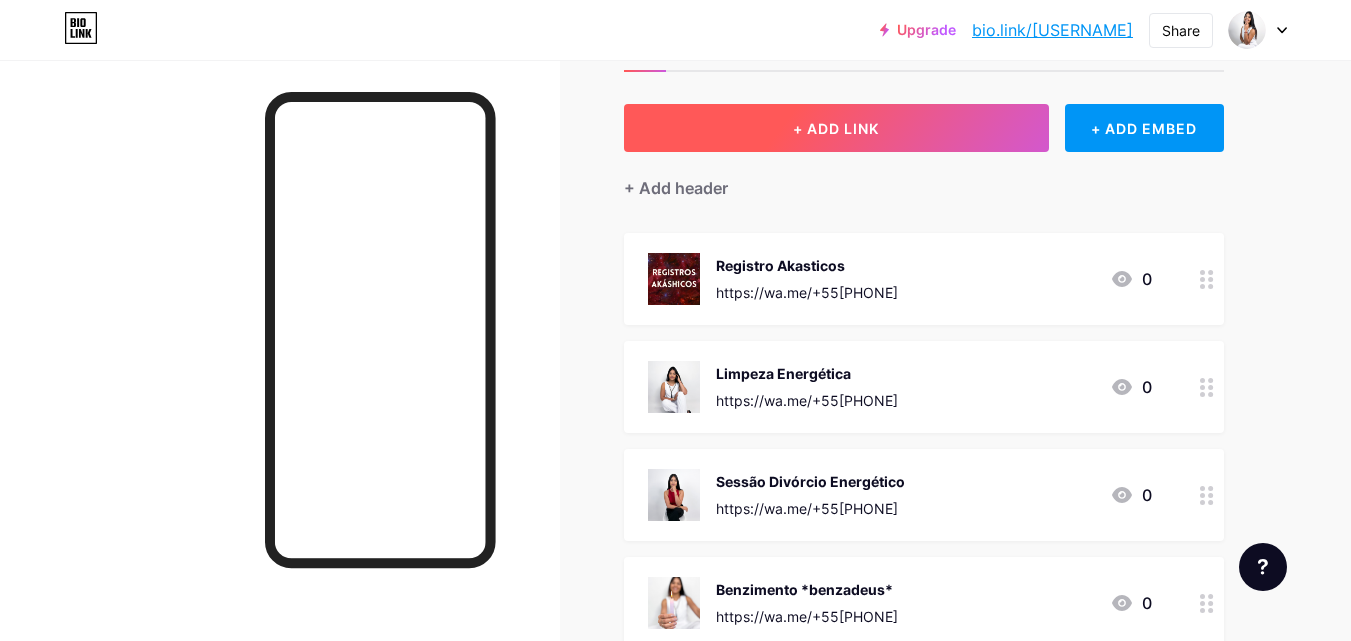 click on "+ ADD LINK" at bounding box center (836, 128) 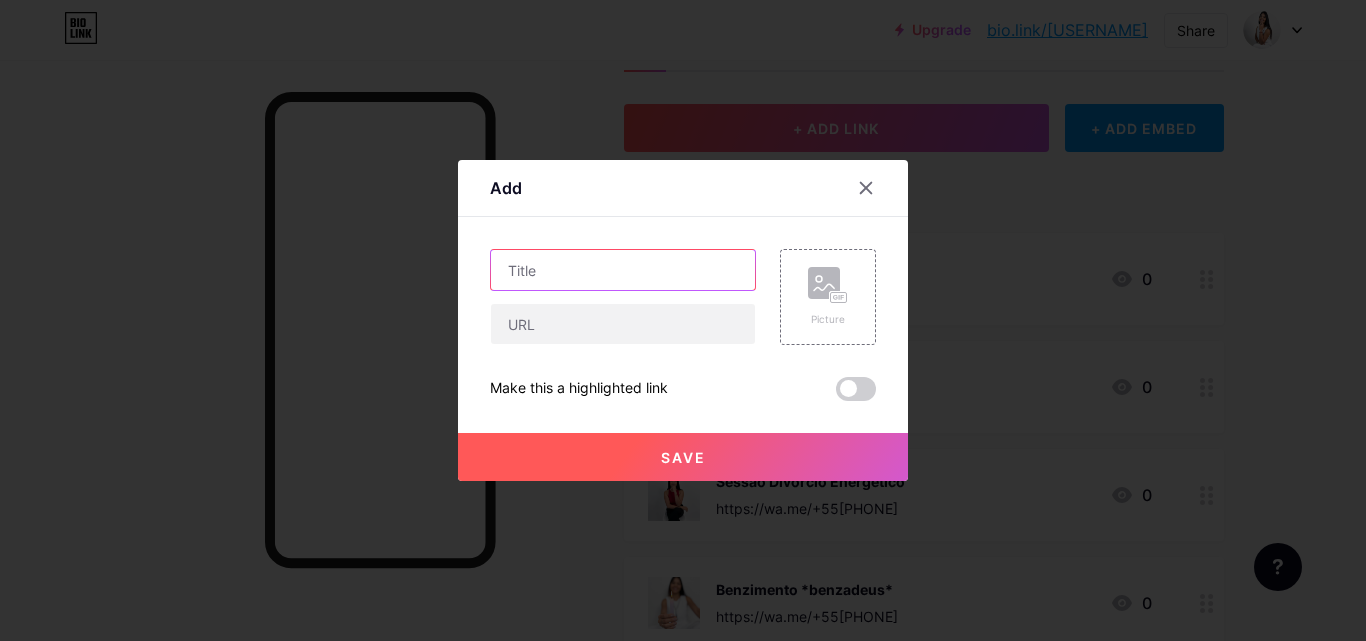 click at bounding box center (623, 270) 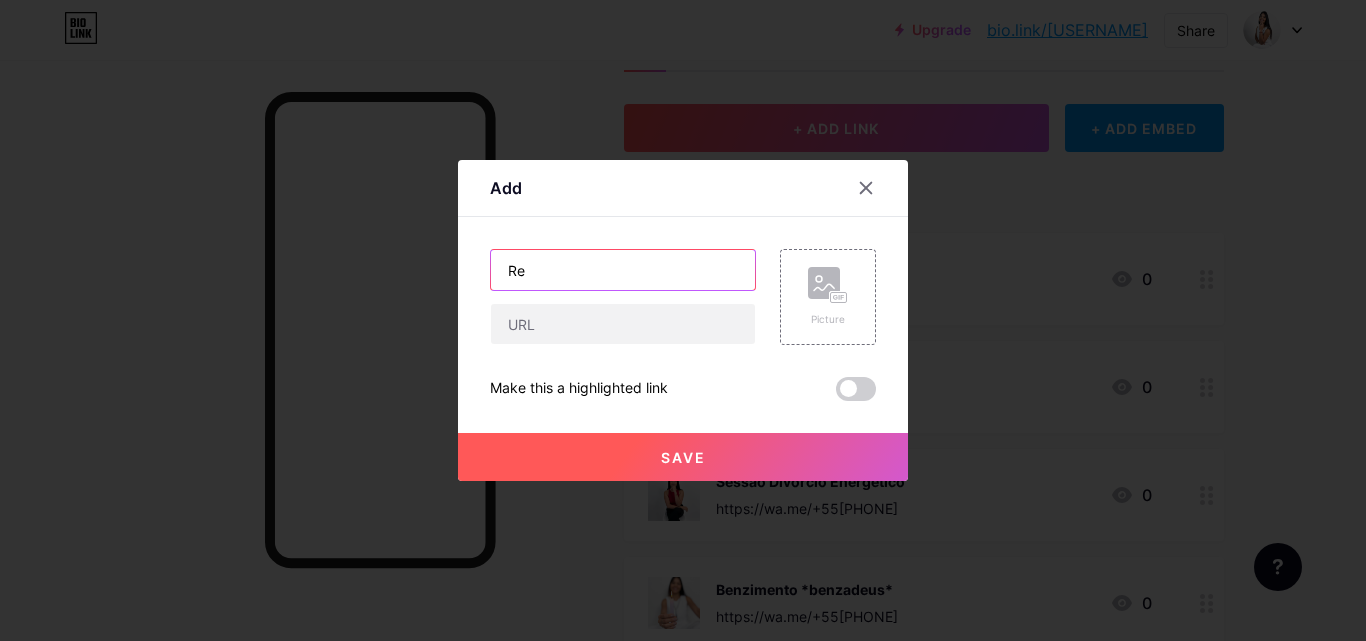 type on "R" 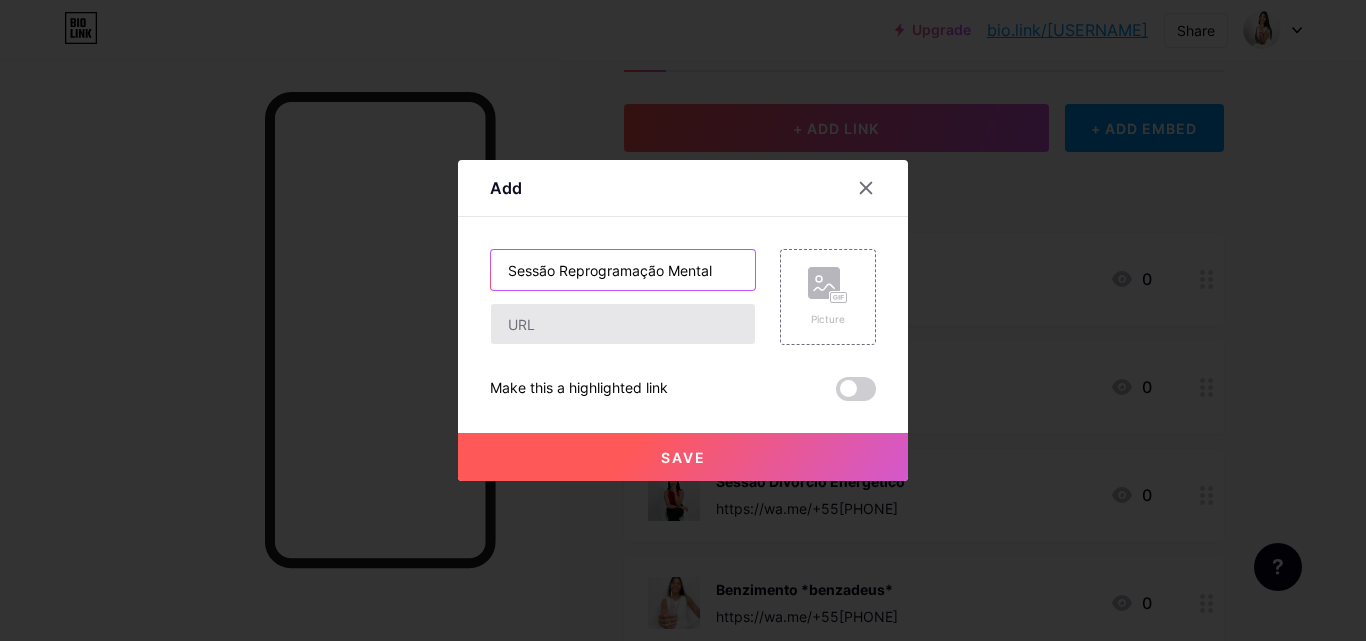 type on "Sessão Reprogramação Mental" 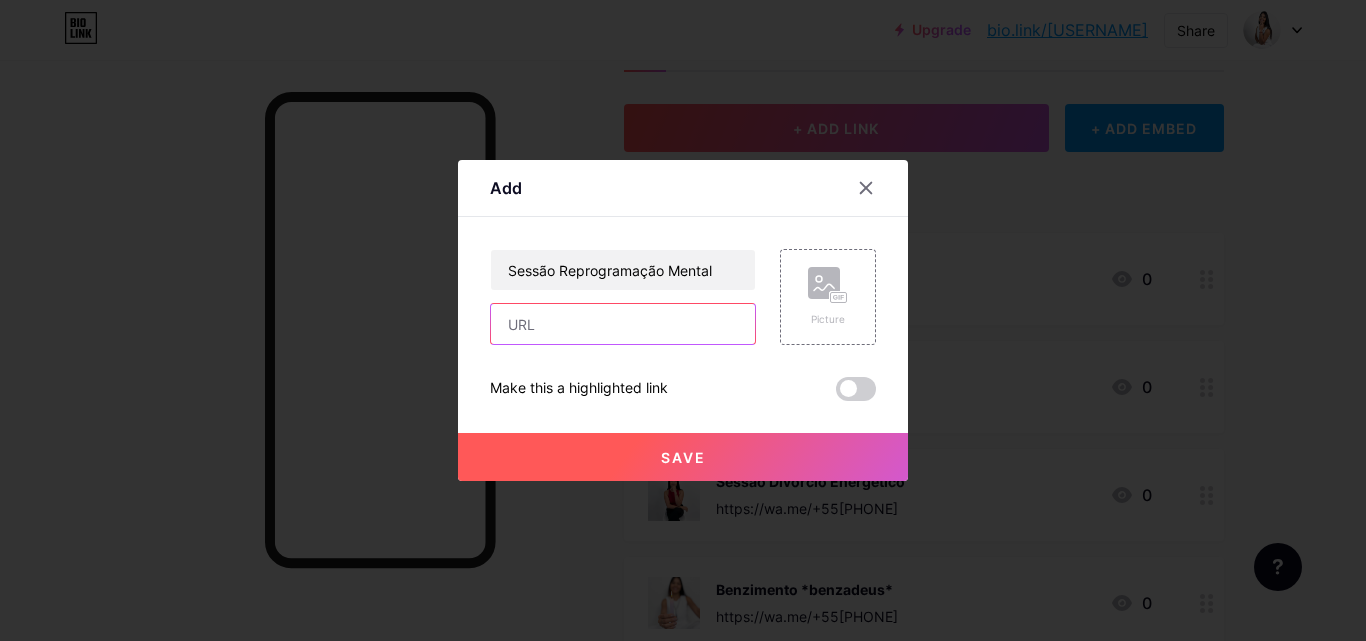 click at bounding box center [623, 324] 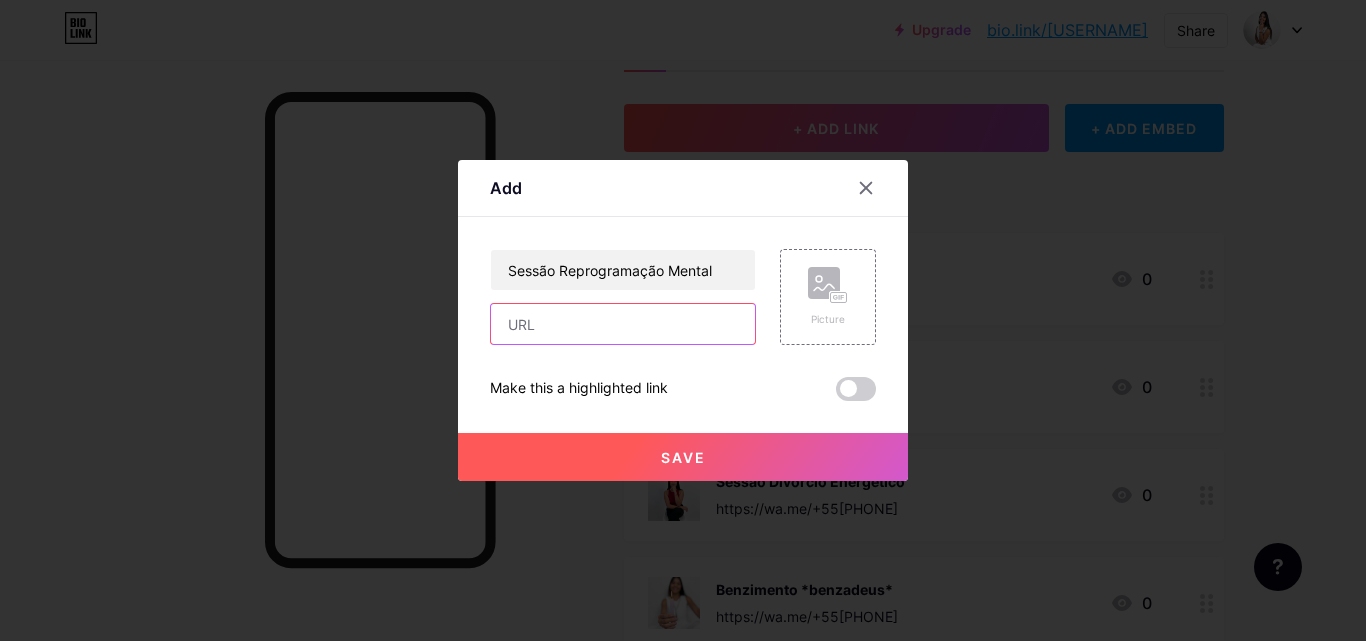 type on "https://wa.me/[COUNTRY_CODE][PHONE]" 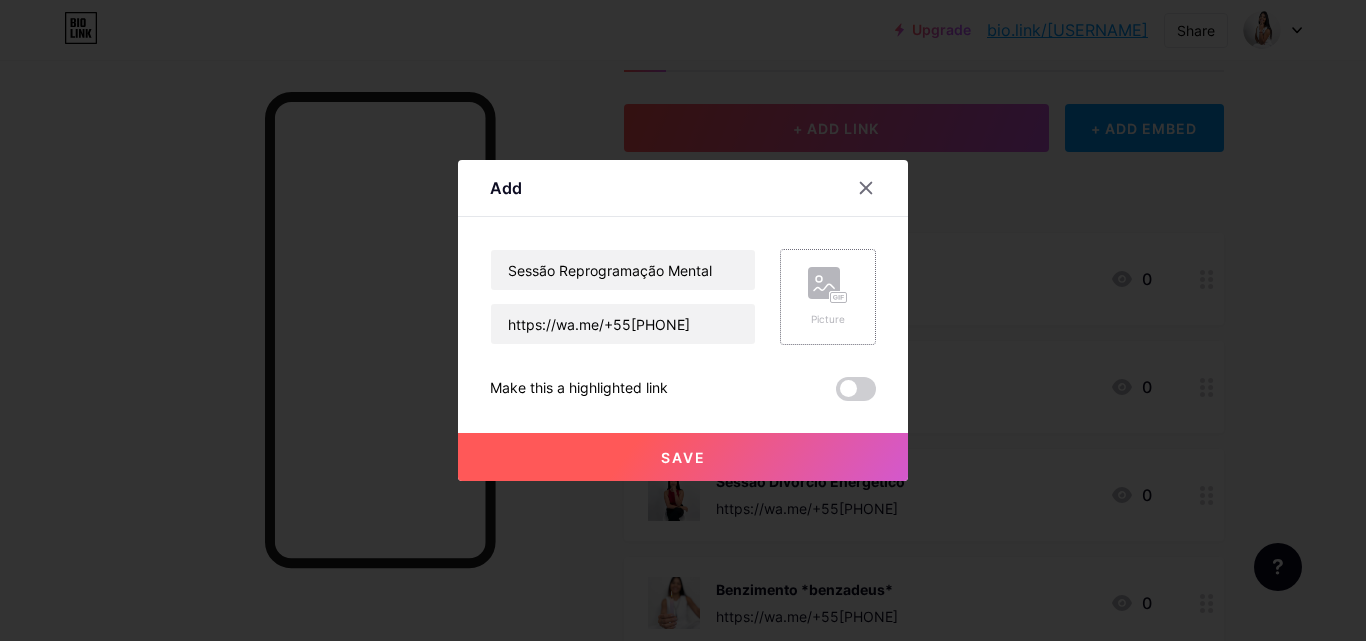 drag, startPoint x: 806, startPoint y: 313, endPoint x: 790, endPoint y: 324, distance: 19.416489 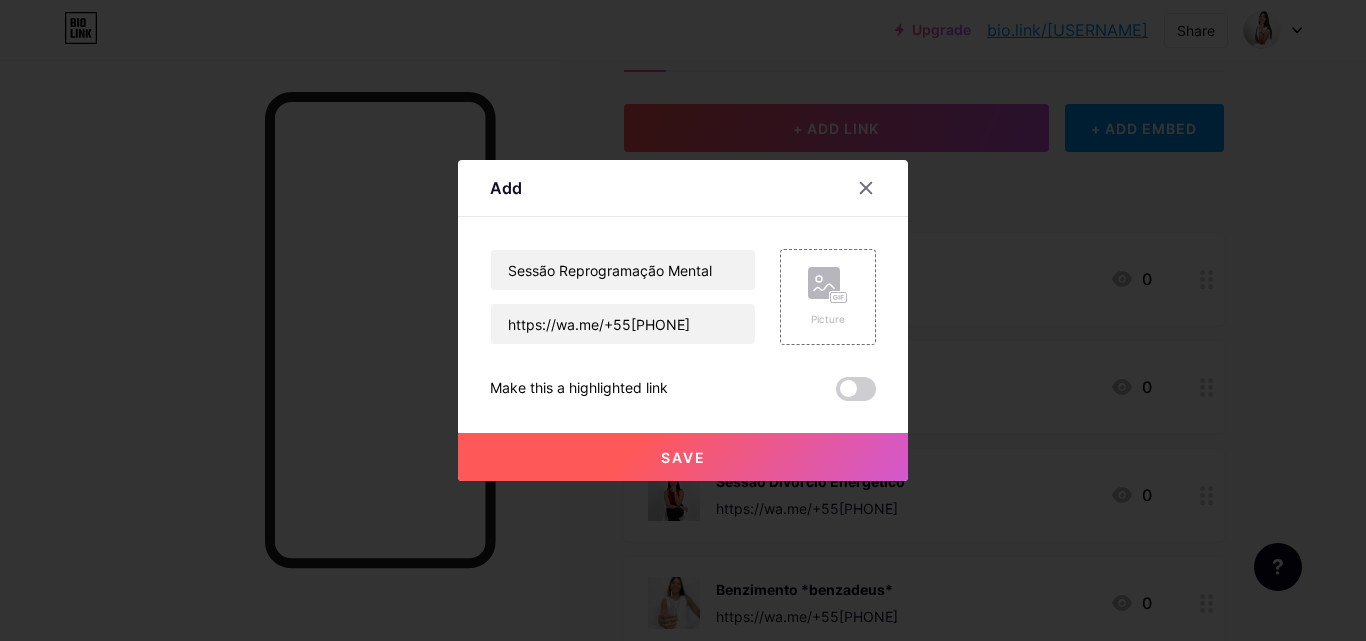 drag, startPoint x: 790, startPoint y: 324, endPoint x: 774, endPoint y: 58, distance: 266.48077 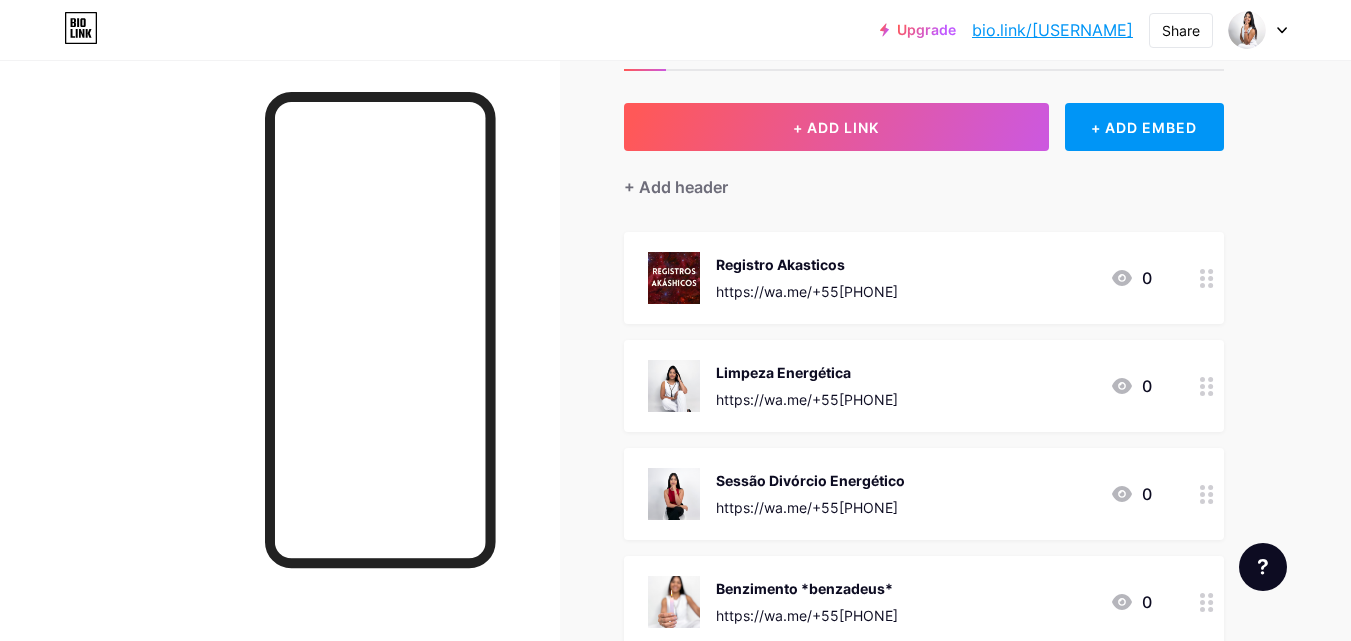 scroll, scrollTop: 82, scrollLeft: 0, axis: vertical 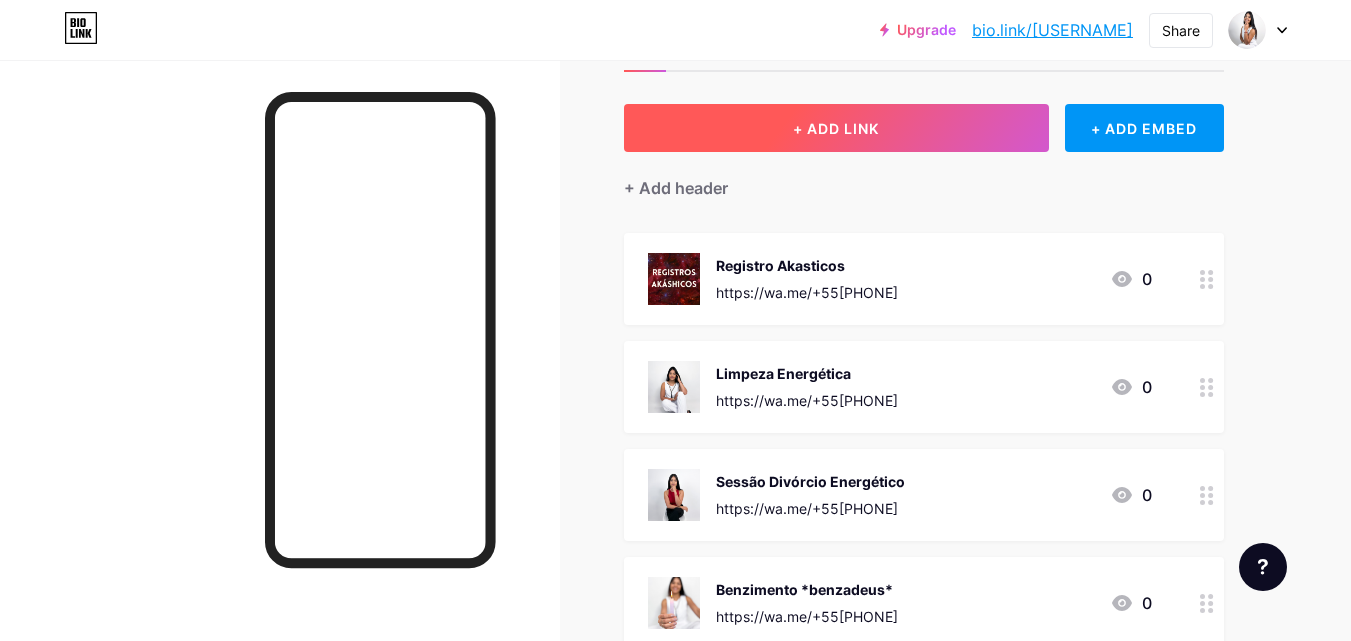 click on "+ ADD LINK" at bounding box center (836, 128) 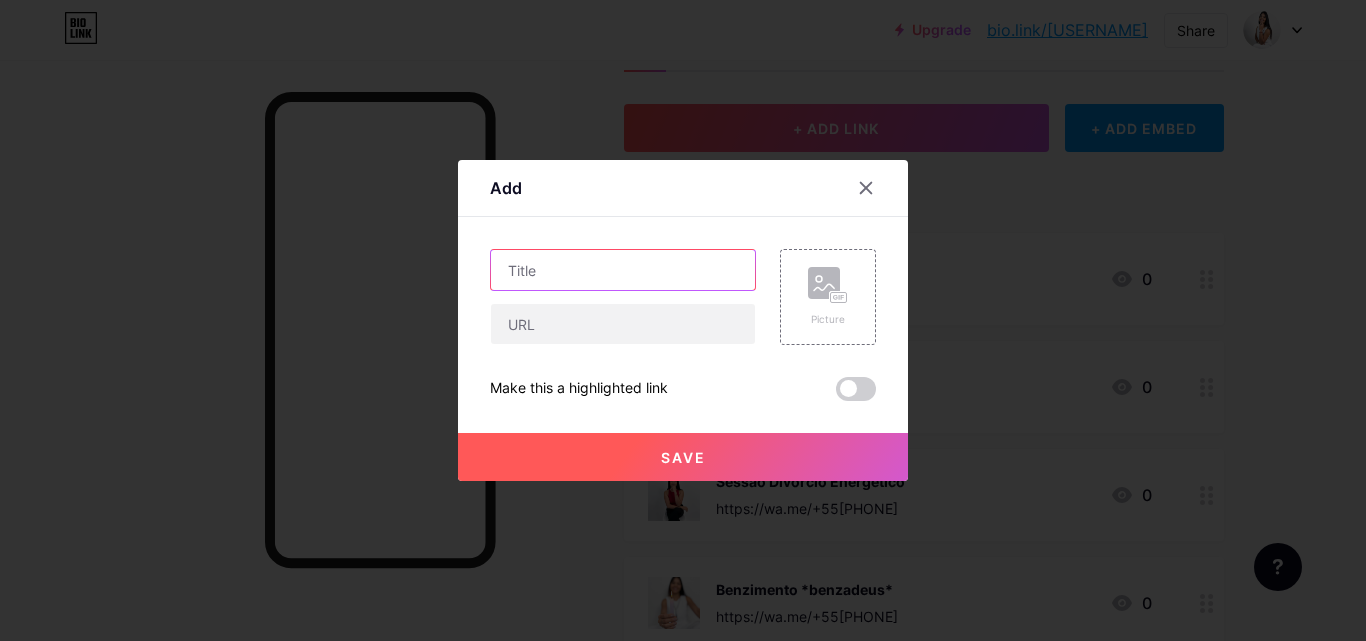 click at bounding box center (623, 270) 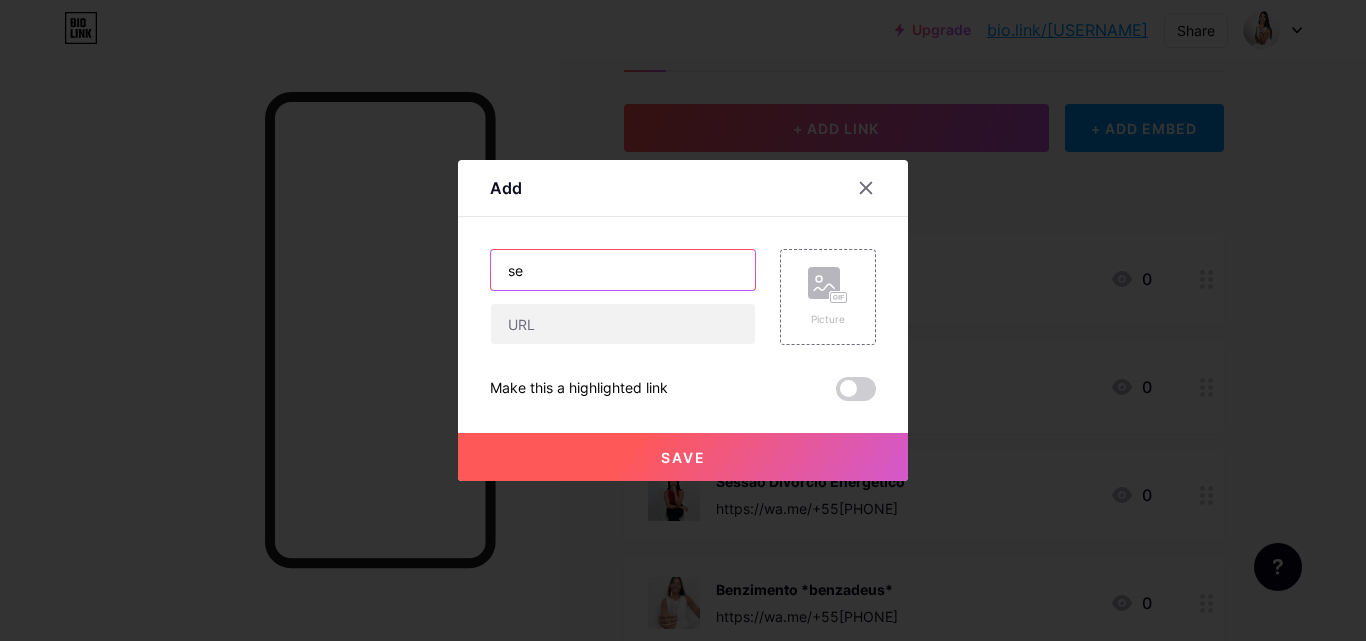 type on "s" 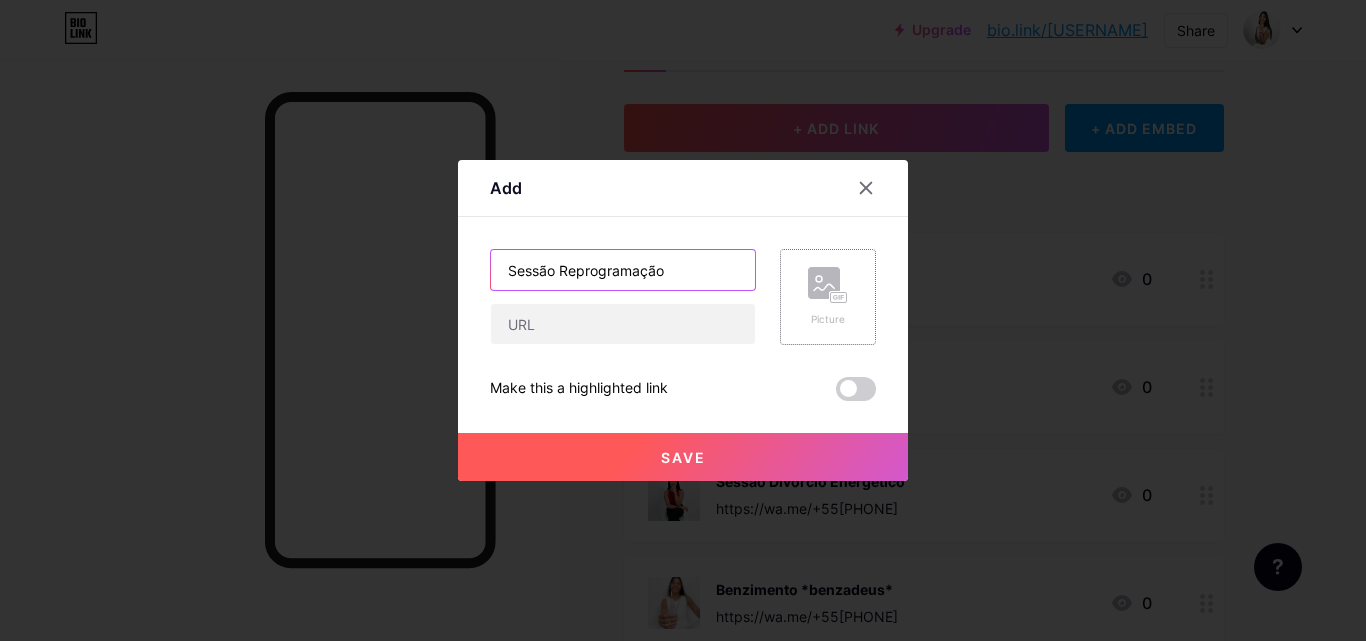 type on "Sessão Reprogramação" 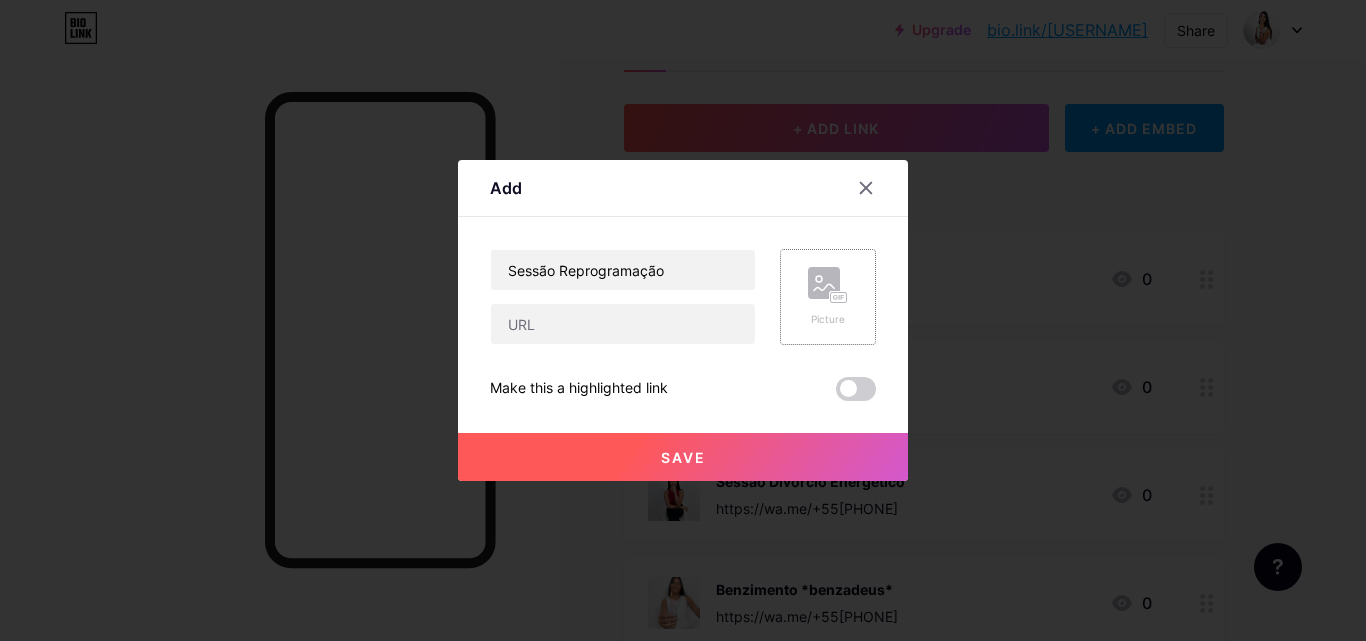 click 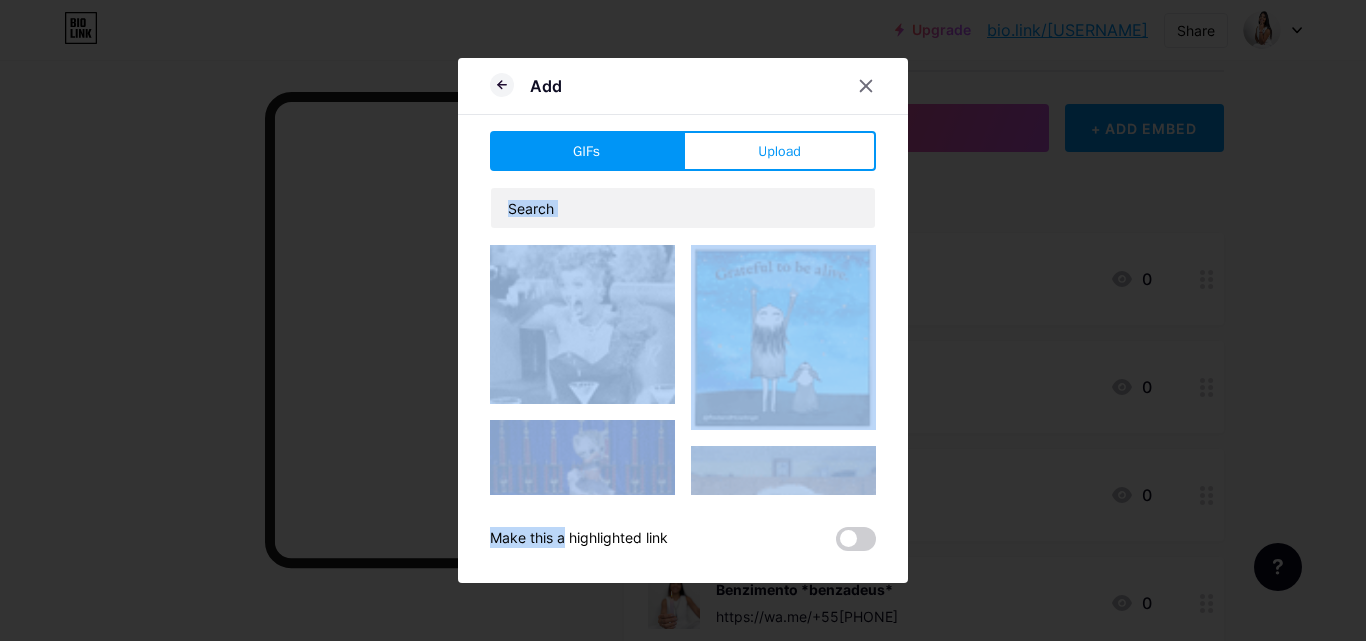 click on "Upload" at bounding box center (779, 151) 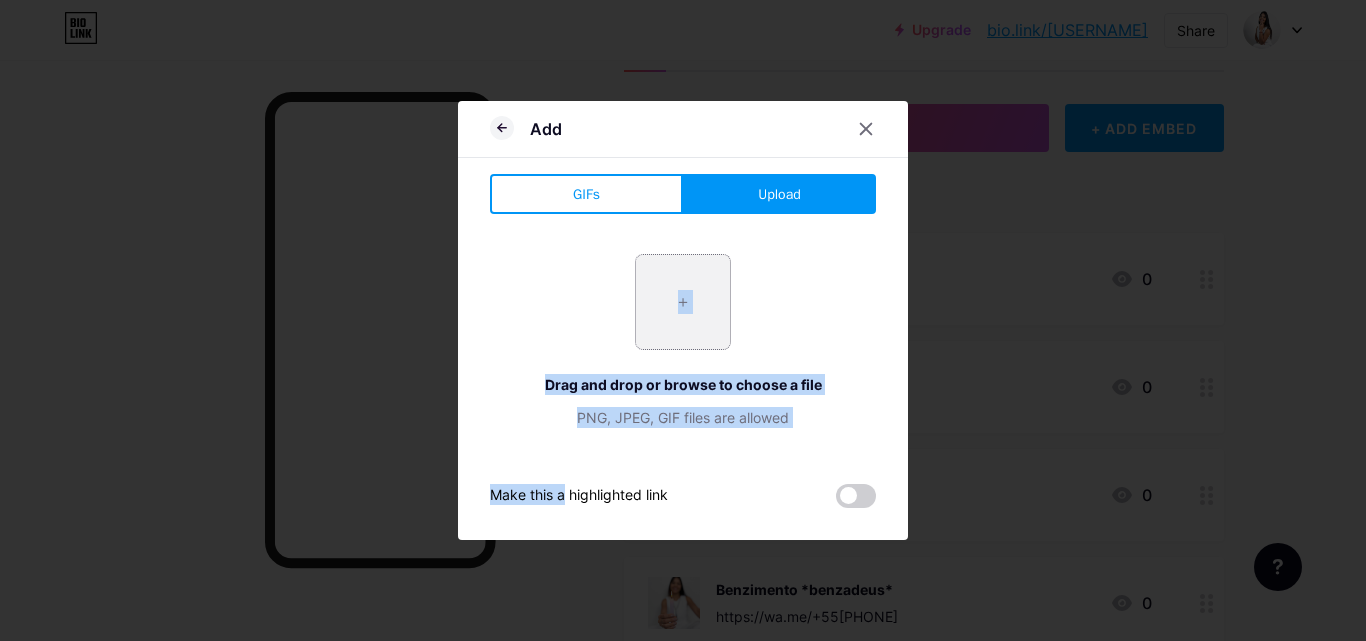 click at bounding box center (683, 302) 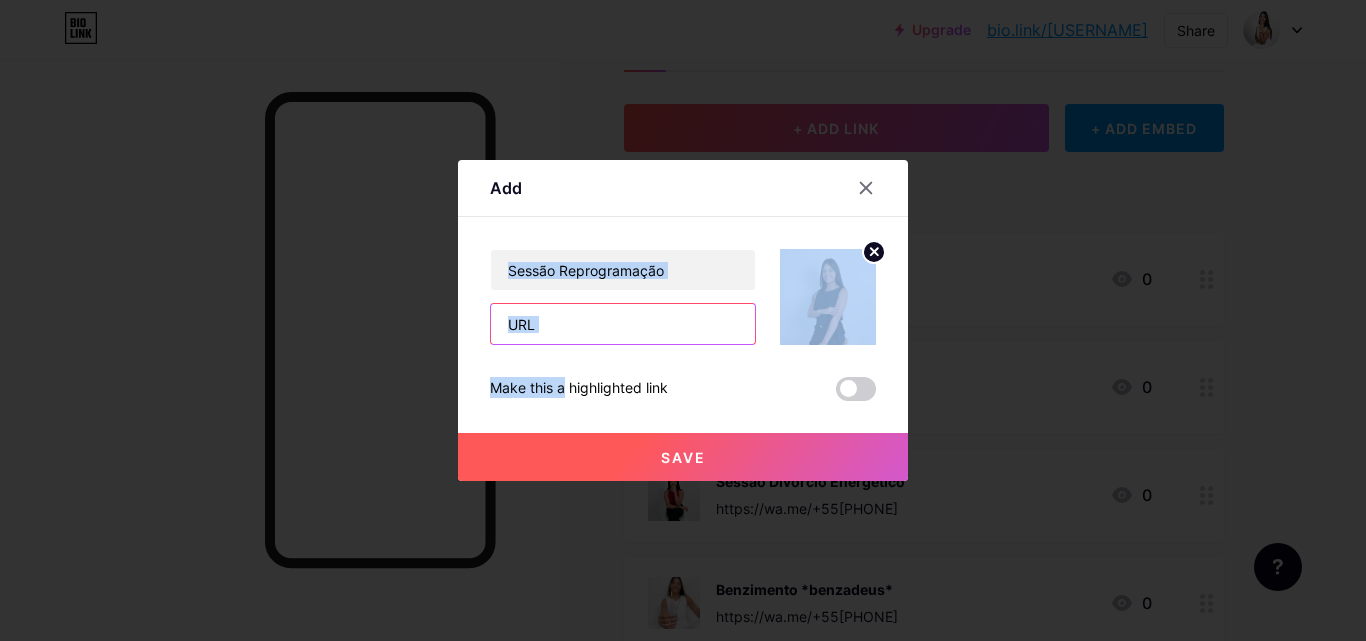click at bounding box center (623, 324) 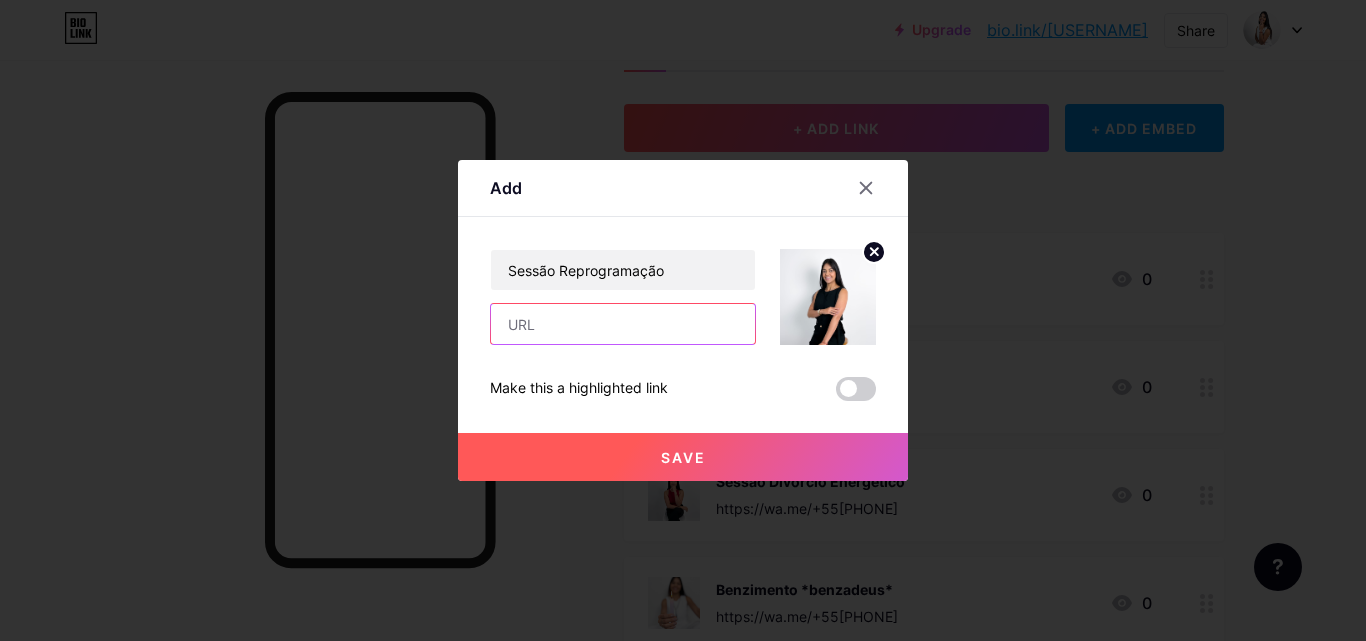 type on "https://wa.me/[COUNTRY_CODE][PHONE]" 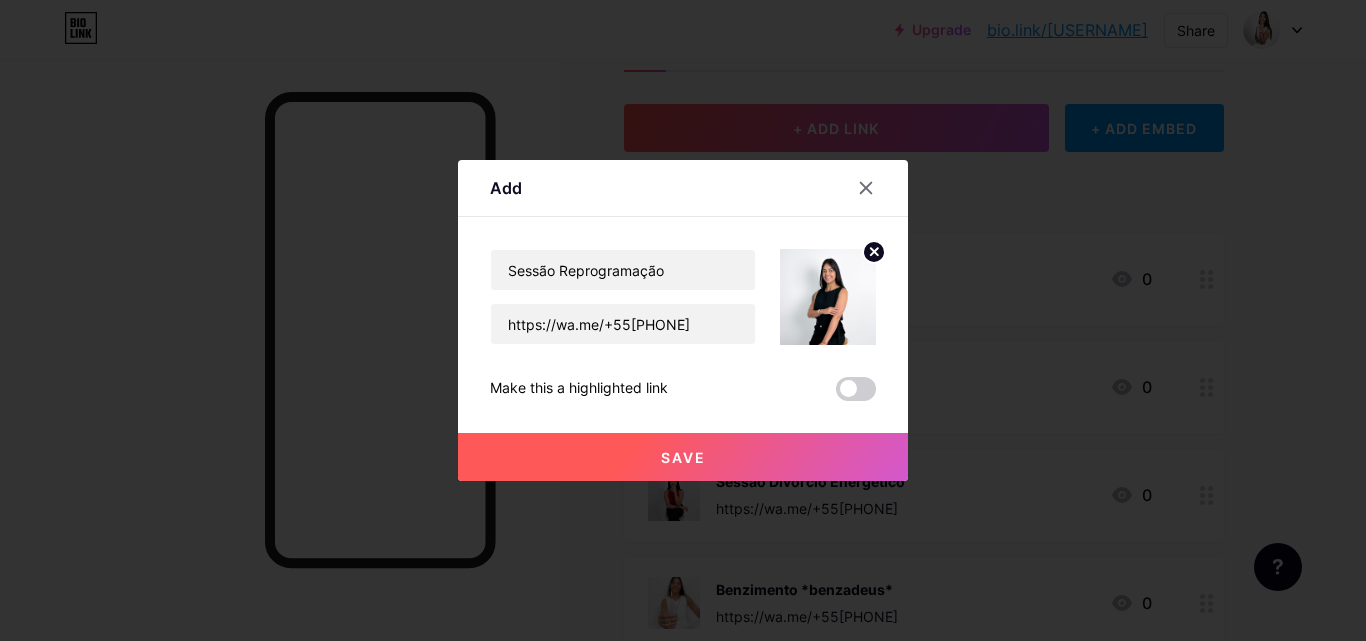 click on "Save" at bounding box center (683, 457) 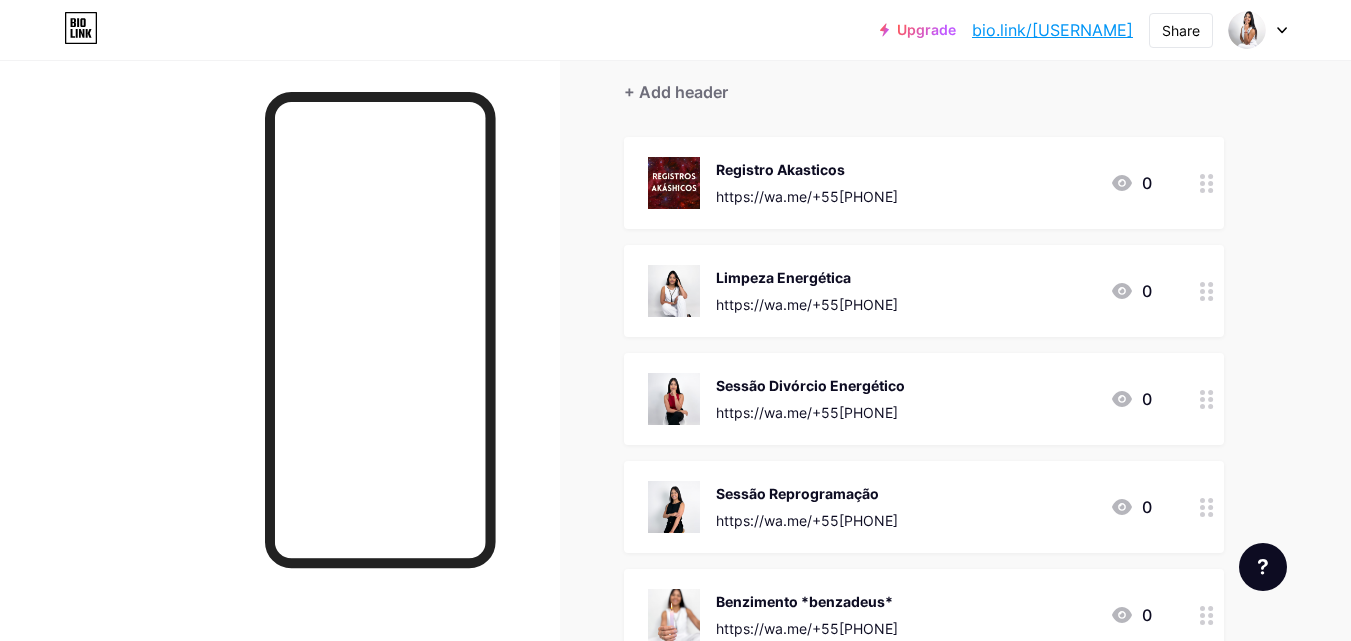 scroll, scrollTop: 0, scrollLeft: 0, axis: both 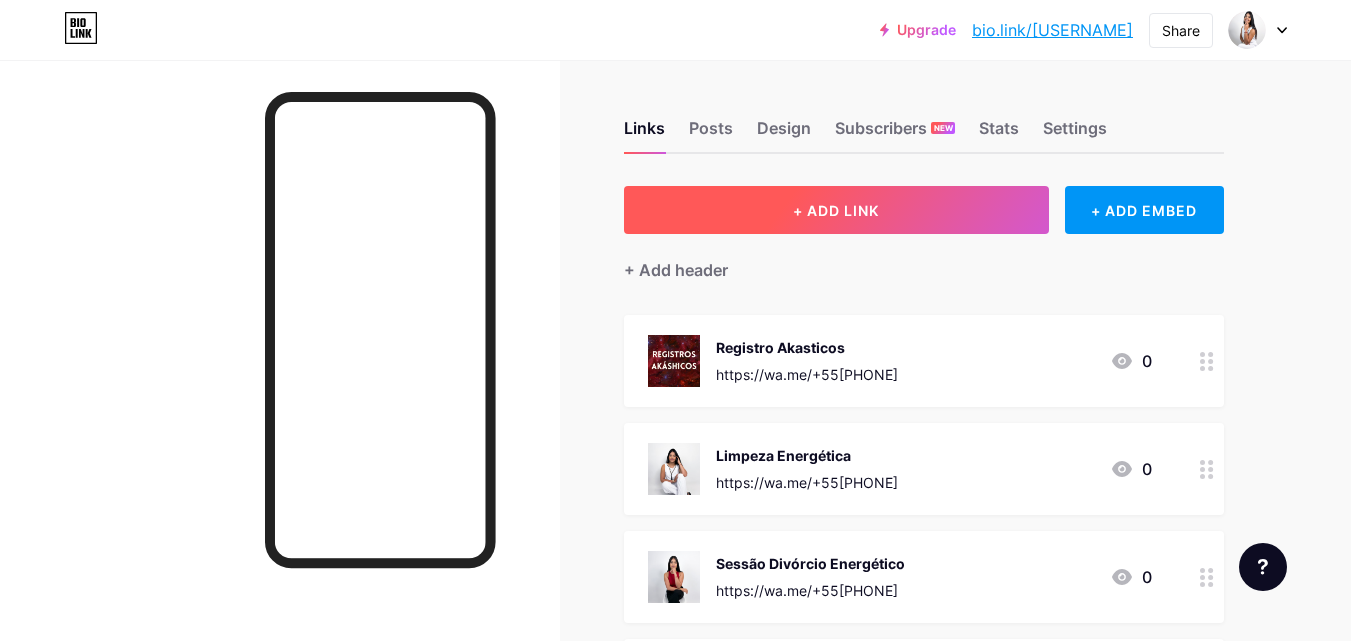 click on "+ ADD LINK" at bounding box center [836, 210] 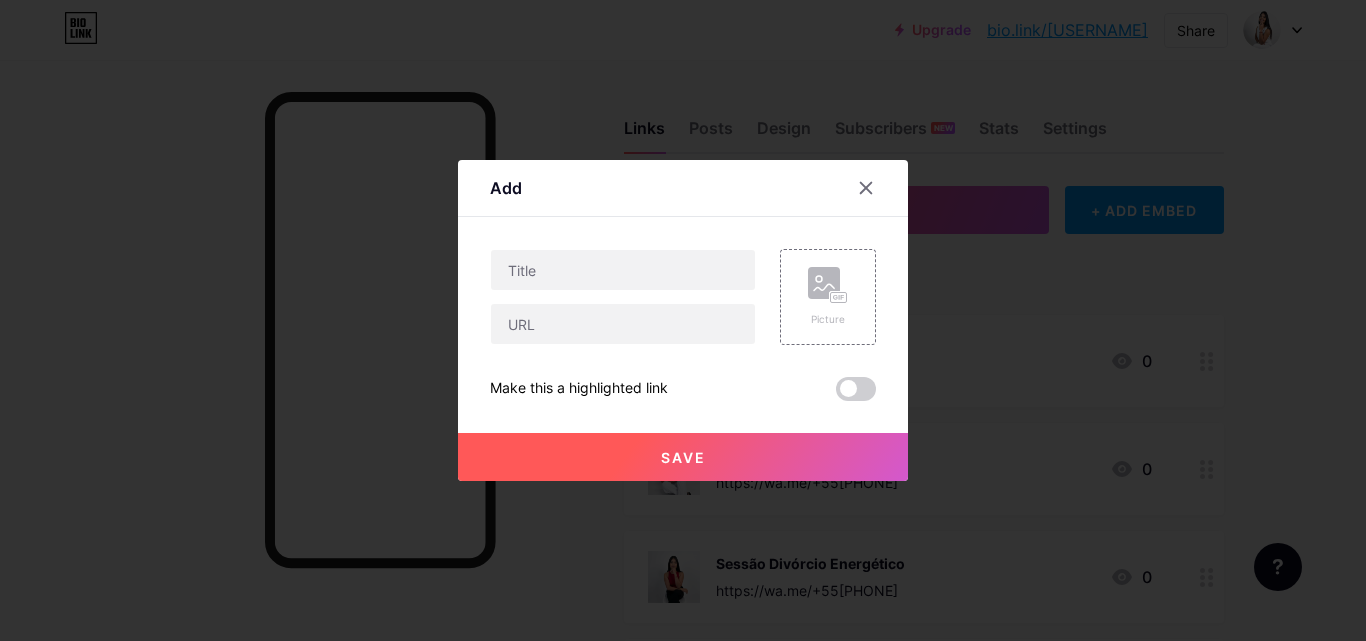 click at bounding box center [683, 320] 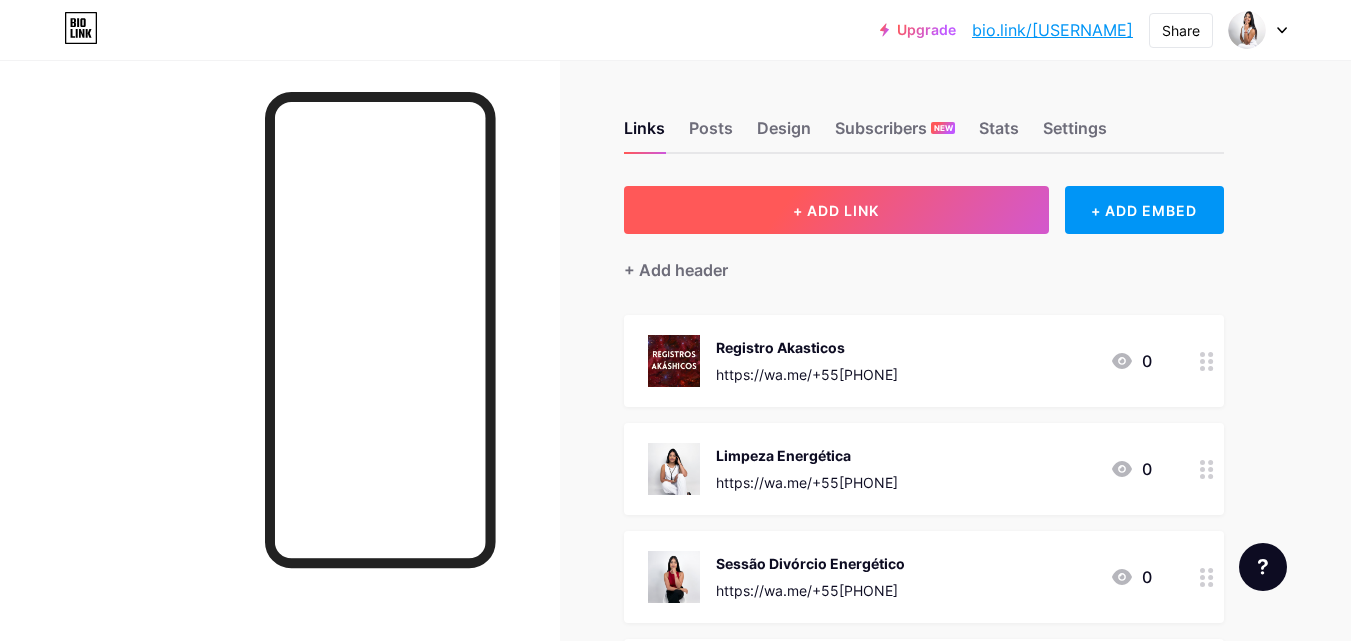click on "+ ADD LINK" at bounding box center (836, 210) 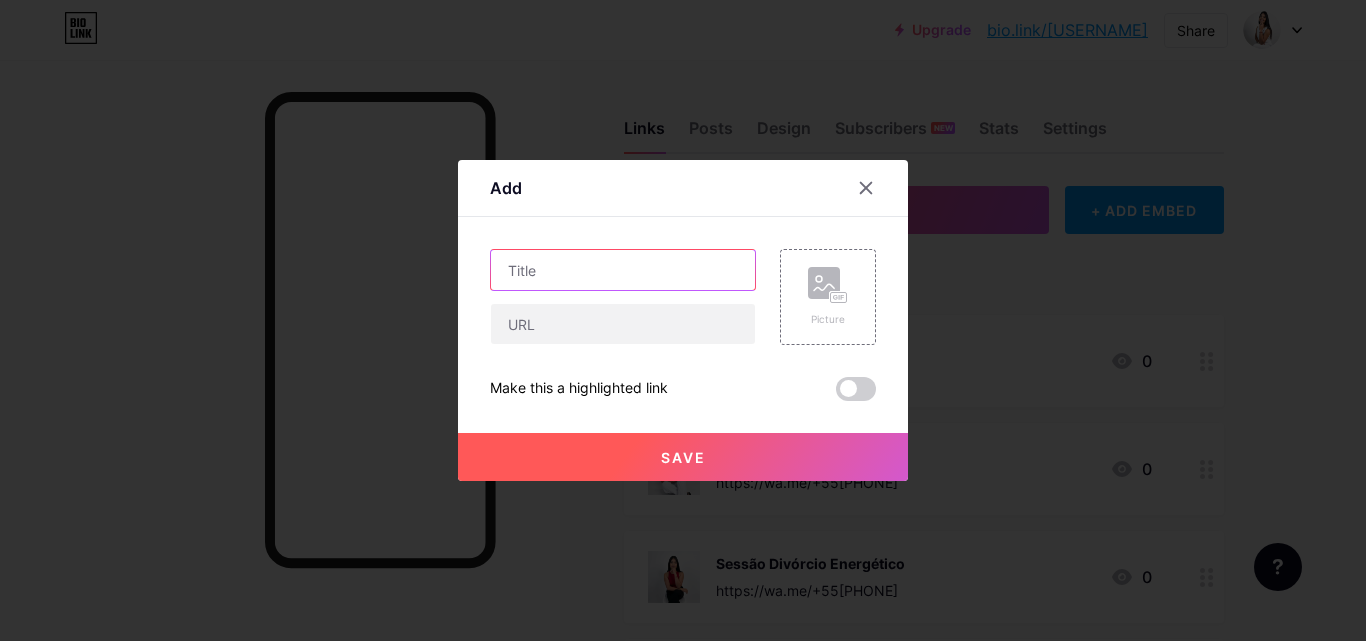 click at bounding box center (623, 270) 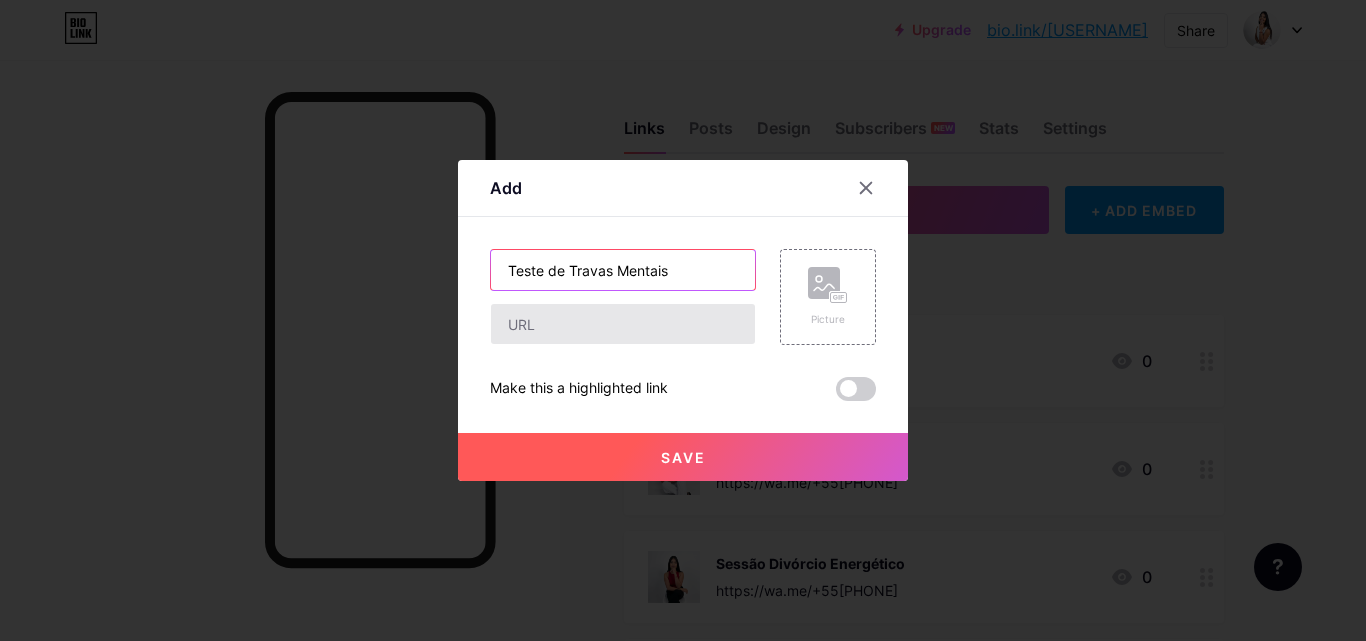 type on "Teste de Travas Mentais" 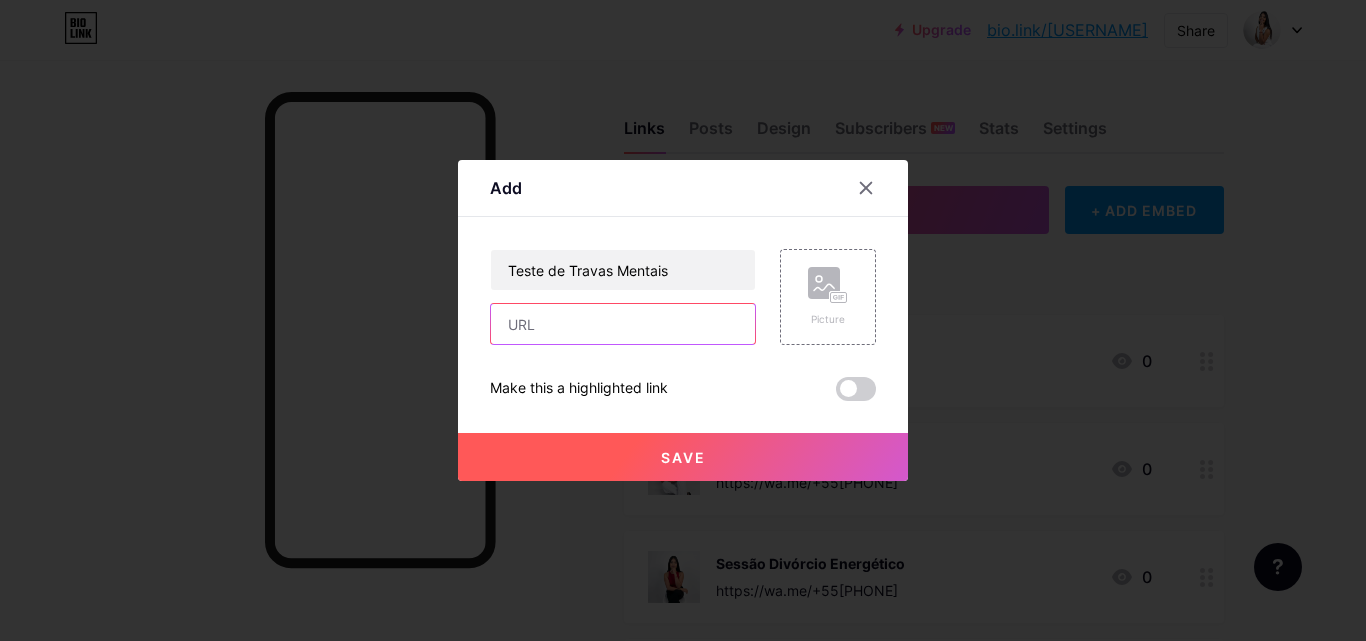 click at bounding box center (623, 324) 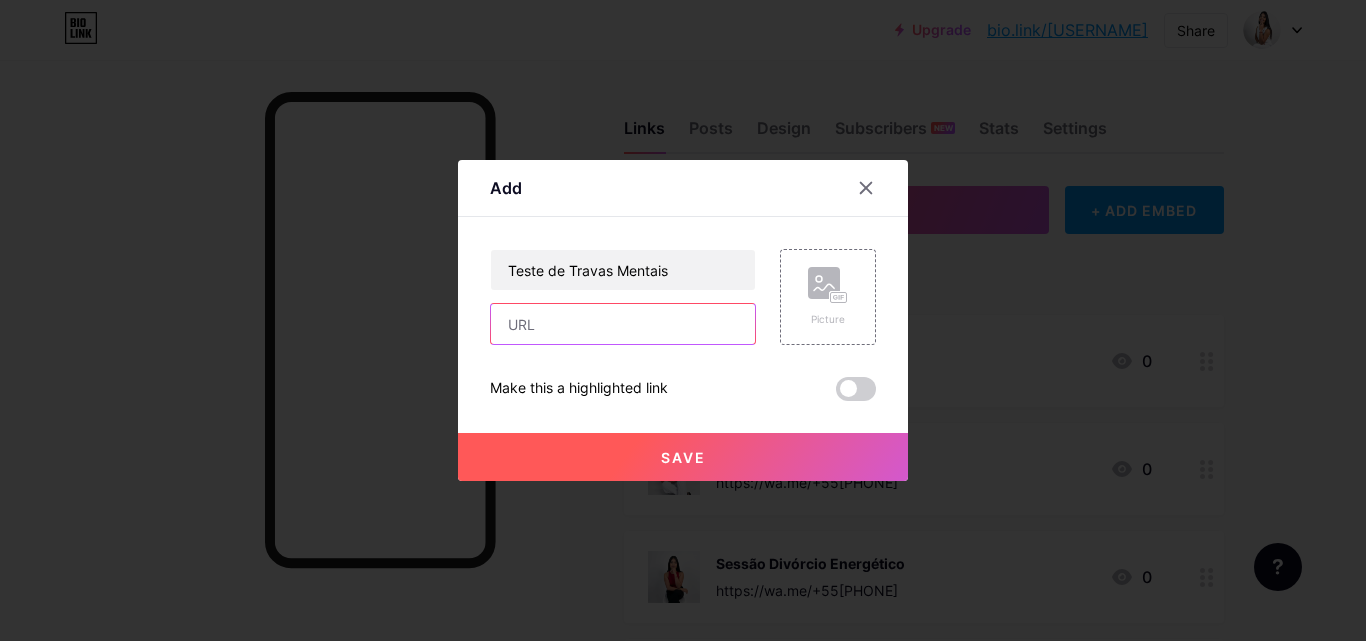 type on "https://forms.gle/[FORM_ID]" 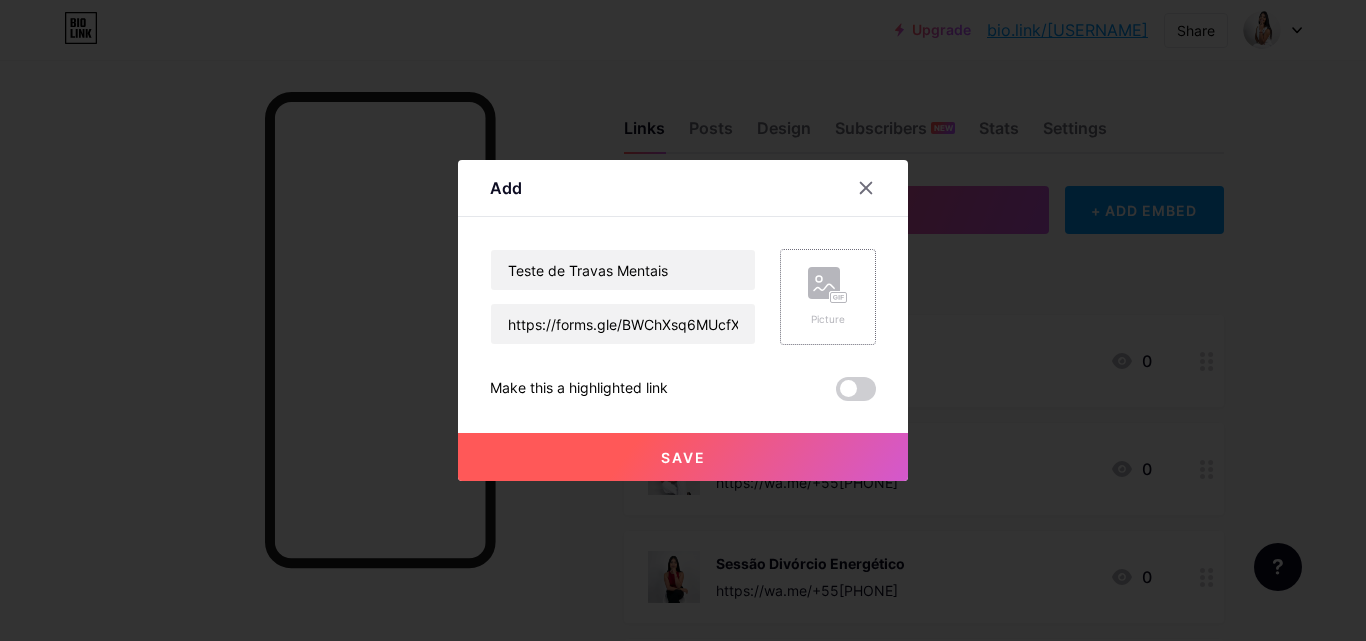 click on "Picture" at bounding box center [828, 297] 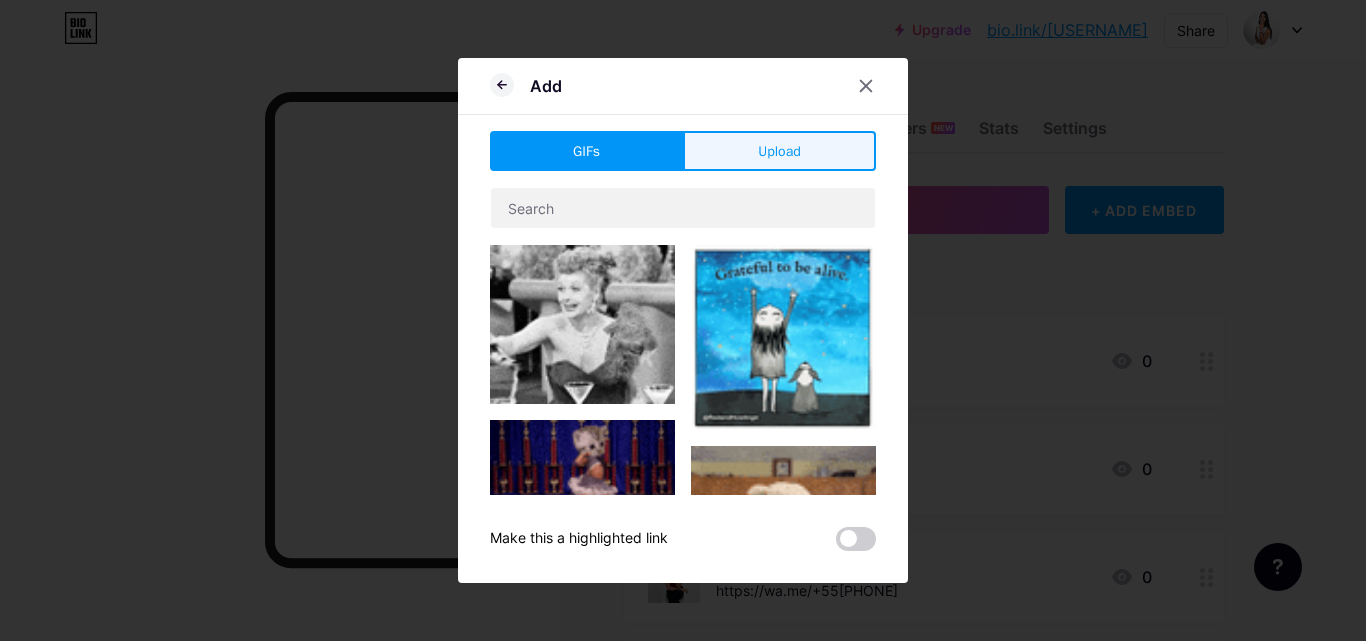 click on "Upload" at bounding box center [779, 151] 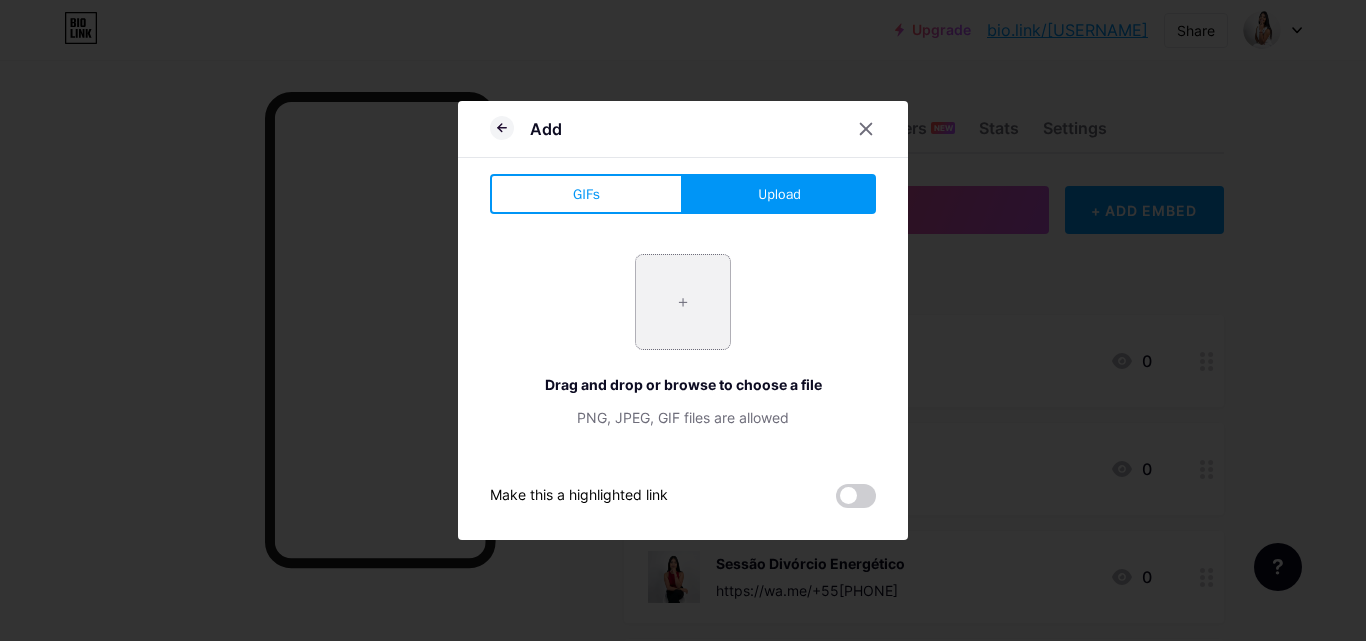 click at bounding box center [683, 302] 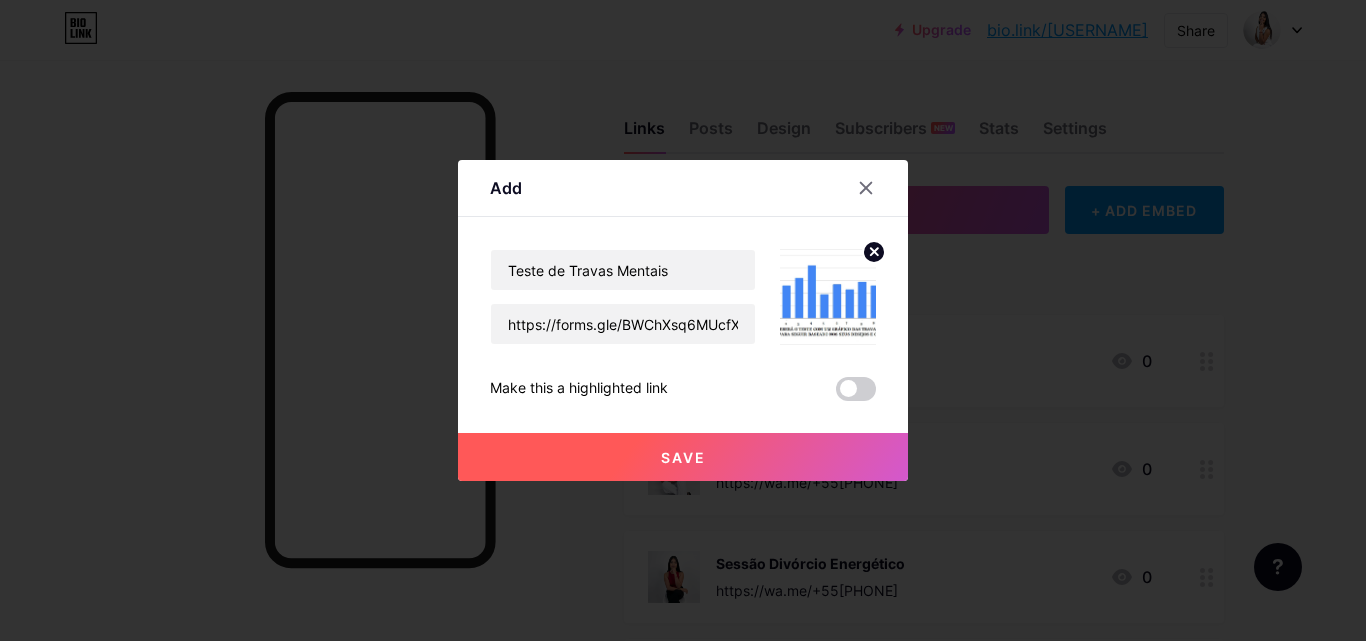 click on "Save" at bounding box center [683, 457] 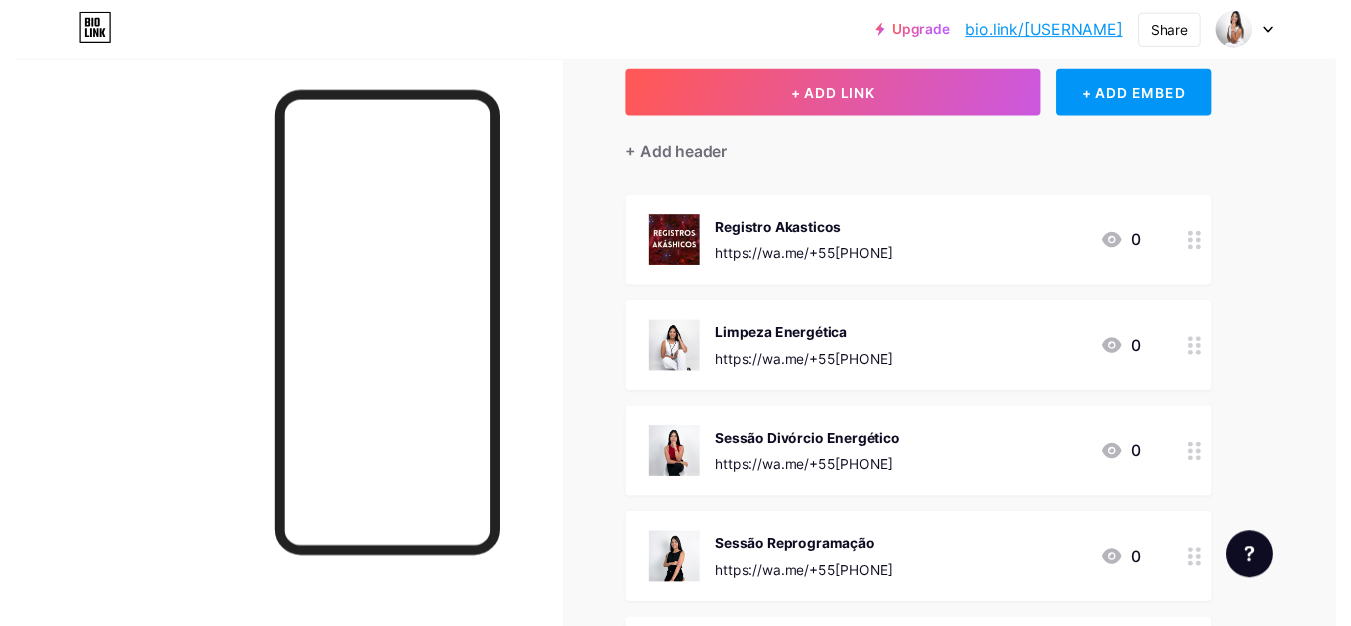 scroll, scrollTop: 0, scrollLeft: 0, axis: both 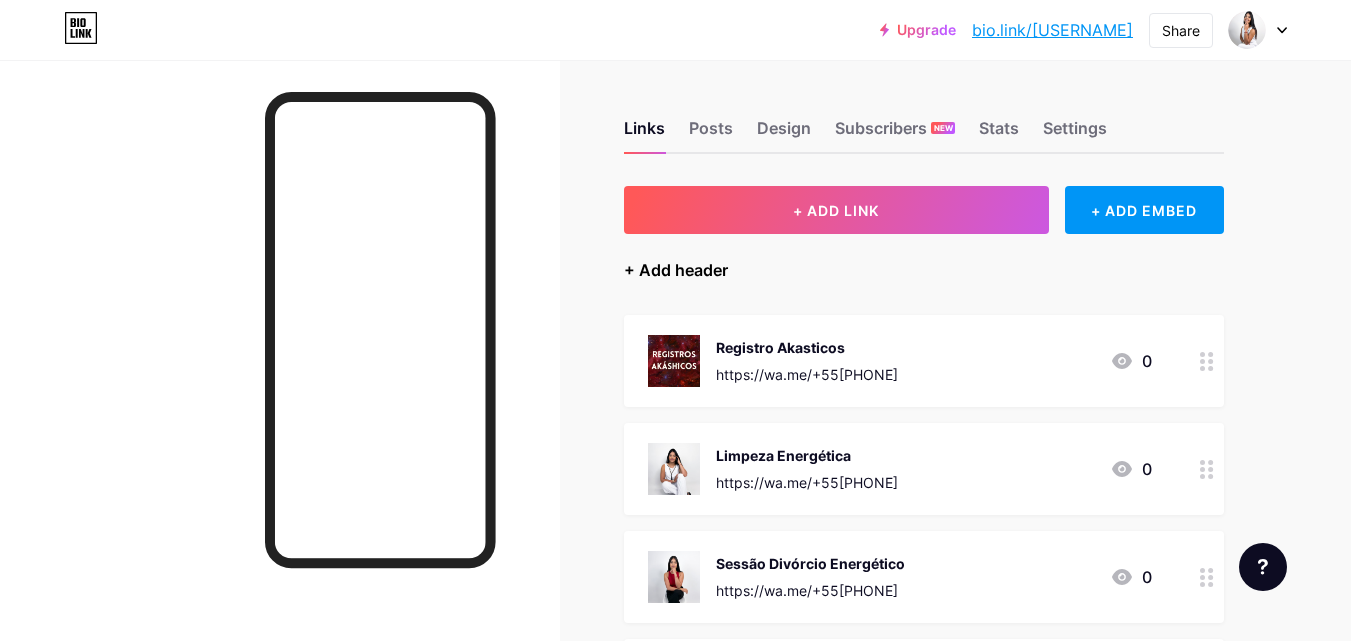click on "+ Add header" at bounding box center [676, 270] 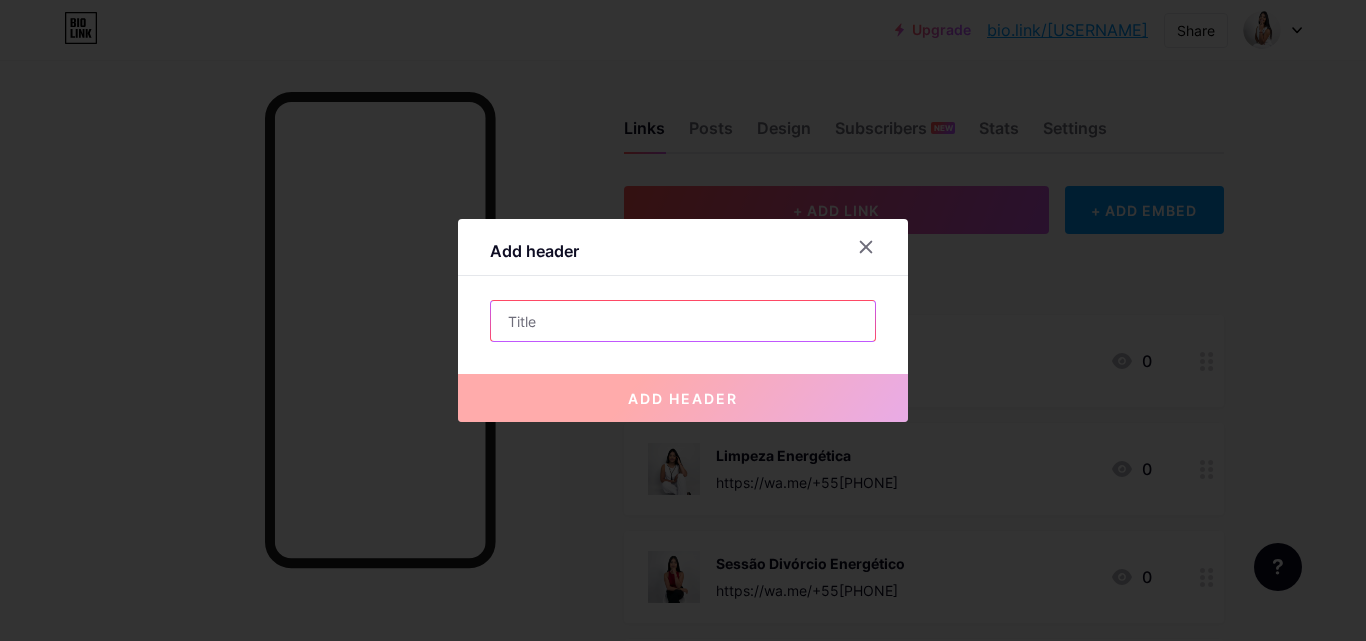 click at bounding box center (683, 321) 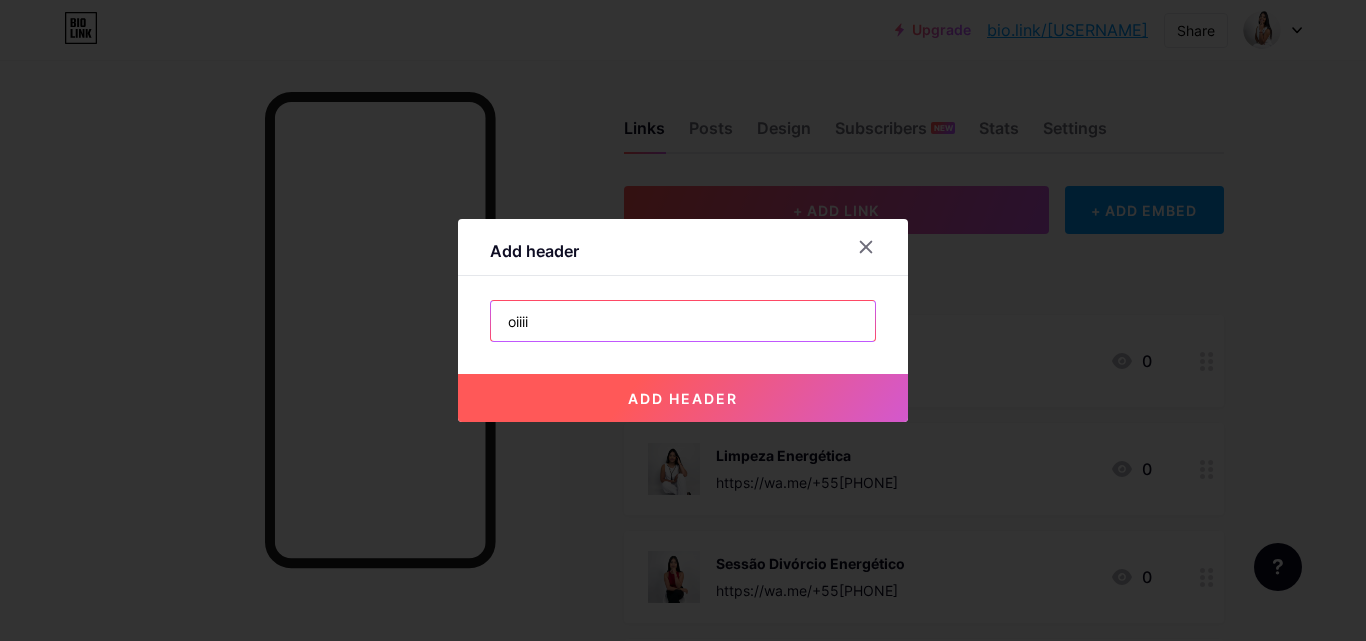 type on "oiiii" 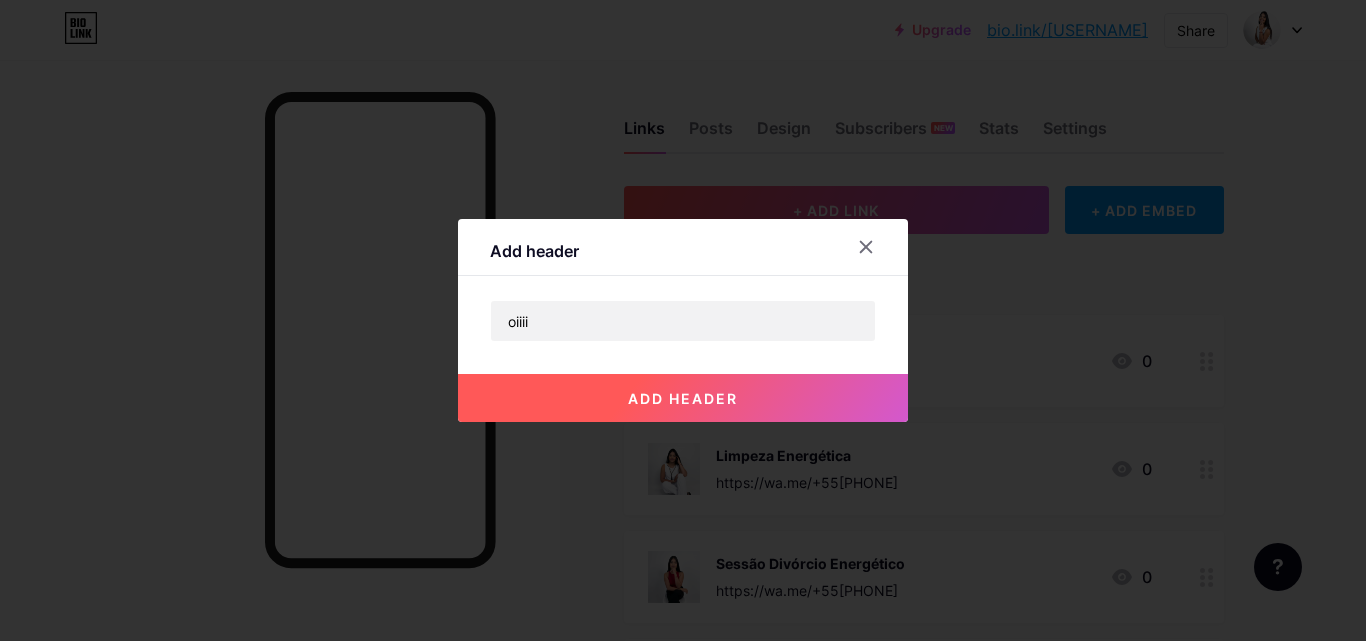 click on "add header" at bounding box center [683, 398] 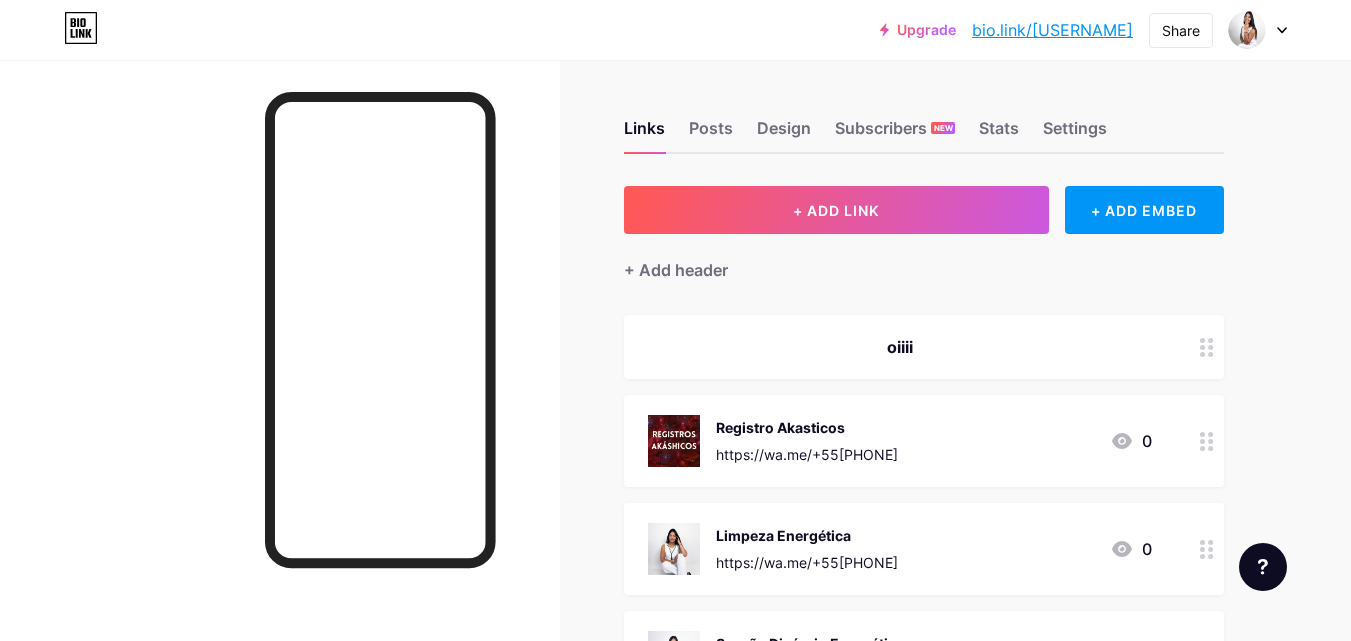 click 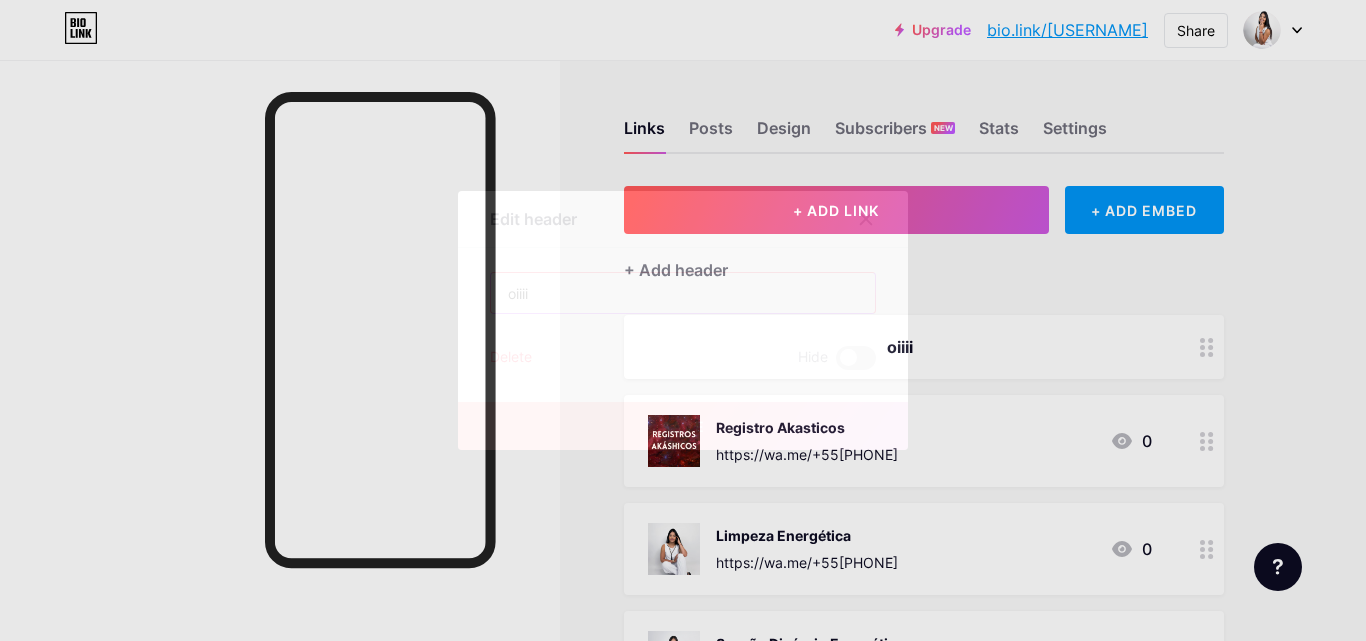 click on "oiiii" at bounding box center [683, 293] 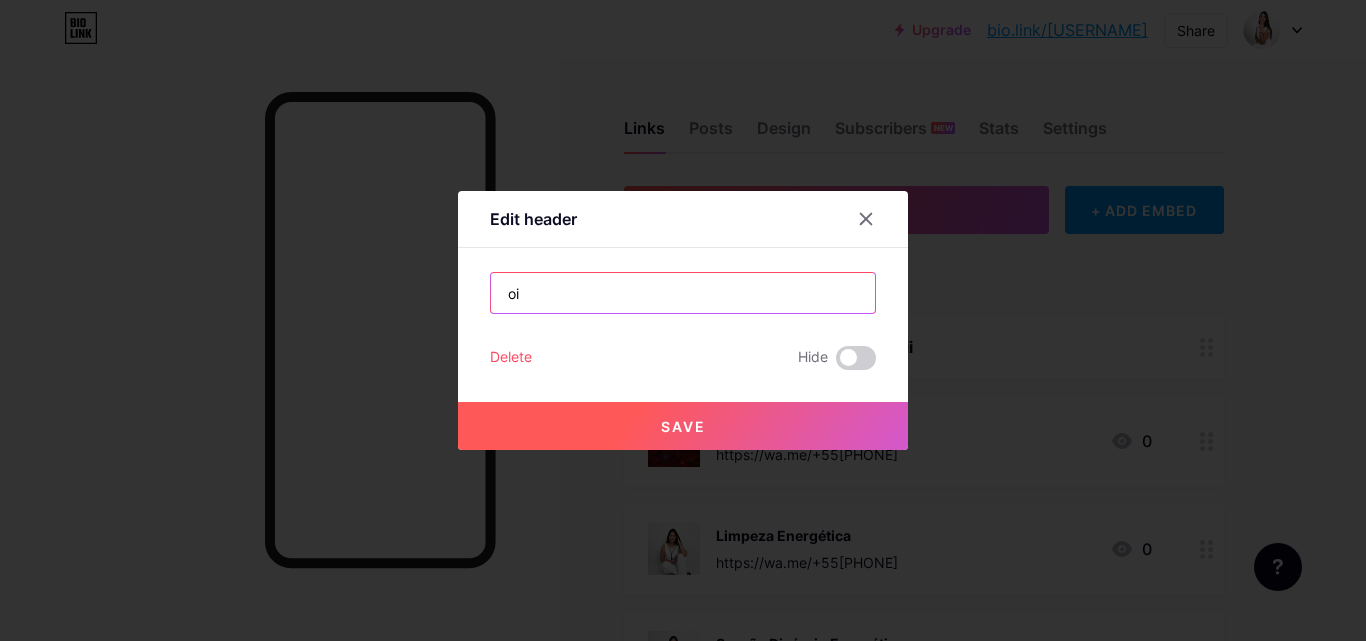 type on "o" 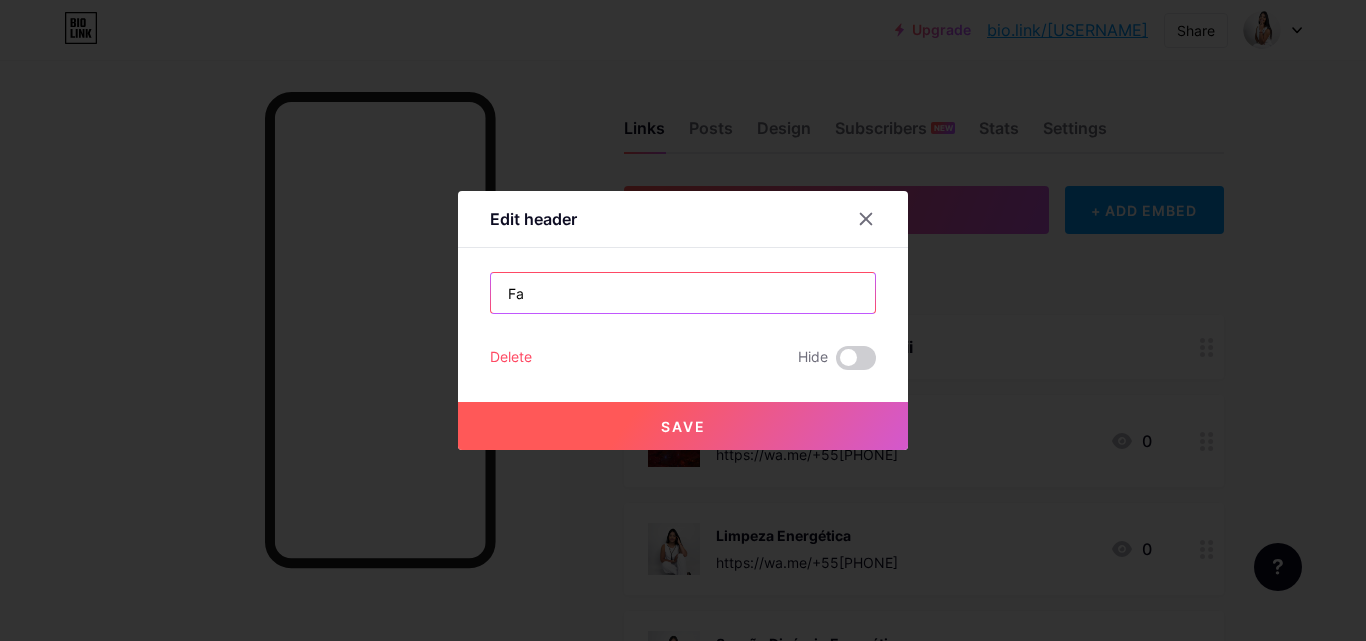 type on "F" 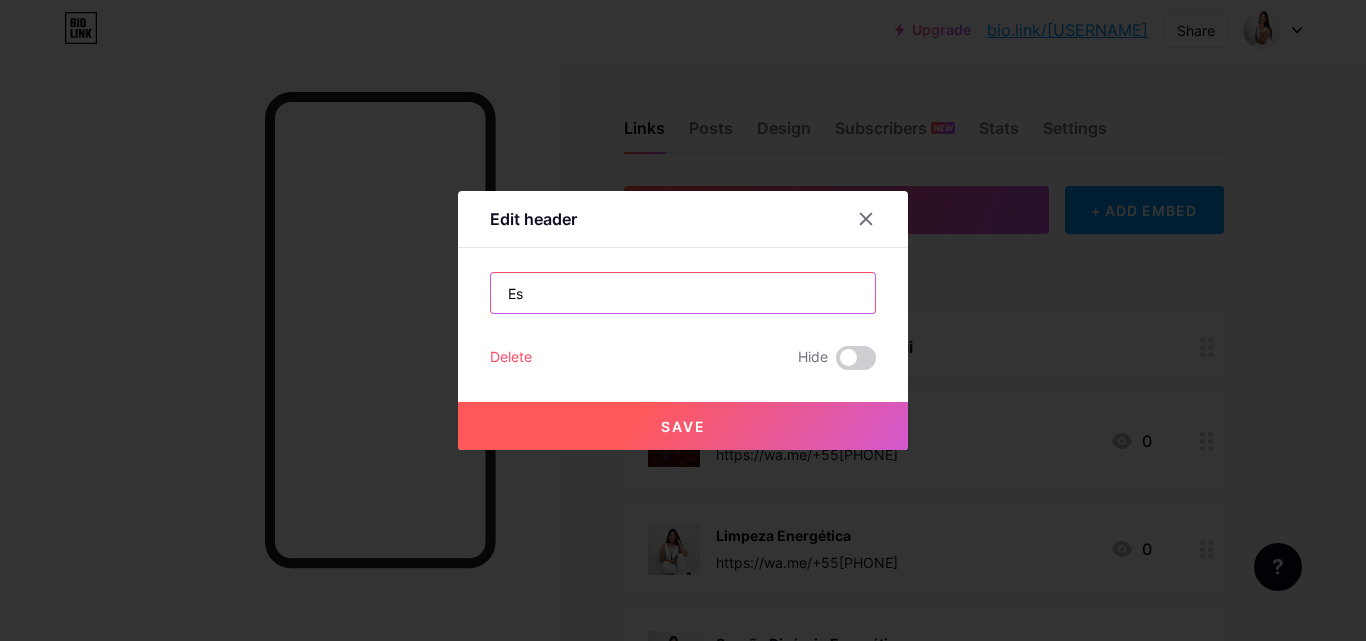 type on "E" 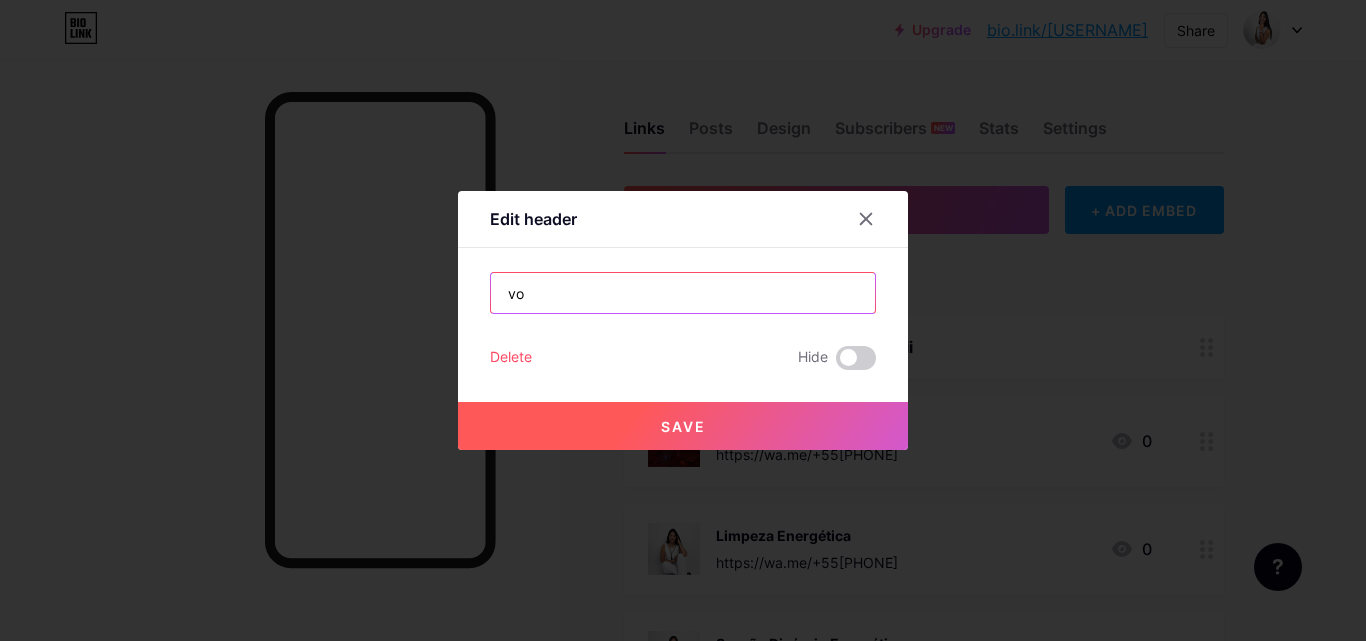 type on "v" 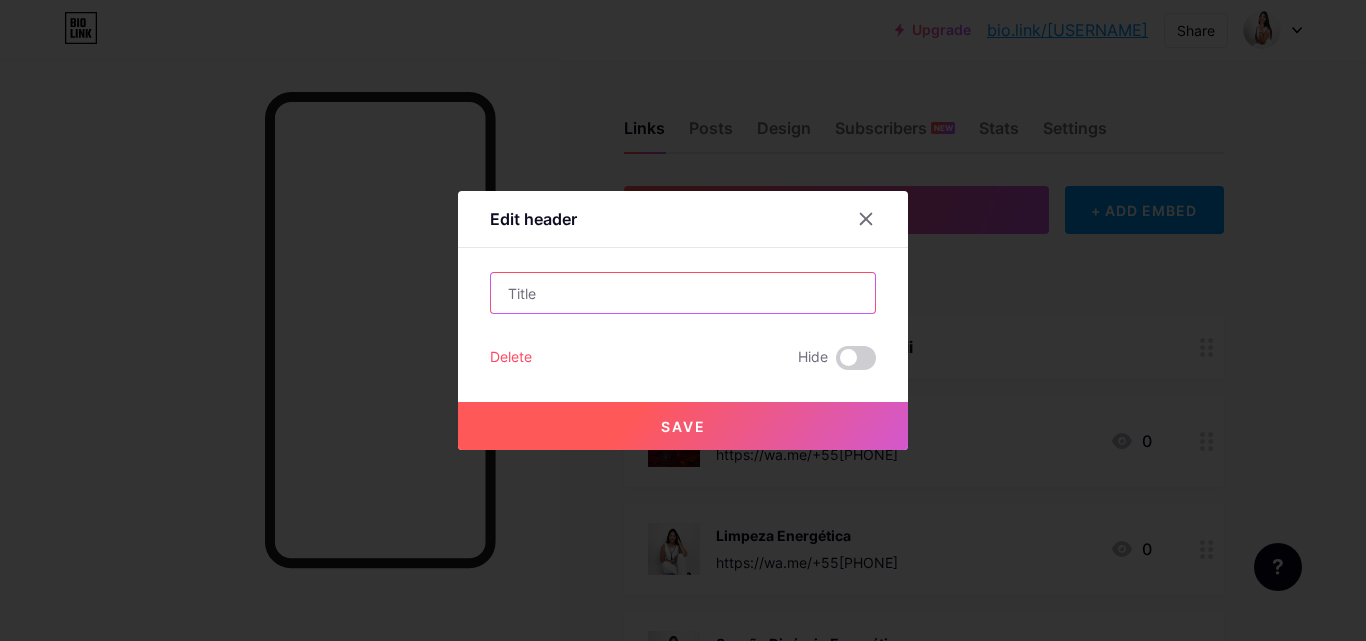 type on "v" 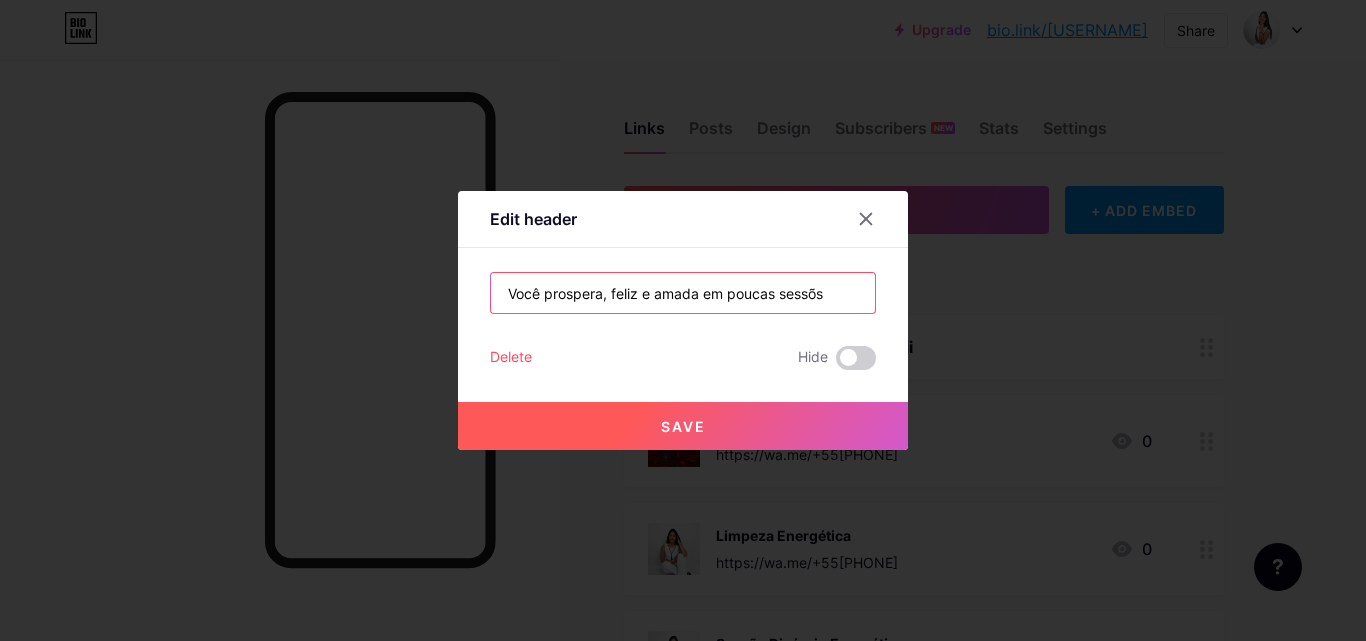 click on "Você prospera, feliz e amada em poucas sessõs" at bounding box center (683, 293) 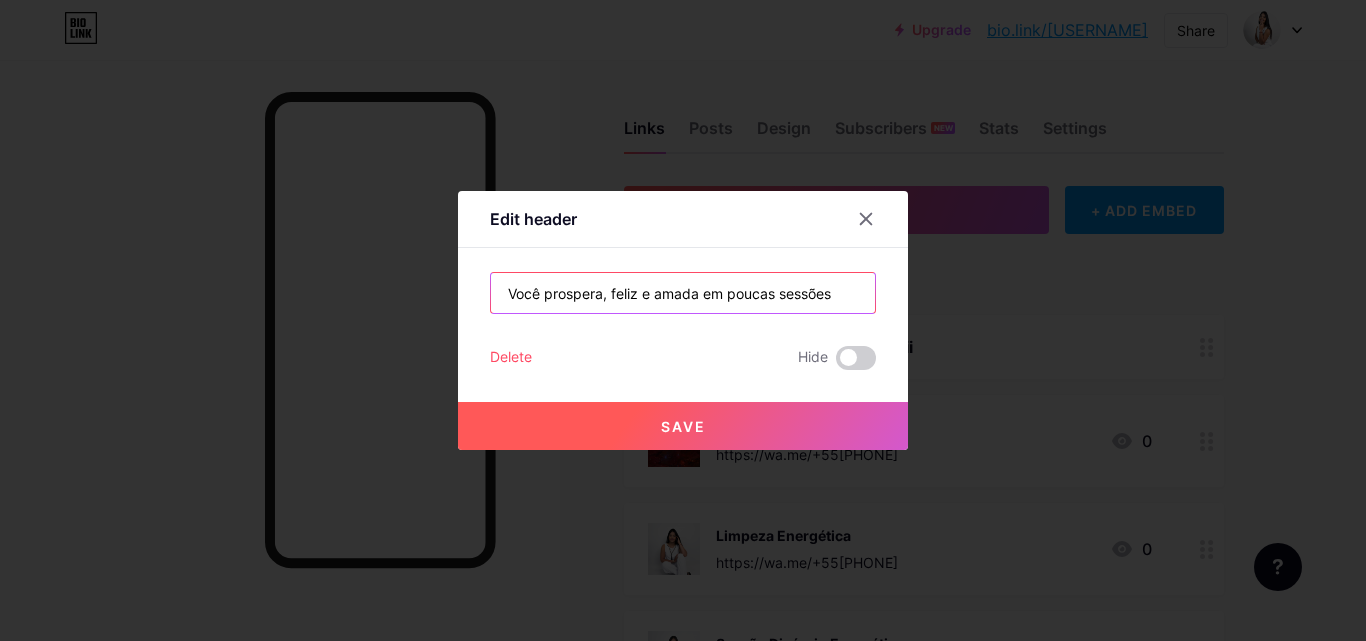 click on "Você prospera, feliz e amada em poucas sessões" at bounding box center [683, 293] 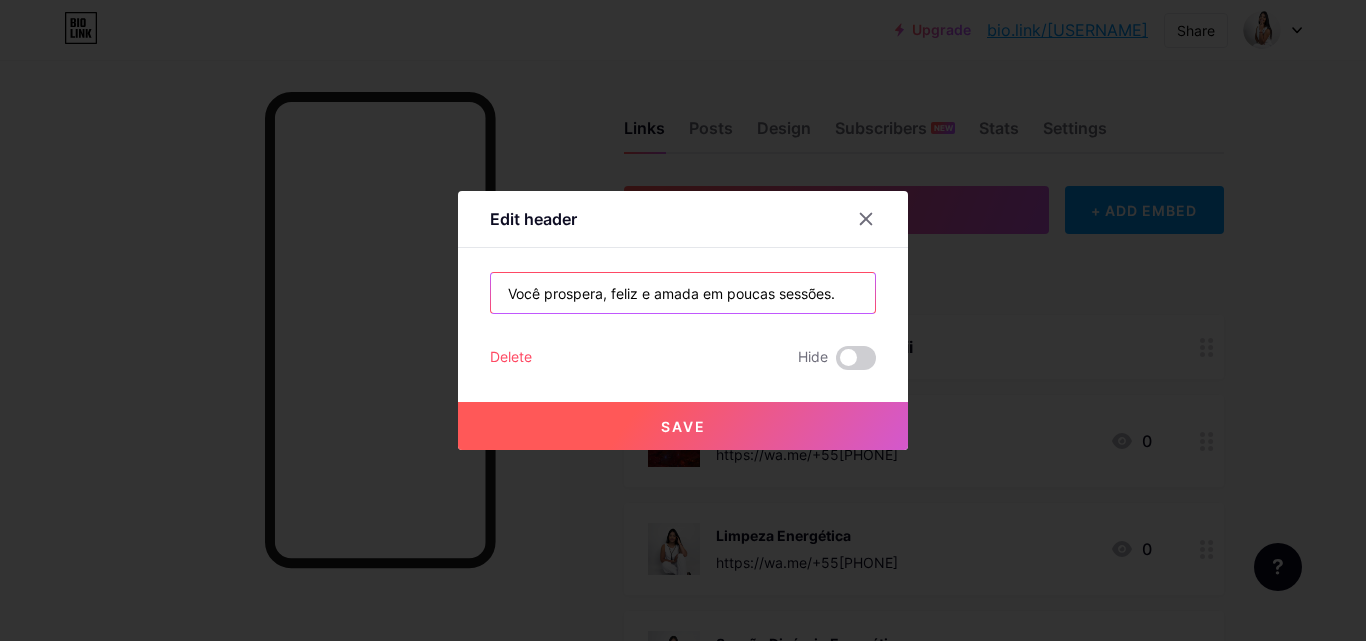 click on "Você prospera, feliz e amada em poucas sessões." at bounding box center [683, 293] 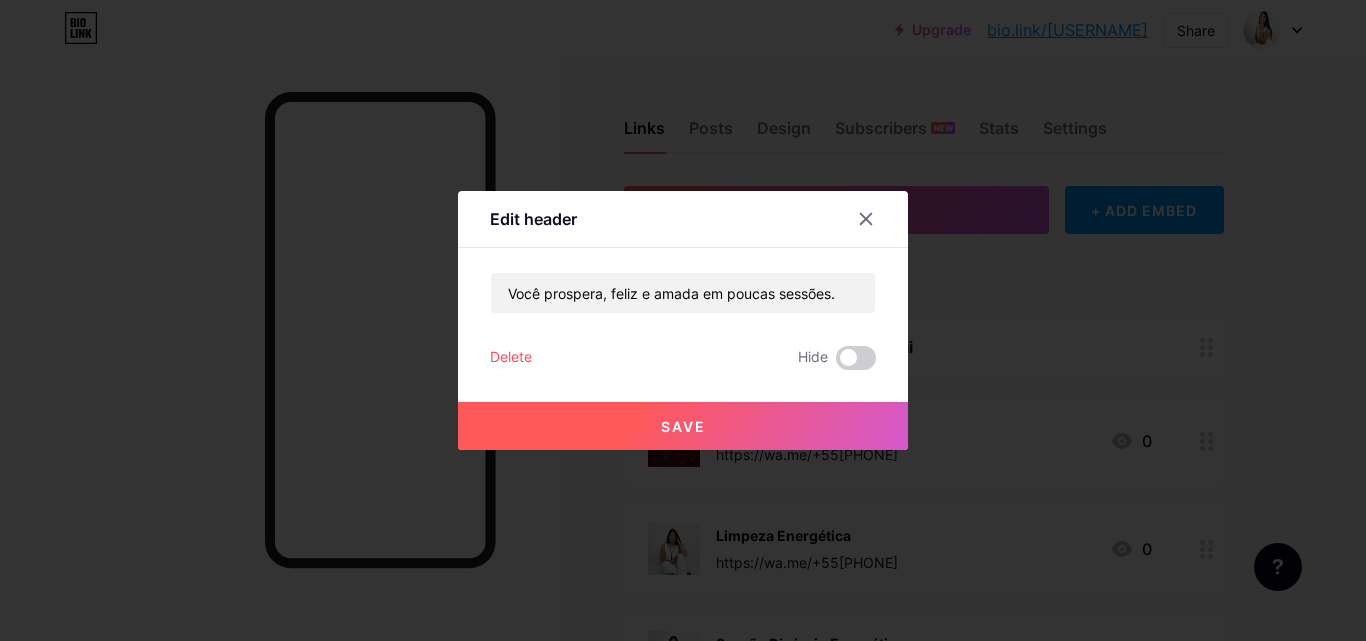 click on "Save" at bounding box center [683, 426] 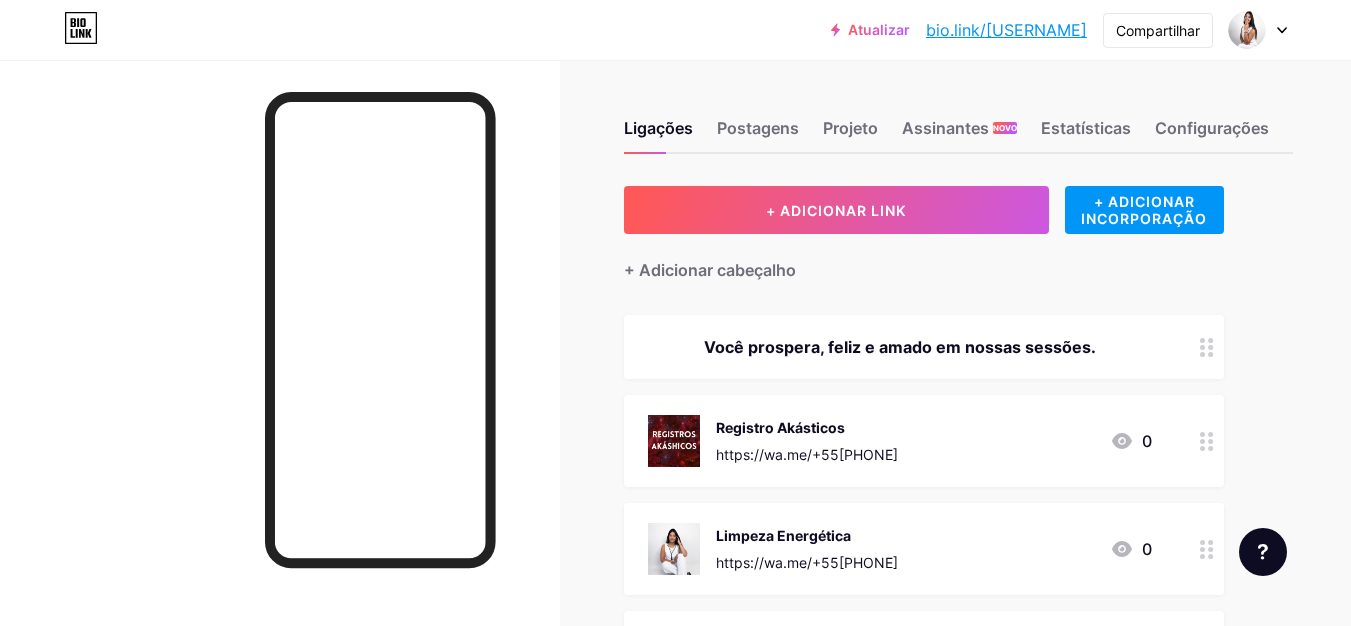 click on "Ligações
Postagens
Projeto
Assinantes
NOVO
Estatísticas
Configurações       + ADICIONAR LINK     + ADICIONAR INCORPORAÇÃO
+ Adicionar cabeçalho
Você prospera, feliz e amado em nossas sessões.
Registro Akásticos
https://wa.me/+5511982694637
0
Limpeza Energética
https://wa.me/+5511982694637
0
Sessão Divórcio Energético
https://wa.me/+5511982694637
0
Sessão Reprogramação
https://wa.me/+5511982694637
0
Teste de Travas Mentais
https://forms.gle/BWChXsq6MUcfXVRx5
0" at bounding box center (688, 690) 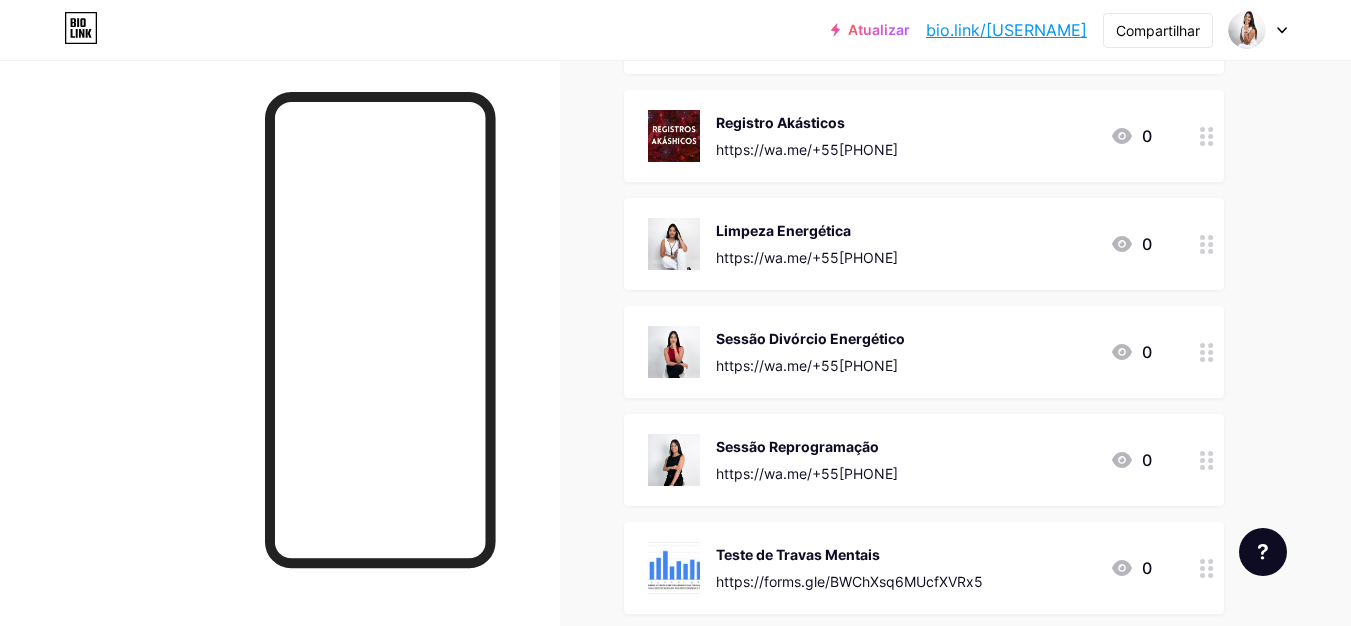 scroll, scrollTop: 293, scrollLeft: 0, axis: vertical 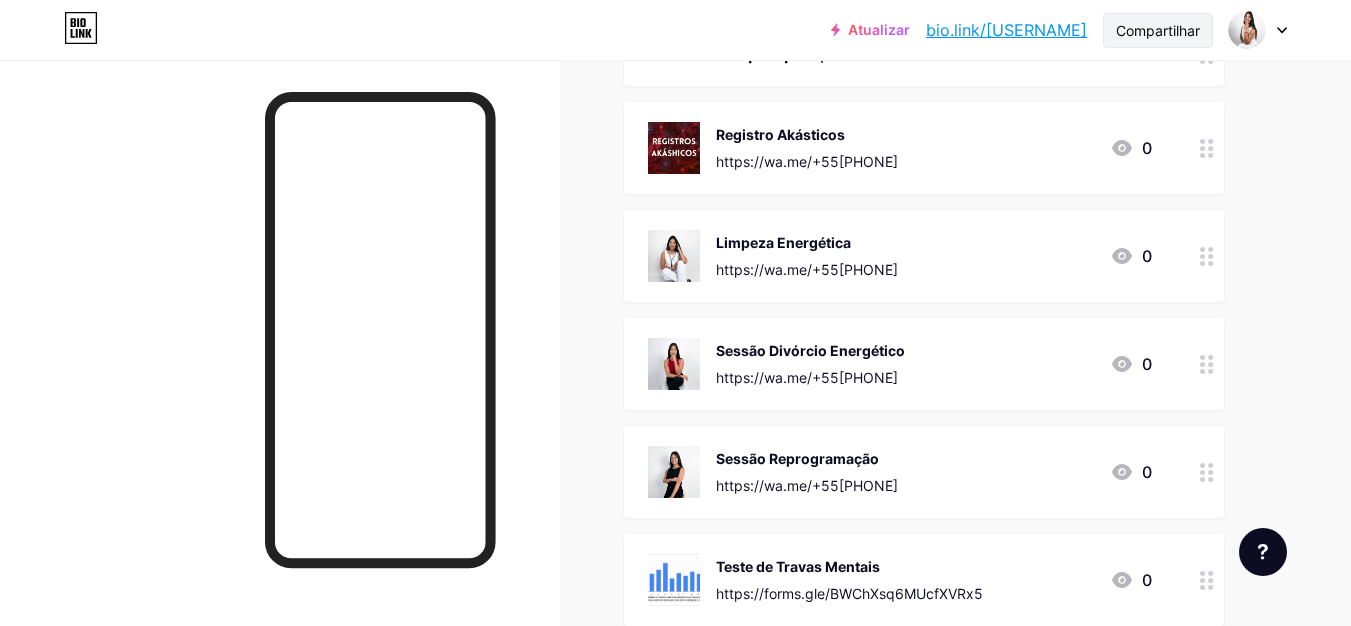click on "Compartilhar" at bounding box center (1158, 30) 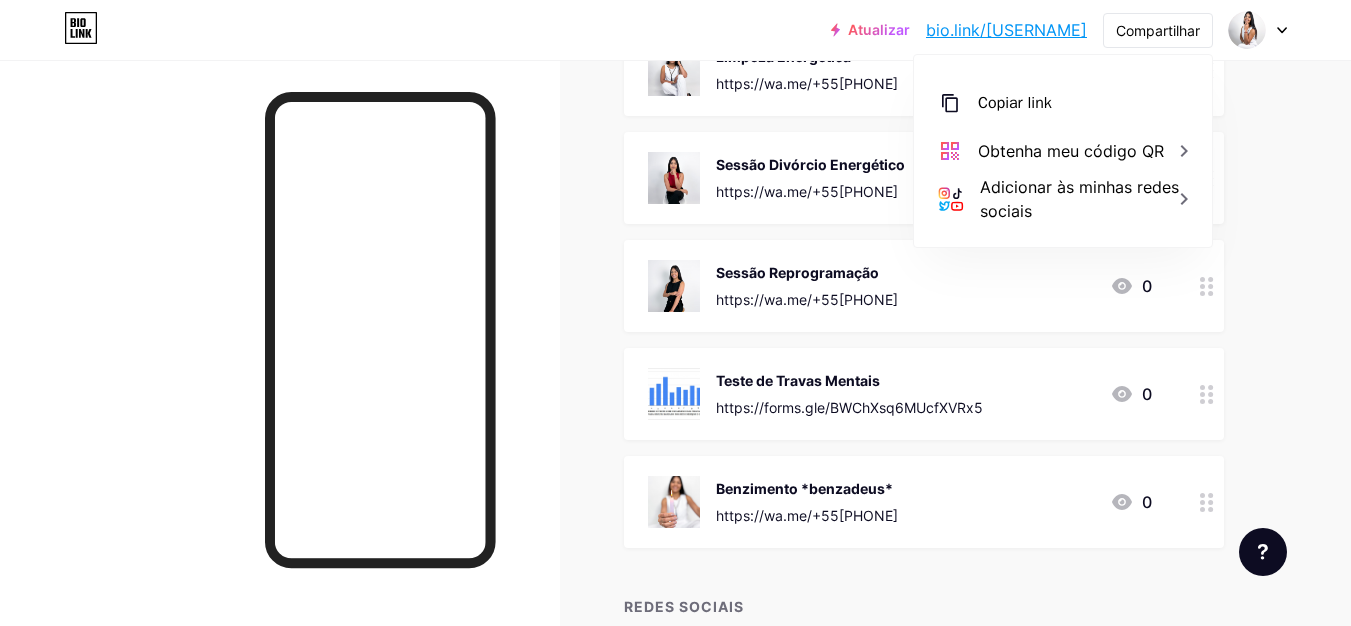 scroll, scrollTop: 493, scrollLeft: 0, axis: vertical 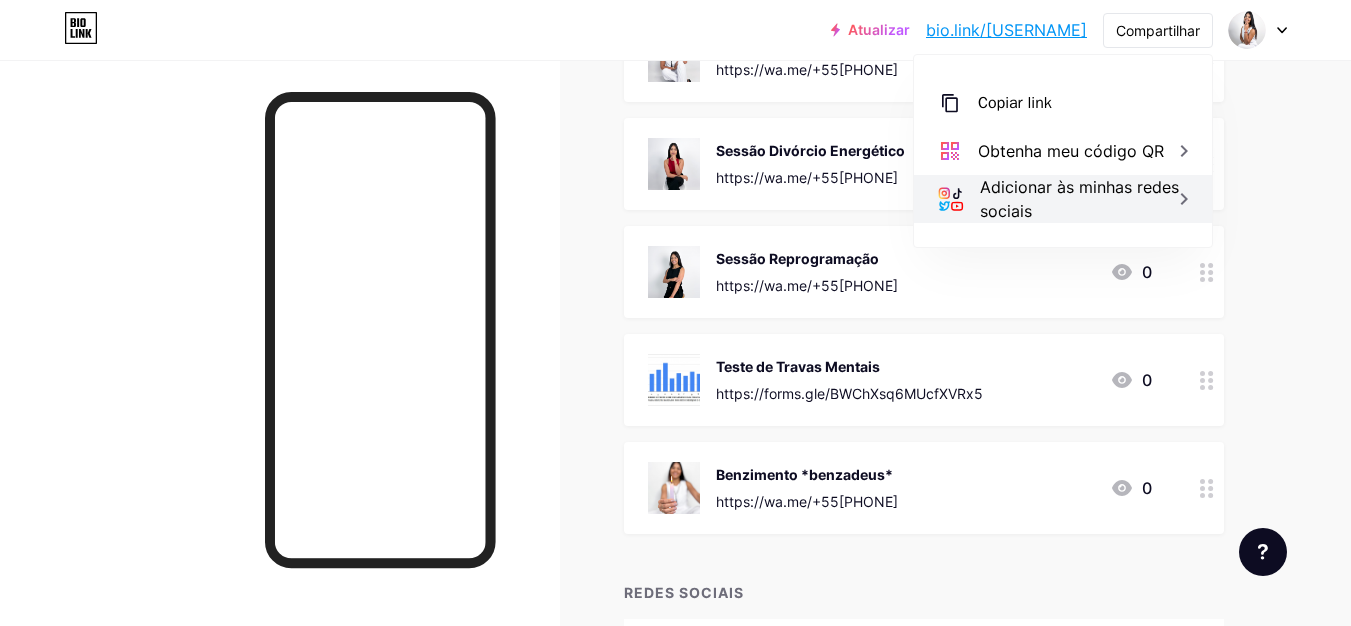 click on "Adicionar às minhas redes sociais" at bounding box center (1079, 199) 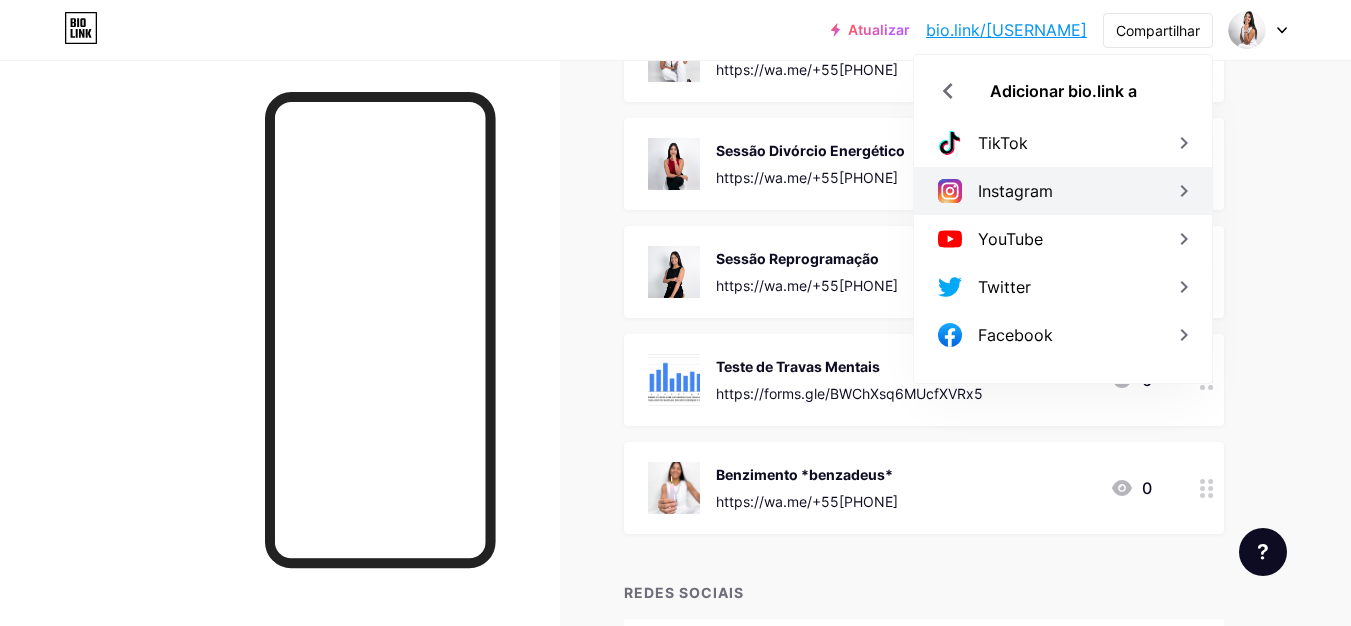 click on "Instagram" at bounding box center (1015, 191) 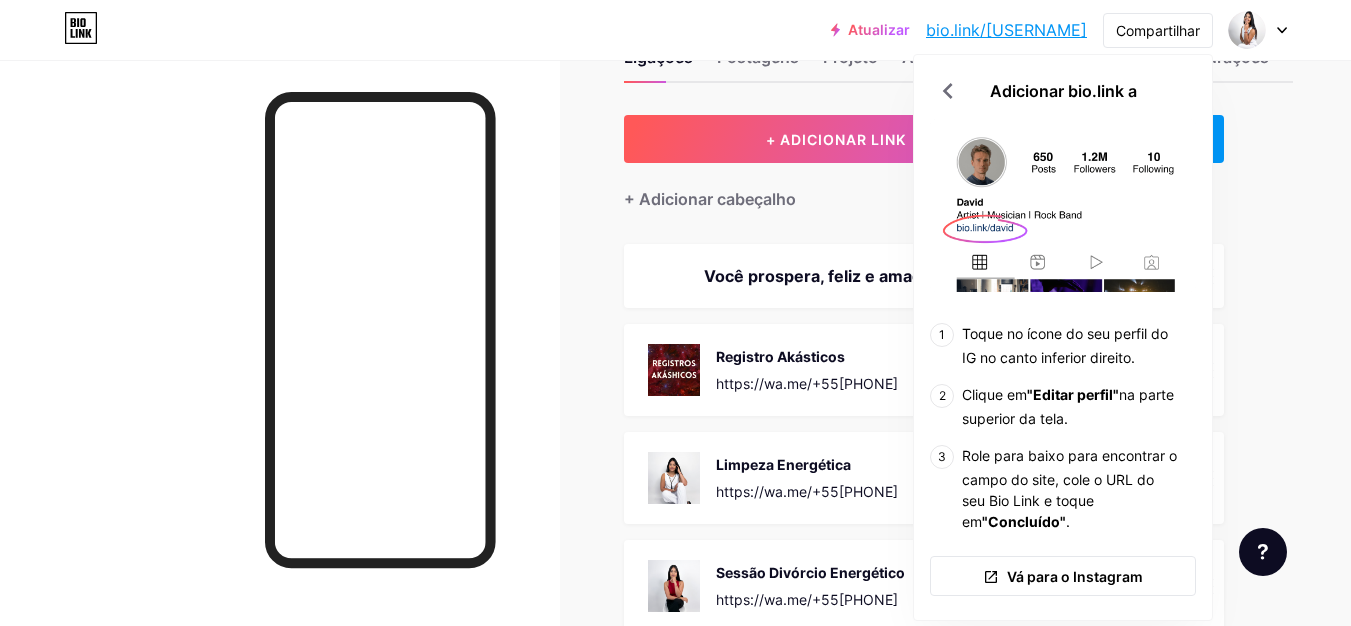 scroll, scrollTop: 200, scrollLeft: 0, axis: vertical 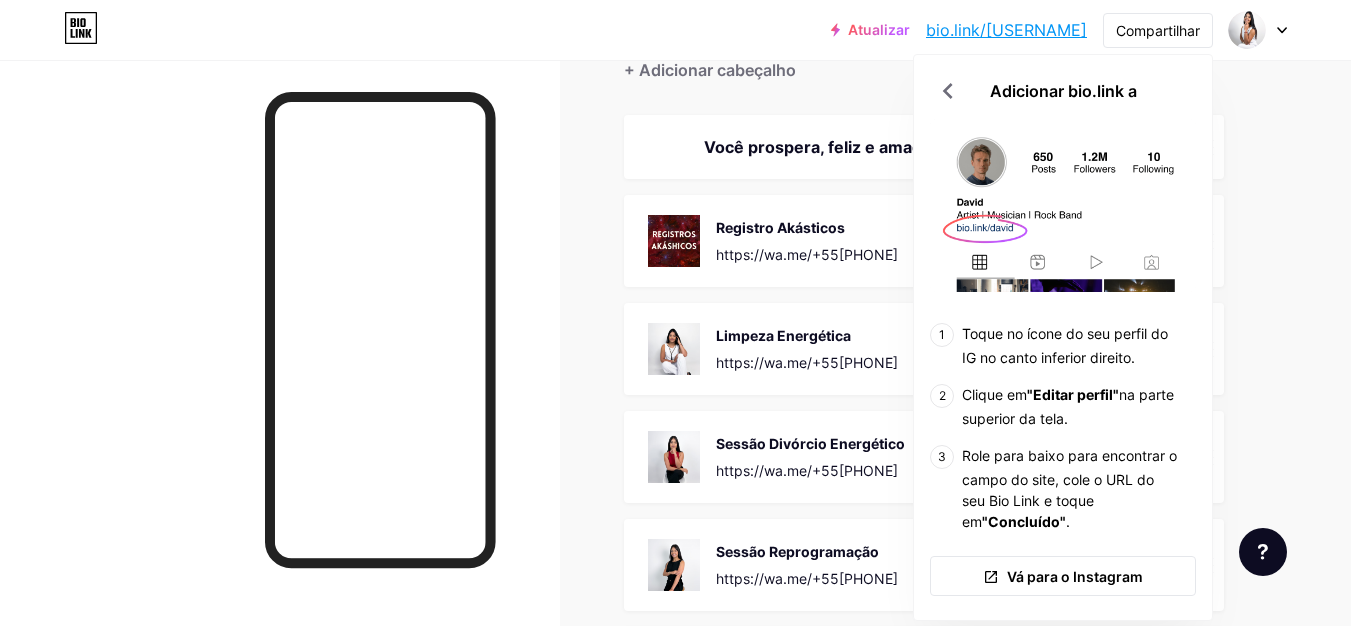 click on "Ligações
Postagens
Projeto
Assinantes
NOVO
Estatísticas
Configurações       + ADICIONAR LINK     + ADICIONAR INCORPORAÇÃO
+ Adicionar cabeçalho
Você prospera, feliz e amado em nossas sessões.
Registro Akásticos
https://wa.me/+5511982694637
0
Limpeza Energética
https://wa.me/+5511982694637
0
Sessão Divórcio Energético
https://wa.me/+5511982694637
0
Sessão Reprogramação
https://wa.me/+5511982694637
0
Teste de Travas Mentais
https://forms.gle/BWChXsq6MUcfXVRx5
0" at bounding box center [688, 490] 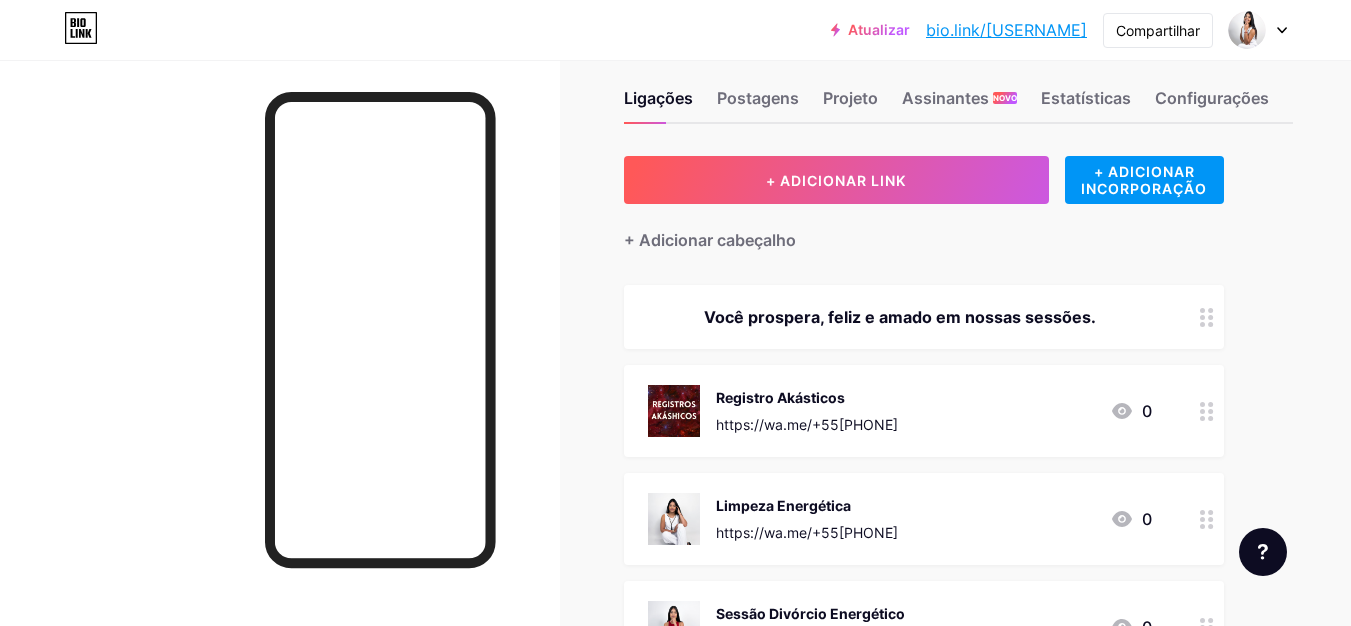 scroll, scrollTop: 0, scrollLeft: 0, axis: both 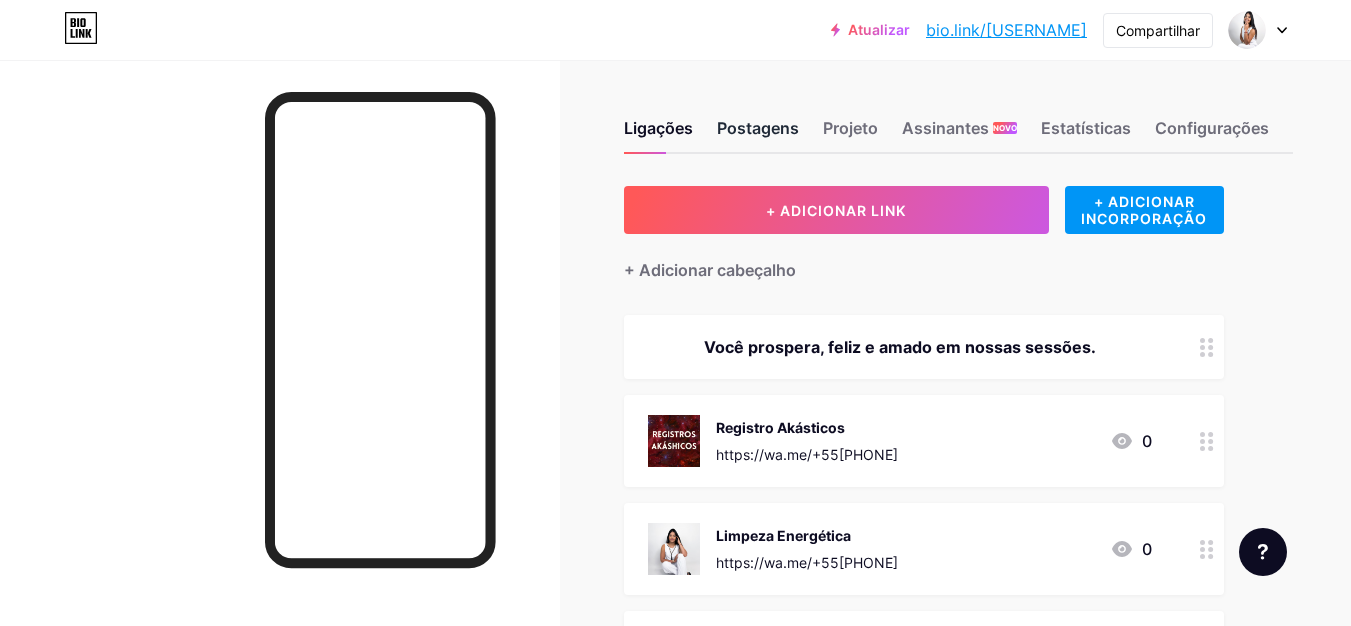 click on "Postagens" at bounding box center [758, 128] 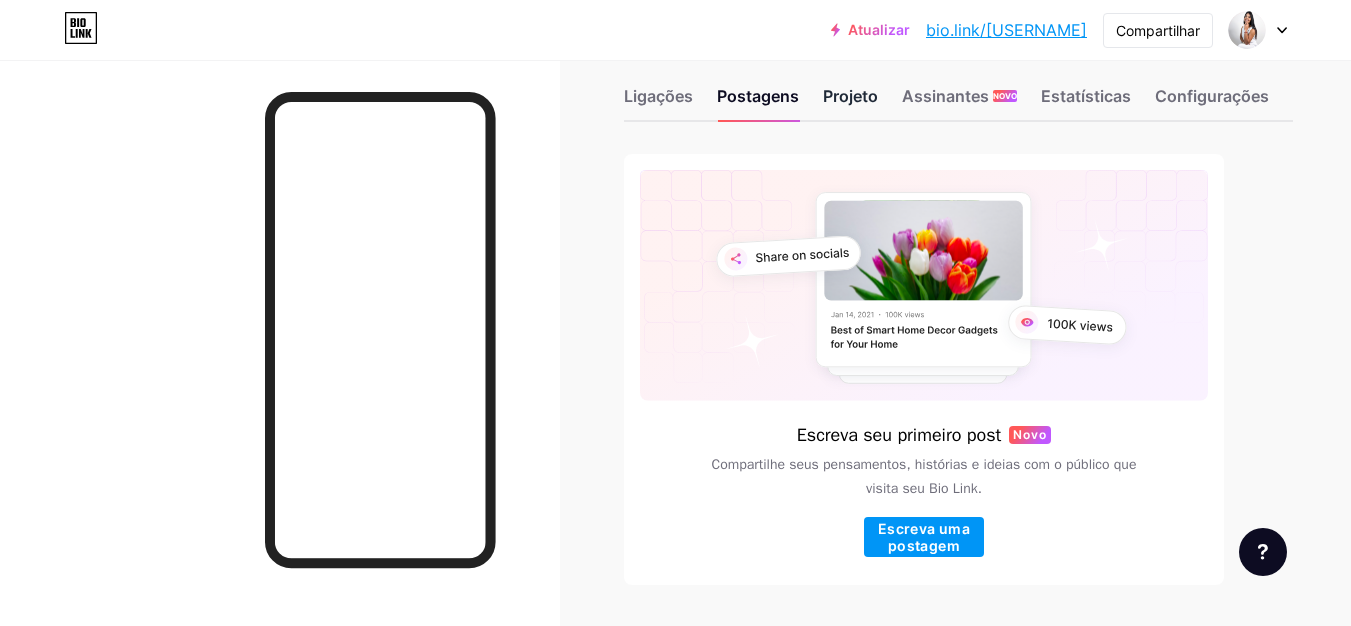 scroll, scrollTop: 0, scrollLeft: 0, axis: both 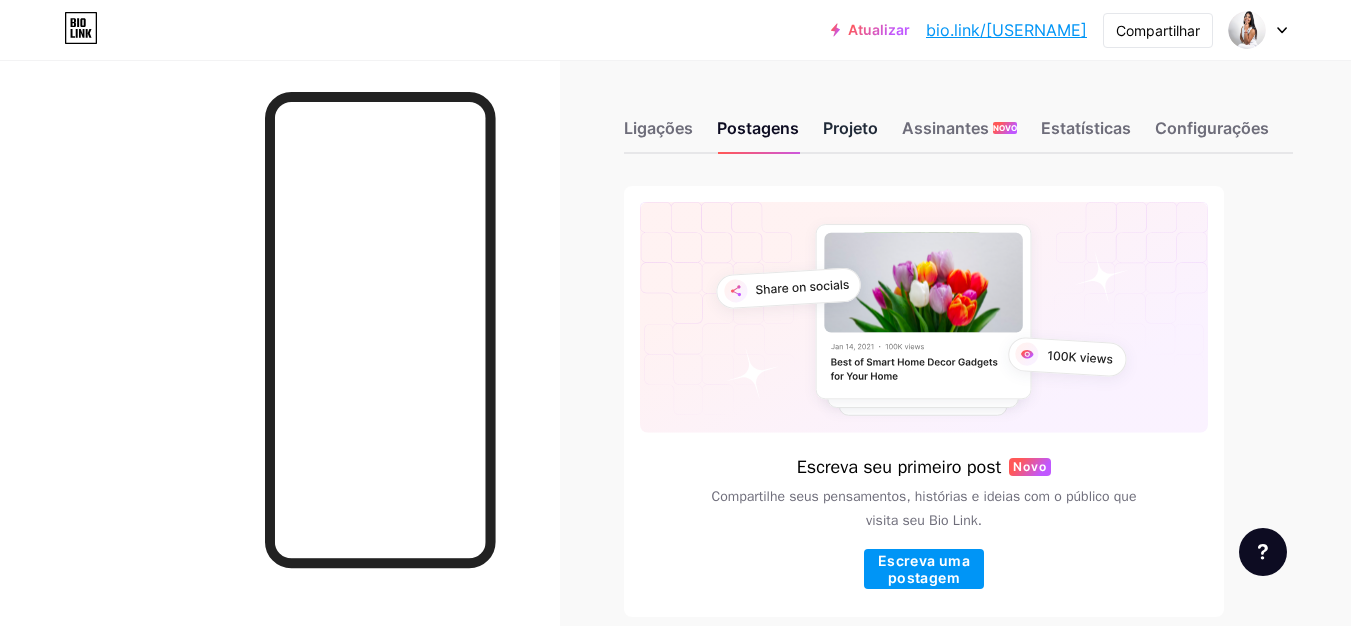click on "Projeto" at bounding box center (850, 128) 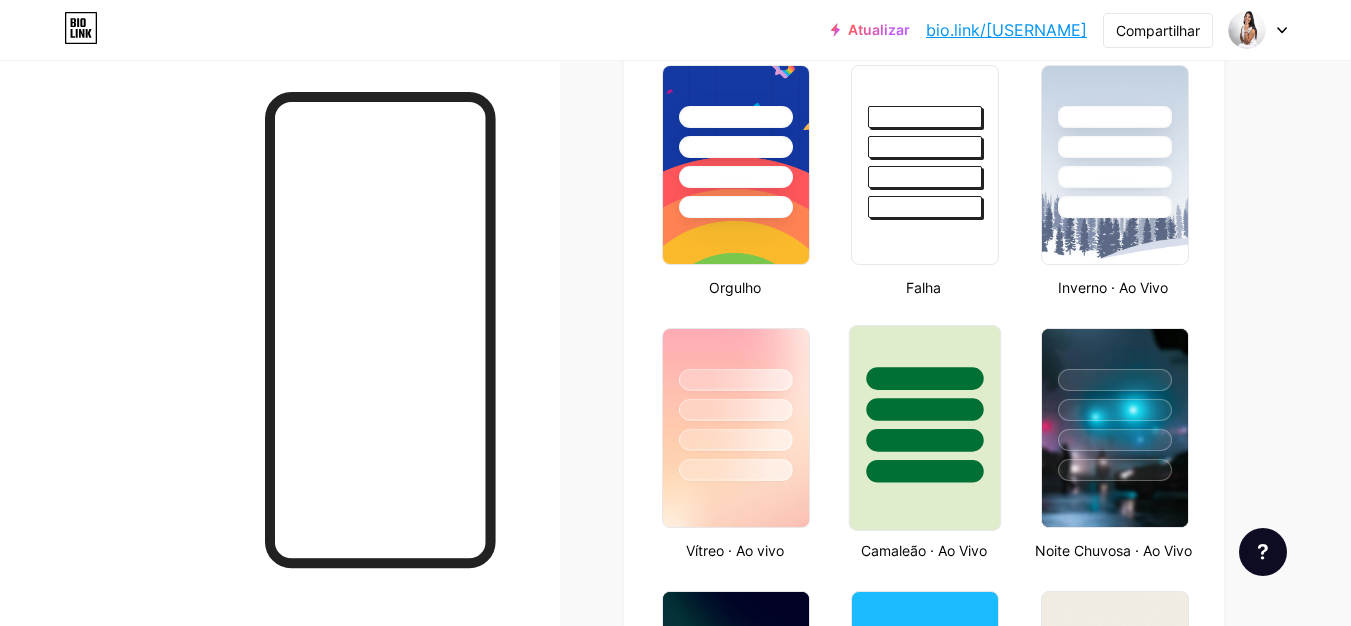 scroll, scrollTop: 800, scrollLeft: 0, axis: vertical 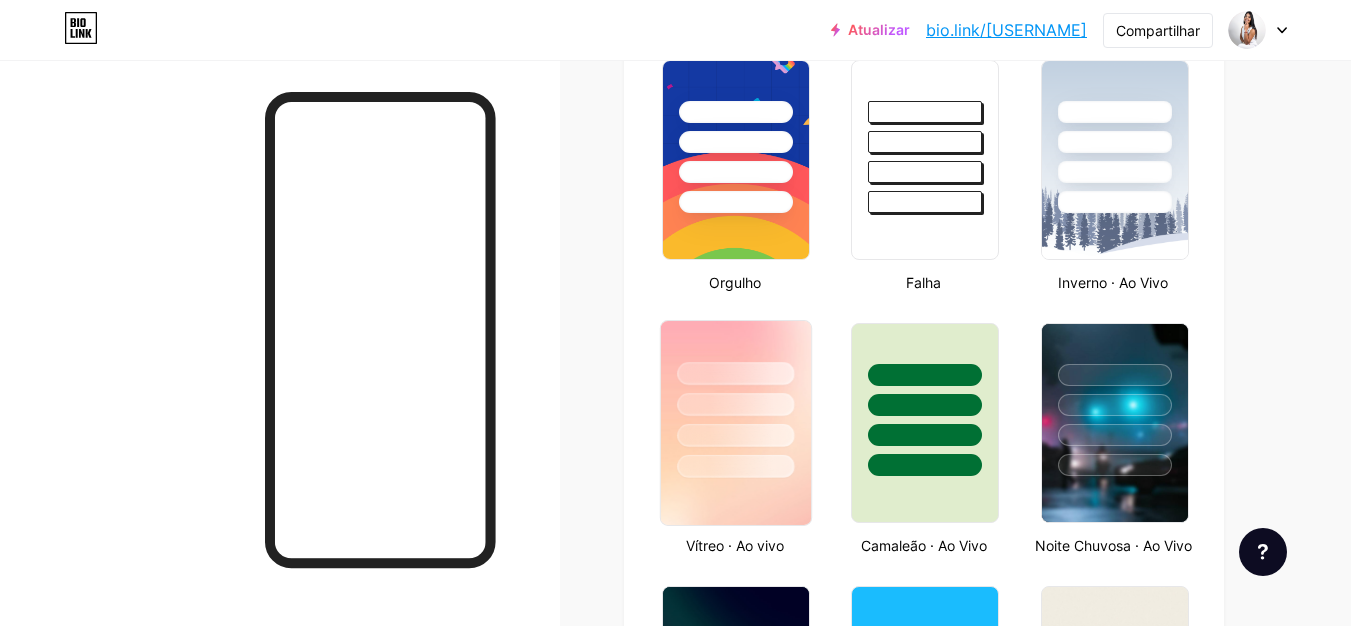 click at bounding box center (736, 399) 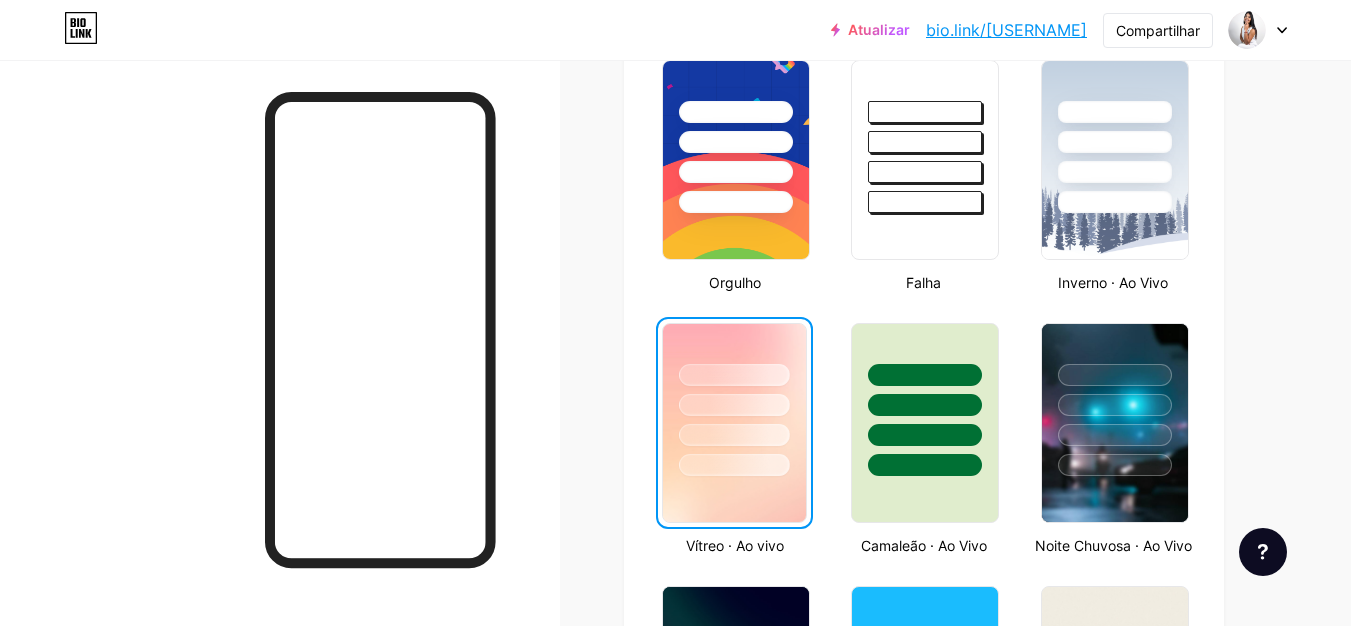 click at bounding box center [734, 400] 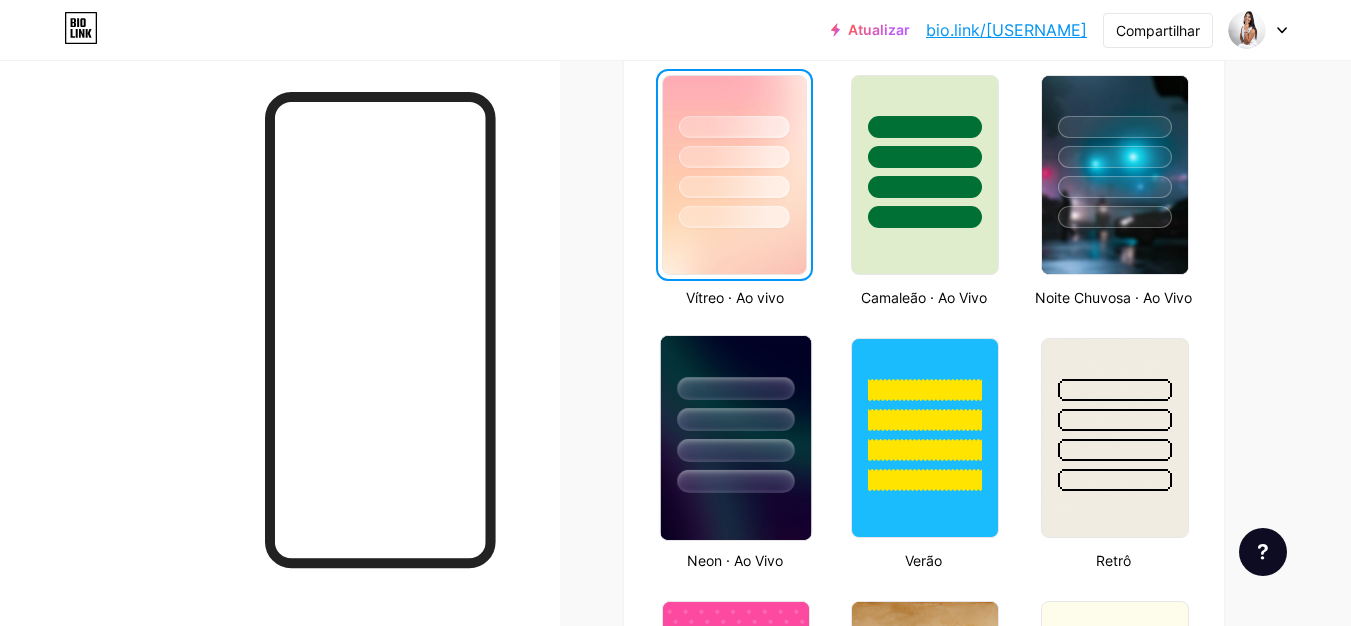 scroll, scrollTop: 1080, scrollLeft: 0, axis: vertical 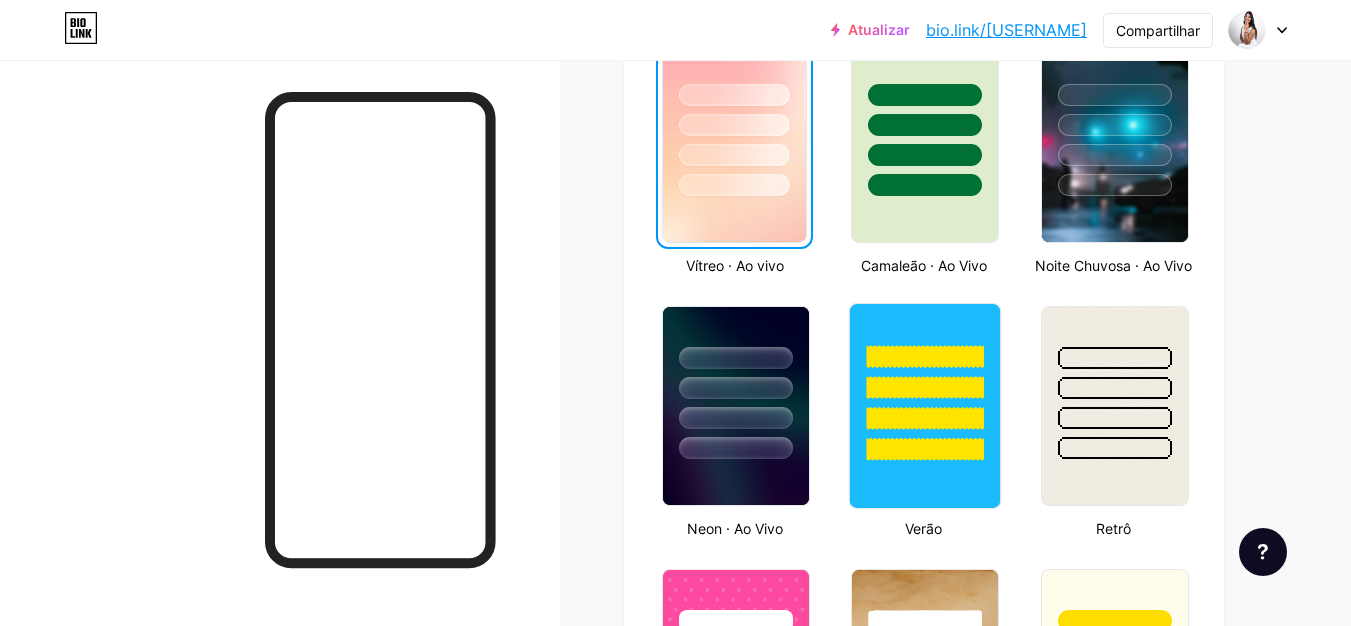 click at bounding box center (925, 382) 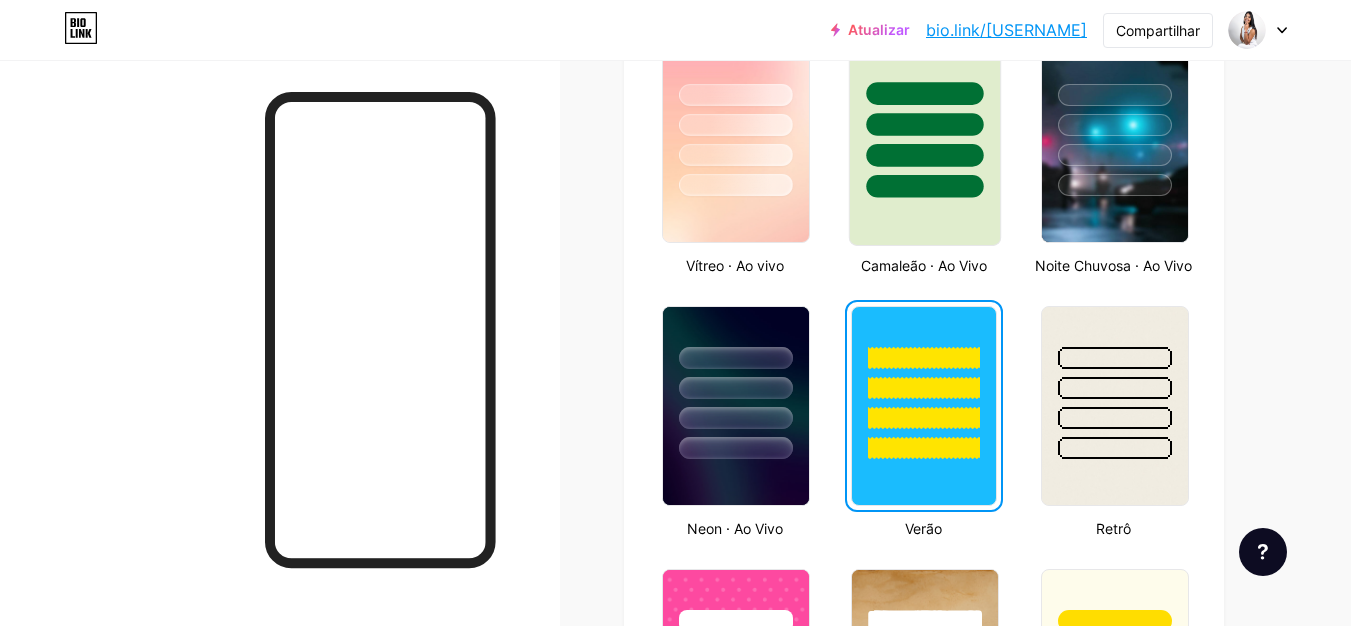 click at bounding box center (925, 143) 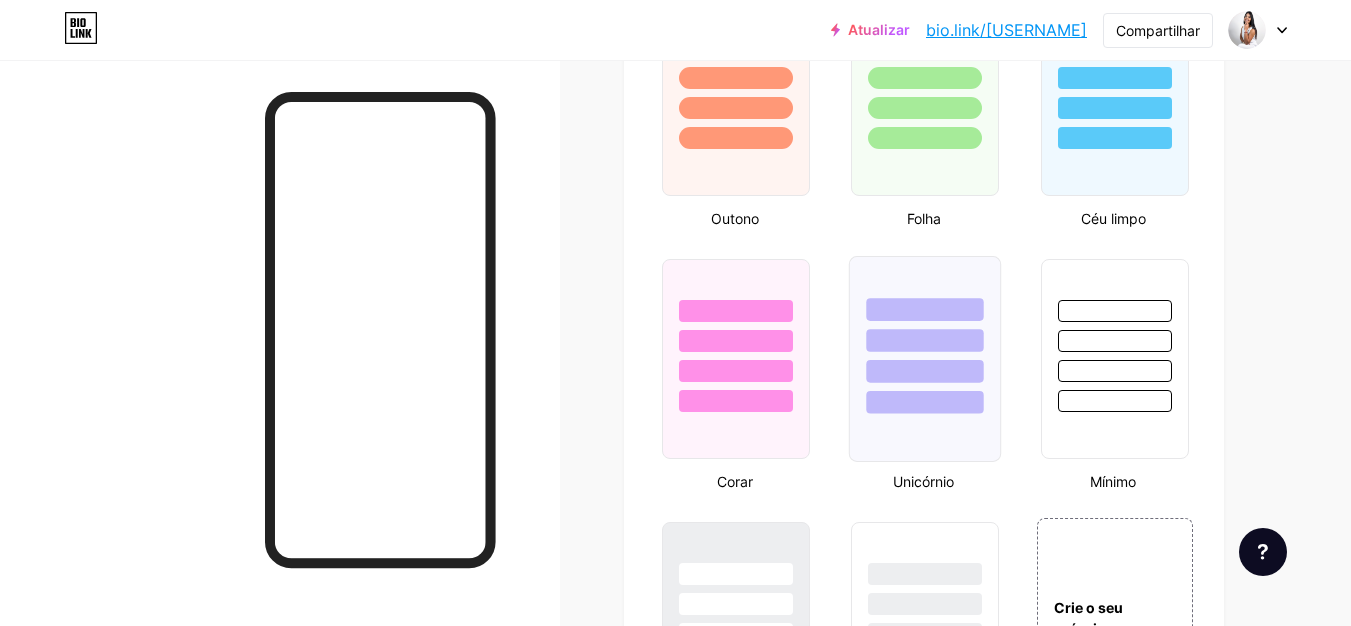 scroll, scrollTop: 1880, scrollLeft: 0, axis: vertical 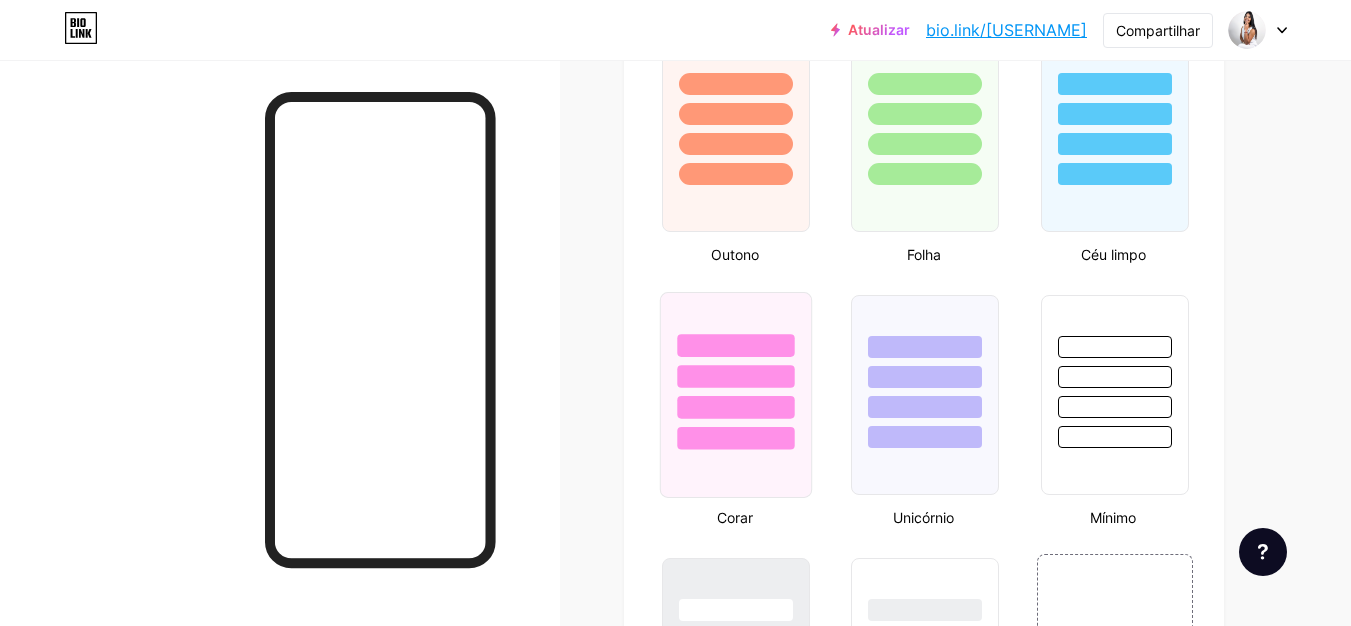click at bounding box center [735, 345] 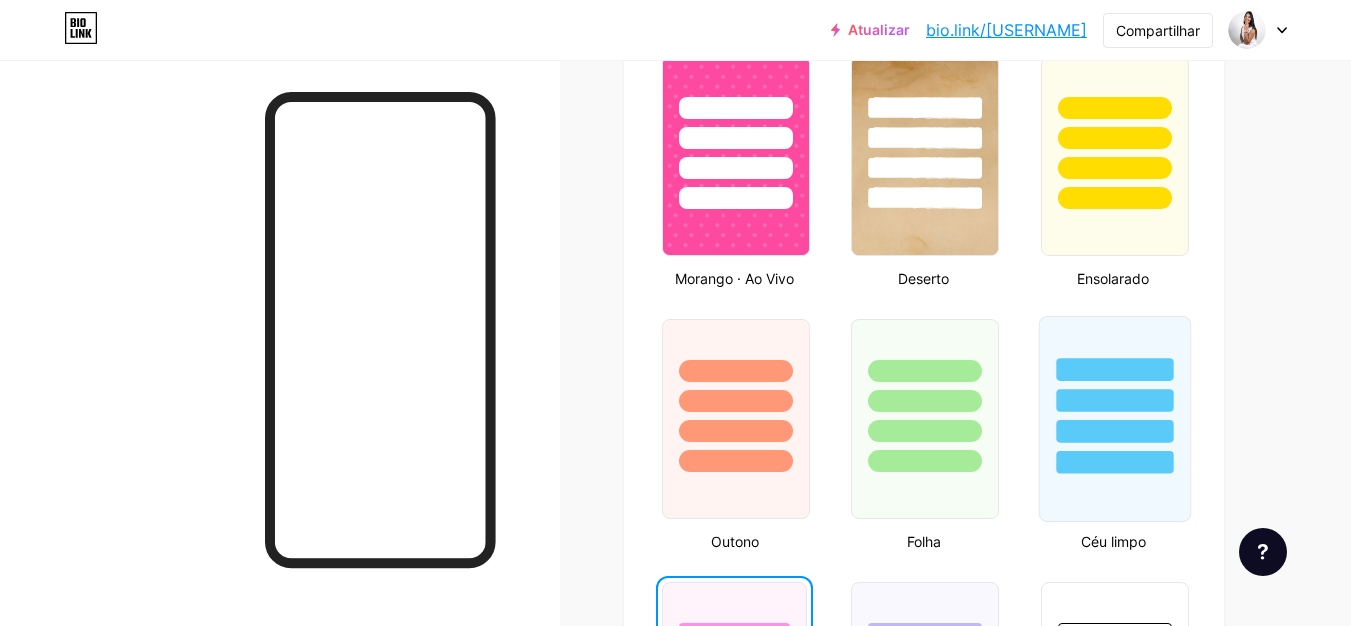 scroll, scrollTop: 1580, scrollLeft: 0, axis: vertical 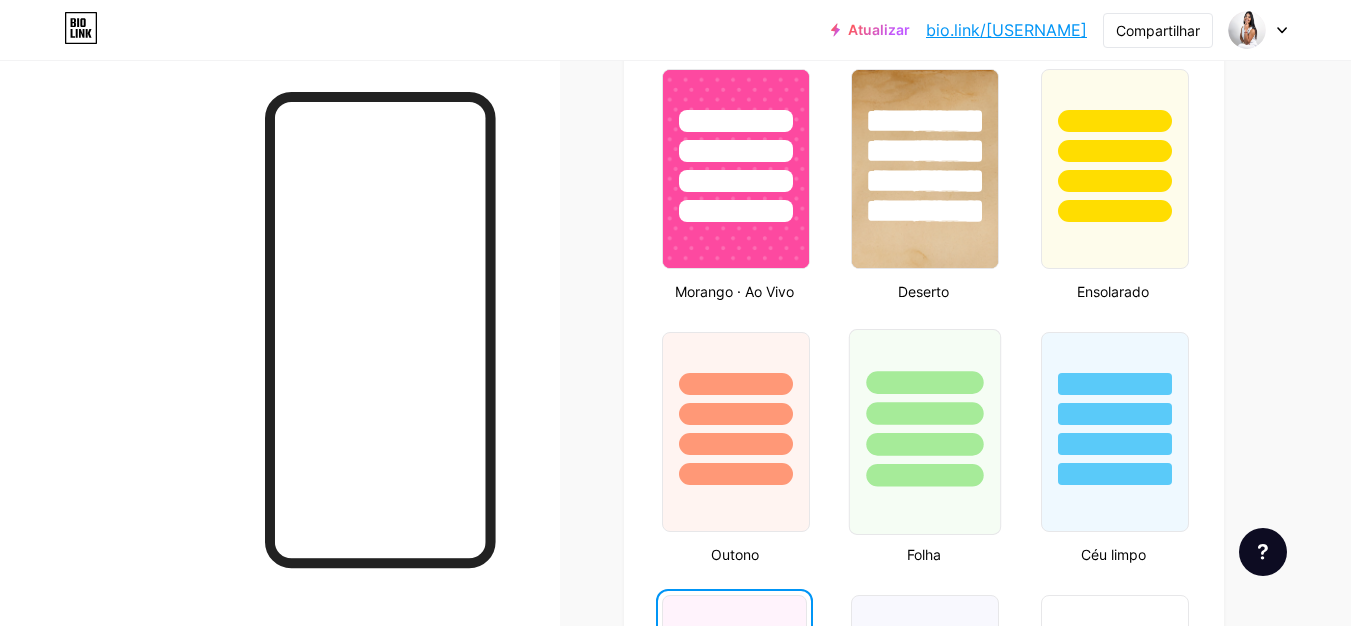 click at bounding box center (925, 408) 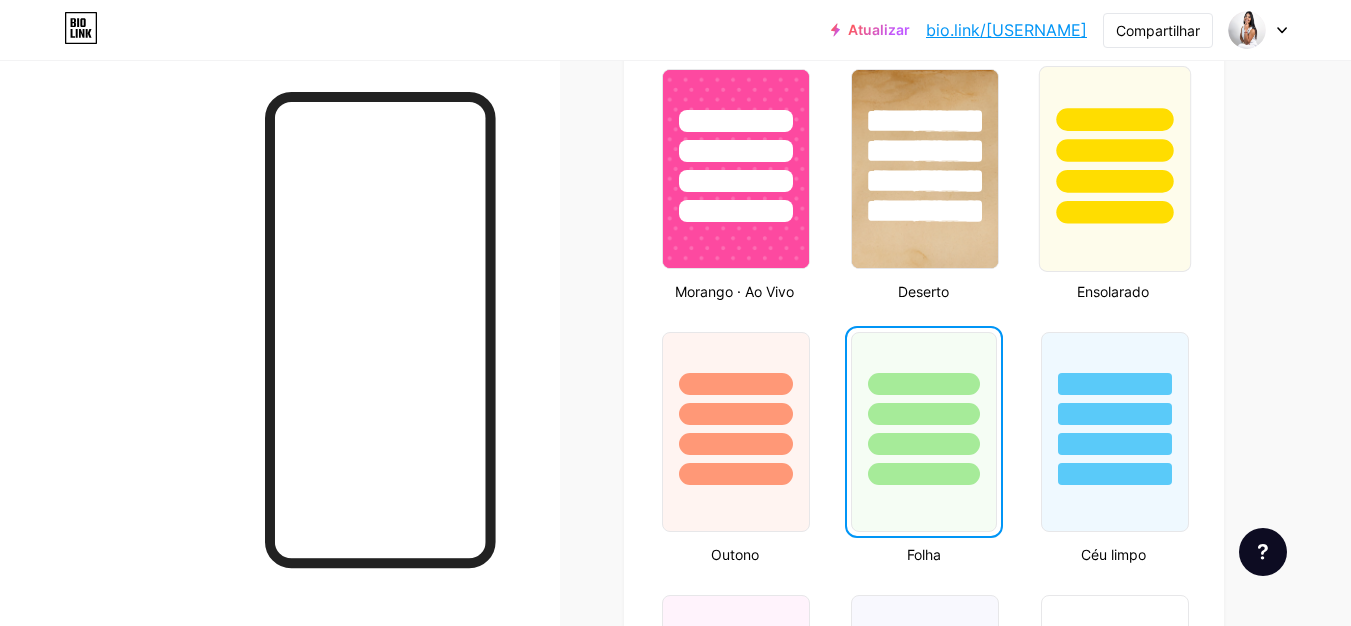 click at bounding box center [1114, 169] 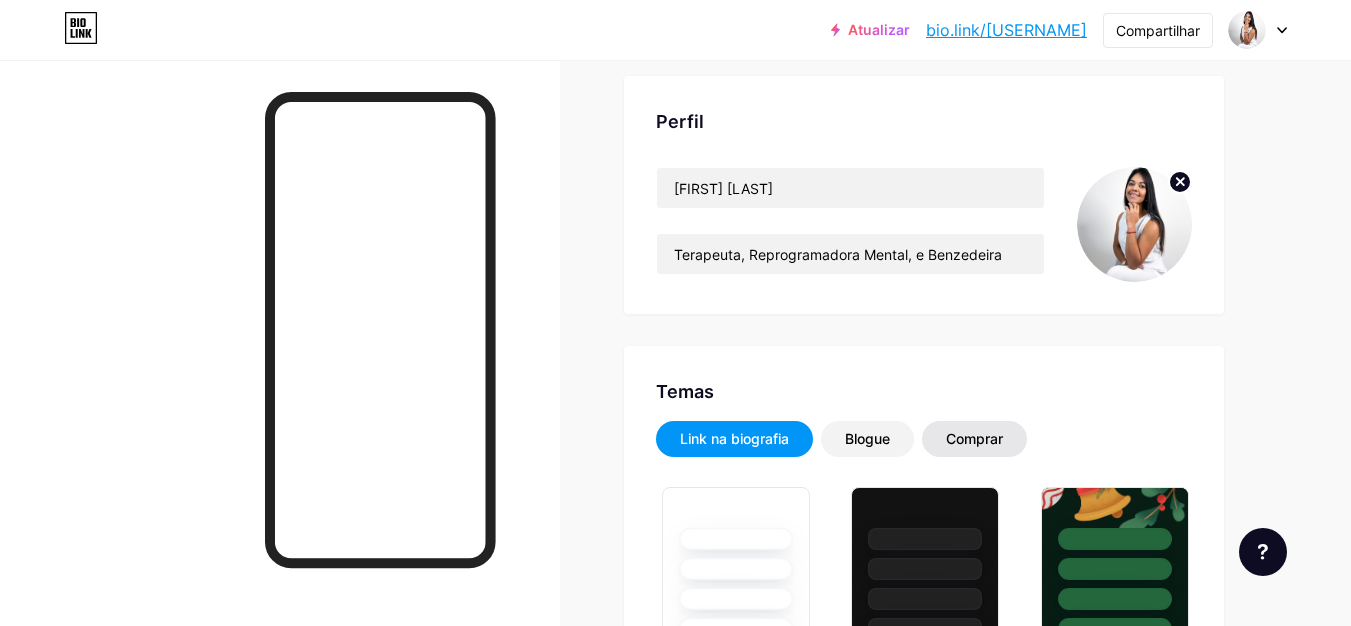 scroll, scrollTop: 0, scrollLeft: 0, axis: both 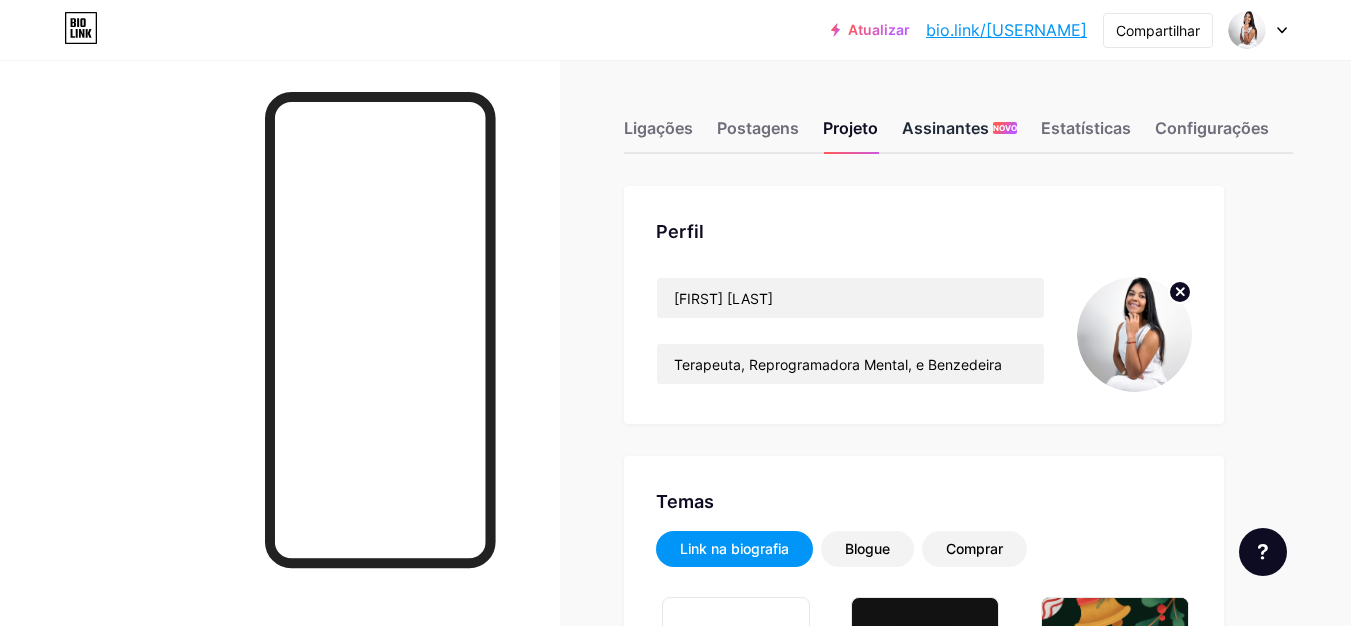 click on "Assinantes" at bounding box center (945, 128) 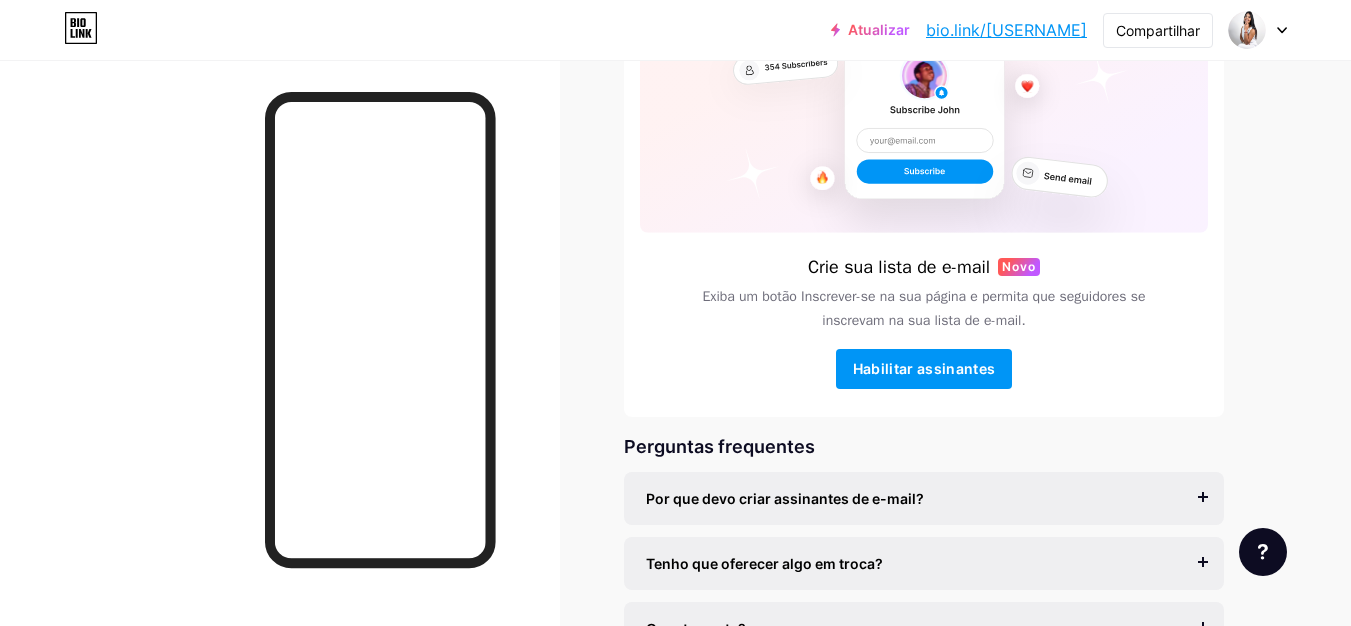 scroll, scrollTop: 300, scrollLeft: 0, axis: vertical 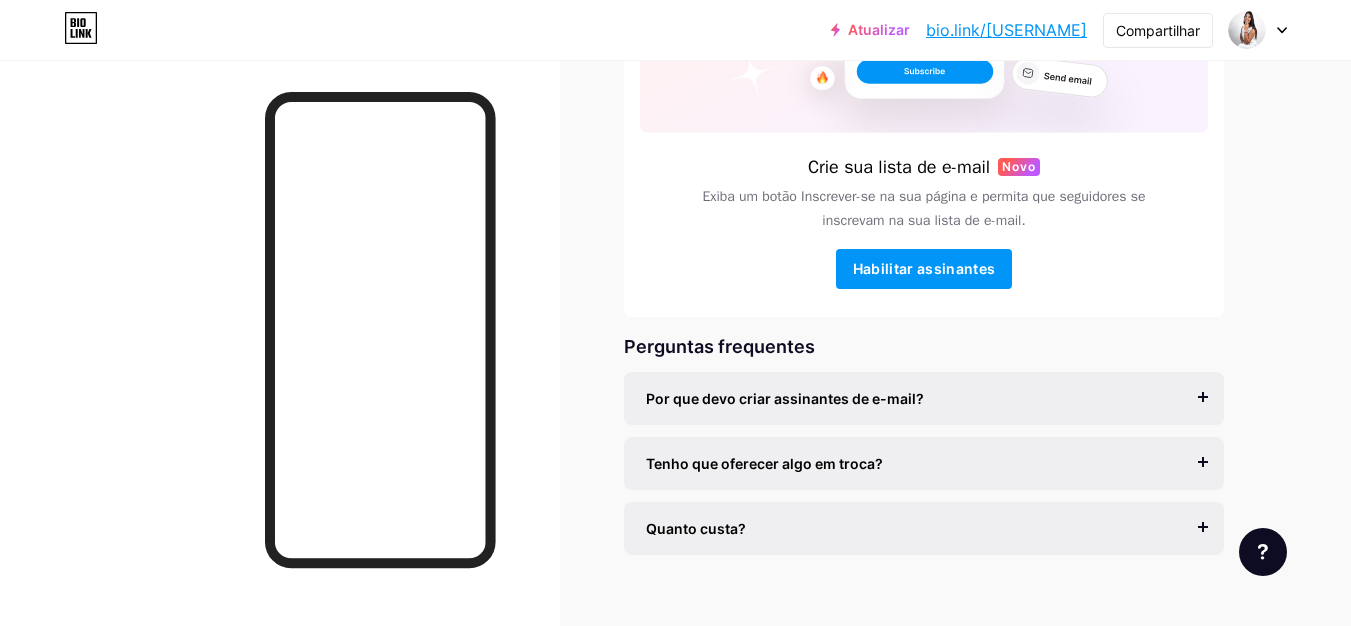 click on "Por que devo criar assinantes de e-mail?" at bounding box center (924, 398) 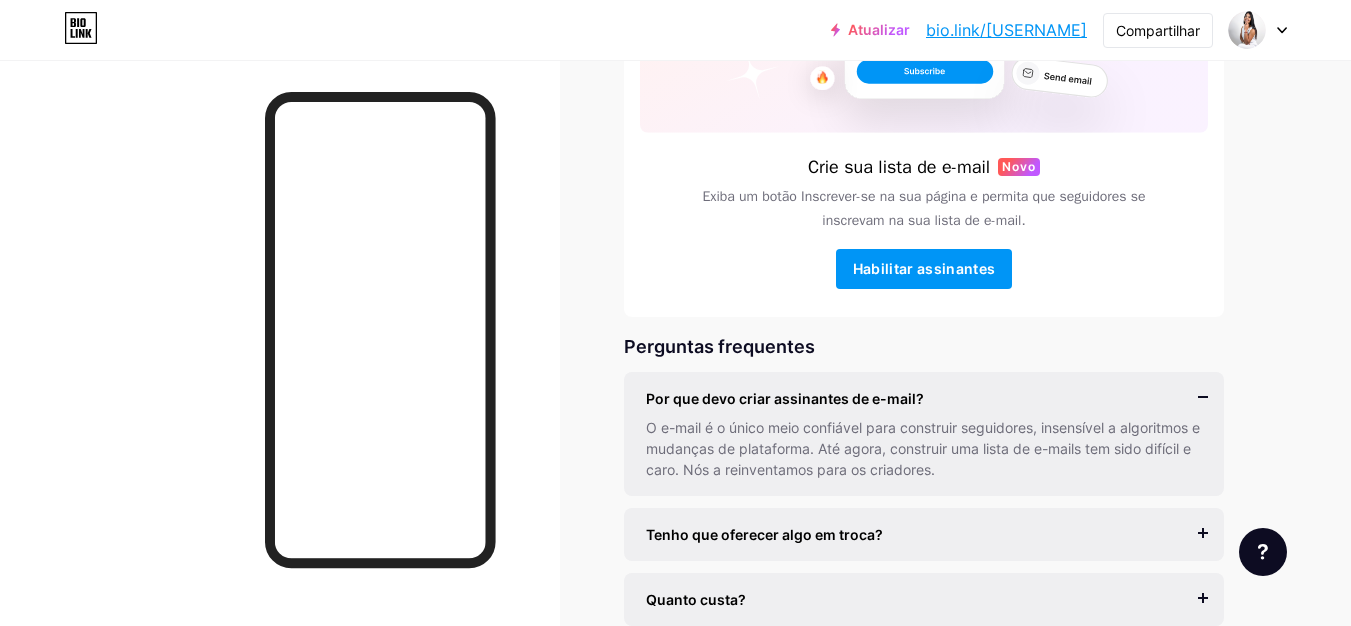 click on "Tenho que oferecer algo em troca?" at bounding box center [924, 534] 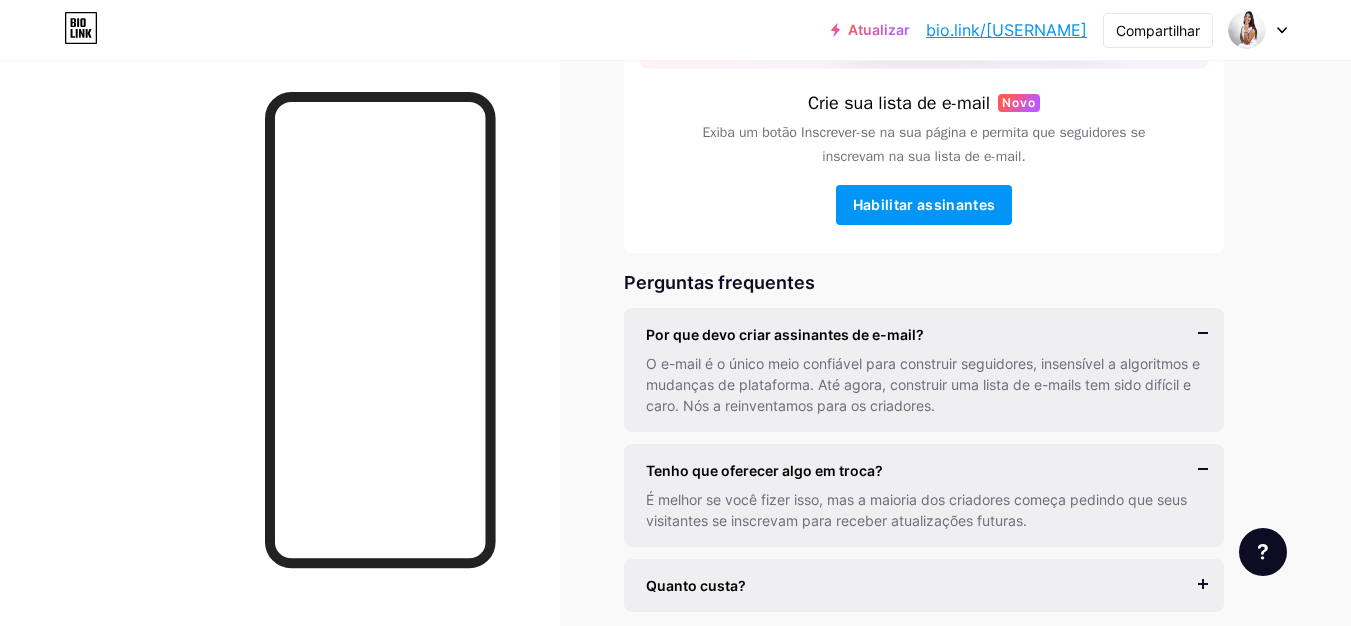 scroll, scrollTop: 400, scrollLeft: 0, axis: vertical 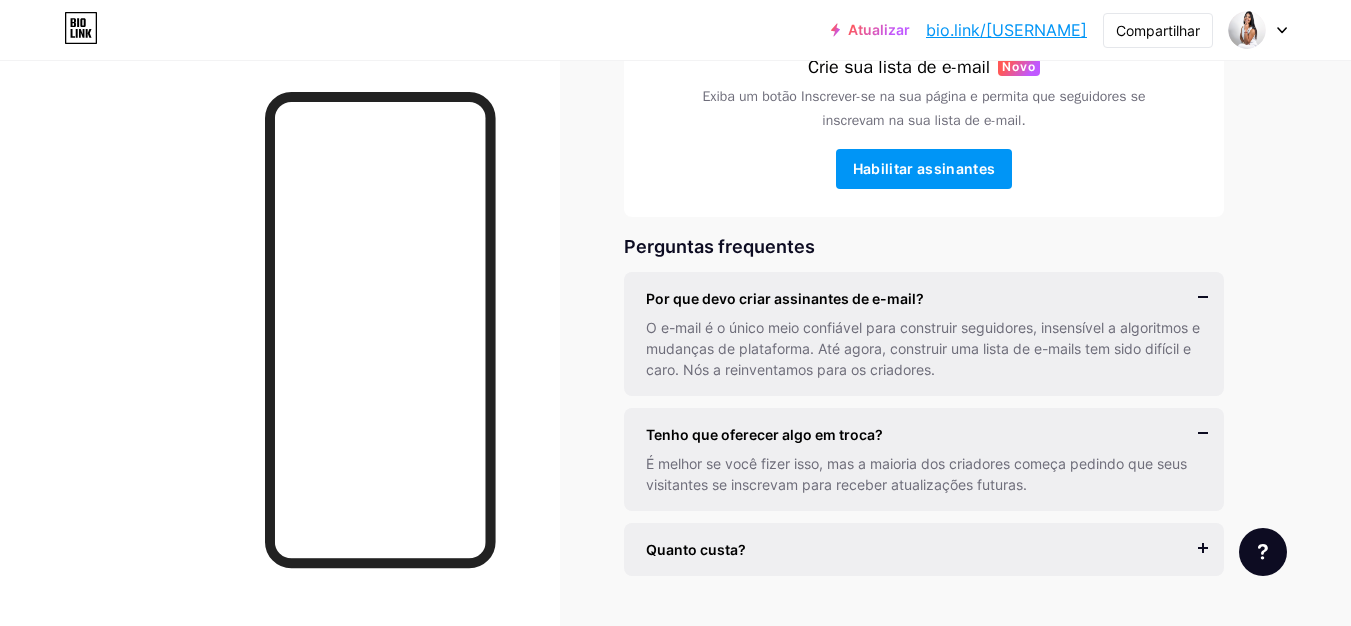 click on "Quanto custa?   O início é gratuito e você pode aceitar assinantes ilimitados. Você só paga (US$ 10/mês) quando começa a enviar e-mails." at bounding box center [924, 549] 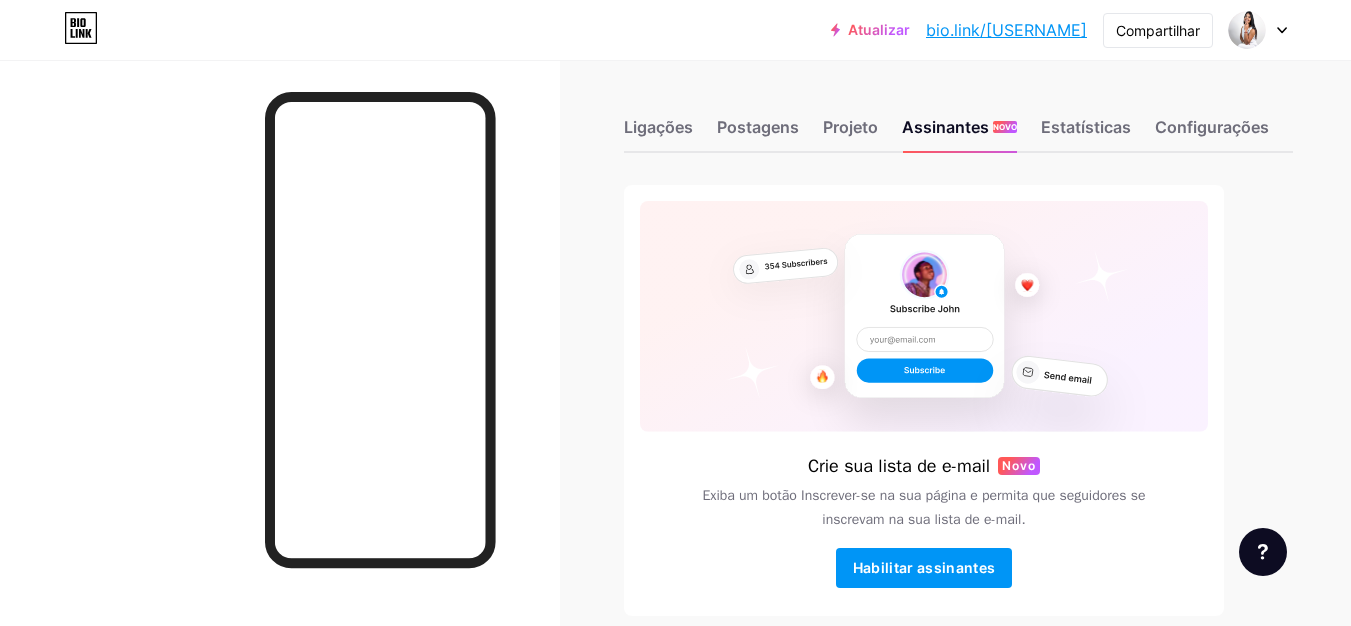 scroll, scrollTop: 0, scrollLeft: 0, axis: both 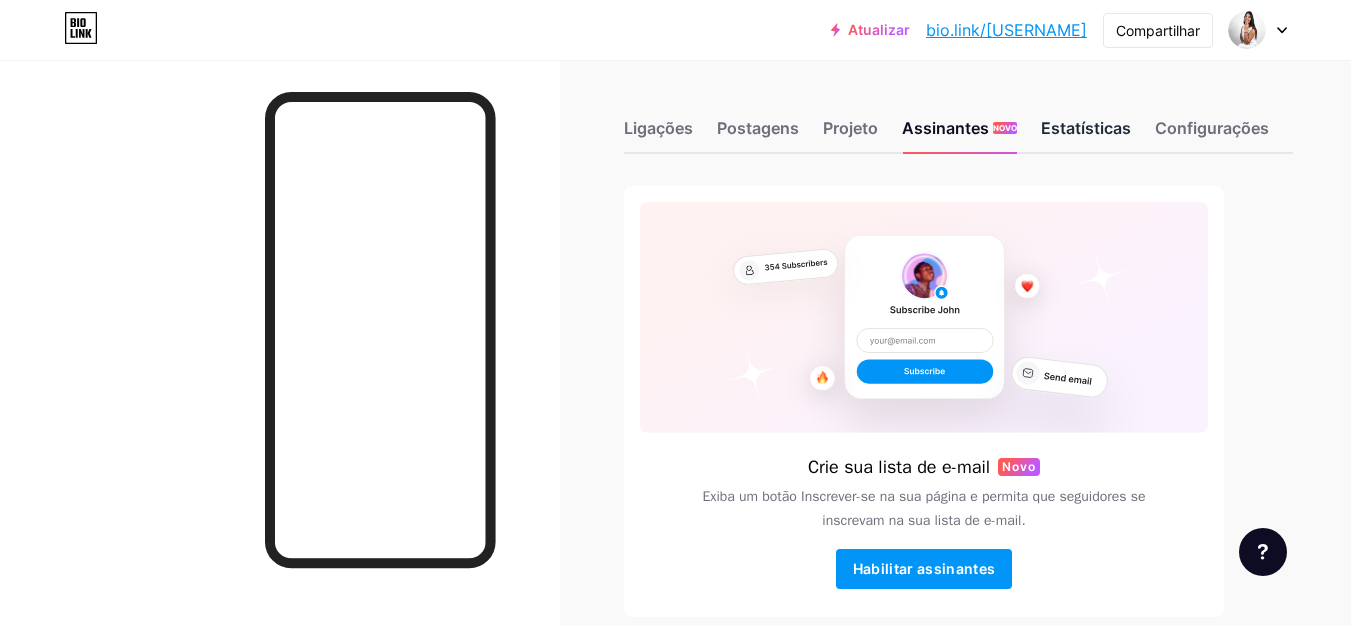 click on "Estatísticas" at bounding box center [1086, 128] 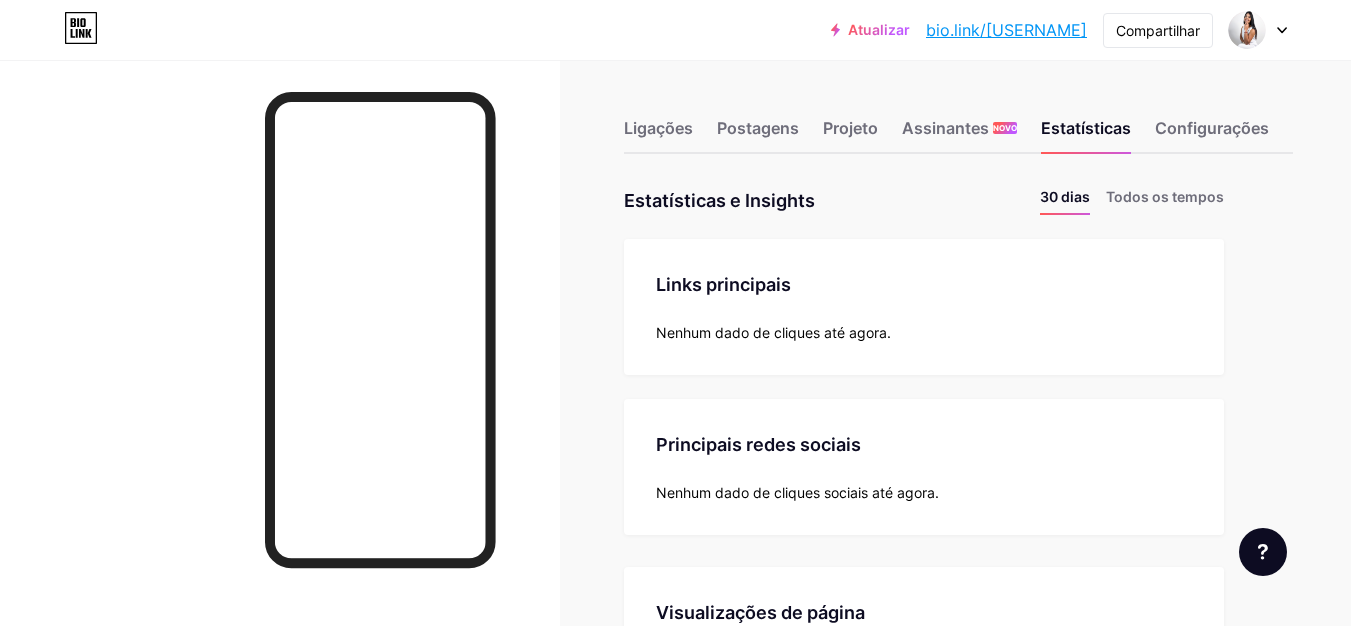 scroll, scrollTop: 999374, scrollLeft: 998649, axis: both 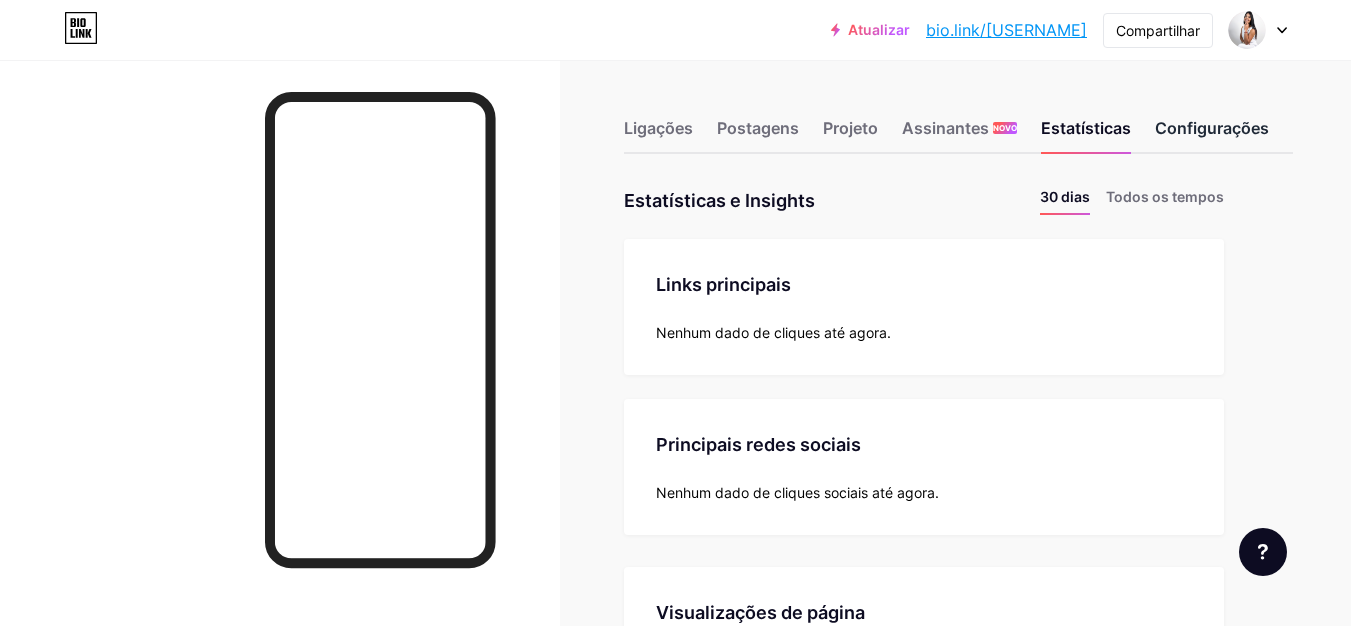click on "Configurações" at bounding box center (1212, 128) 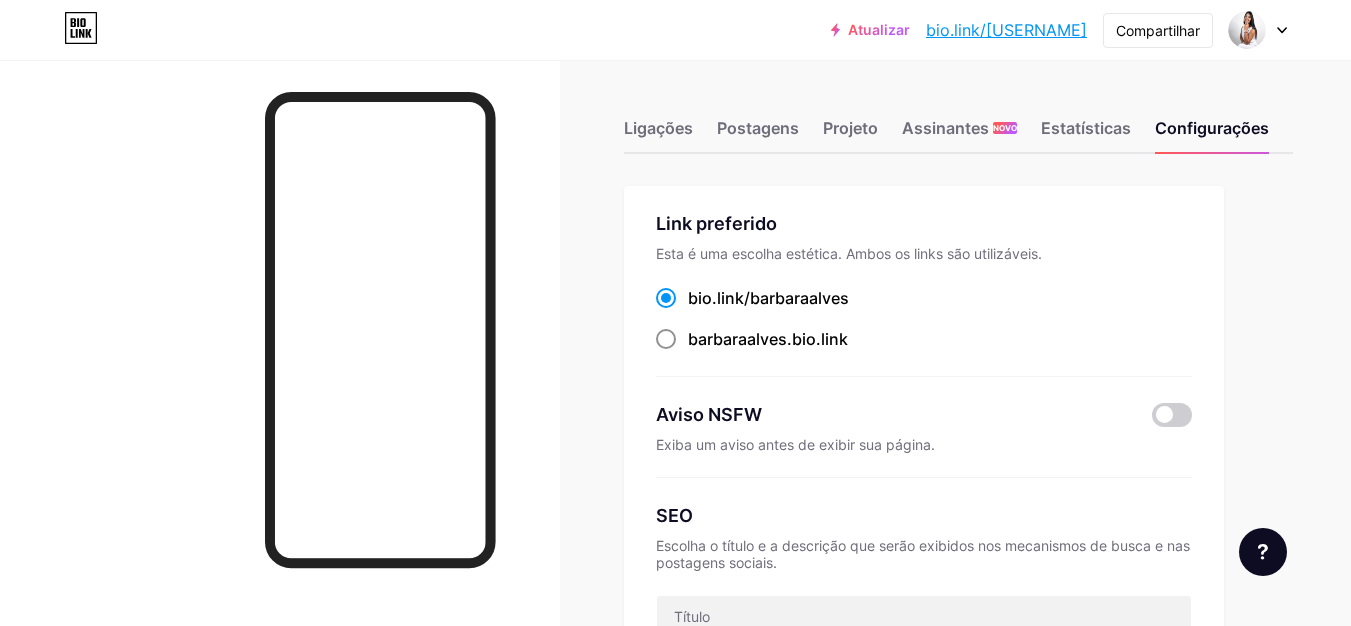 click at bounding box center [666, 339] 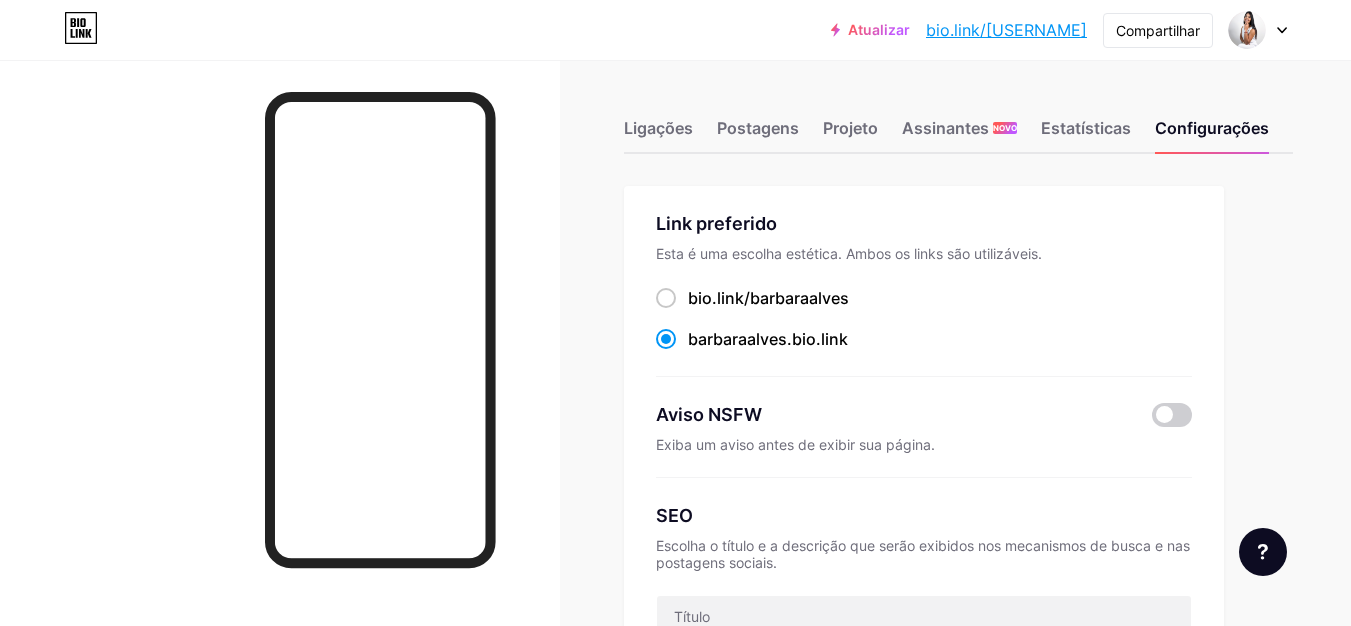 scroll, scrollTop: 100, scrollLeft: 0, axis: vertical 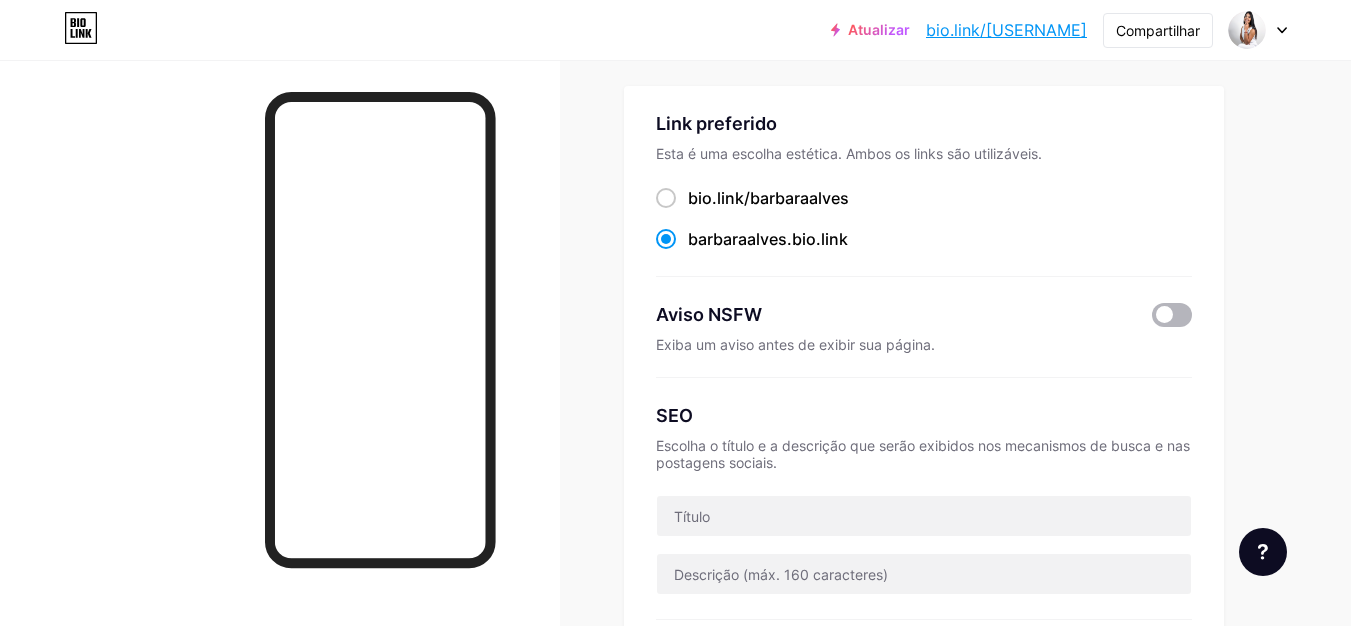 click at bounding box center [1172, 315] 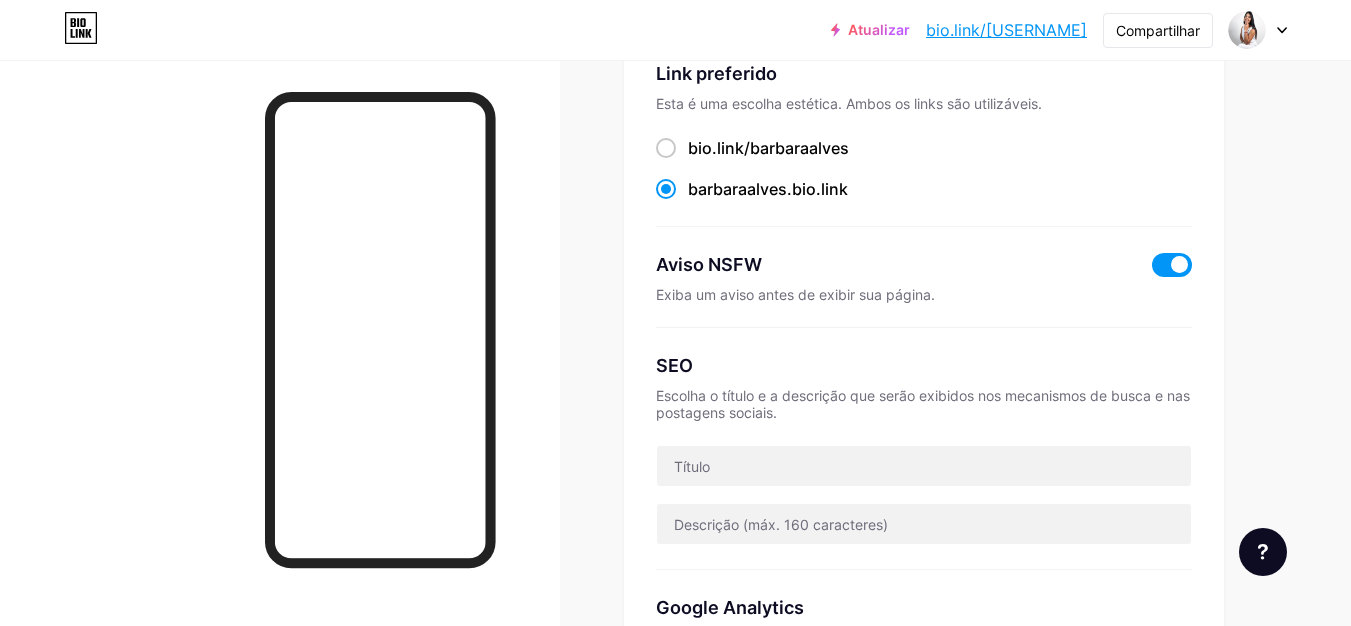 scroll, scrollTop: 0, scrollLeft: 0, axis: both 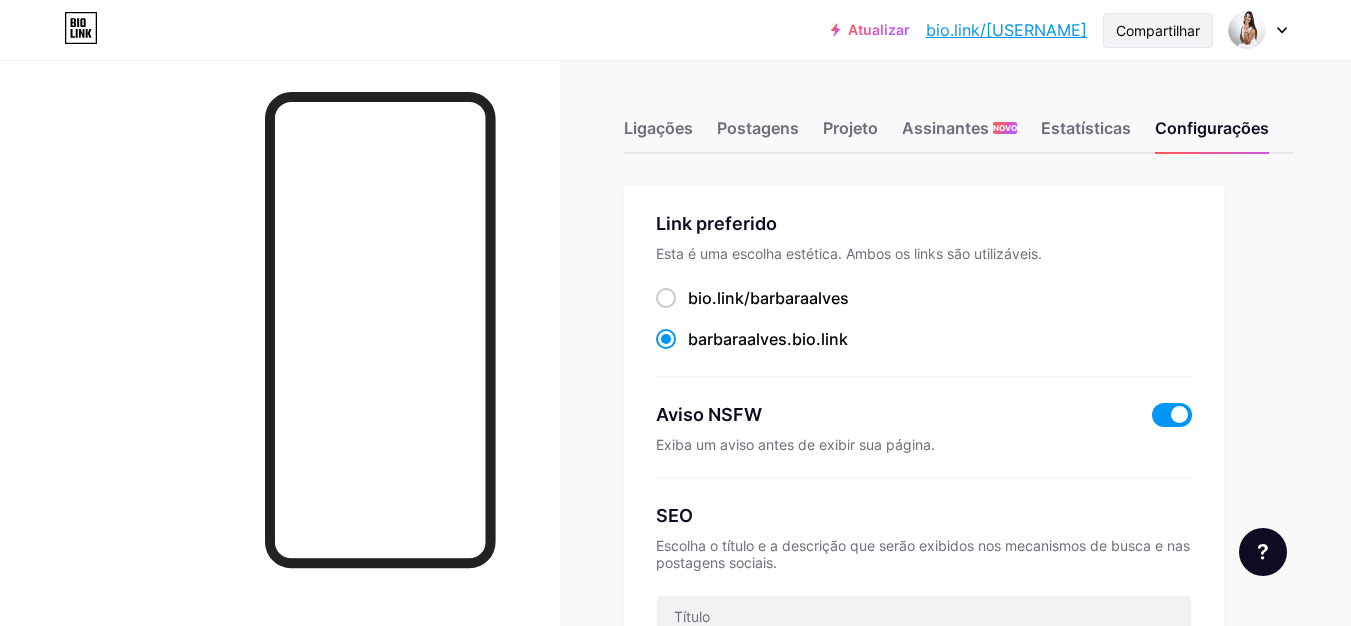 click on "Compartilhar" at bounding box center (1158, 30) 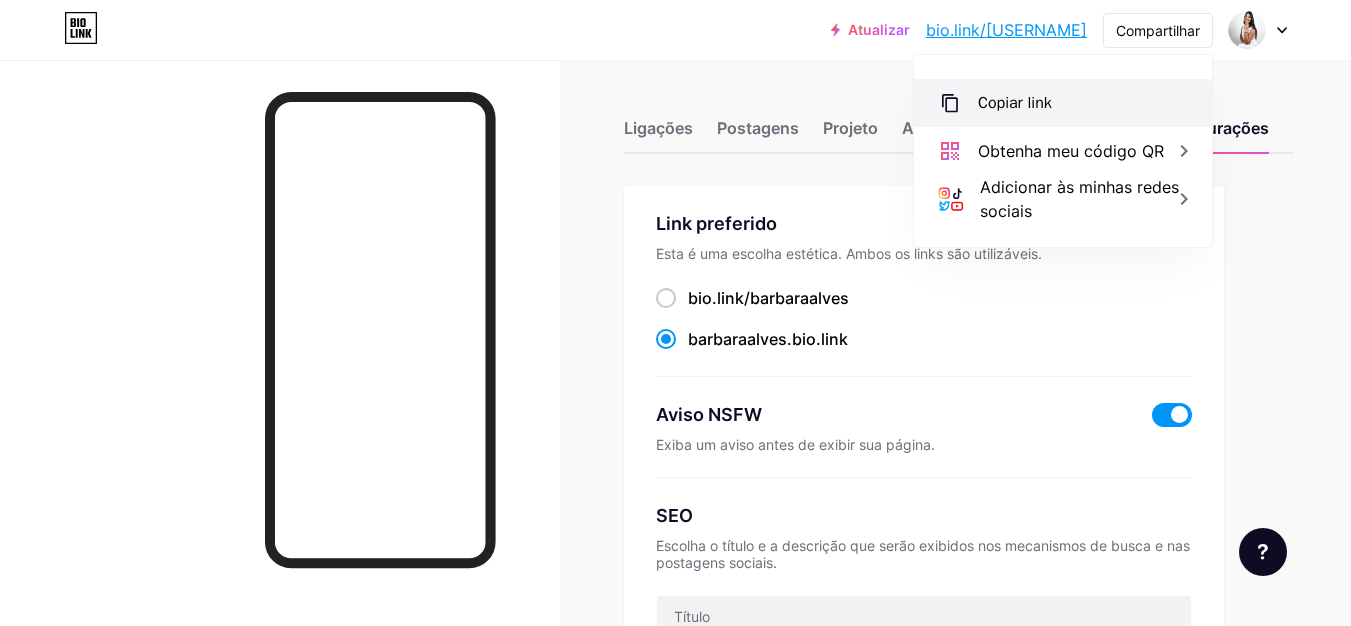 click on "Copiar link" at bounding box center (1015, 103) 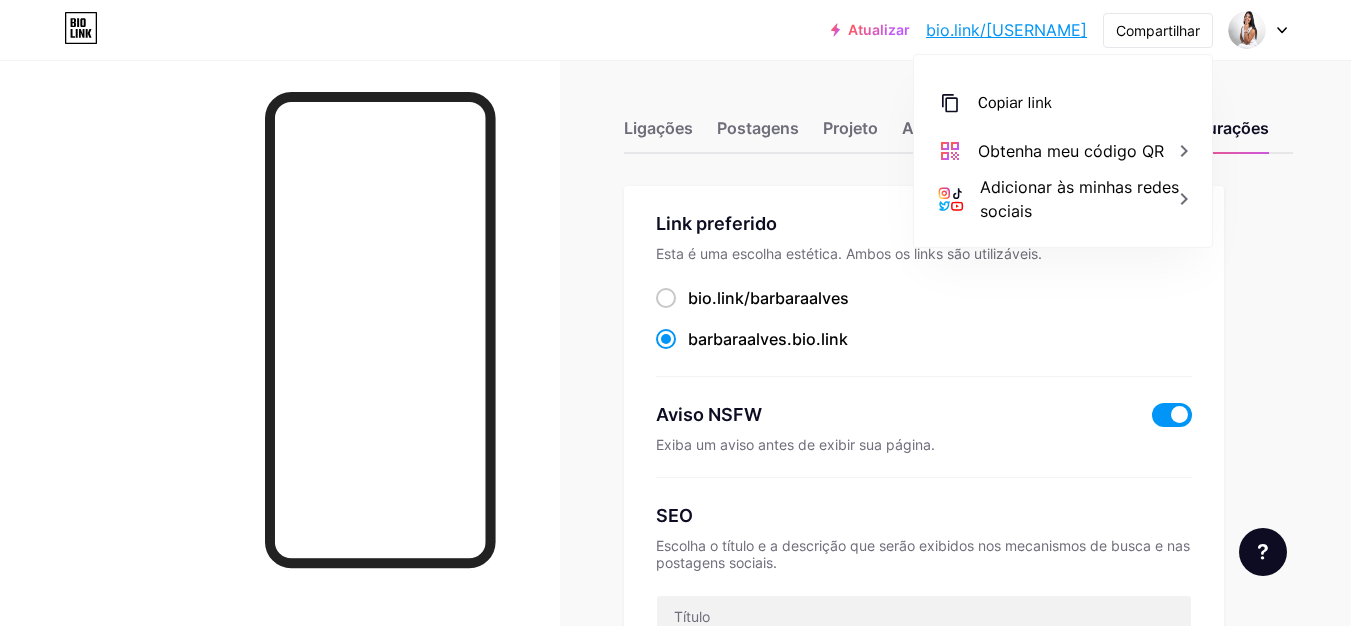 click at bounding box center [1172, 415] 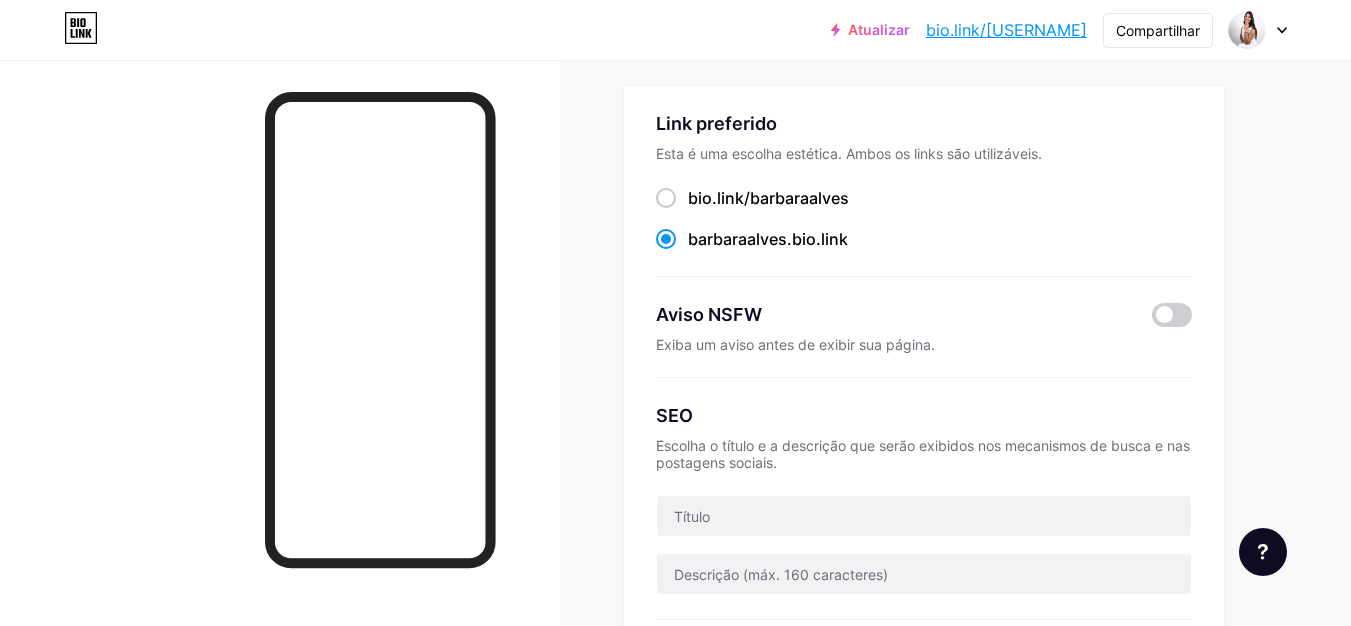 scroll, scrollTop: 0, scrollLeft: 0, axis: both 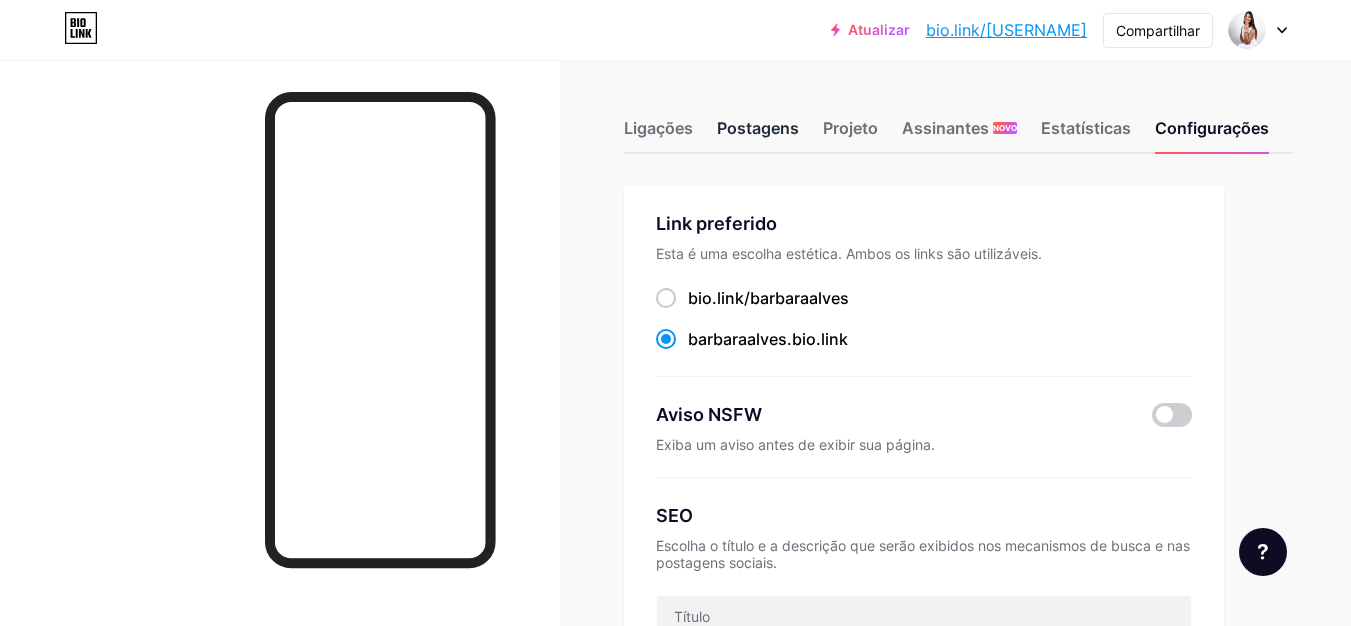 click on "Postagens" at bounding box center [758, 134] 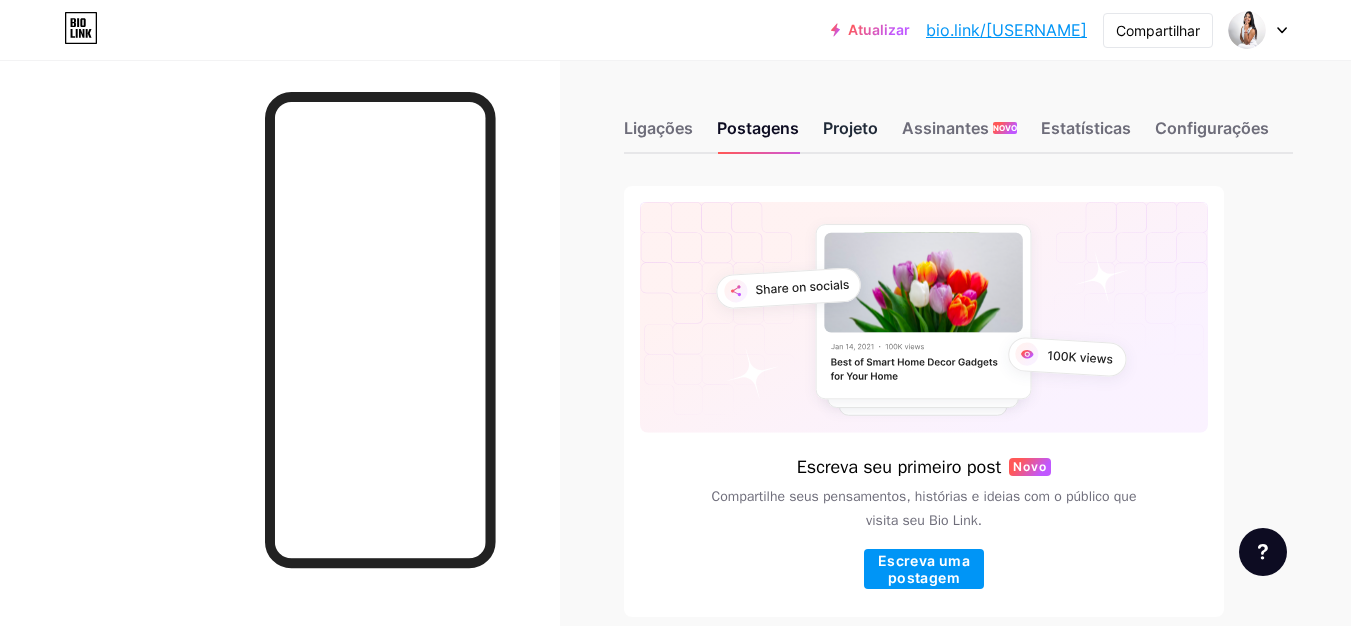click on "Projeto" at bounding box center (850, 128) 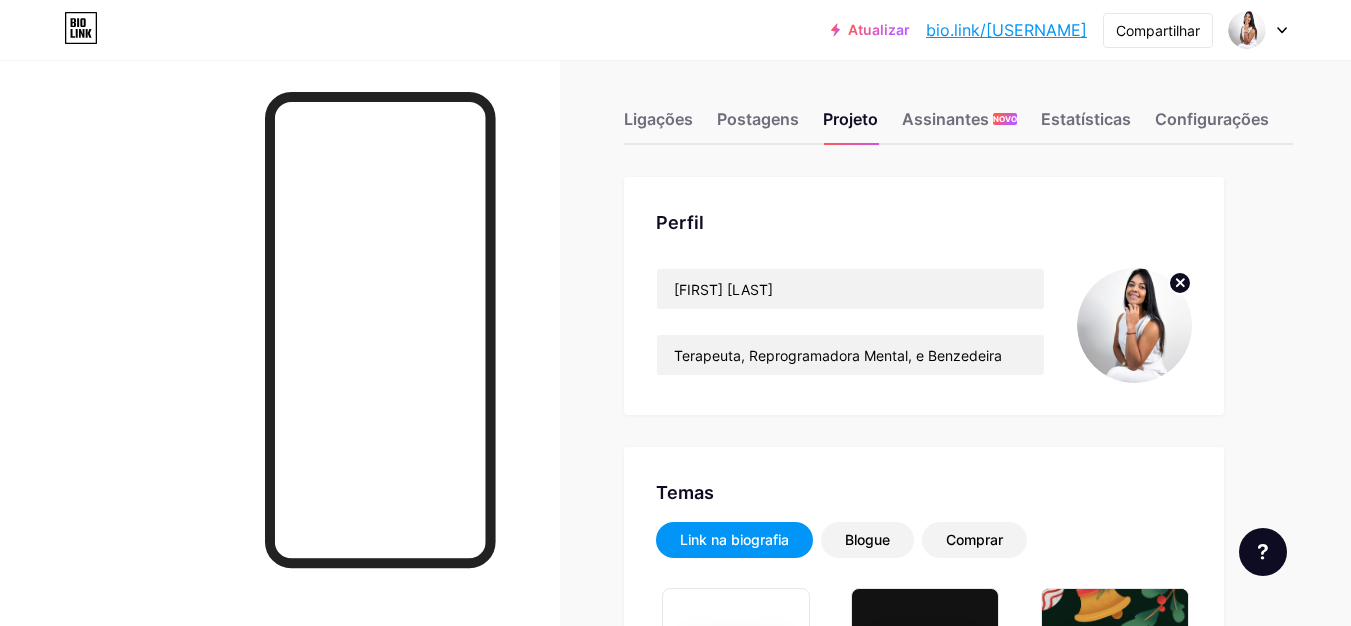 scroll, scrollTop: 0, scrollLeft: 0, axis: both 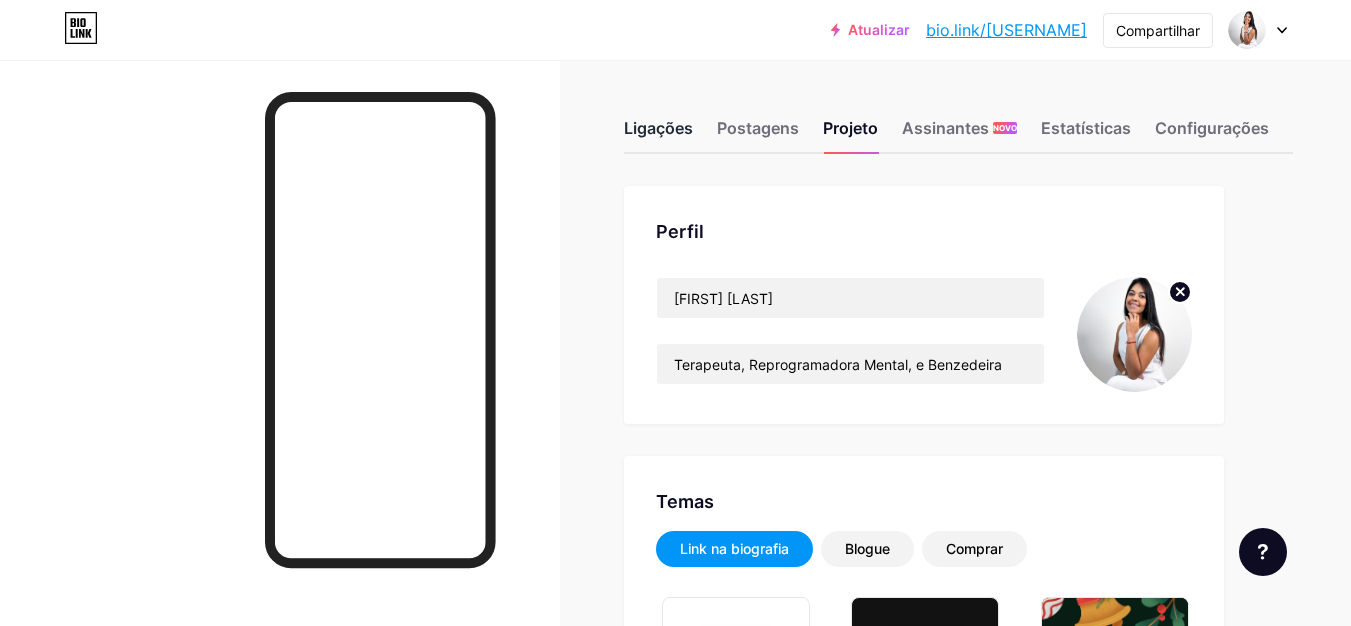click on "Ligações" at bounding box center (658, 134) 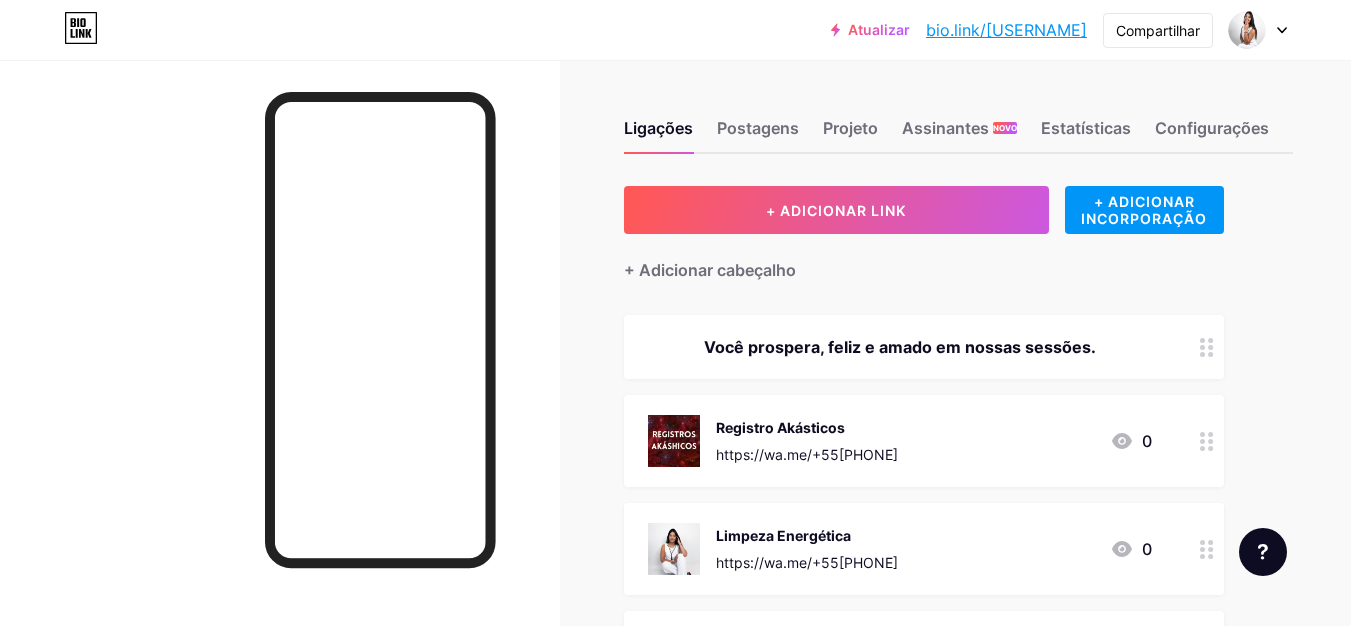 drag, startPoint x: 714, startPoint y: 441, endPoint x: 941, endPoint y: 447, distance: 227.07928 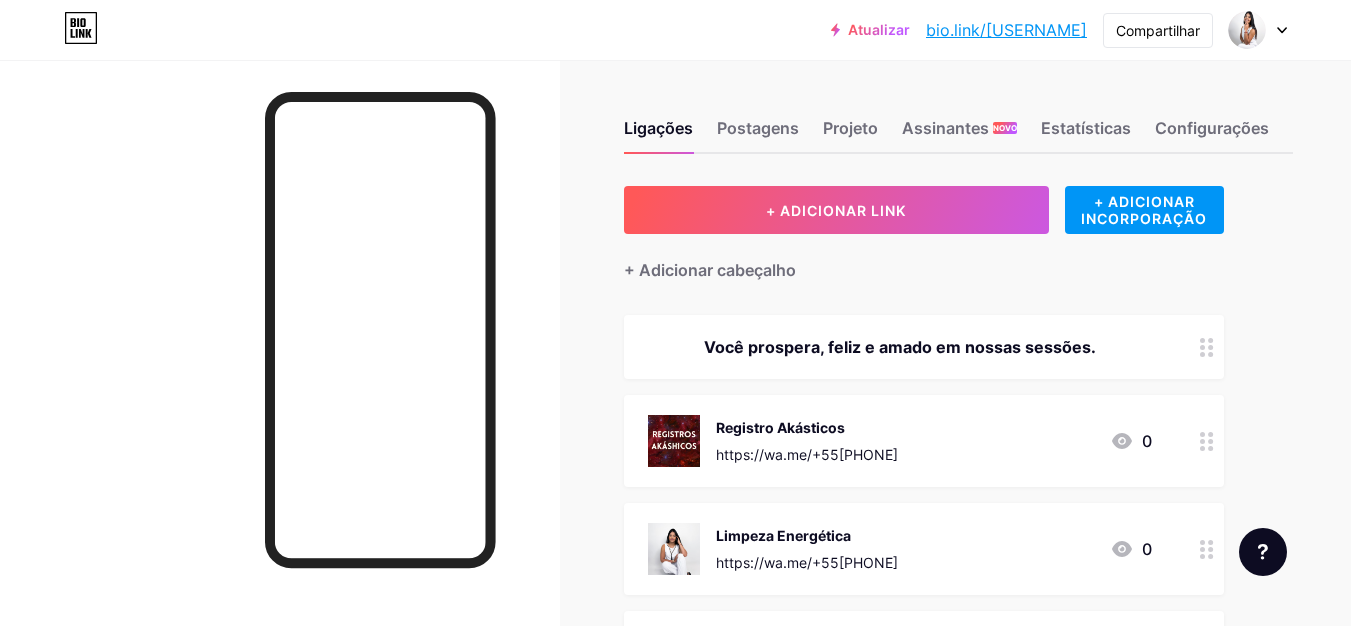 click on "Registro Akásticos
https://wa.me/+5511982694637
0" at bounding box center [900, 441] 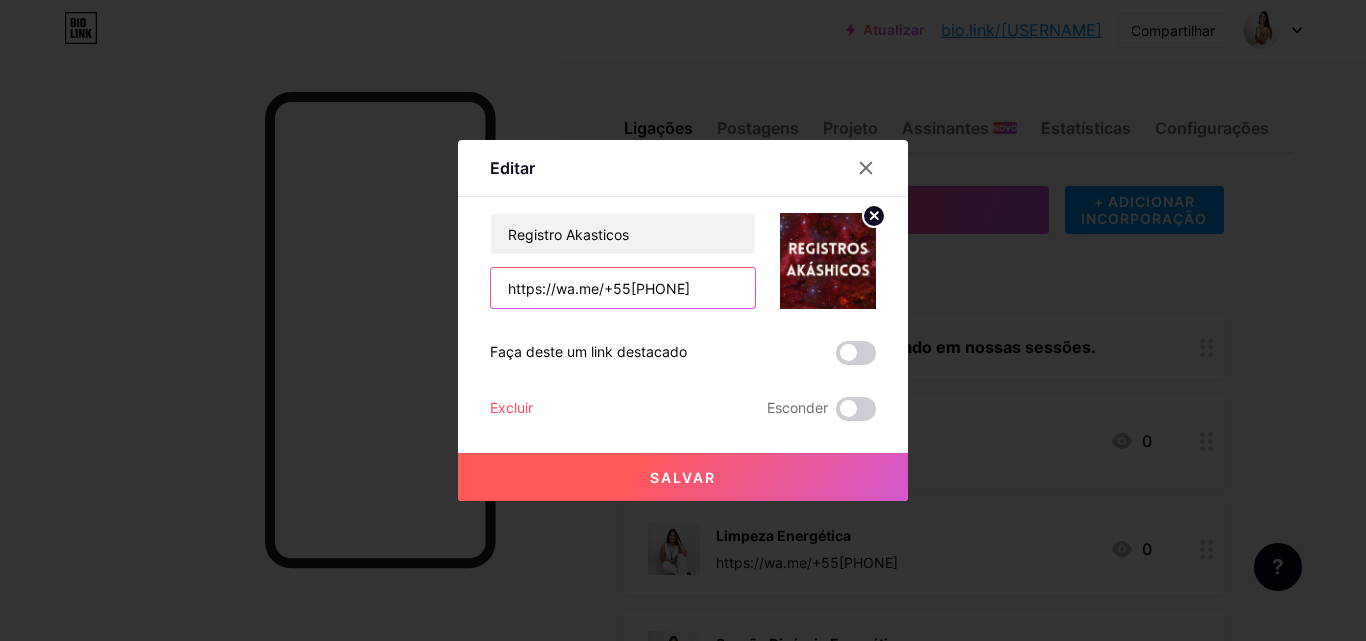 drag, startPoint x: 496, startPoint y: 279, endPoint x: 743, endPoint y: 290, distance: 247.24481 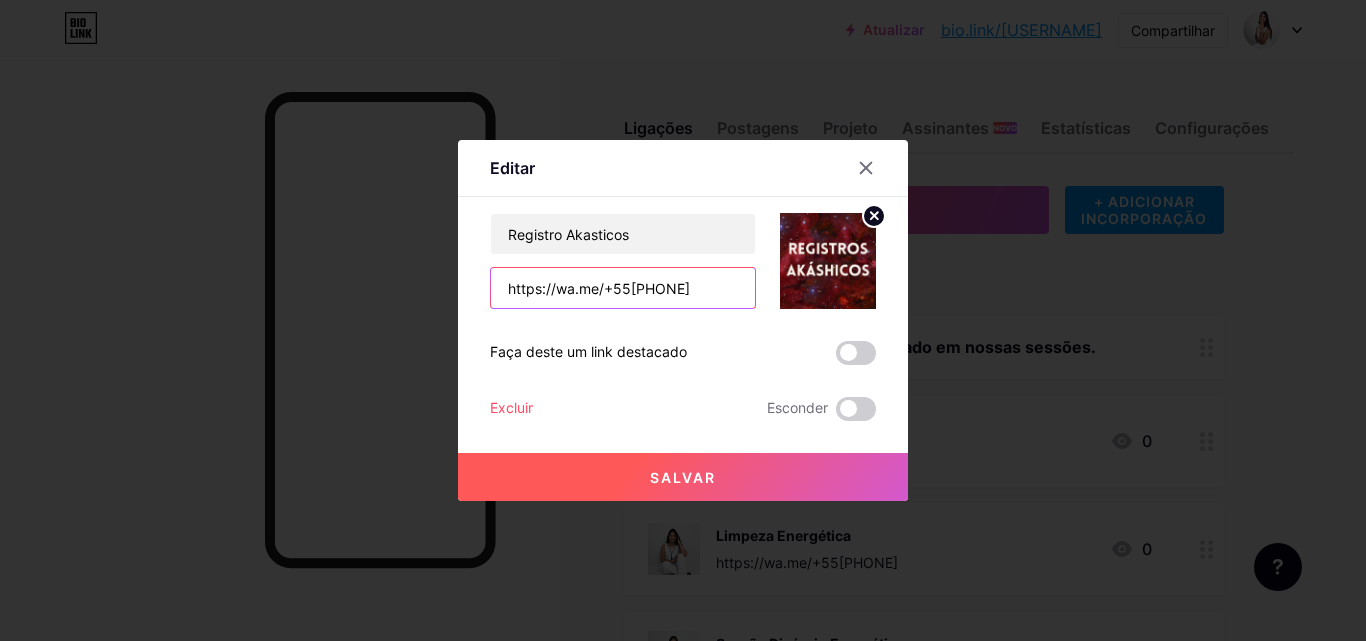 click on "https://wa.me/[COUNTRY_CODE][PHONE]" at bounding box center (623, 288) 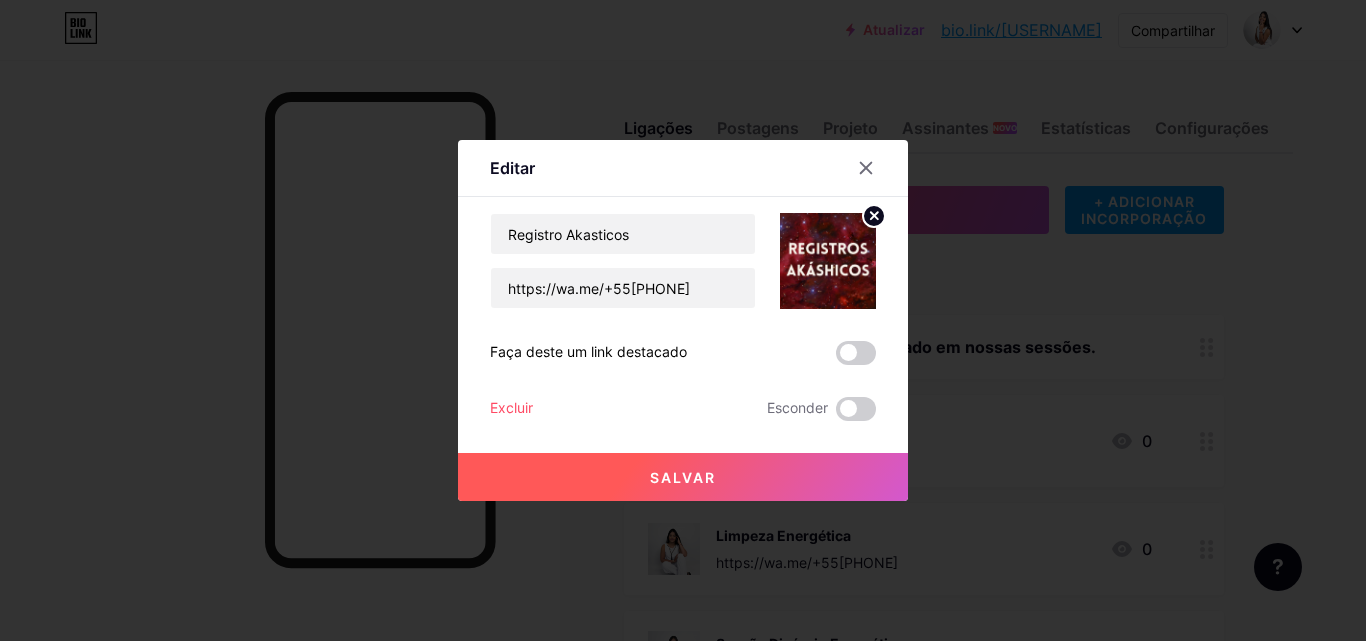 click at bounding box center (683, 320) 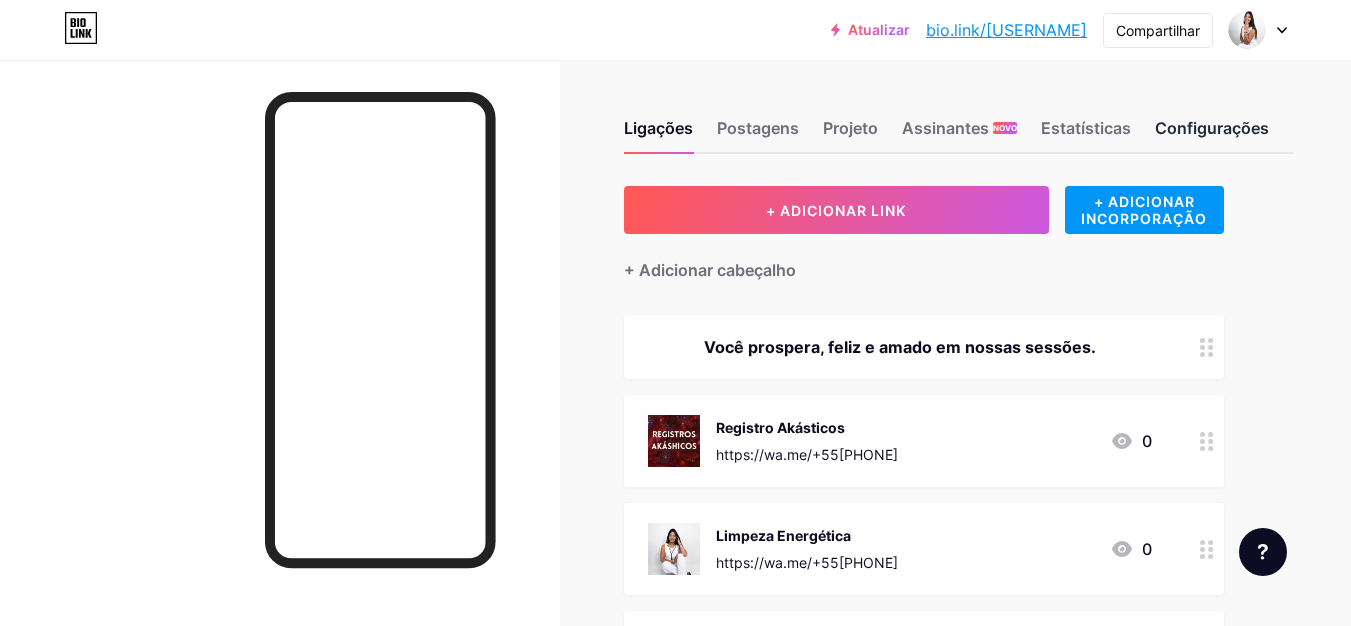 click on "Configurações" at bounding box center (1212, 128) 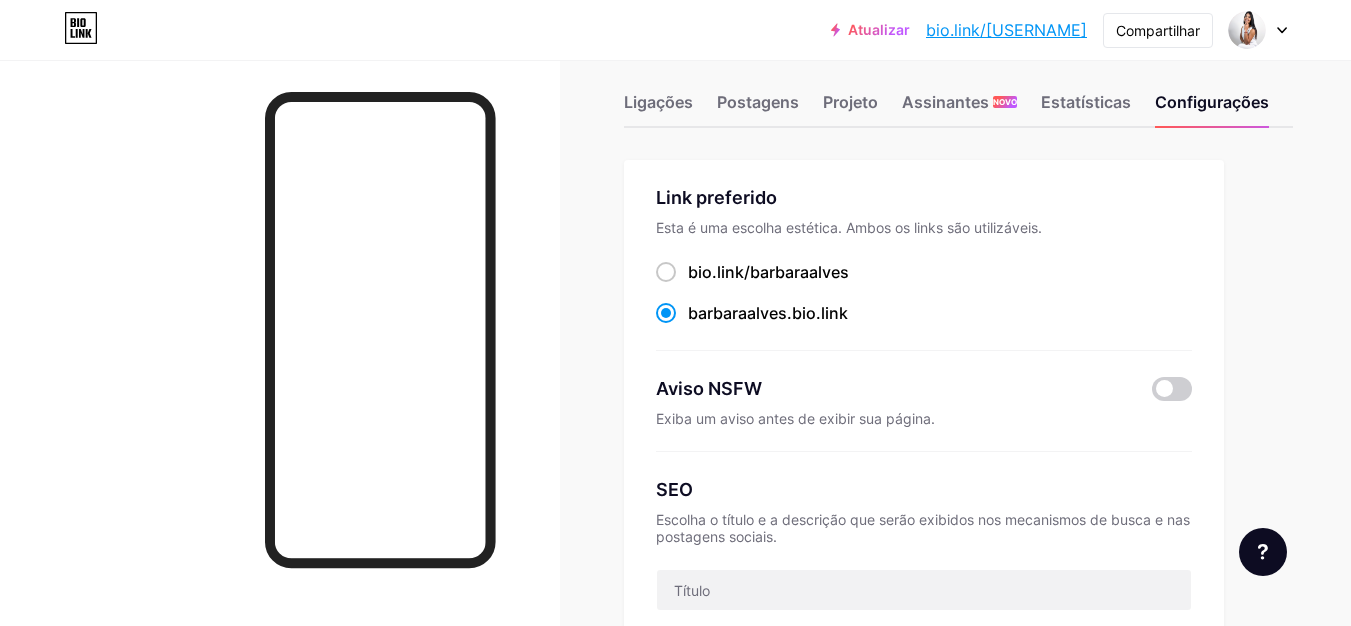 scroll, scrollTop: 0, scrollLeft: 0, axis: both 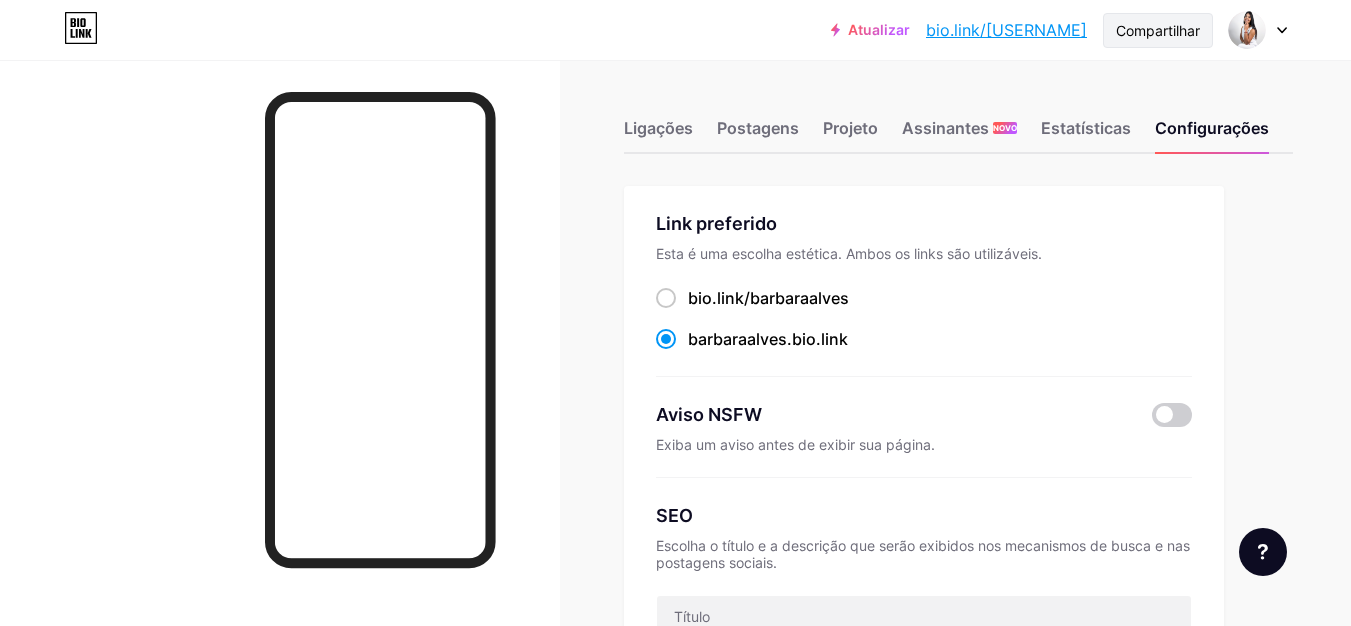 click on "Compartilhar" at bounding box center (1158, 30) 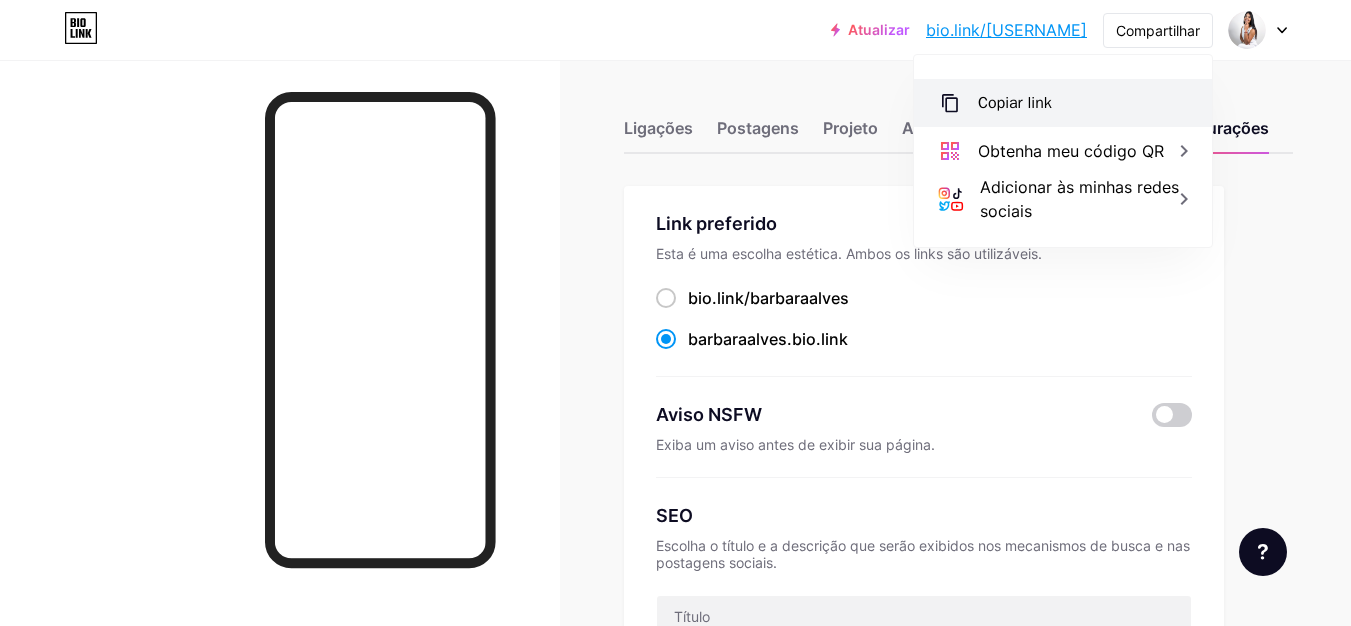 click on "Copiar link" at bounding box center (1015, 103) 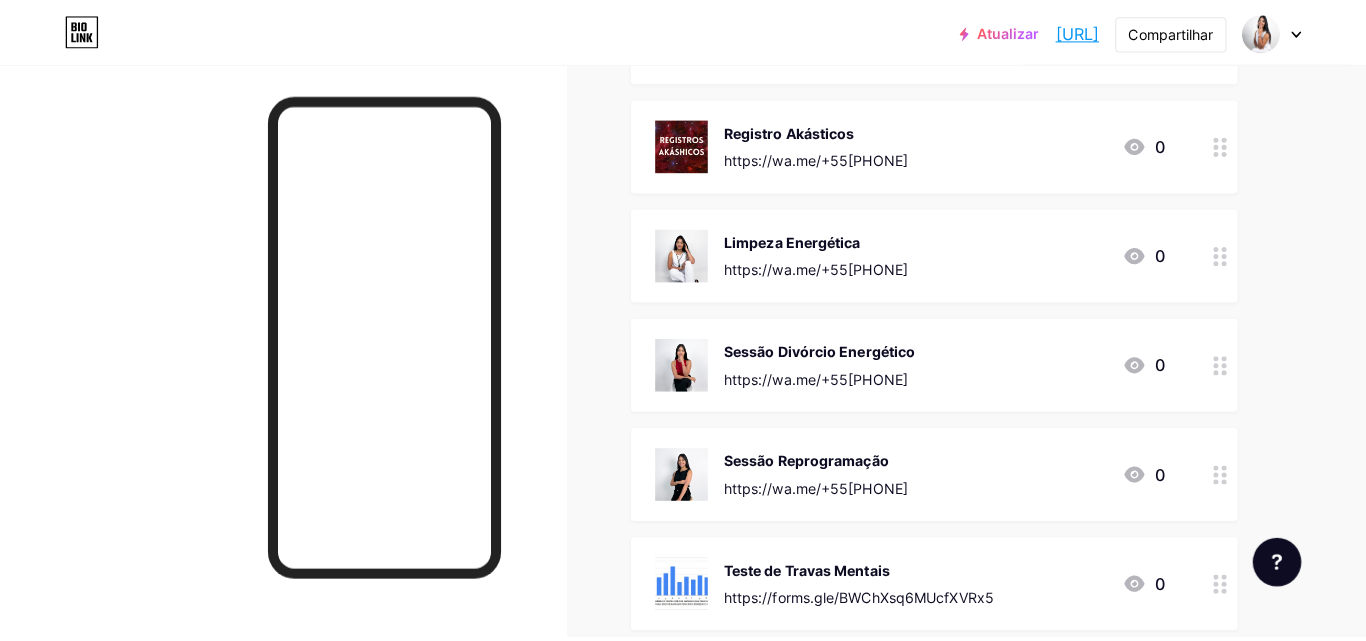 scroll, scrollTop: 400, scrollLeft: 0, axis: vertical 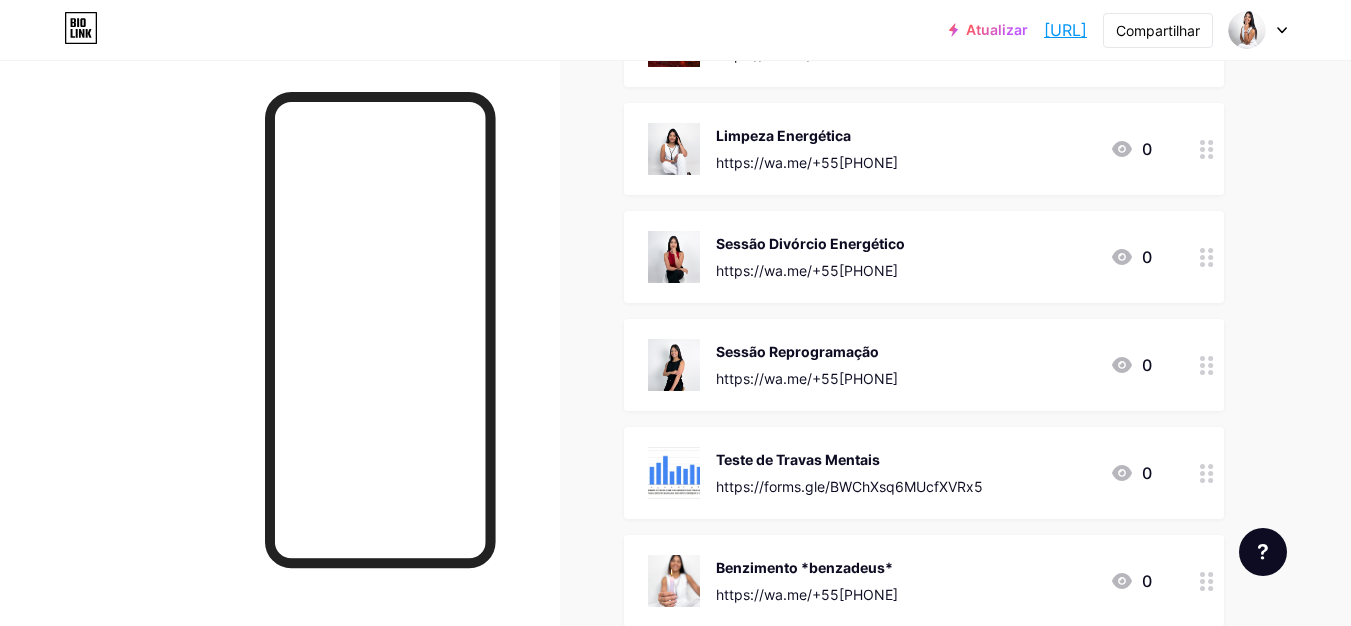 click on "https://forms.gle/BWChXsq6MUcfXVRx5" at bounding box center [849, 486] 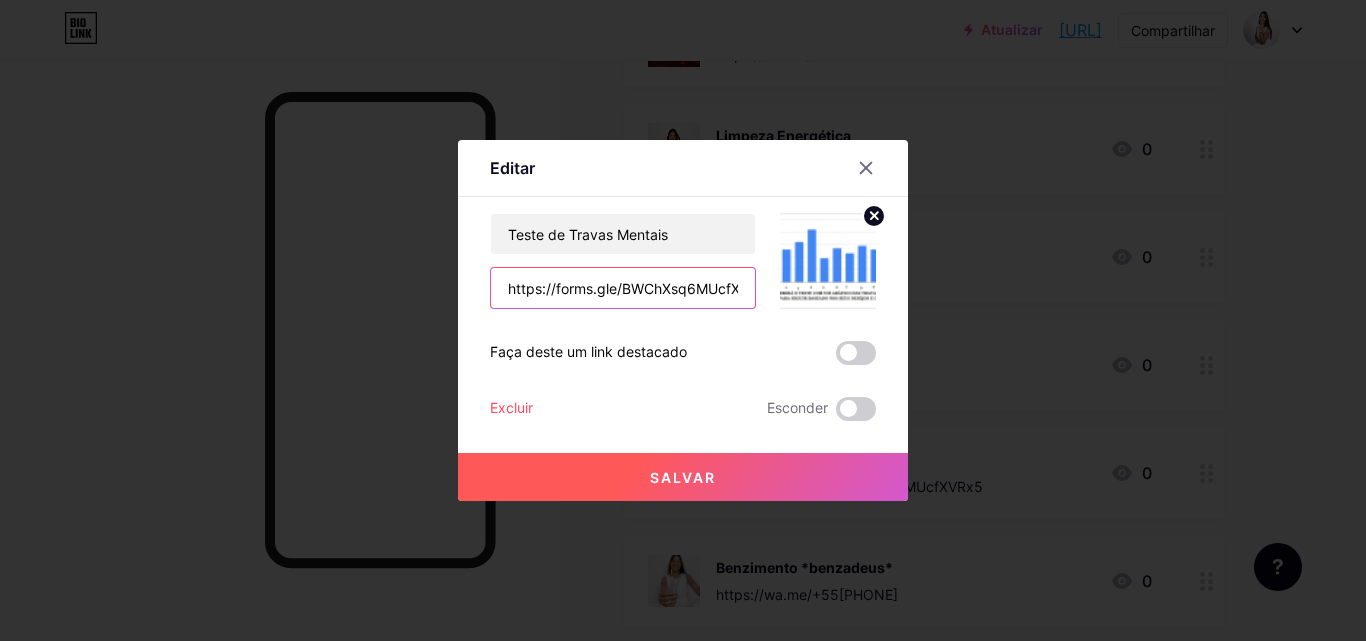 click on "https://forms.gle/BWChXsq6MUcfXVRx5" at bounding box center (623, 288) 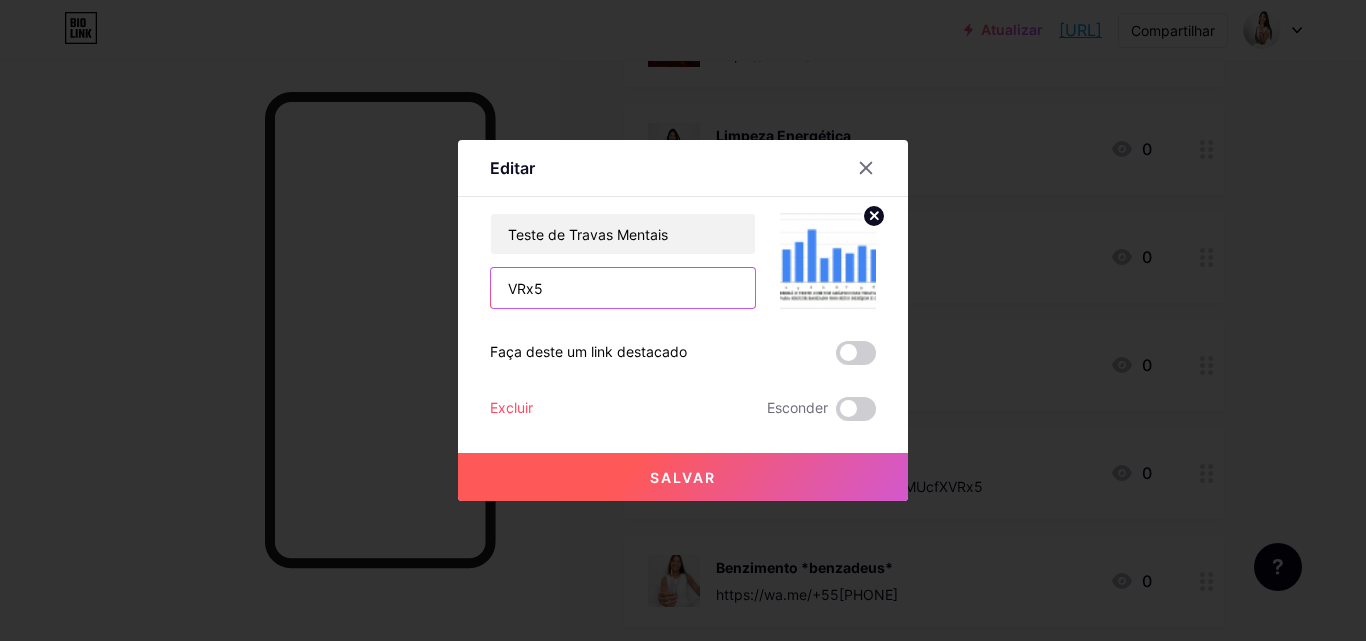 click on "VRx5" at bounding box center (623, 288) 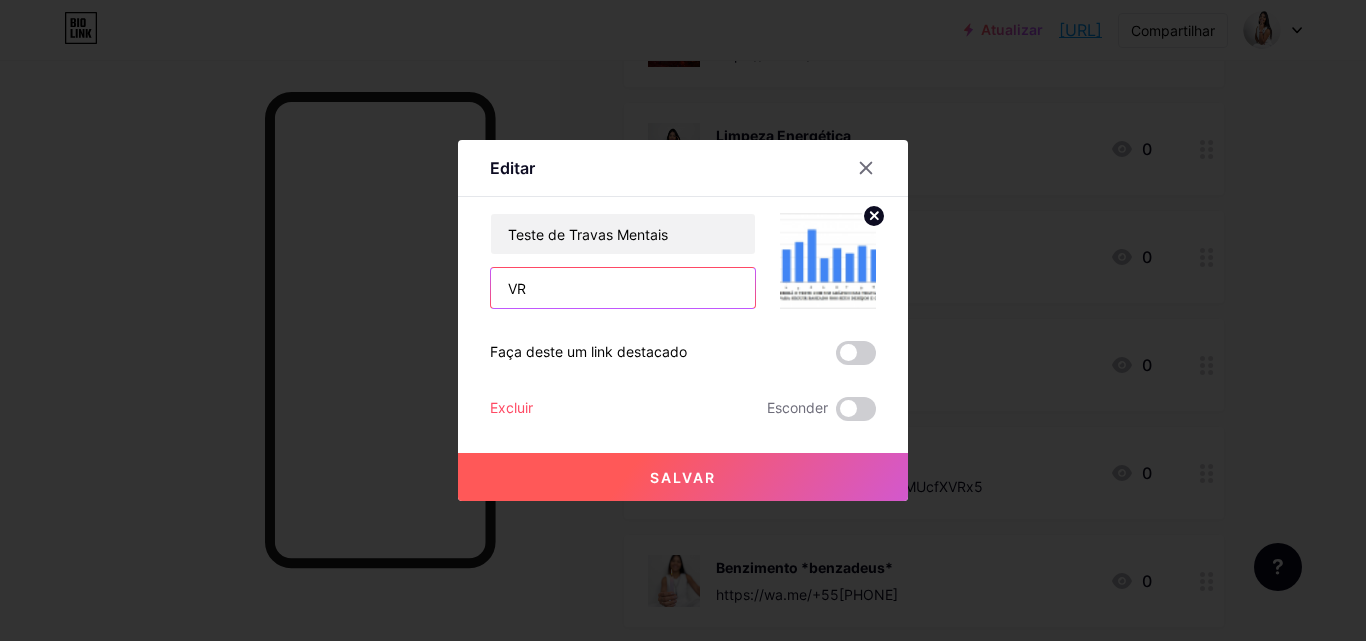 type on "V" 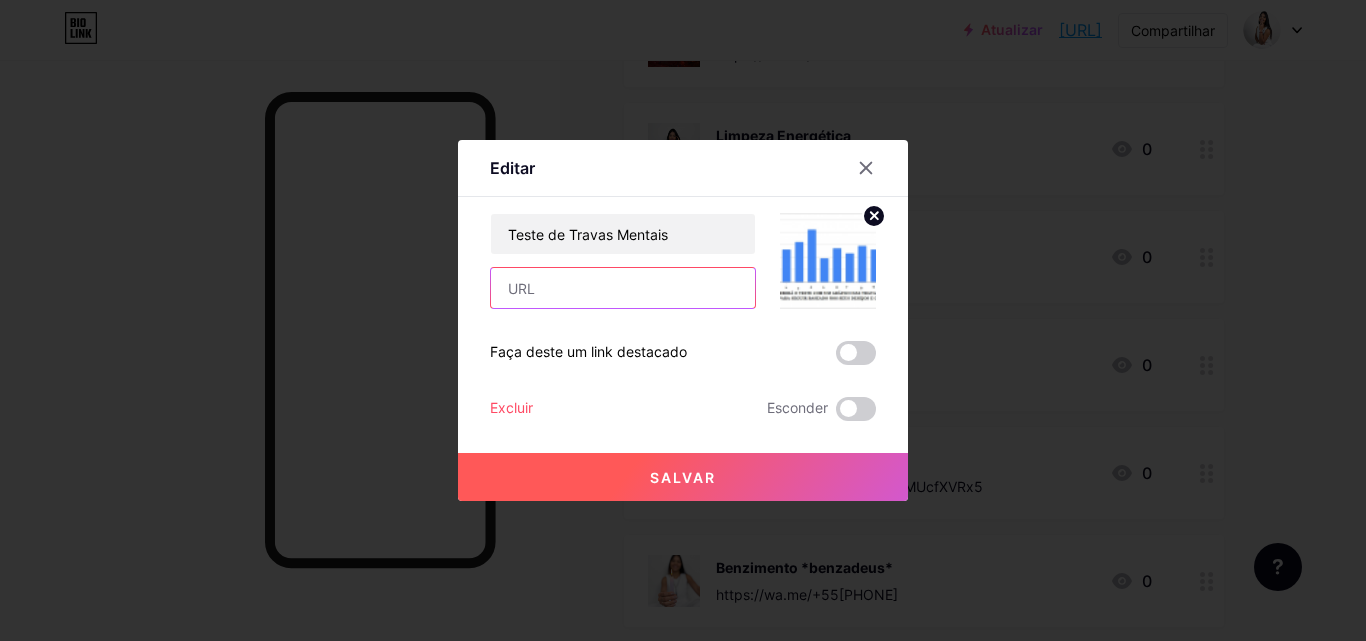 paste on "https://forms.gle/GYo33H8ZAW2KooJLA" 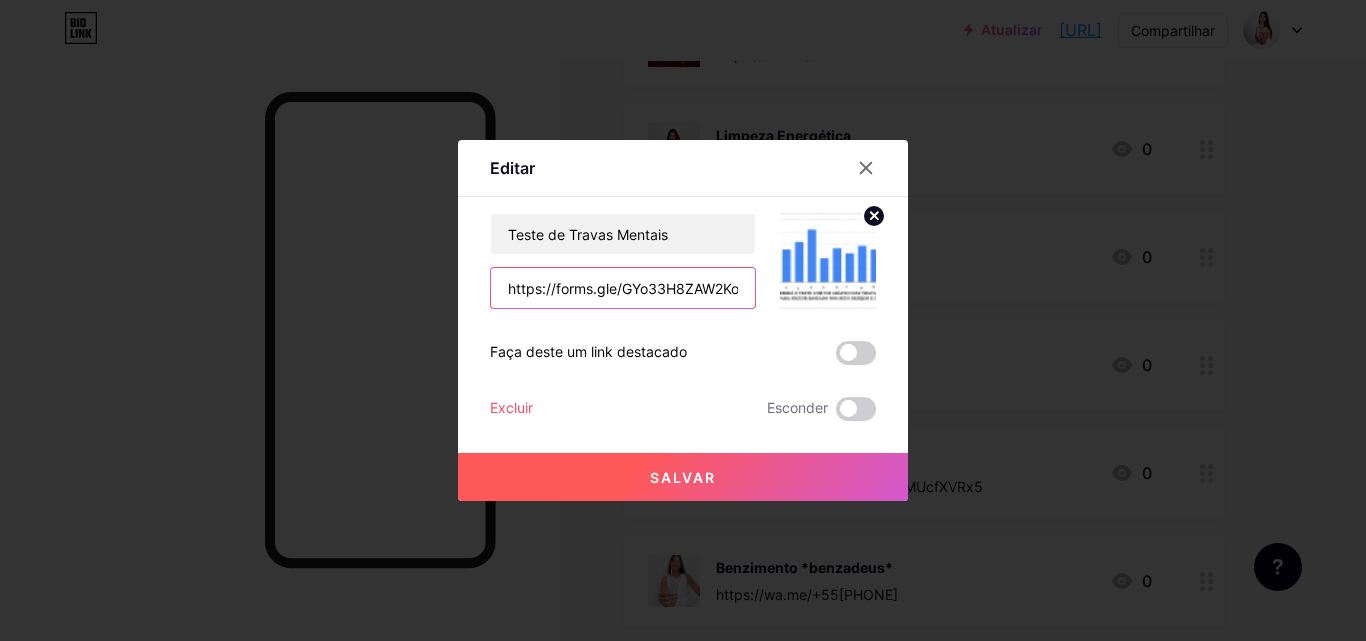 scroll, scrollTop: 0, scrollLeft: 39, axis: horizontal 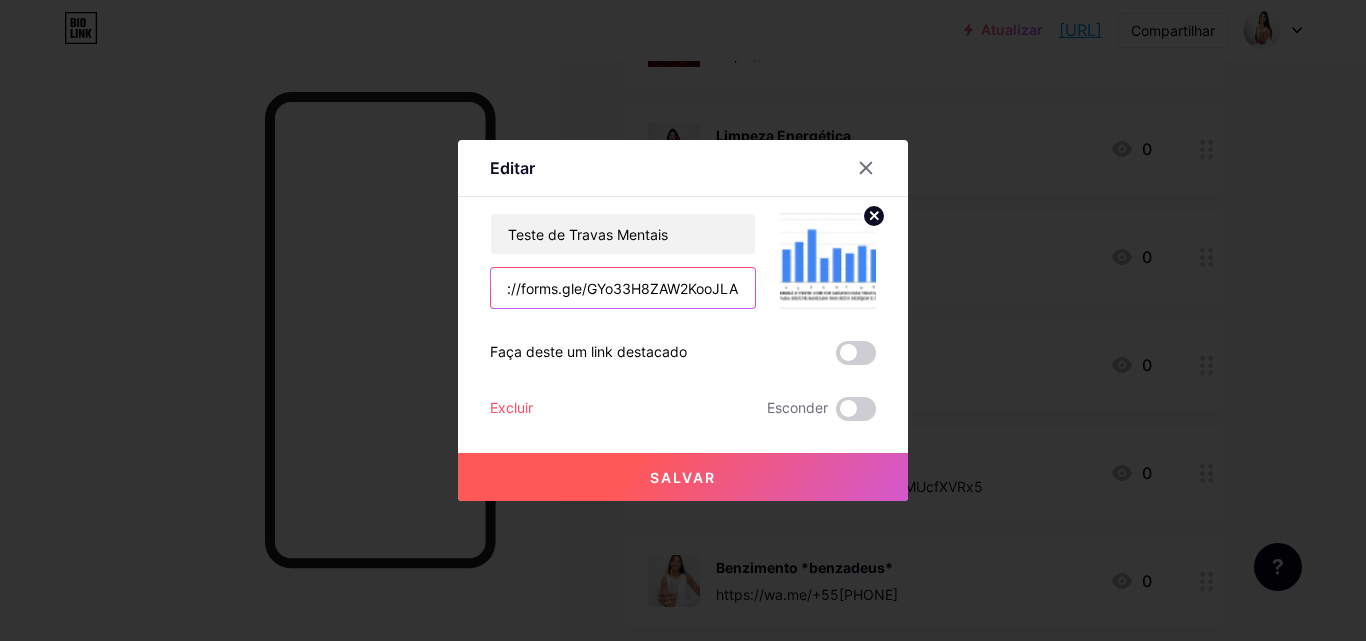 type on "https://forms.gle/GYo33H8ZAW2KooJLA" 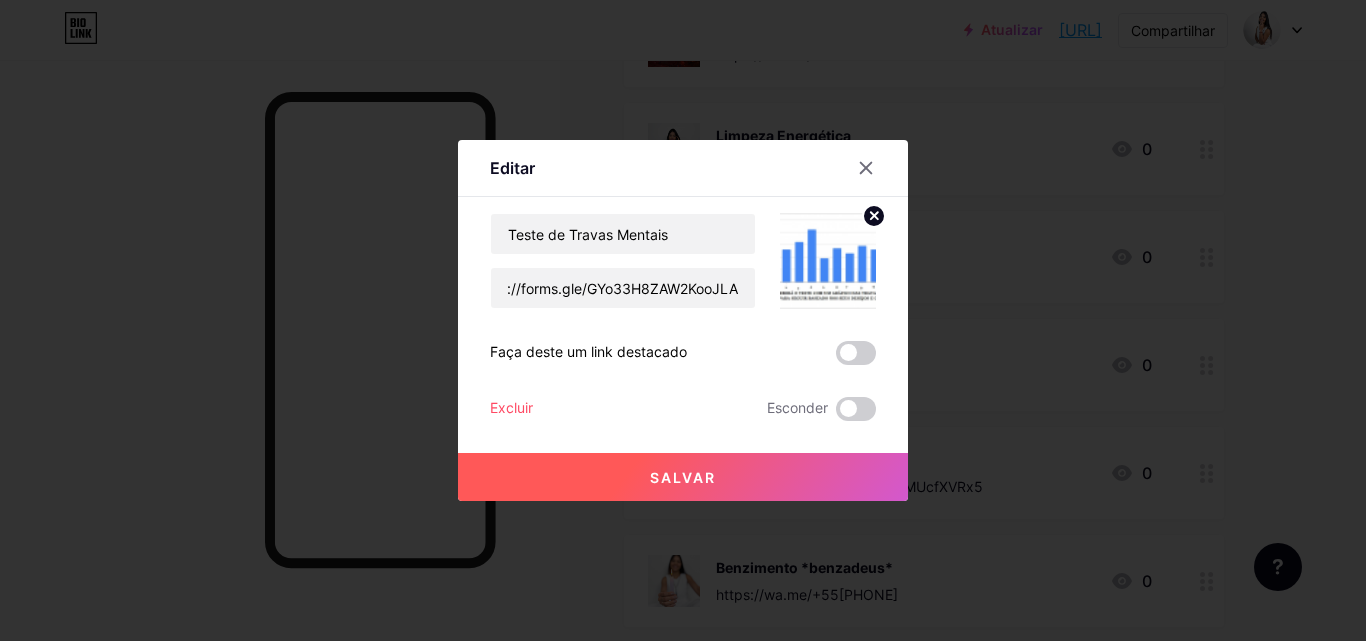 click on "Salvar" at bounding box center [683, 477] 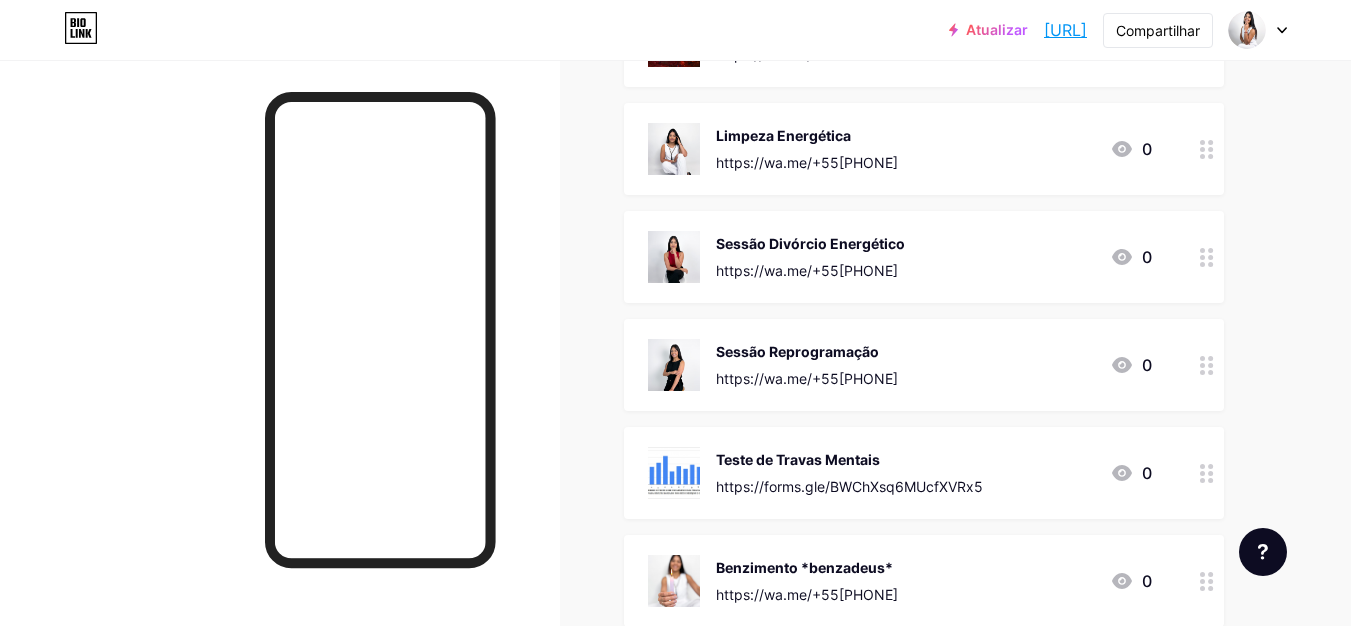 click on "Atualizar" at bounding box center (997, 29) 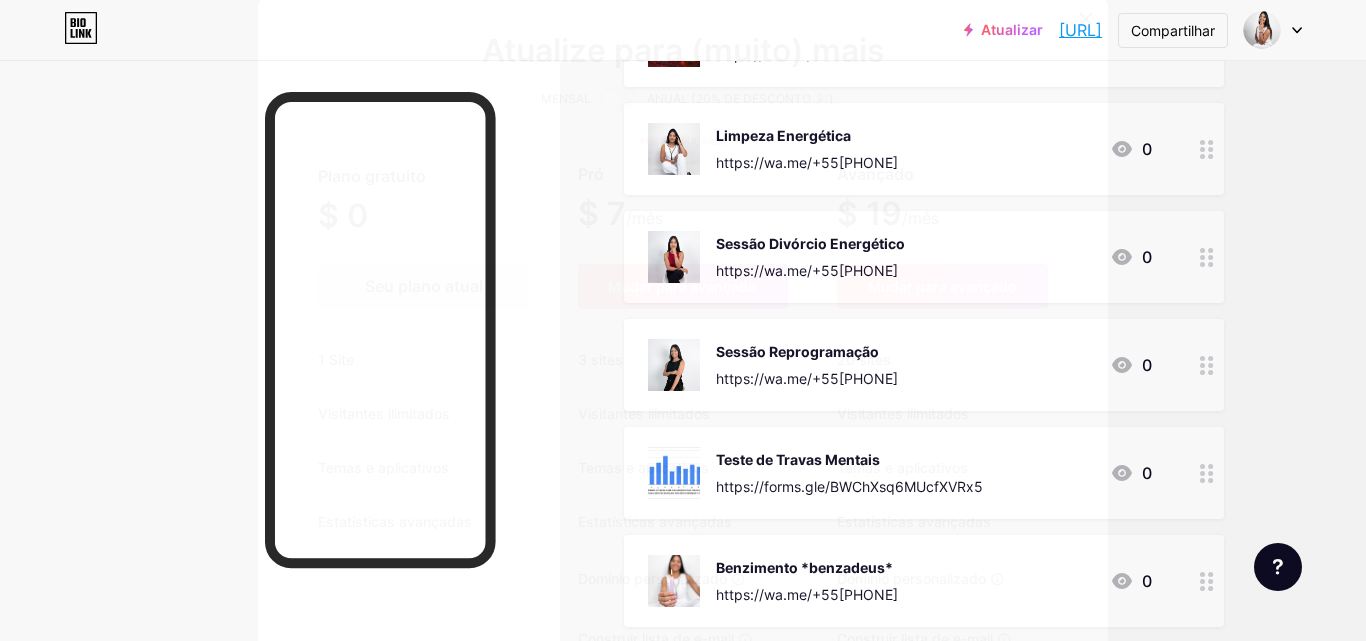 click 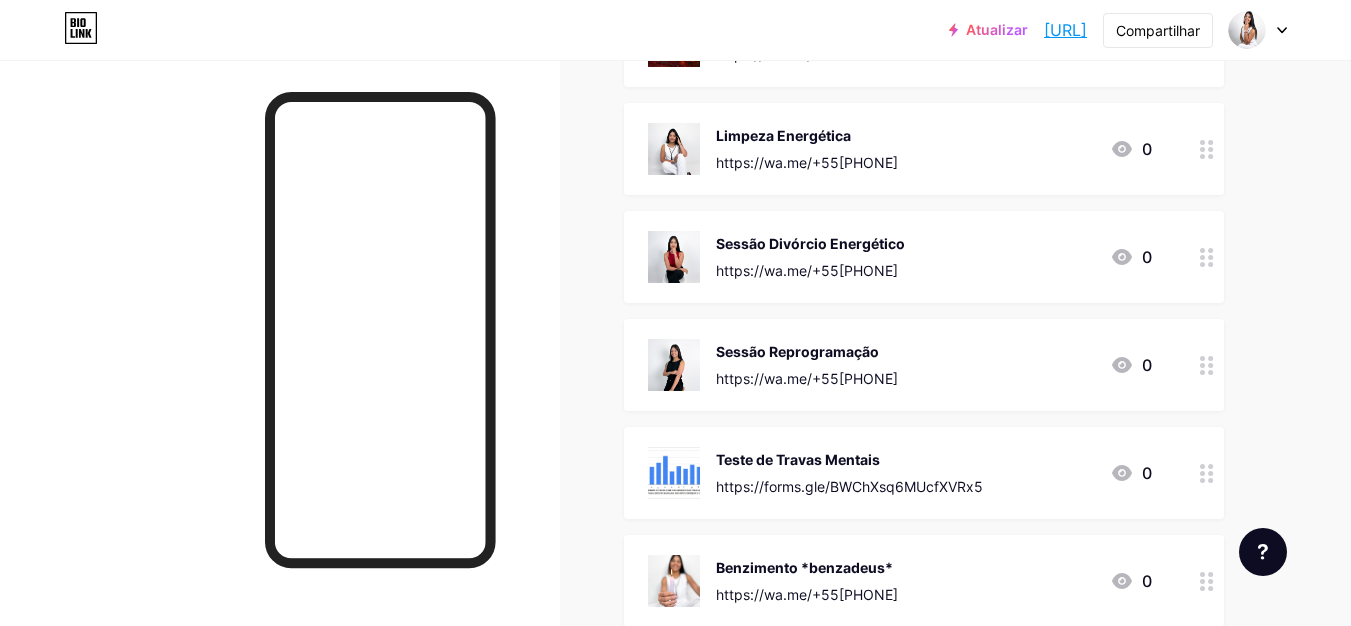 click on "Atualizar   barbaraalves.bi...   barbaraalves.bio.link" at bounding box center (1018, 30) 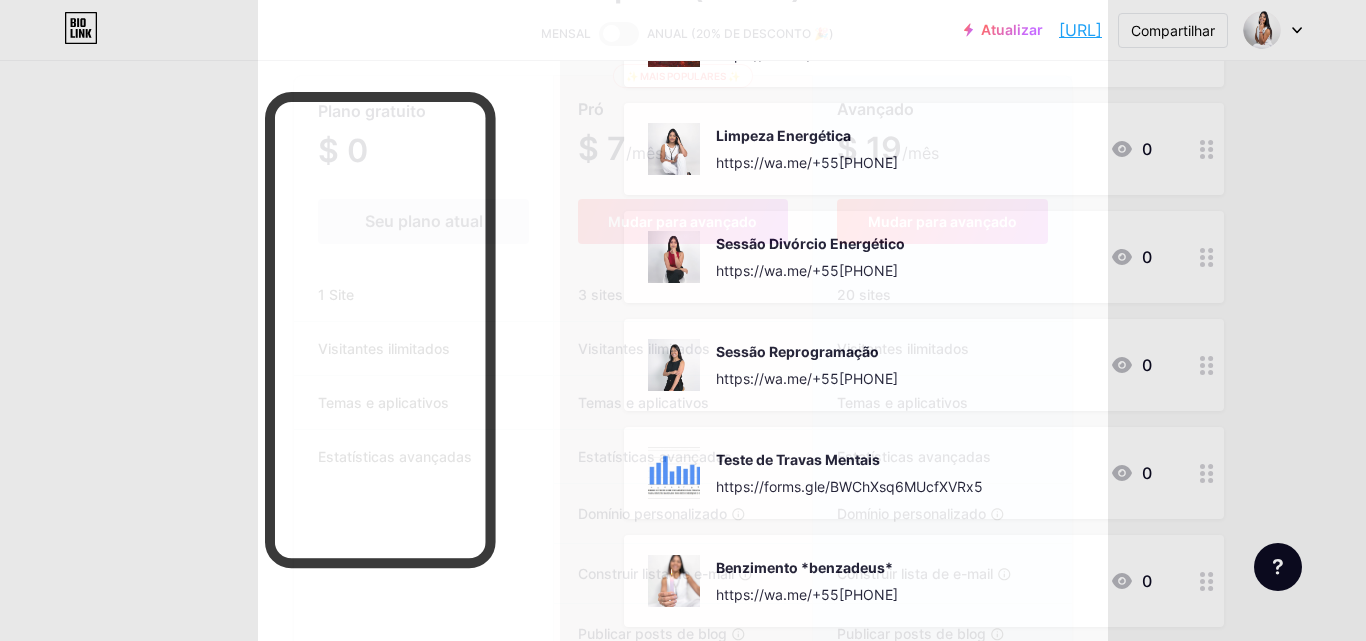 scroll, scrollTop: 100, scrollLeft: 0, axis: vertical 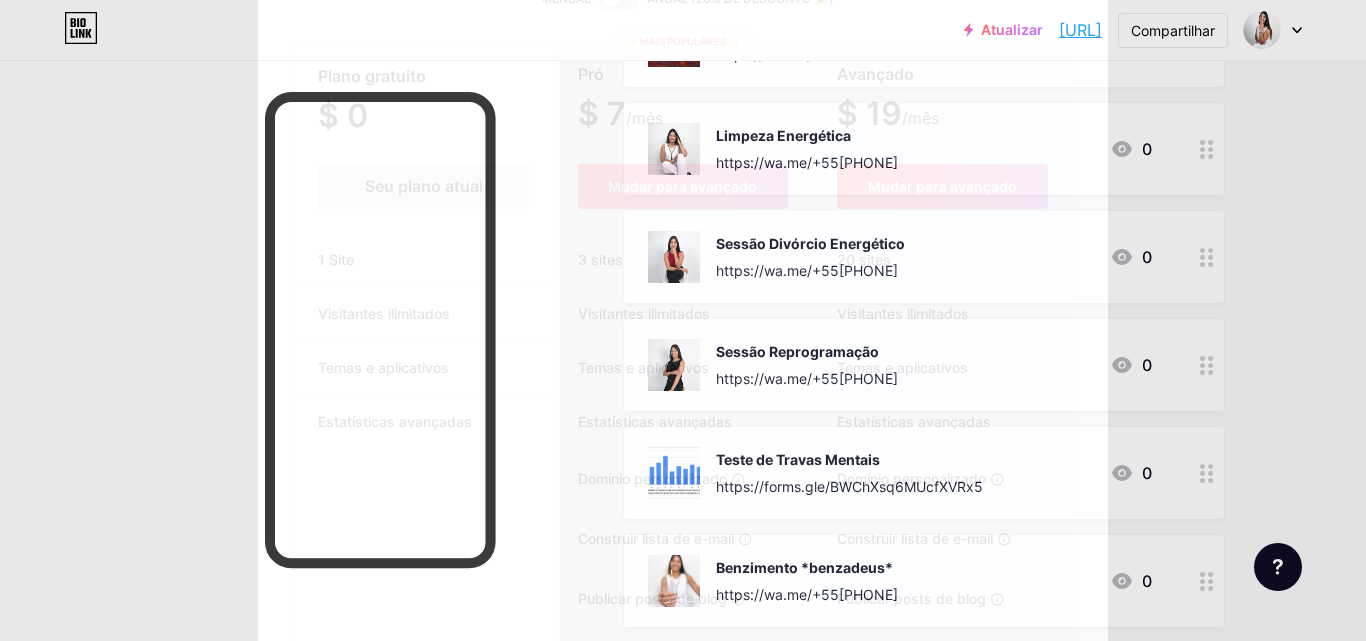 click on "Seu plano atual" at bounding box center [424, 186] 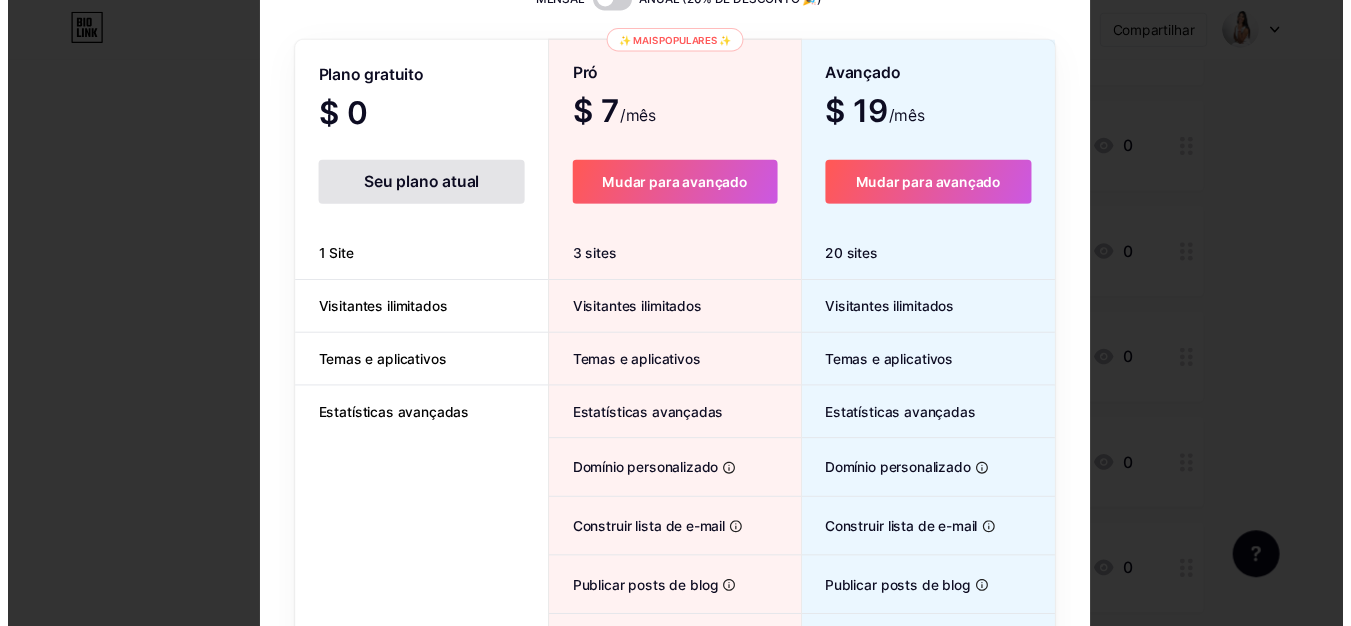 scroll, scrollTop: 0, scrollLeft: 0, axis: both 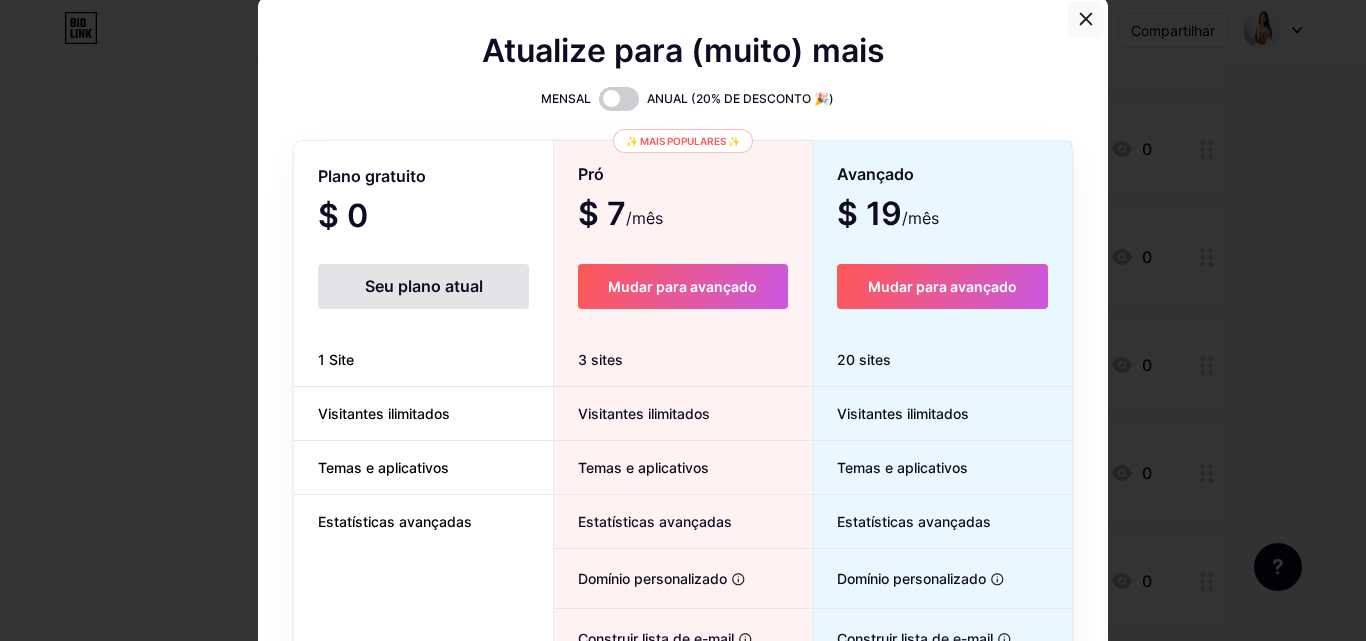 click at bounding box center (1086, 19) 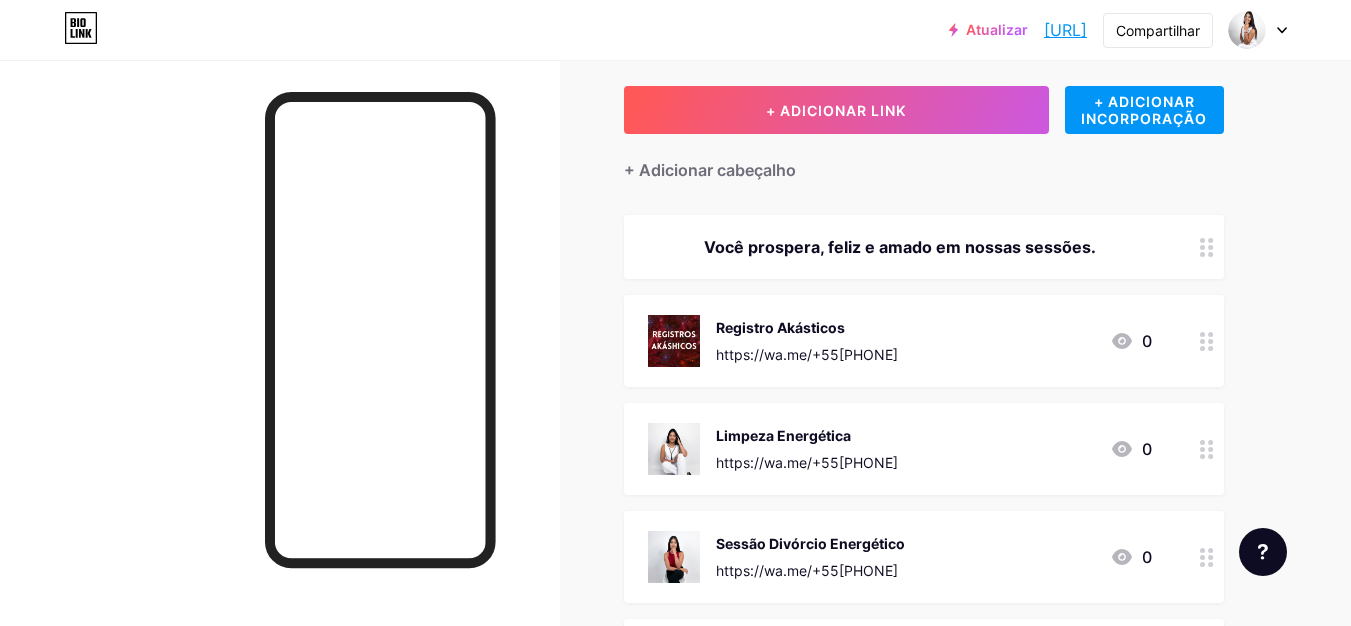 scroll, scrollTop: 0, scrollLeft: 0, axis: both 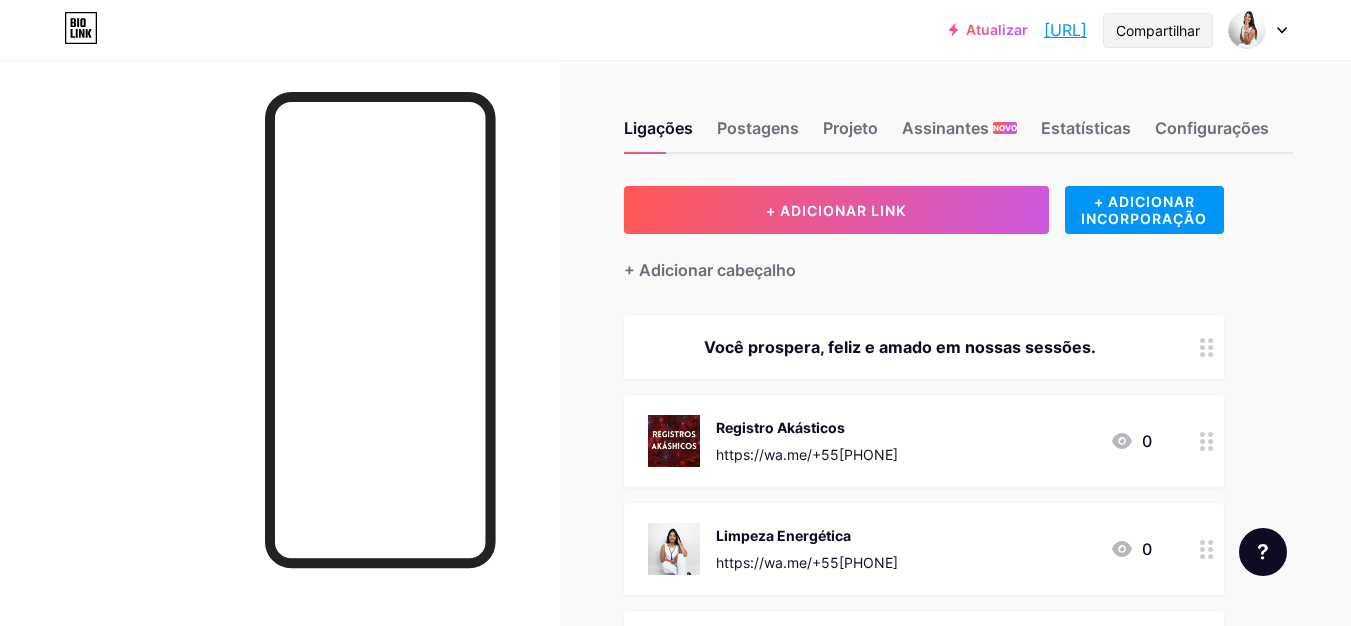 click on "Compartilhar" at bounding box center [1158, 30] 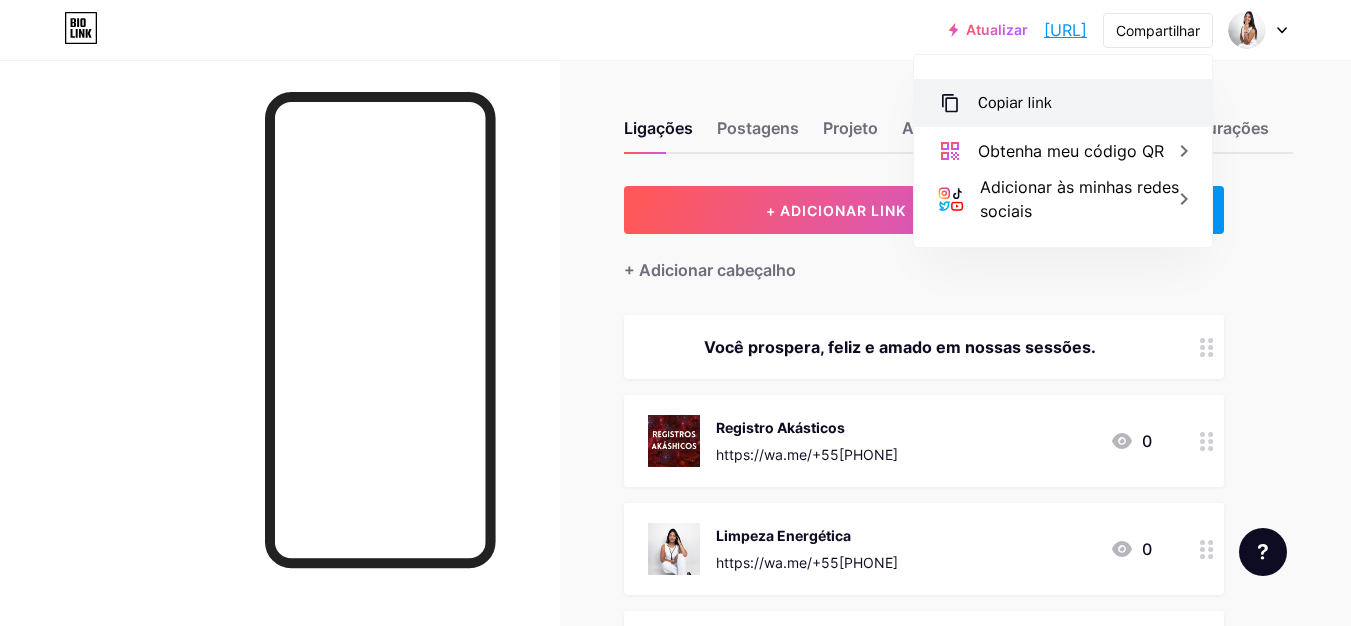 click on "Copiar link" at bounding box center [1015, 103] 